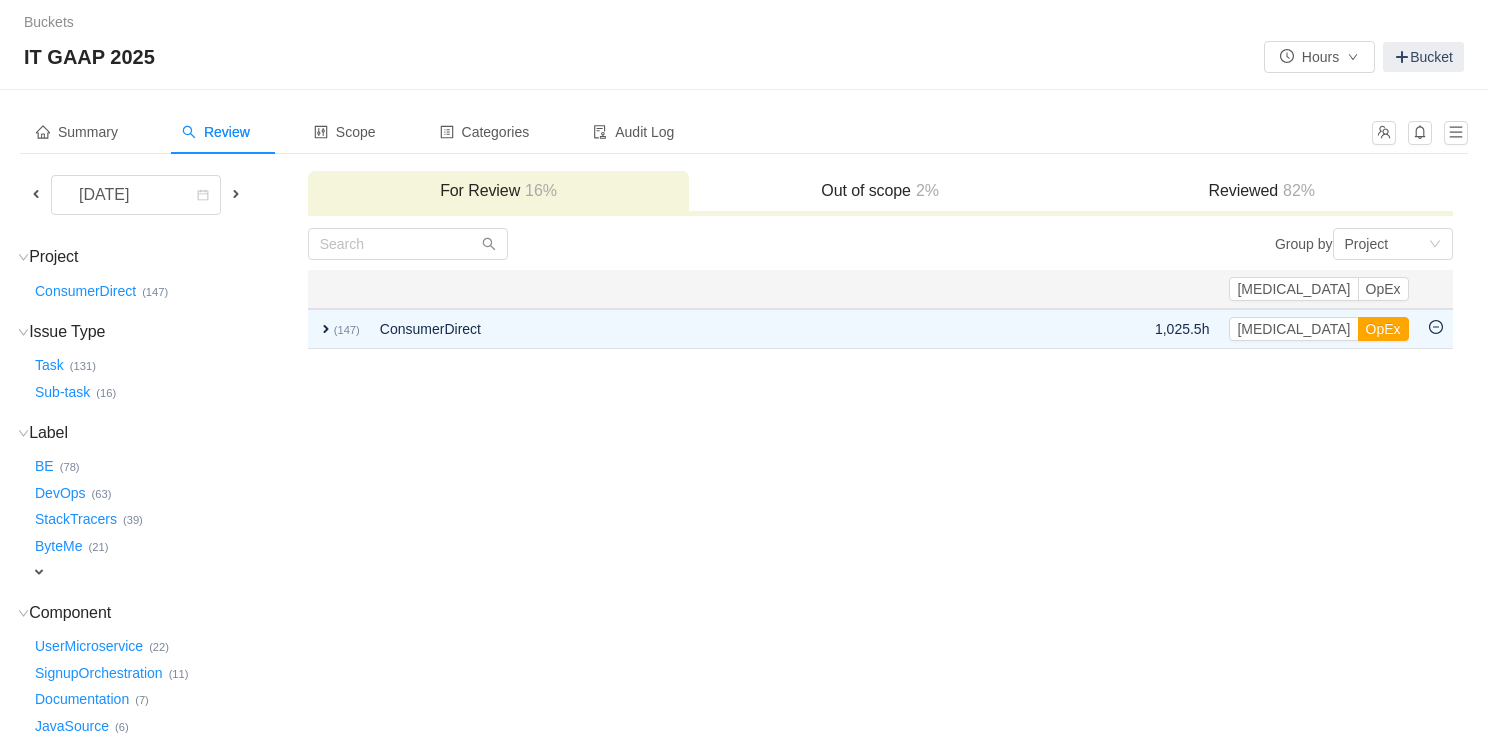 scroll, scrollTop: 134, scrollLeft: 0, axis: vertical 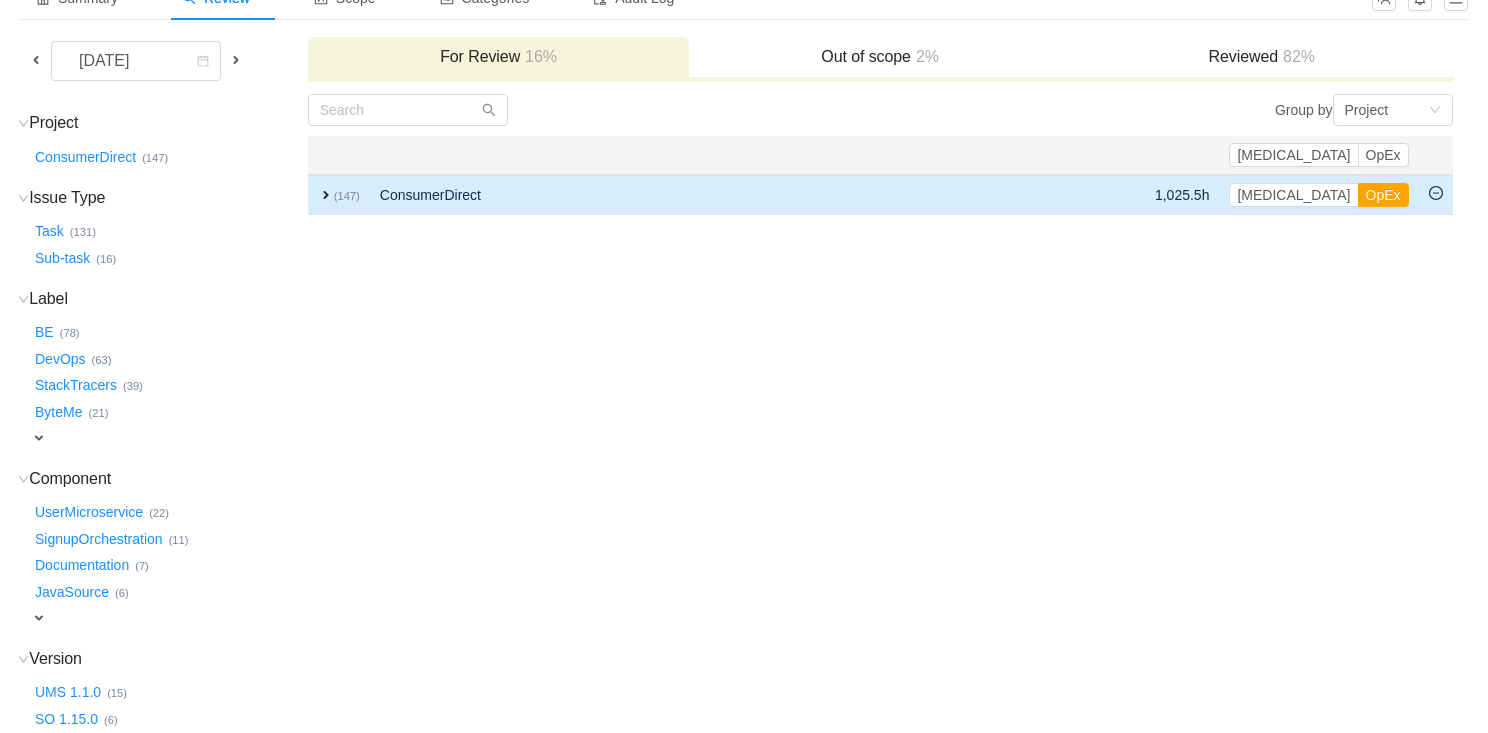 click on "expand" at bounding box center (326, 195) 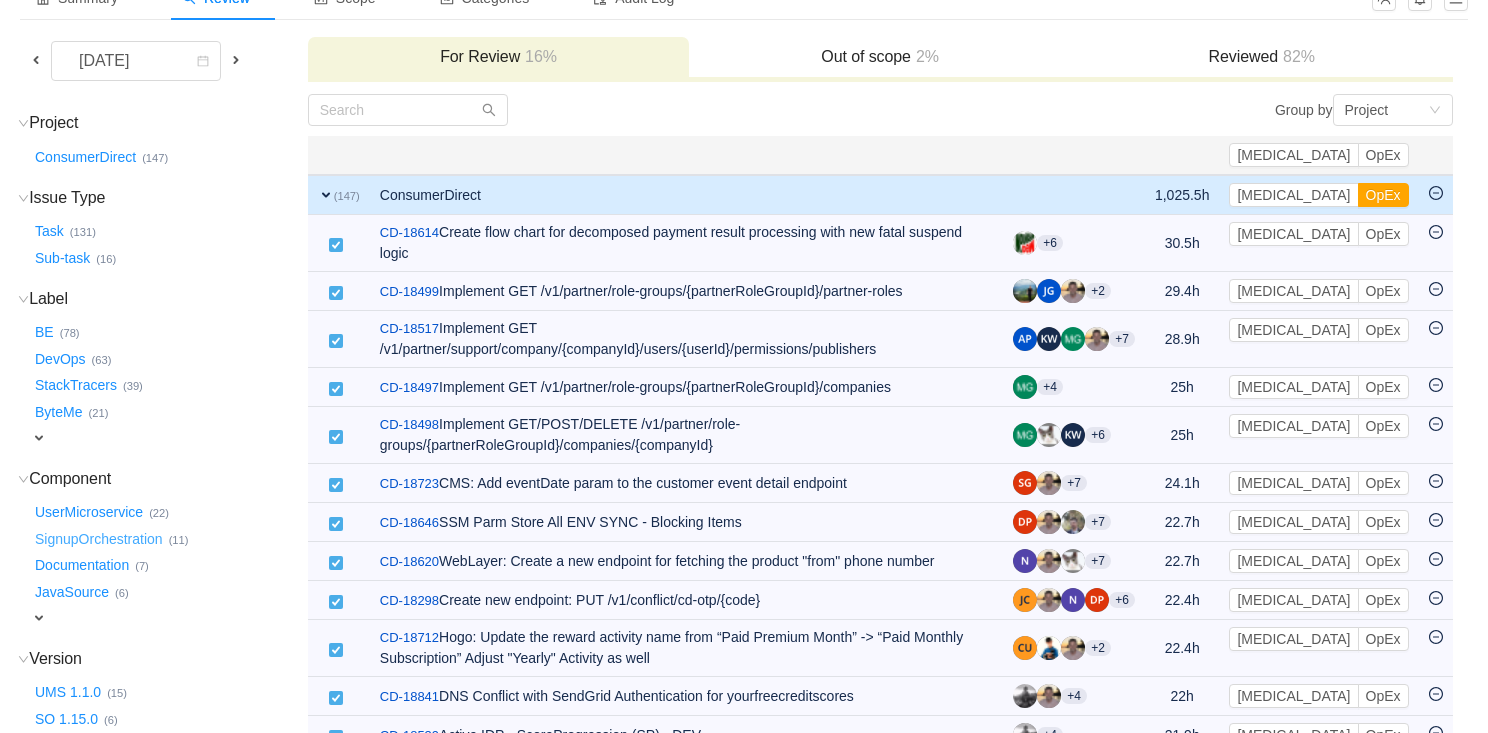 click on "SignupOrchestration …" at bounding box center (100, 539) 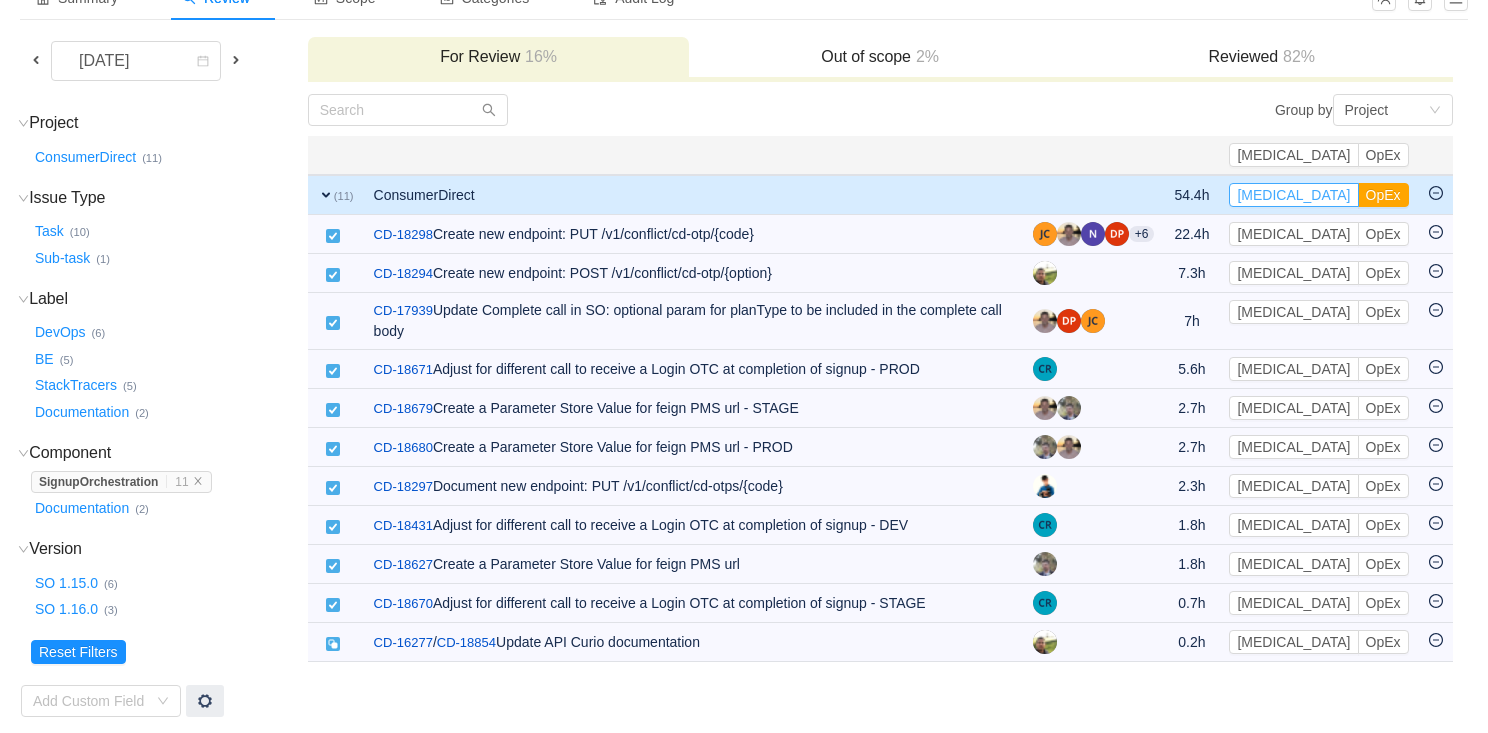 click on "[MEDICAL_DATA]" at bounding box center (1293, 195) 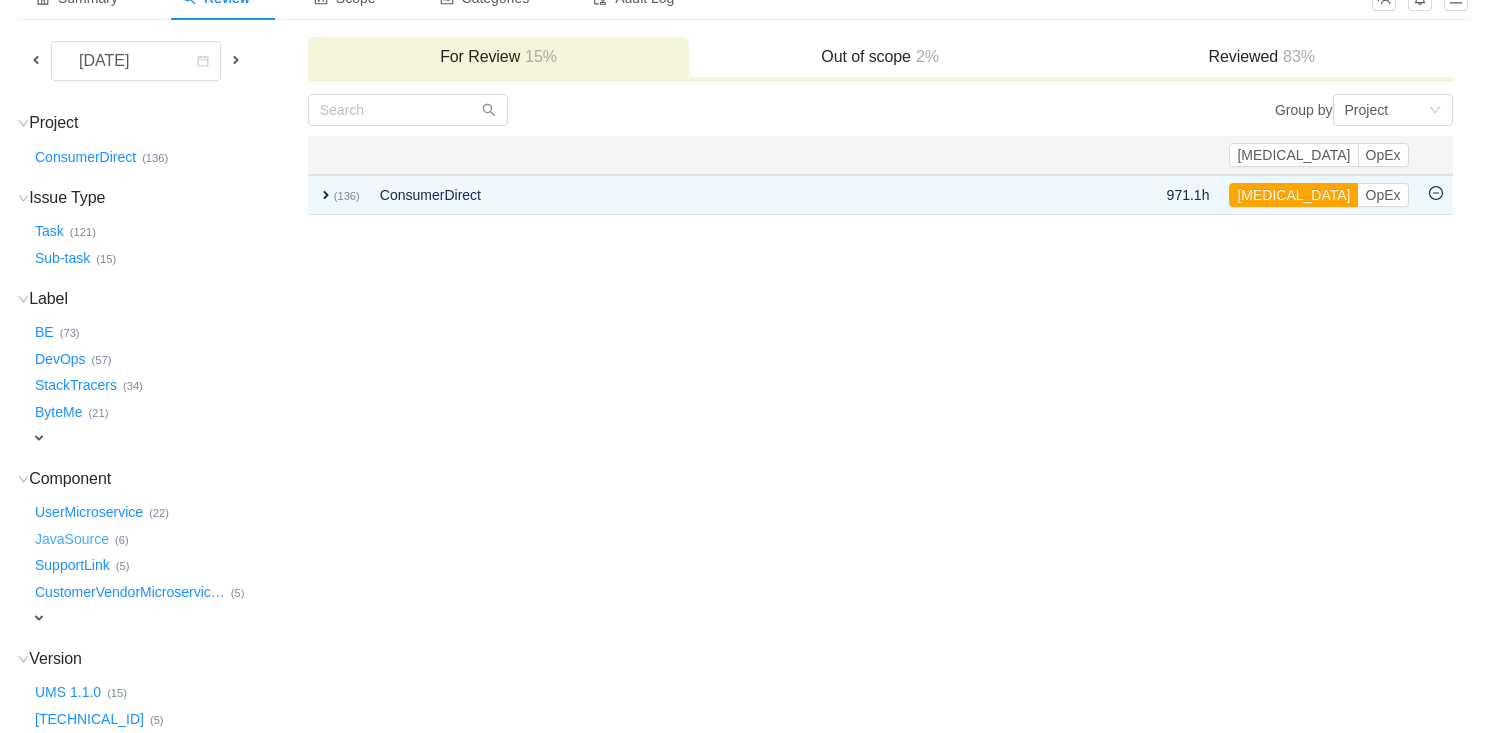 click on "JavaSource …" at bounding box center [73, 539] 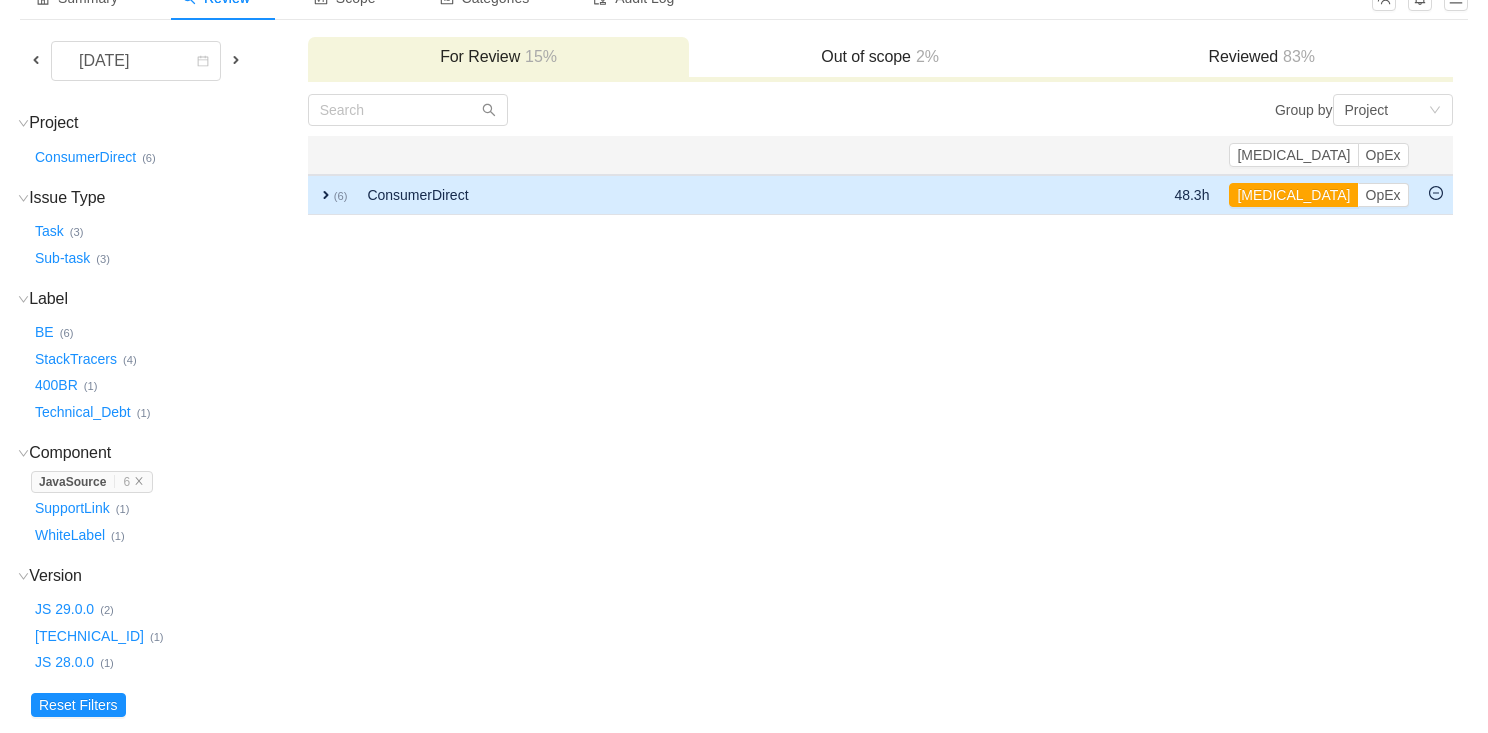 click on "expand" at bounding box center [326, 195] 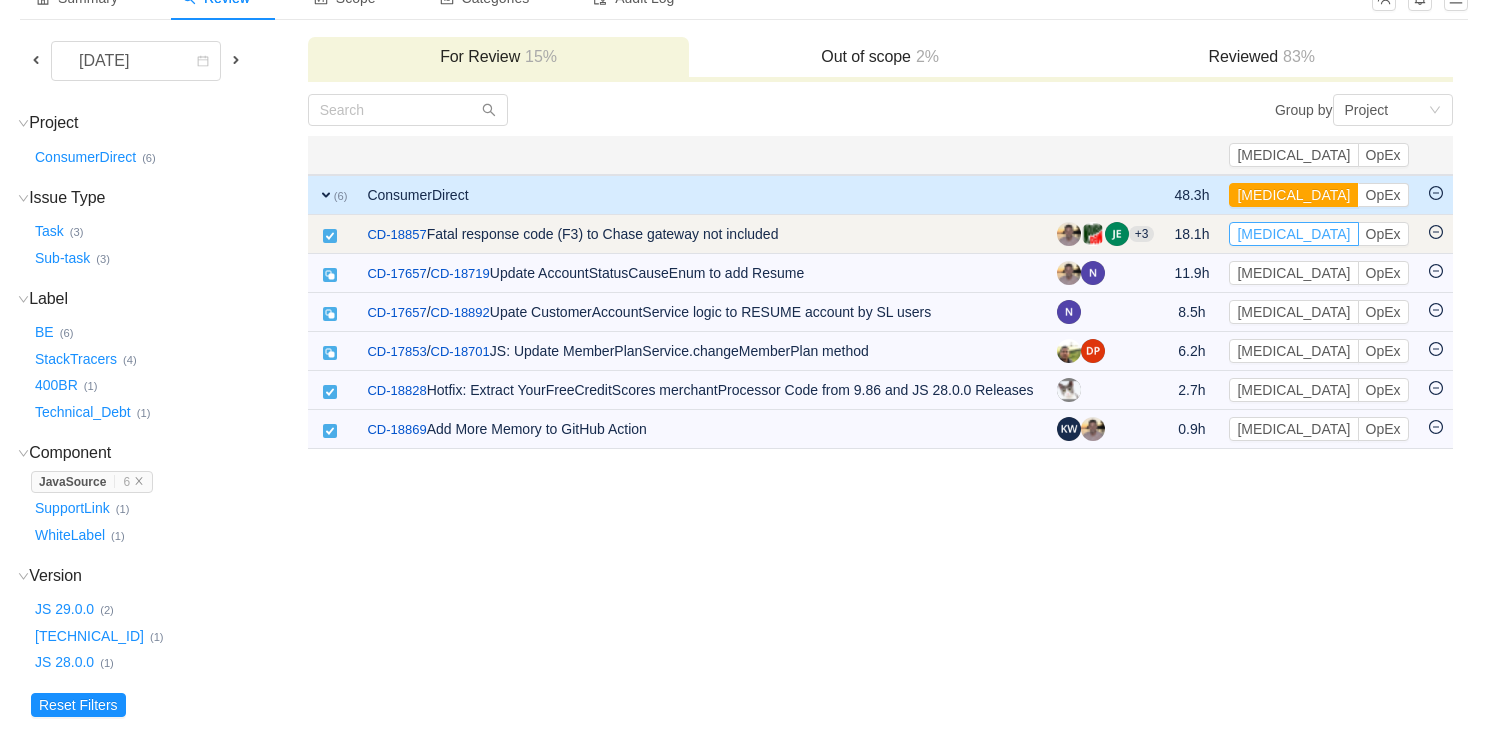 click on "[MEDICAL_DATA]" at bounding box center (1293, 234) 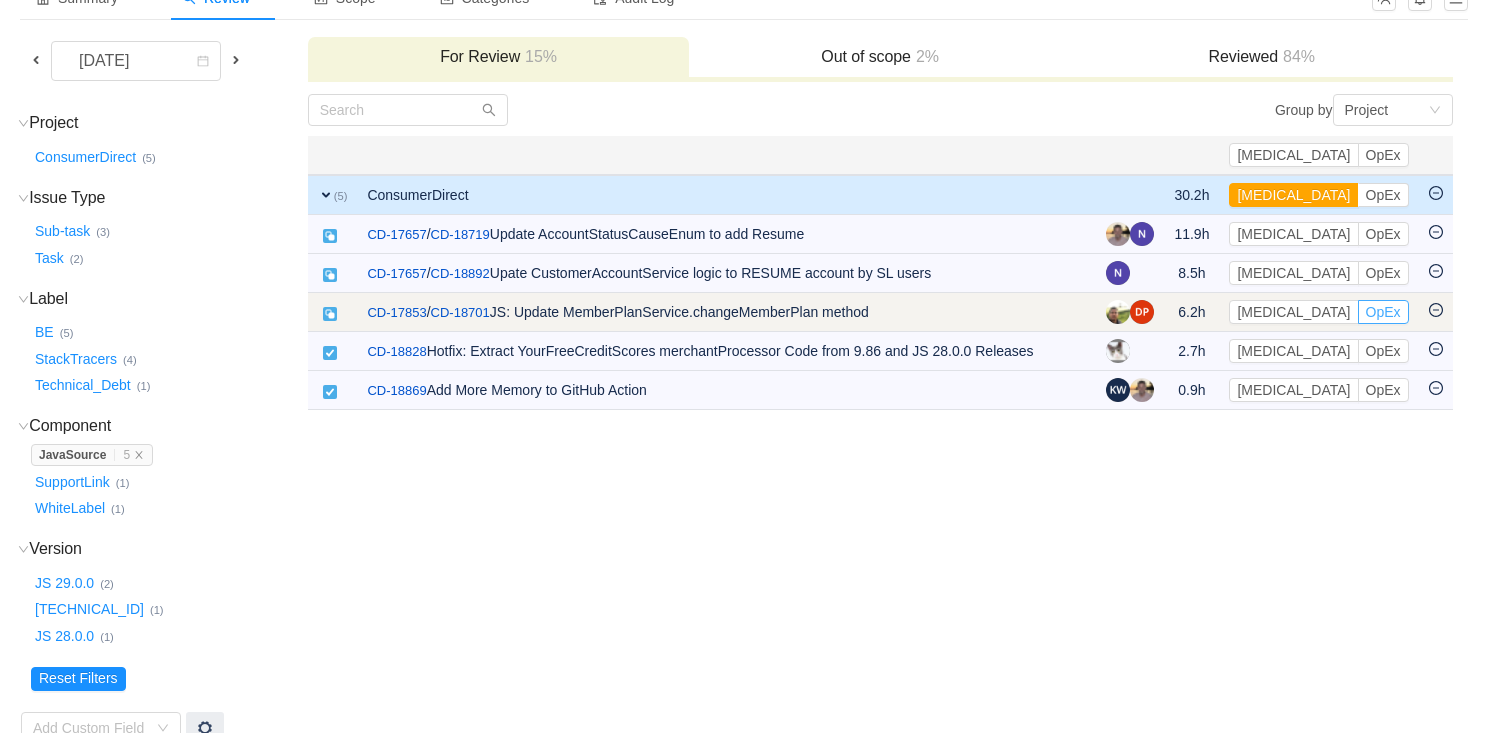 click on "OpEx" at bounding box center (1383, 312) 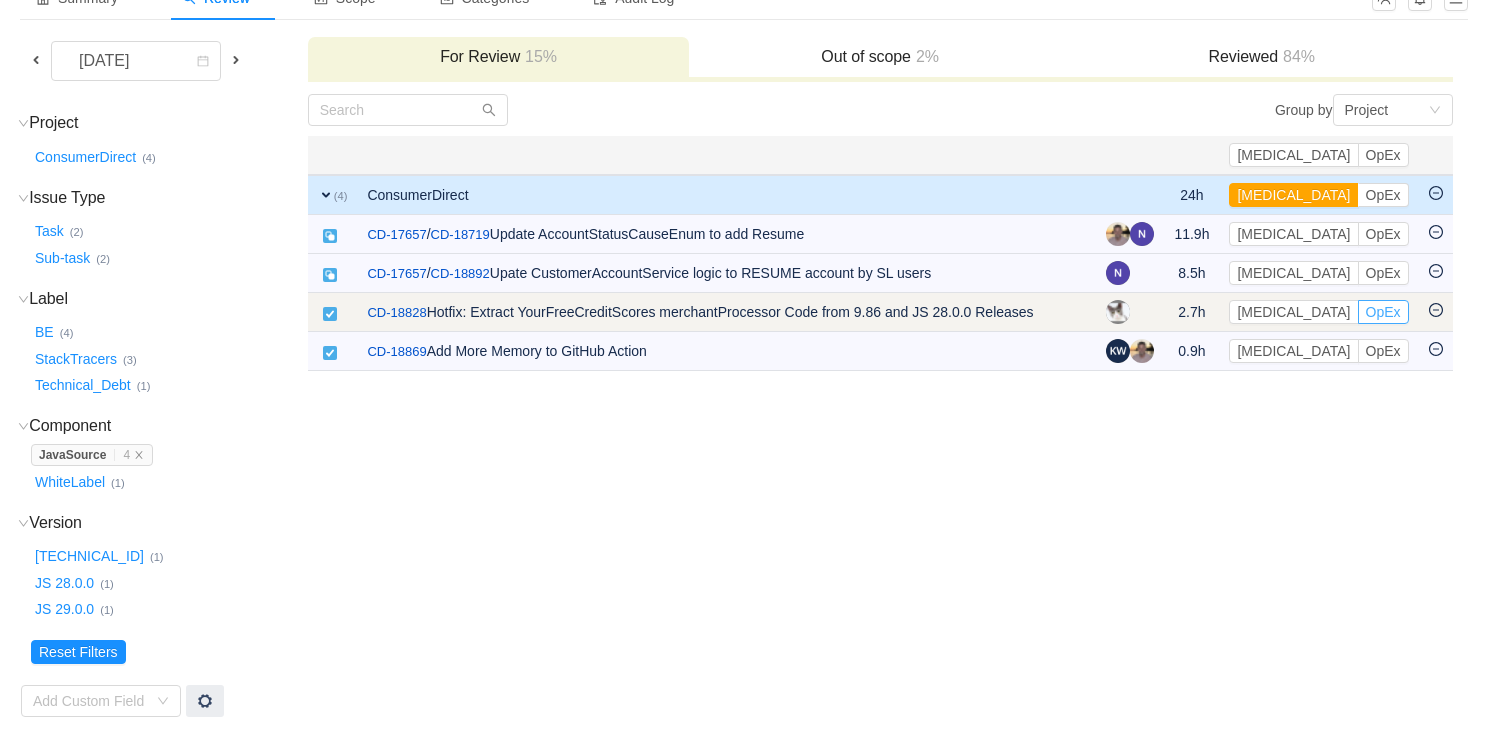 click on "OpEx" at bounding box center [1383, 312] 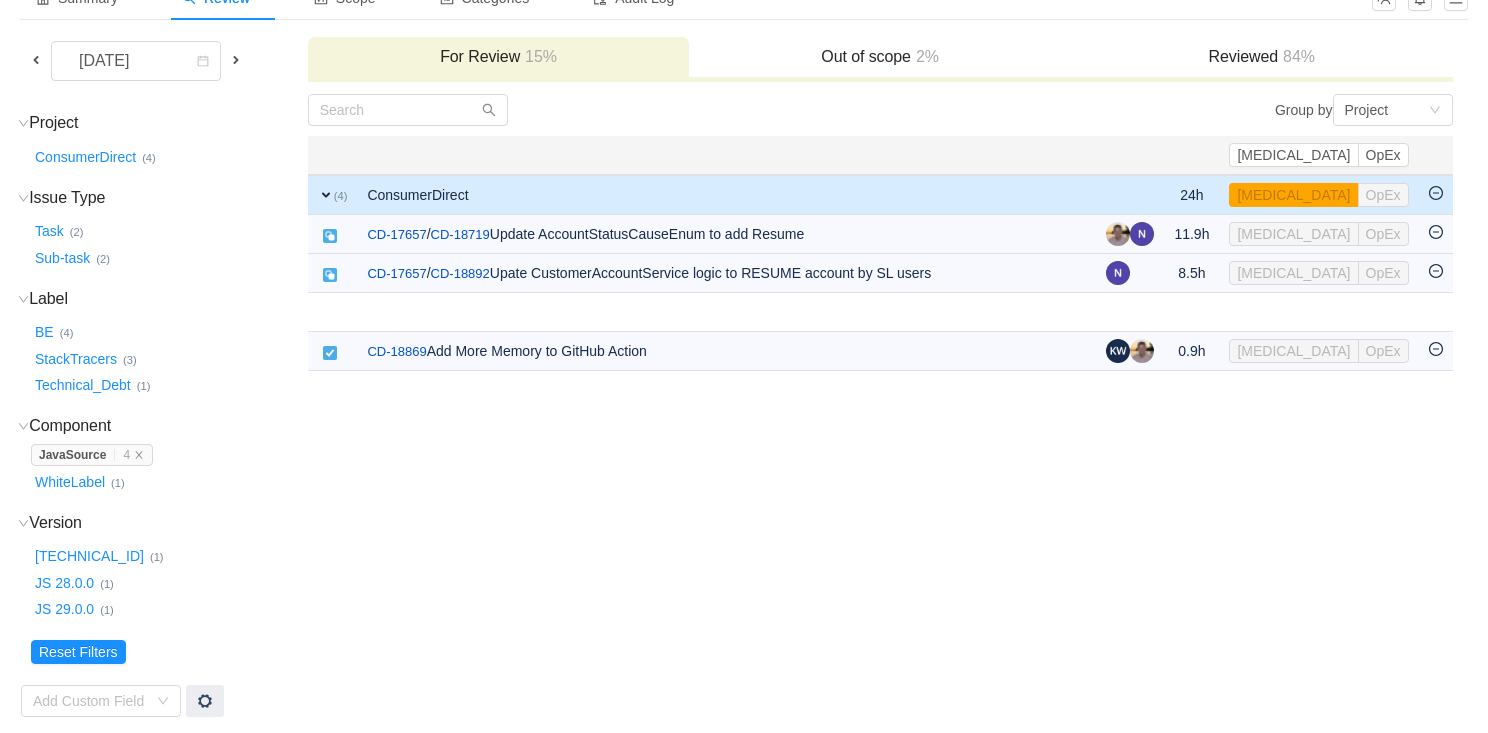 scroll, scrollTop: 86, scrollLeft: 0, axis: vertical 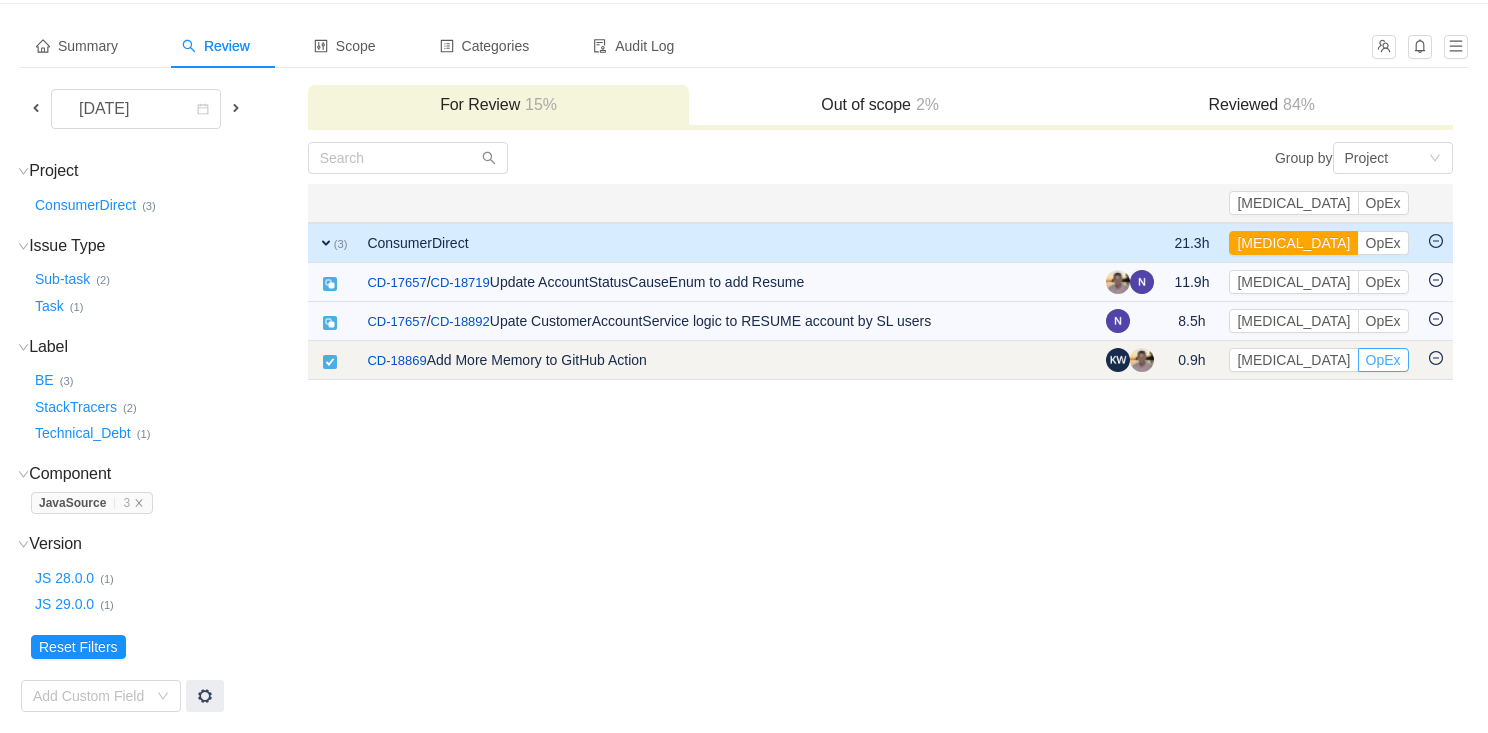click on "OpEx" at bounding box center [1383, 360] 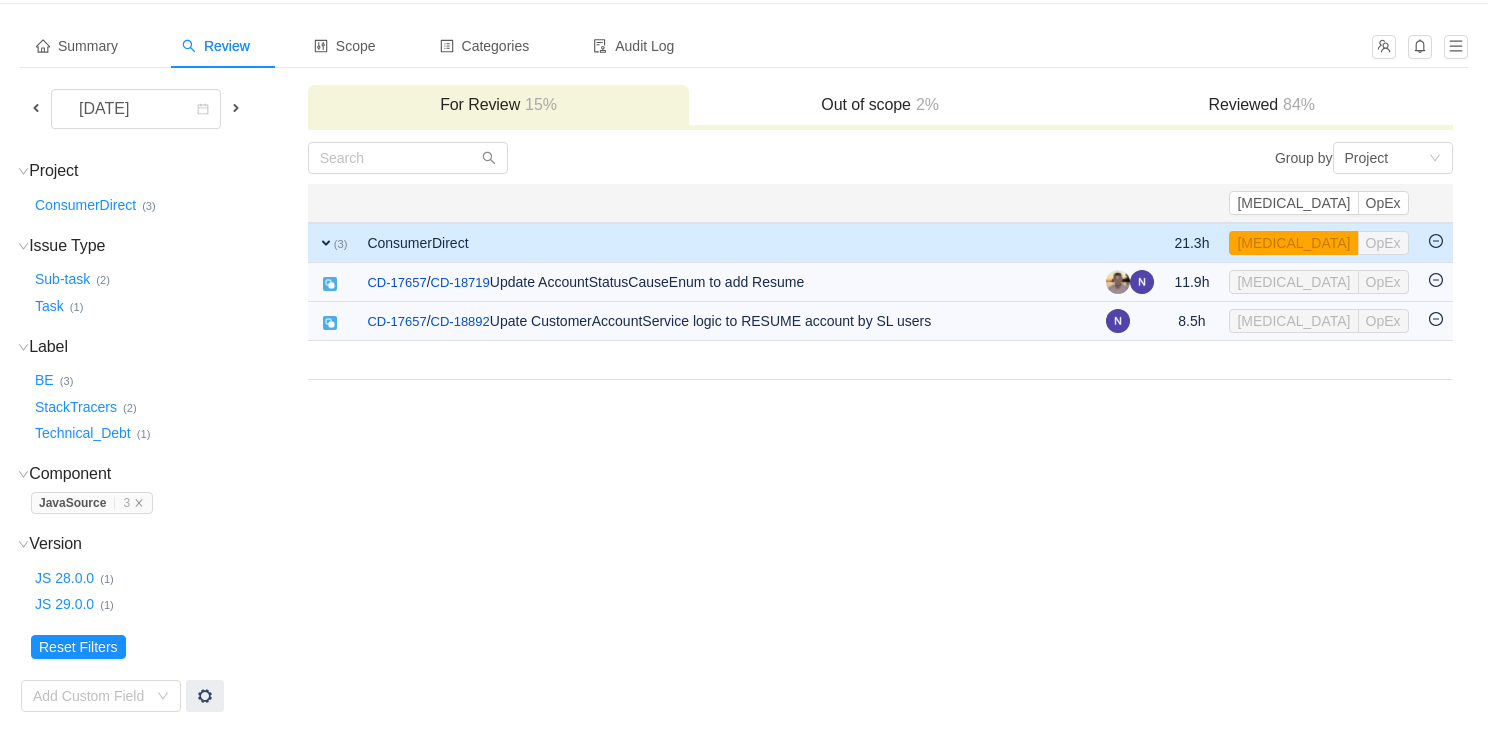 scroll, scrollTop: 6, scrollLeft: 0, axis: vertical 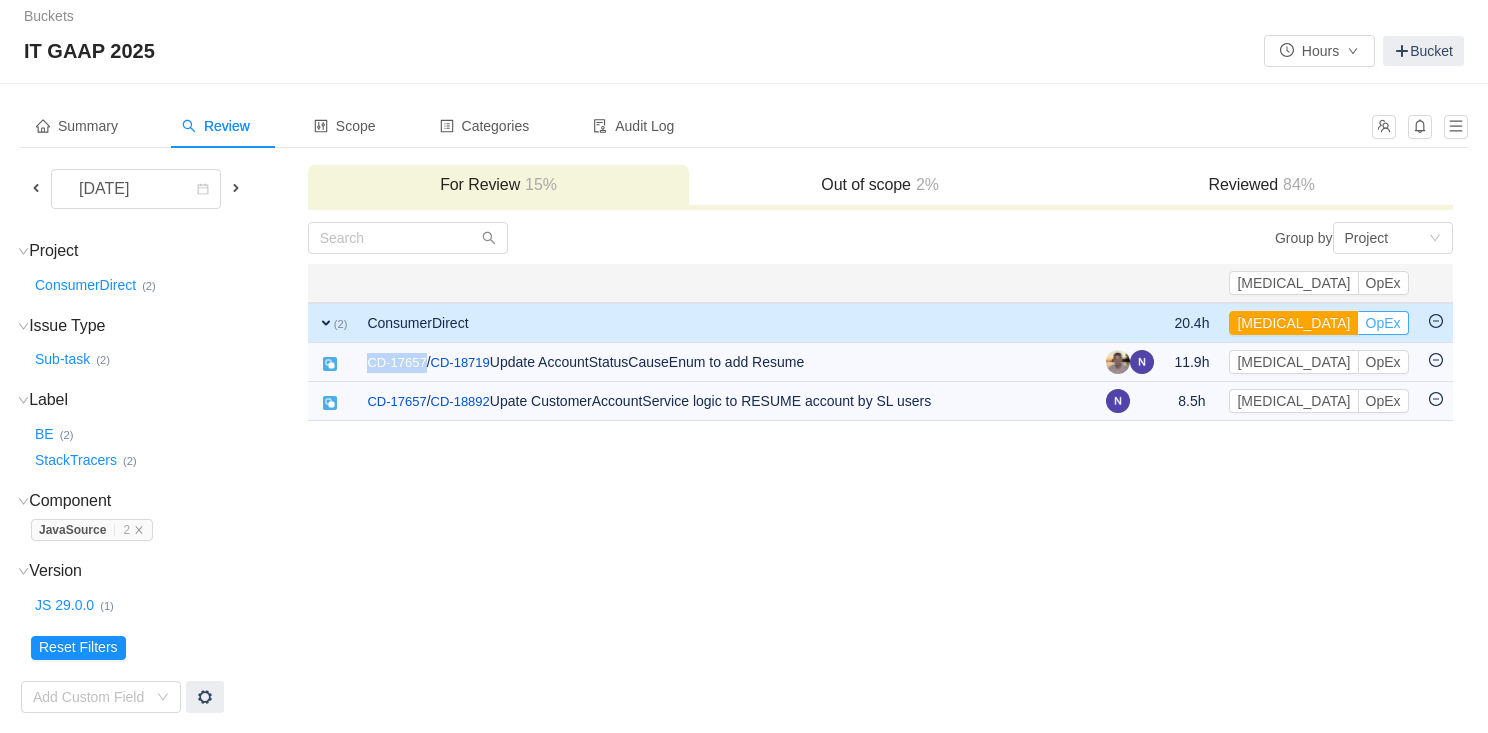 click on "OpEx" at bounding box center [1383, 323] 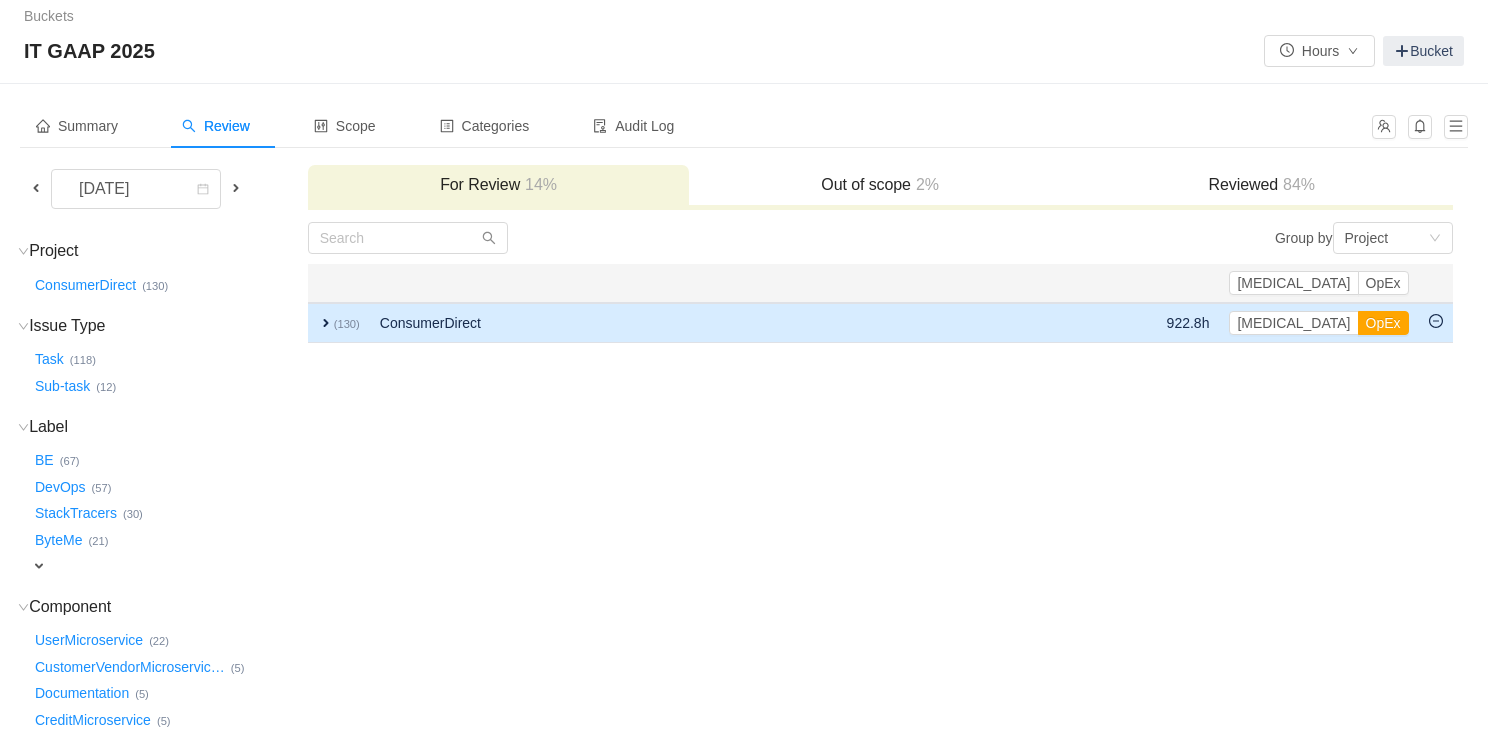 click on "expand" at bounding box center (326, 323) 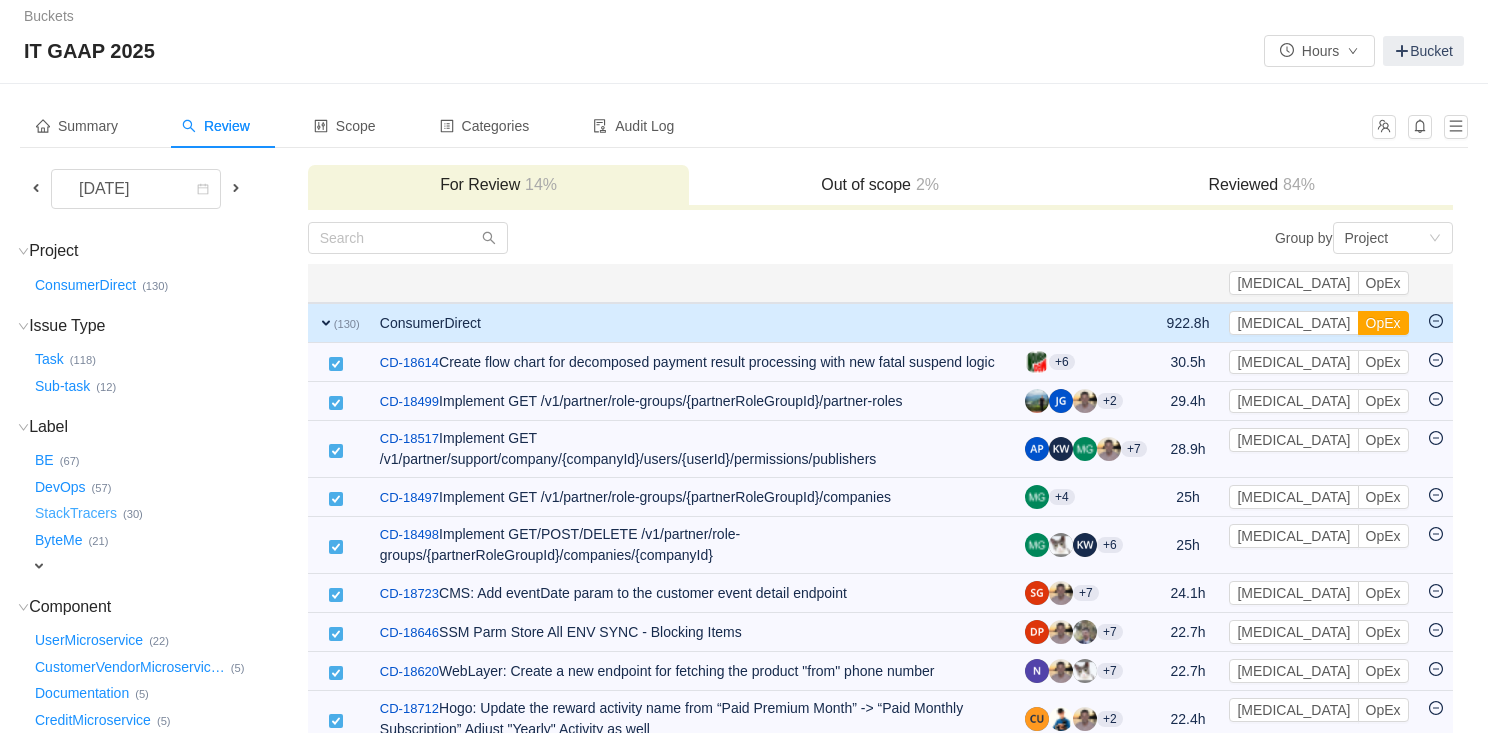 click on "StackTracers …" at bounding box center [77, 514] 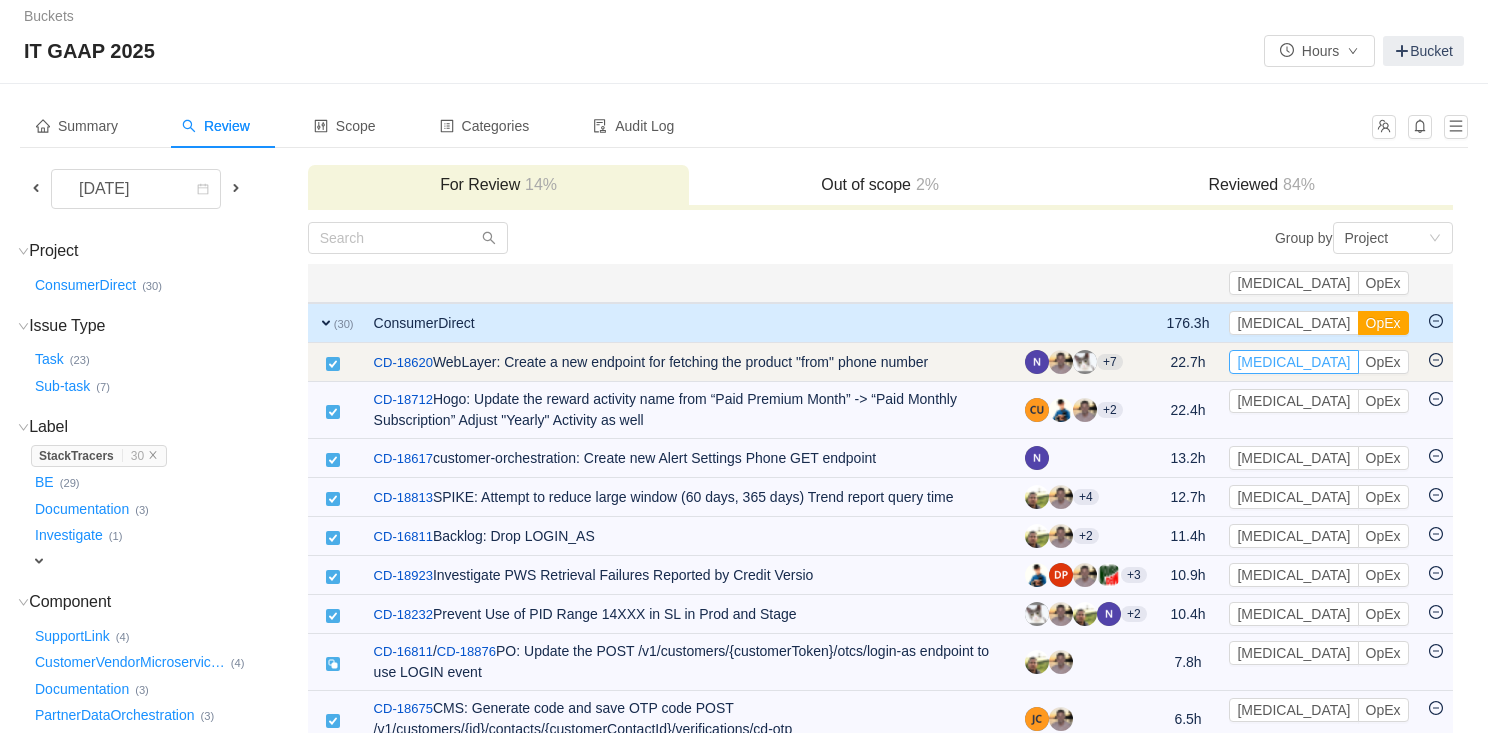 click on "[MEDICAL_DATA]" at bounding box center (1293, 362) 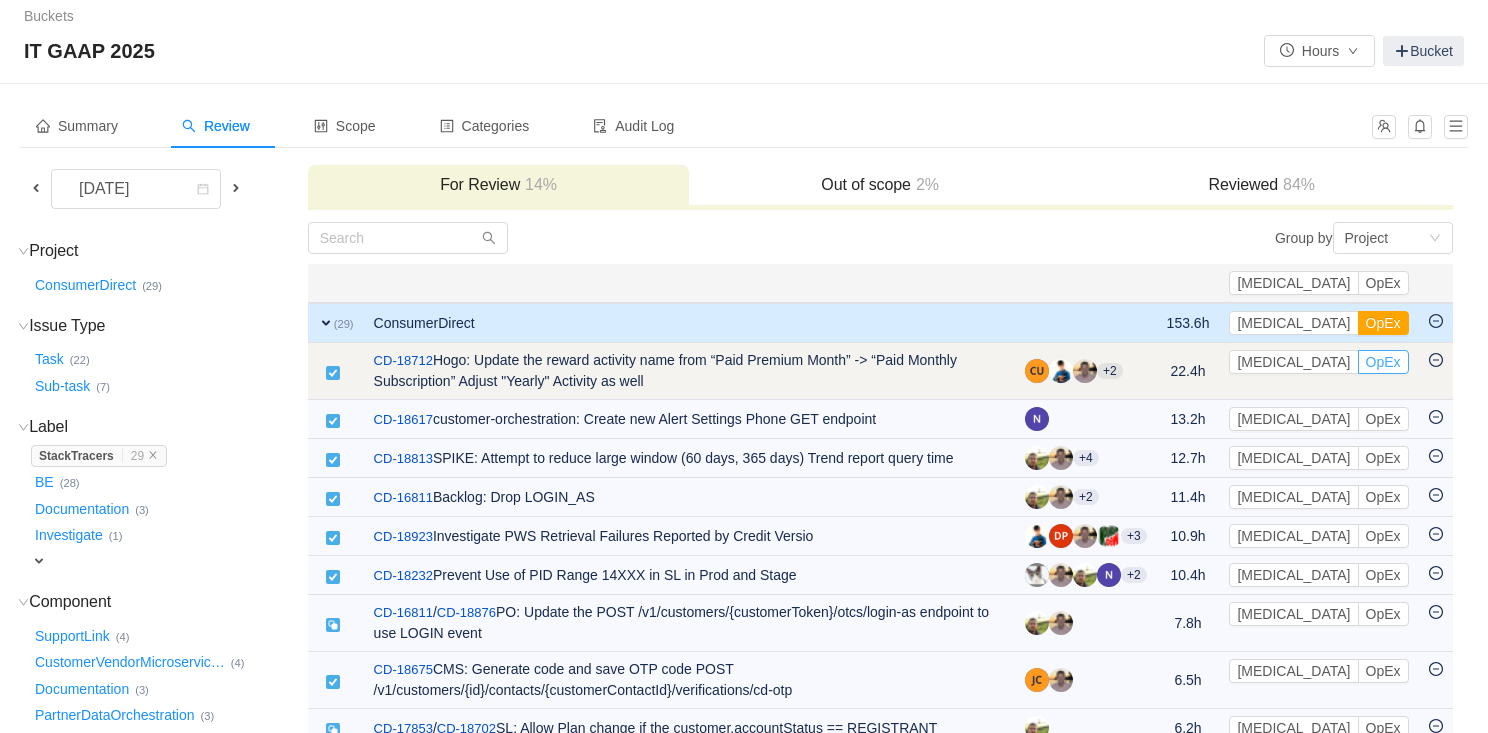 click on "OpEx" at bounding box center (1383, 362) 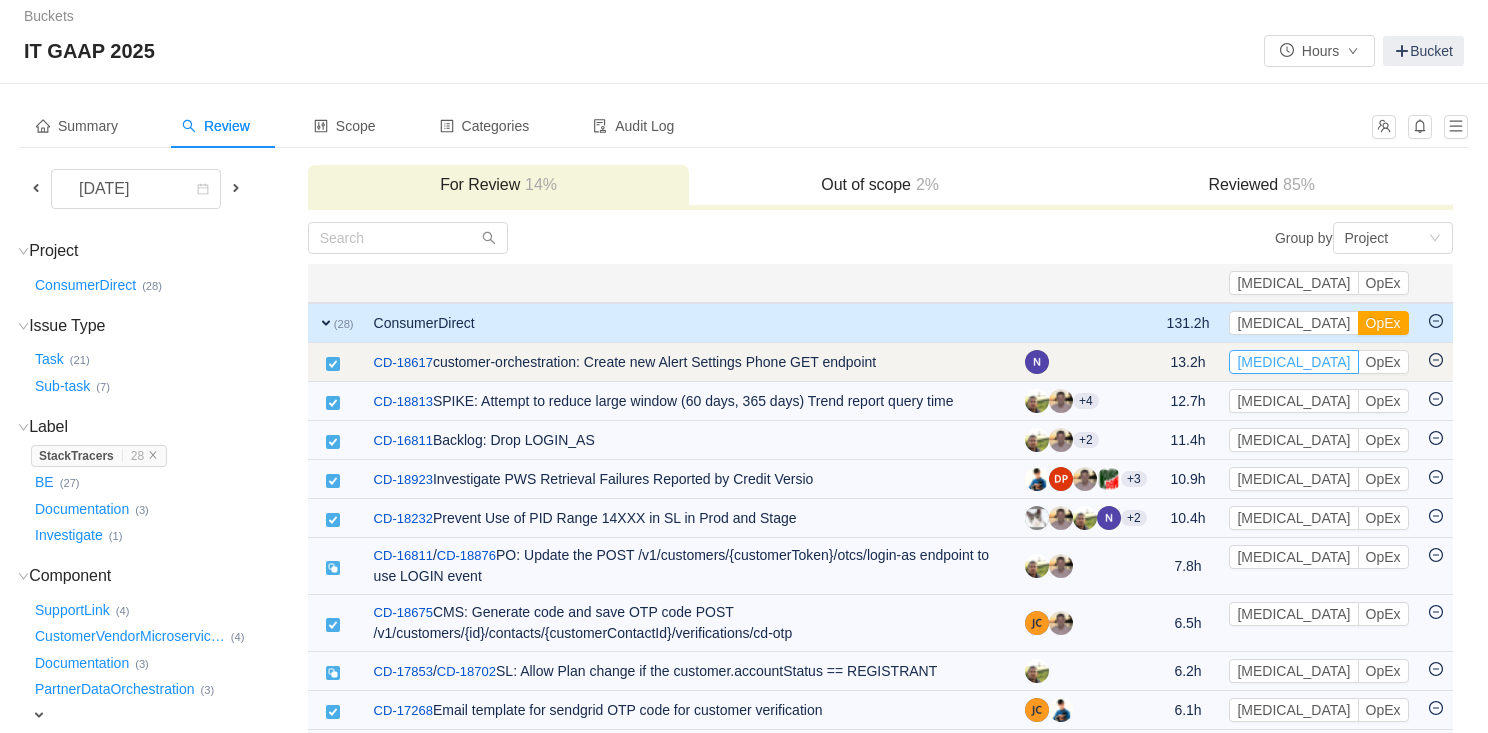 click on "[MEDICAL_DATA]" at bounding box center [1293, 362] 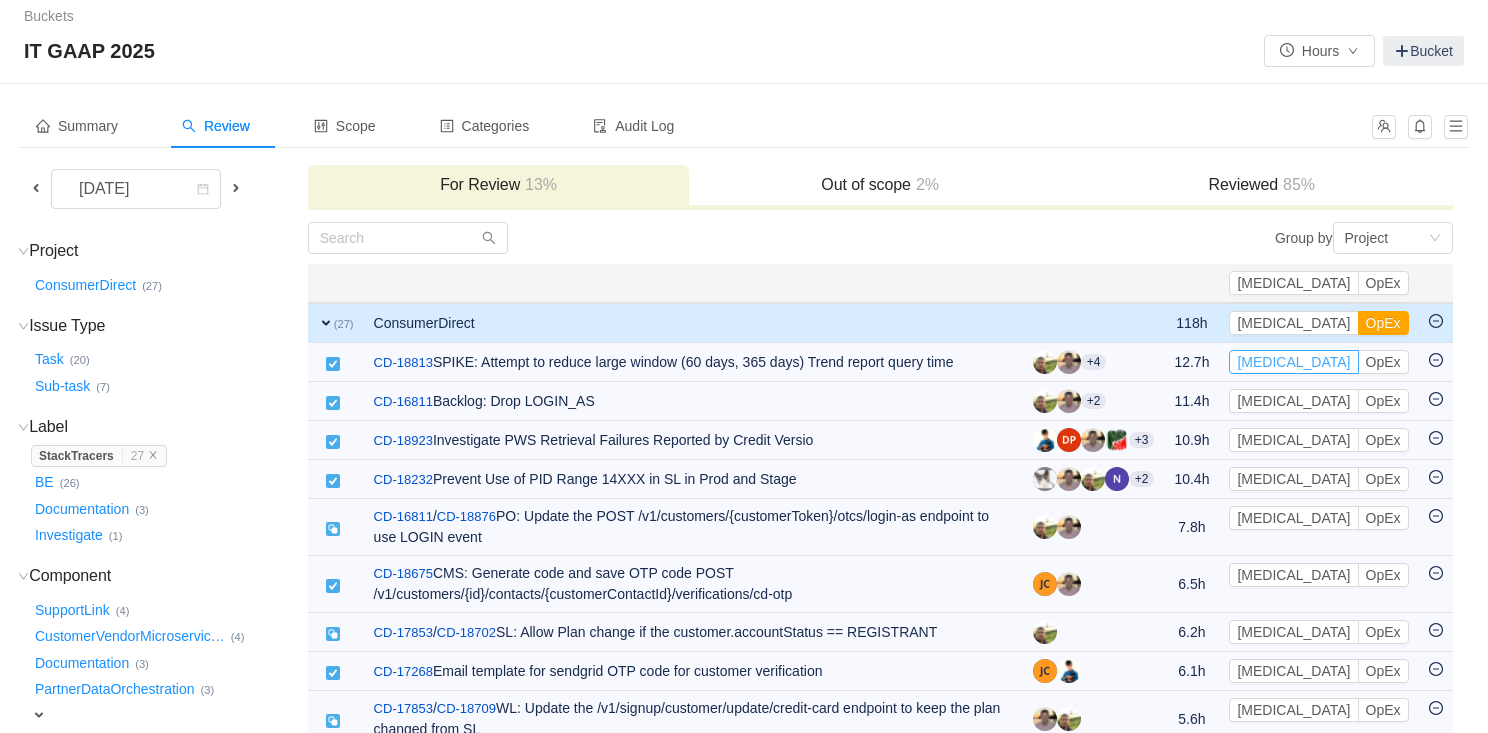 click on "[MEDICAL_DATA]" at bounding box center [1293, 362] 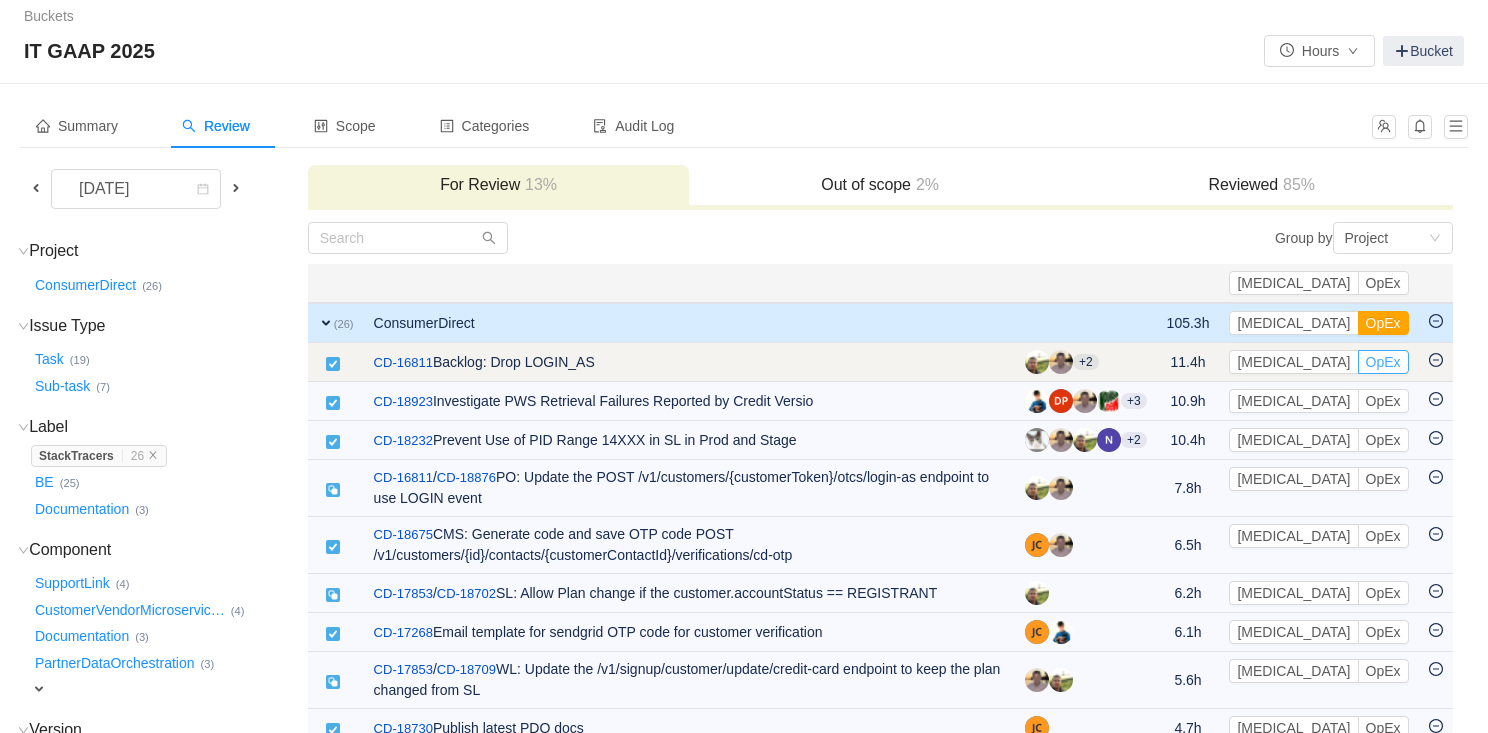 click on "OpEx" at bounding box center (1383, 362) 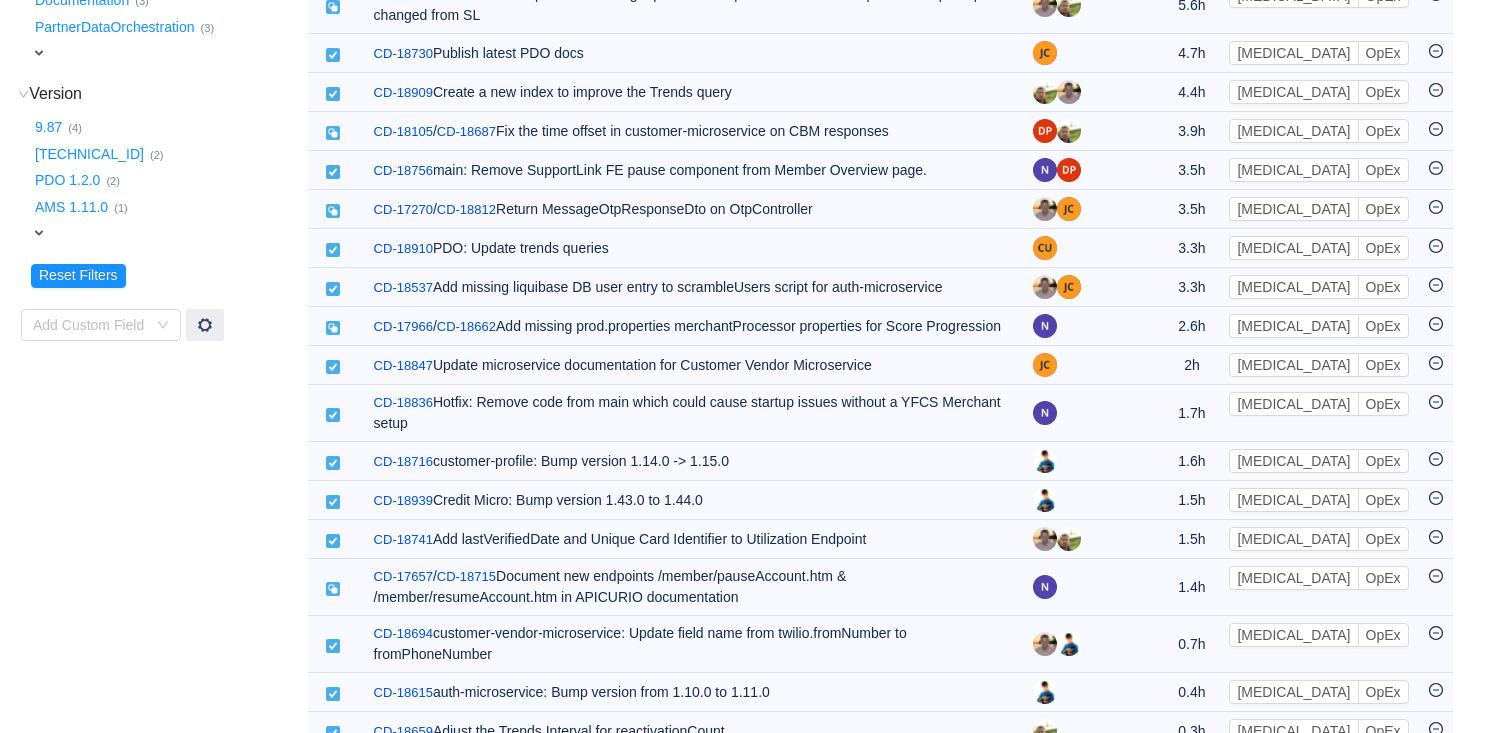 scroll, scrollTop: 645, scrollLeft: 0, axis: vertical 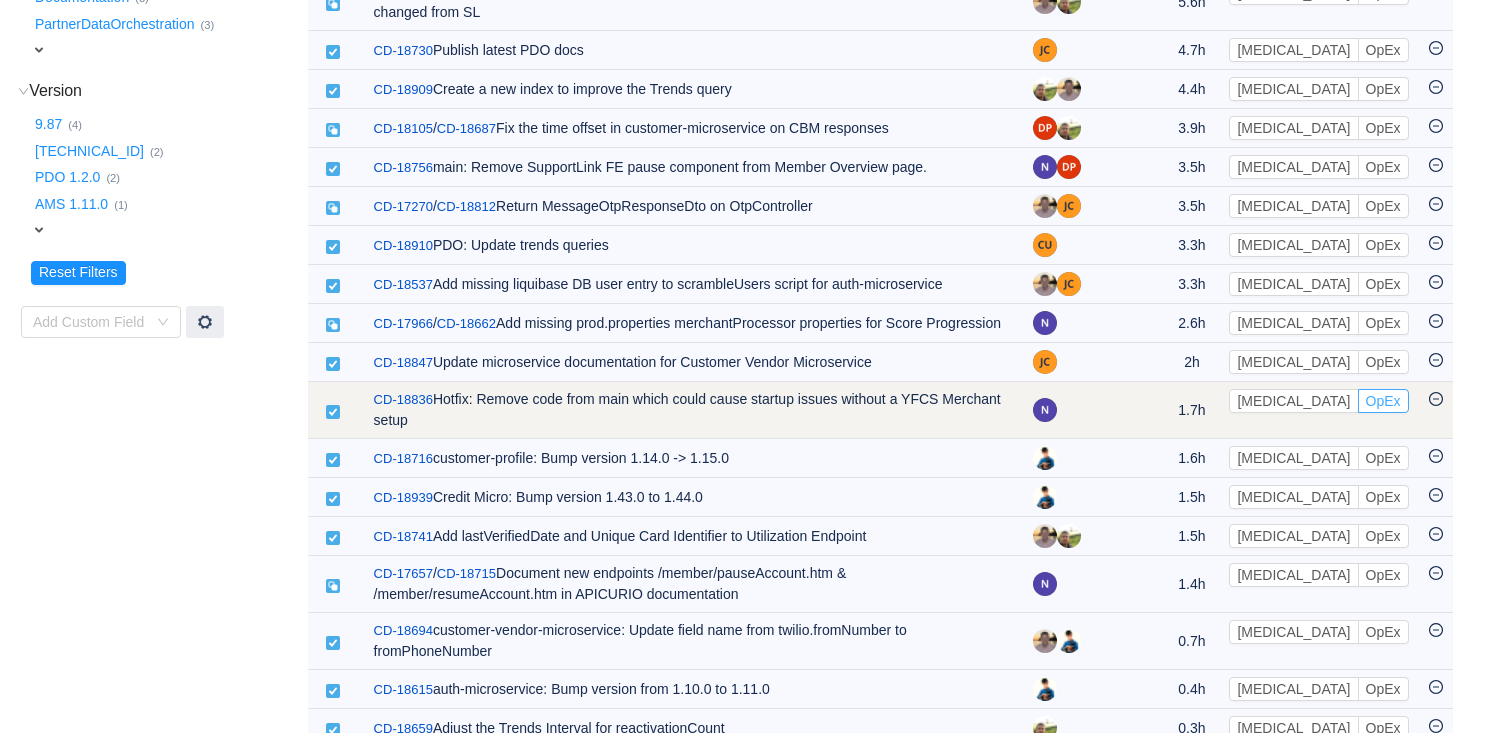 click on "OpEx" at bounding box center (1383, 401) 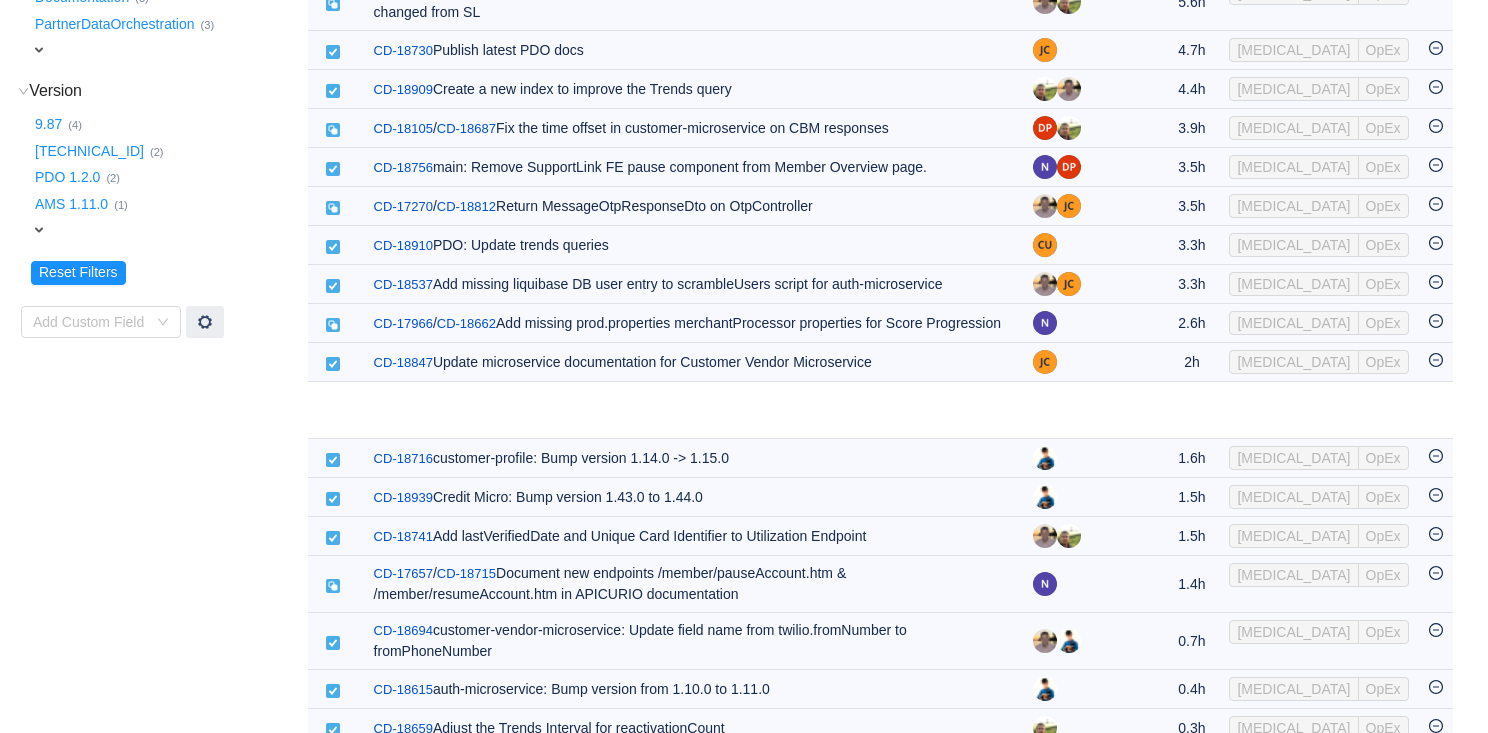 scroll, scrollTop: 644, scrollLeft: 0, axis: vertical 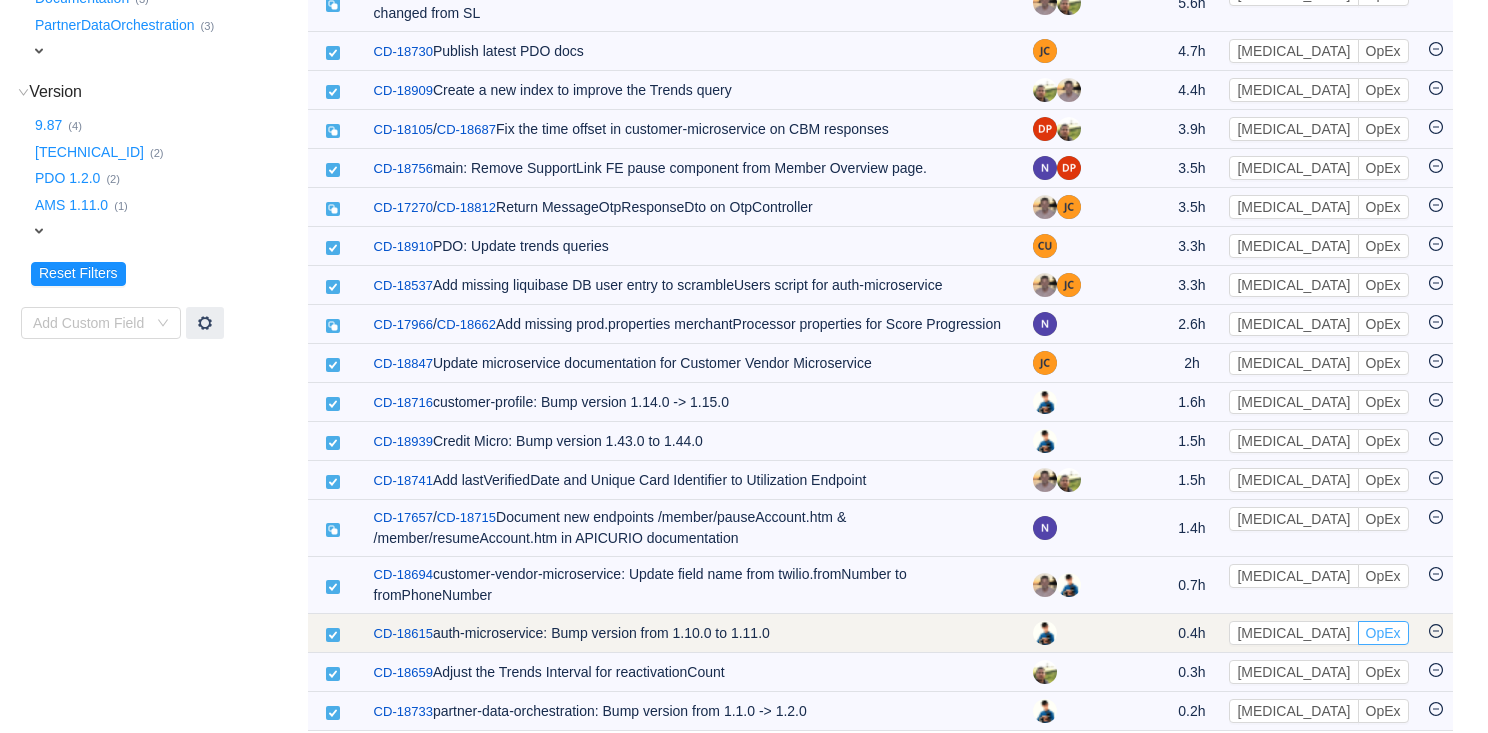 click on "OpEx" at bounding box center [1383, 633] 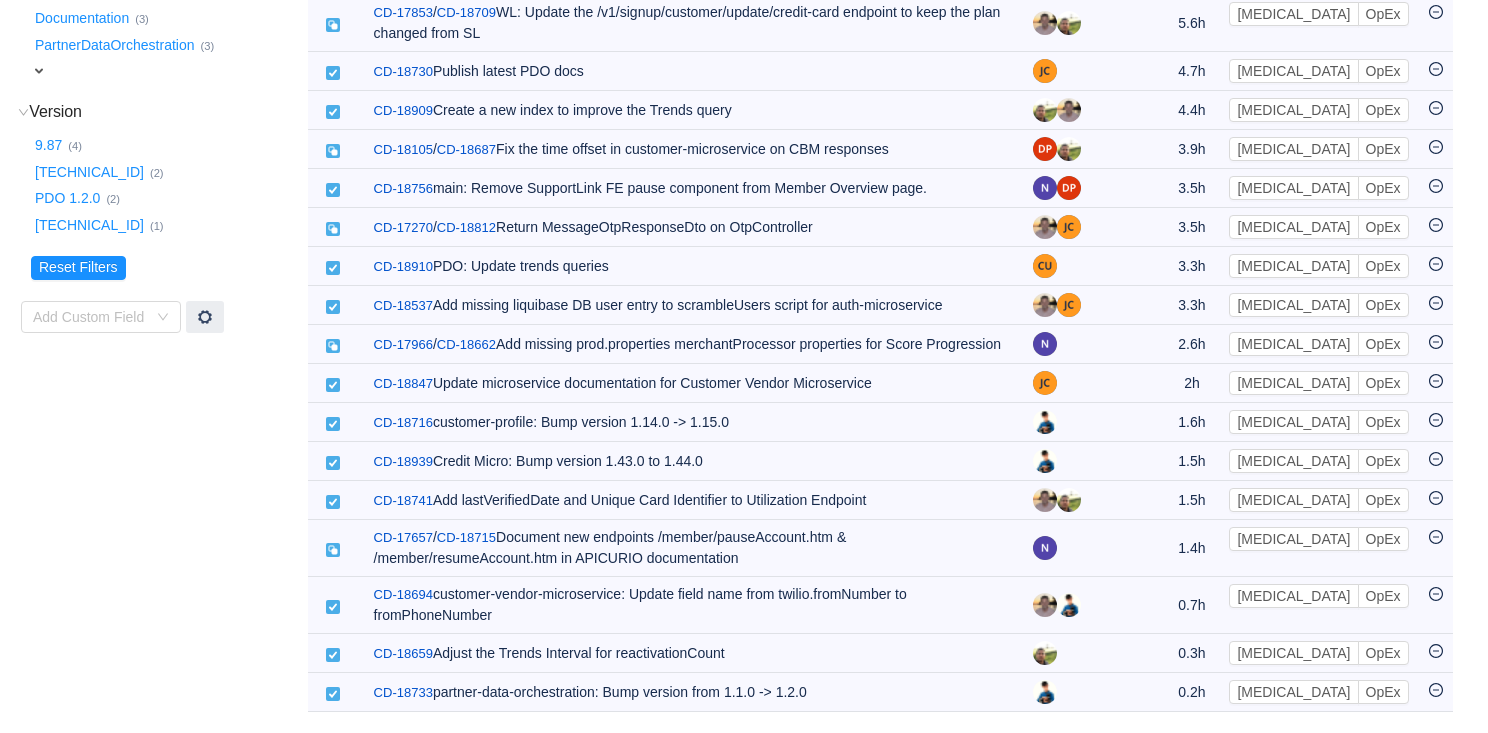 scroll, scrollTop: 605, scrollLeft: 0, axis: vertical 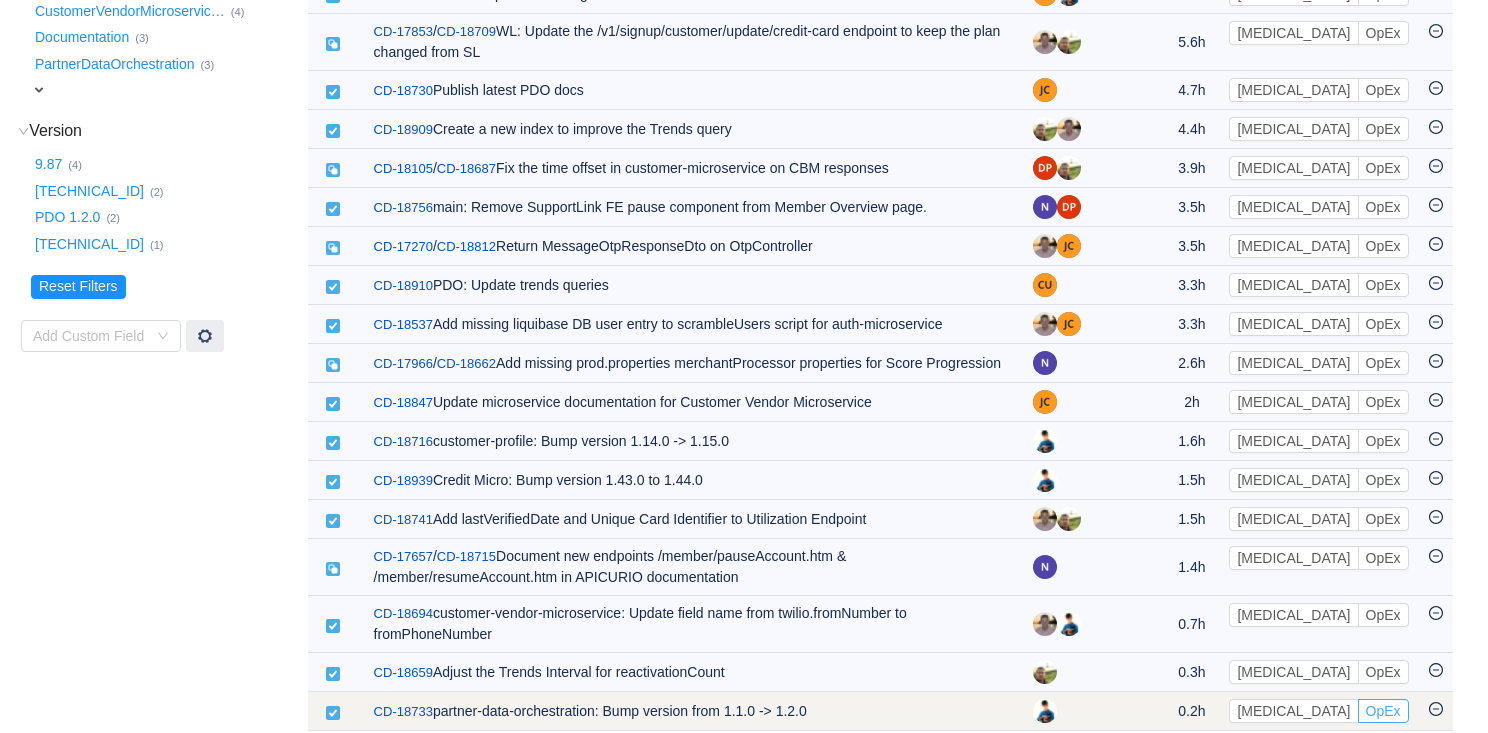 click on "OpEx" at bounding box center [1383, 711] 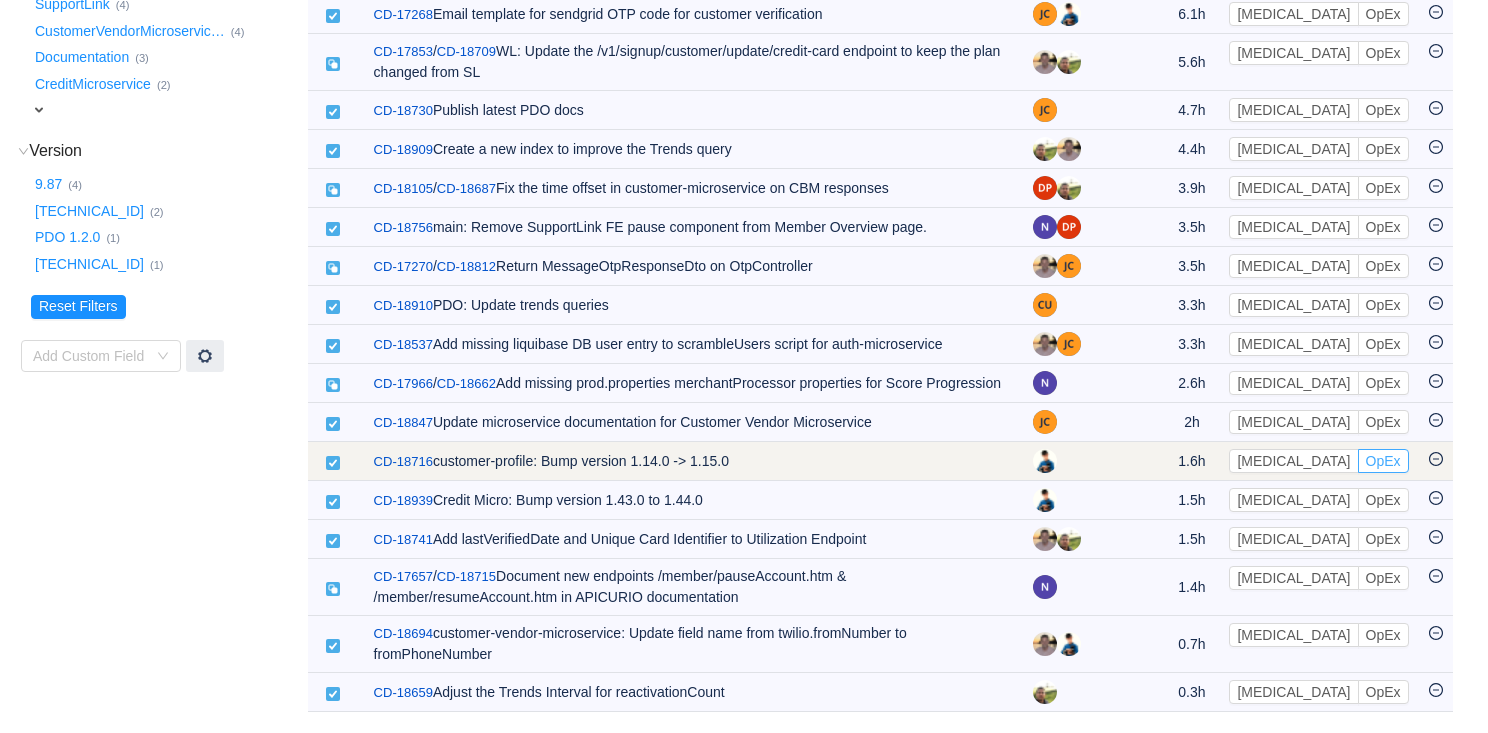 scroll, scrollTop: 566, scrollLeft: 0, axis: vertical 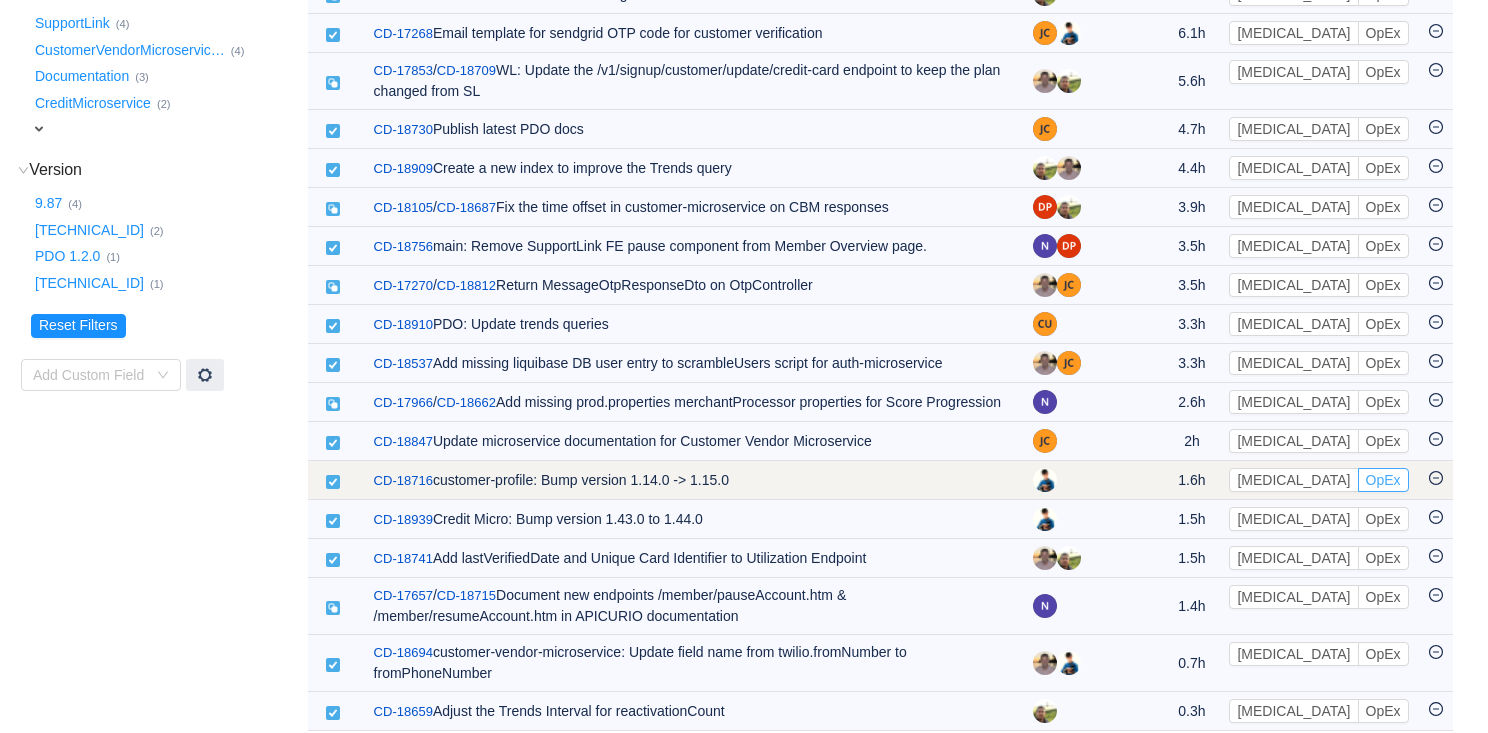 click on "OpEx" at bounding box center (1383, 480) 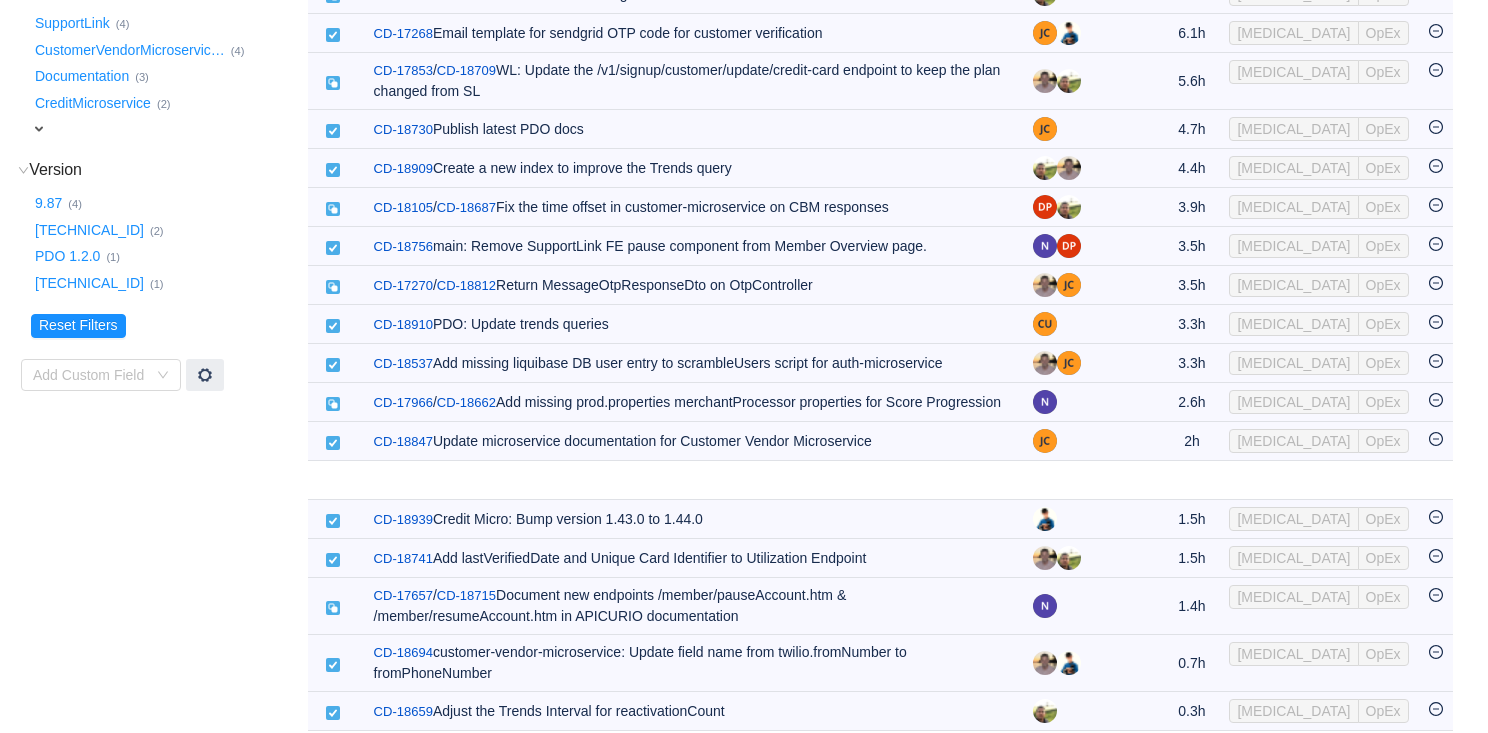 scroll, scrollTop: 527, scrollLeft: 0, axis: vertical 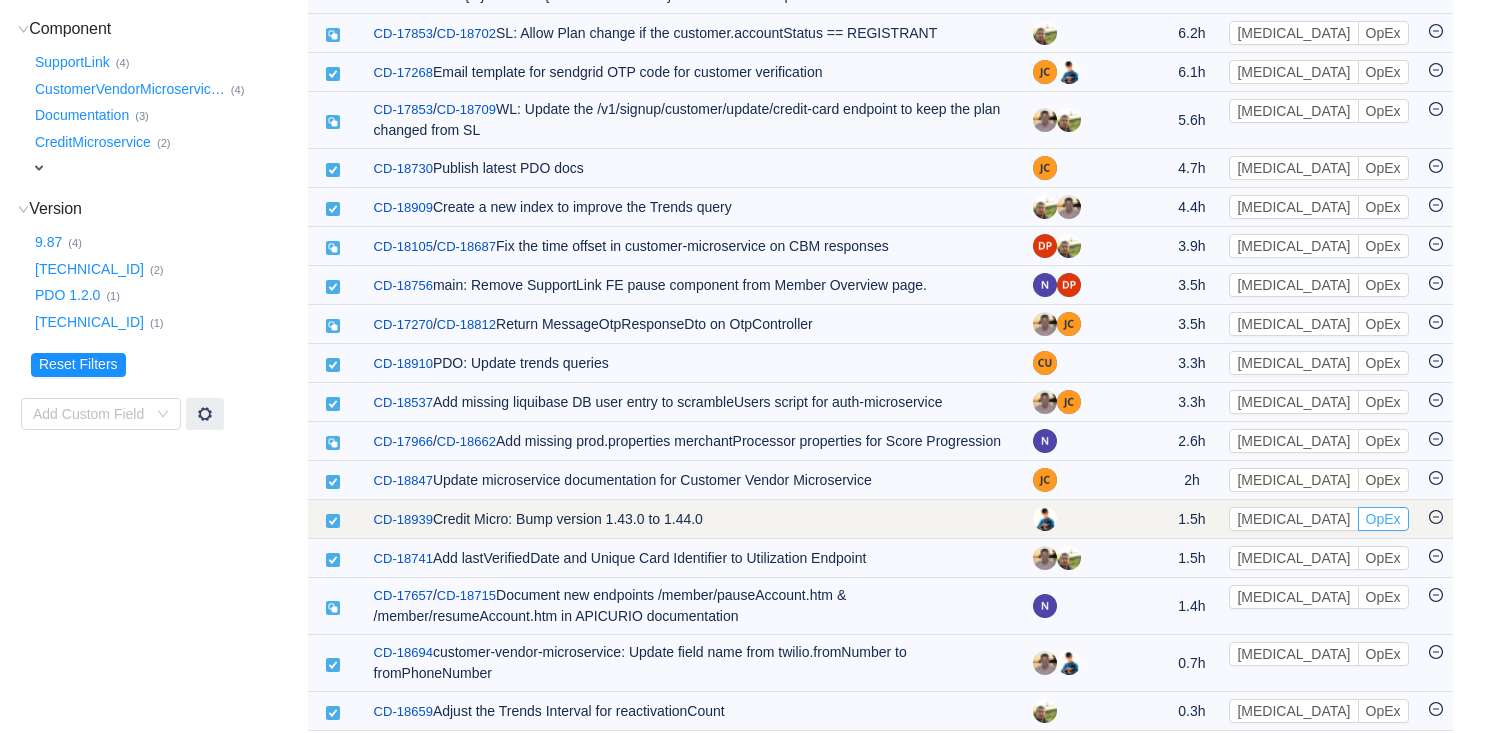 click on "OpEx" at bounding box center (1383, 519) 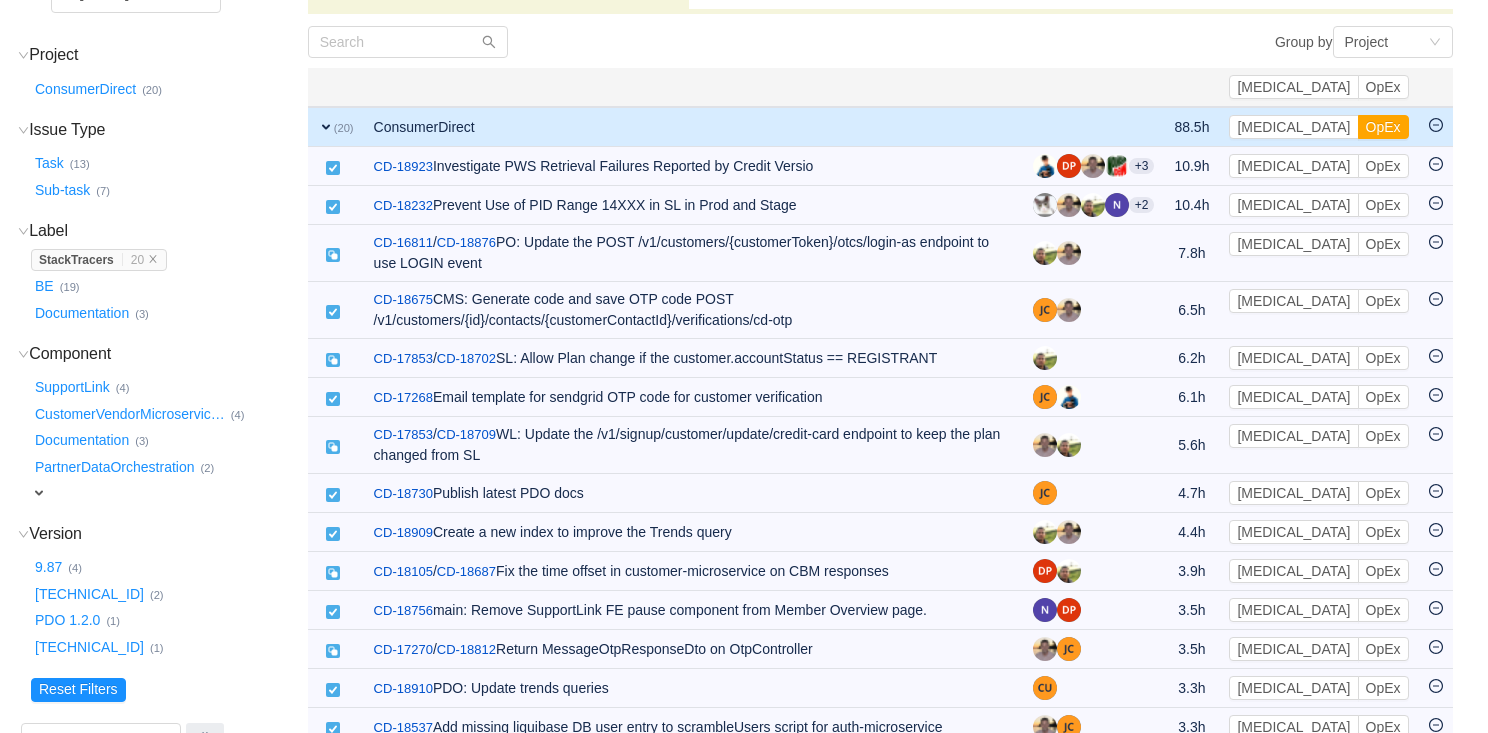 scroll, scrollTop: 198, scrollLeft: 0, axis: vertical 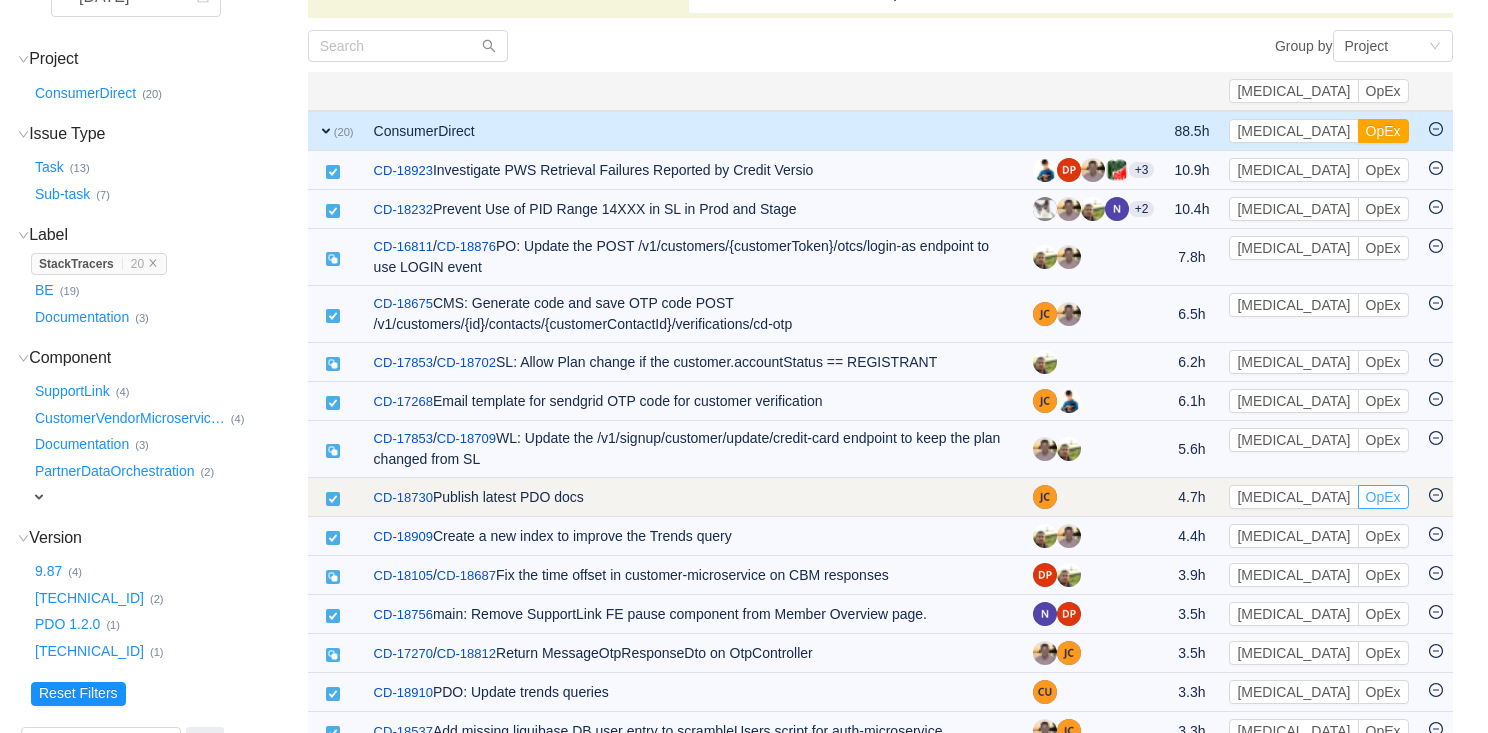 click on "OpEx" at bounding box center [1383, 497] 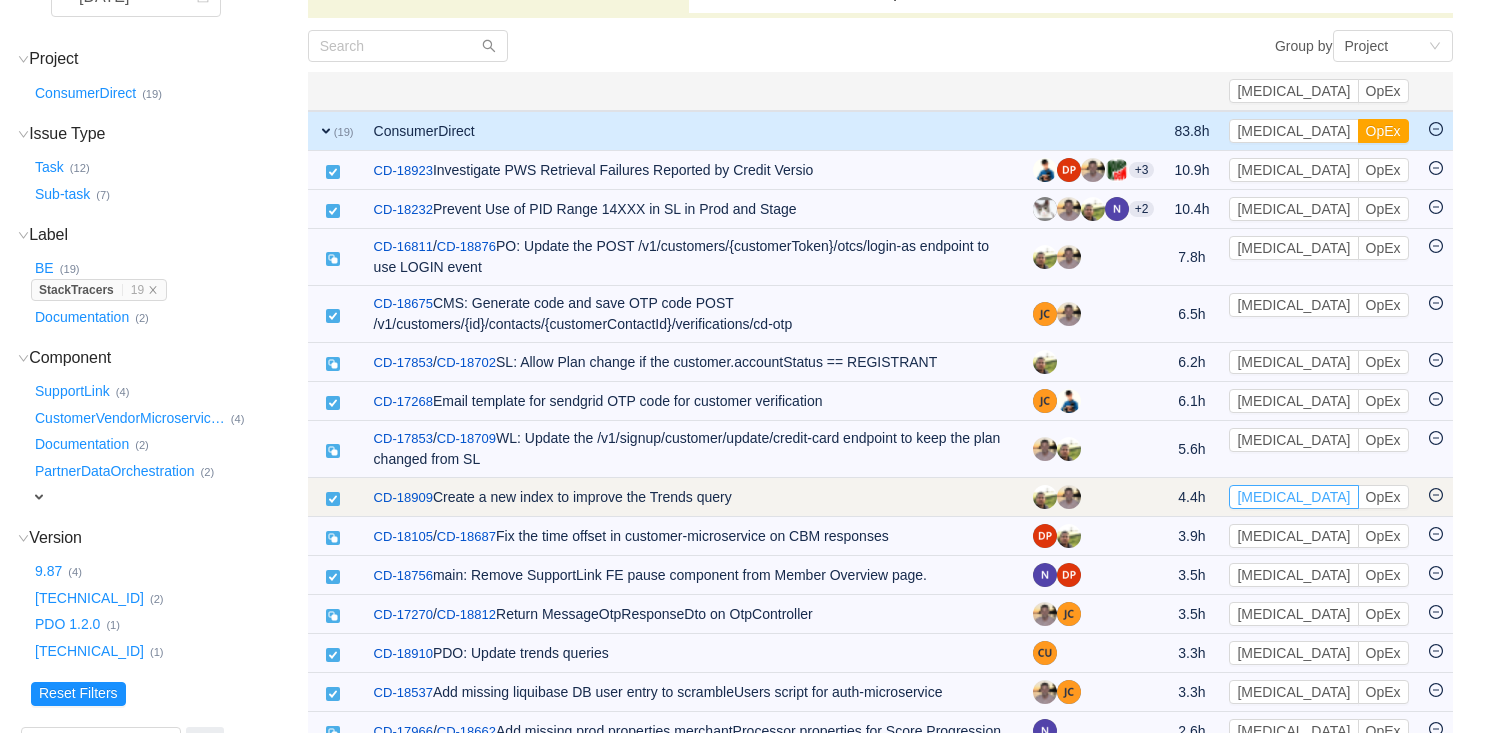 click on "[MEDICAL_DATA]" at bounding box center [1293, 497] 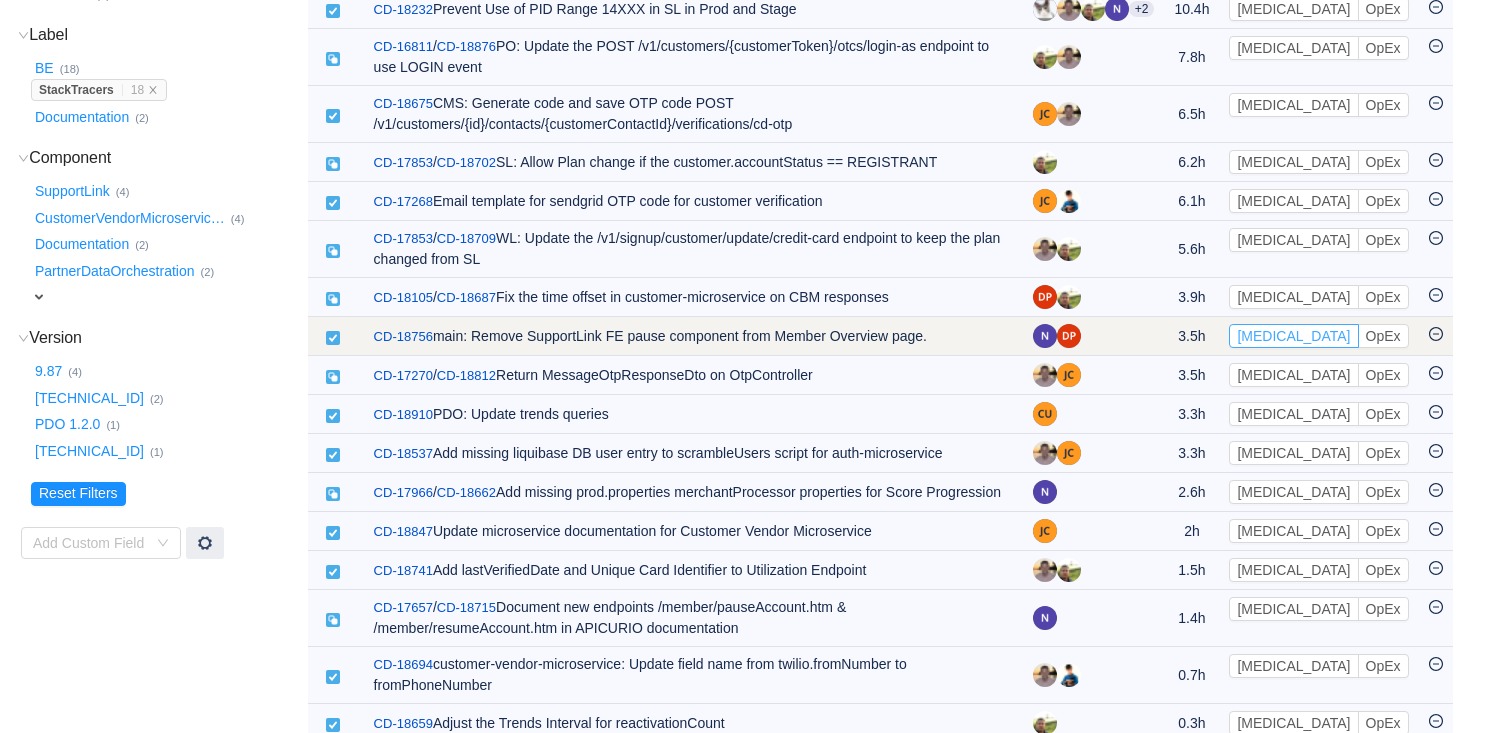 scroll, scrollTop: 410, scrollLeft: 0, axis: vertical 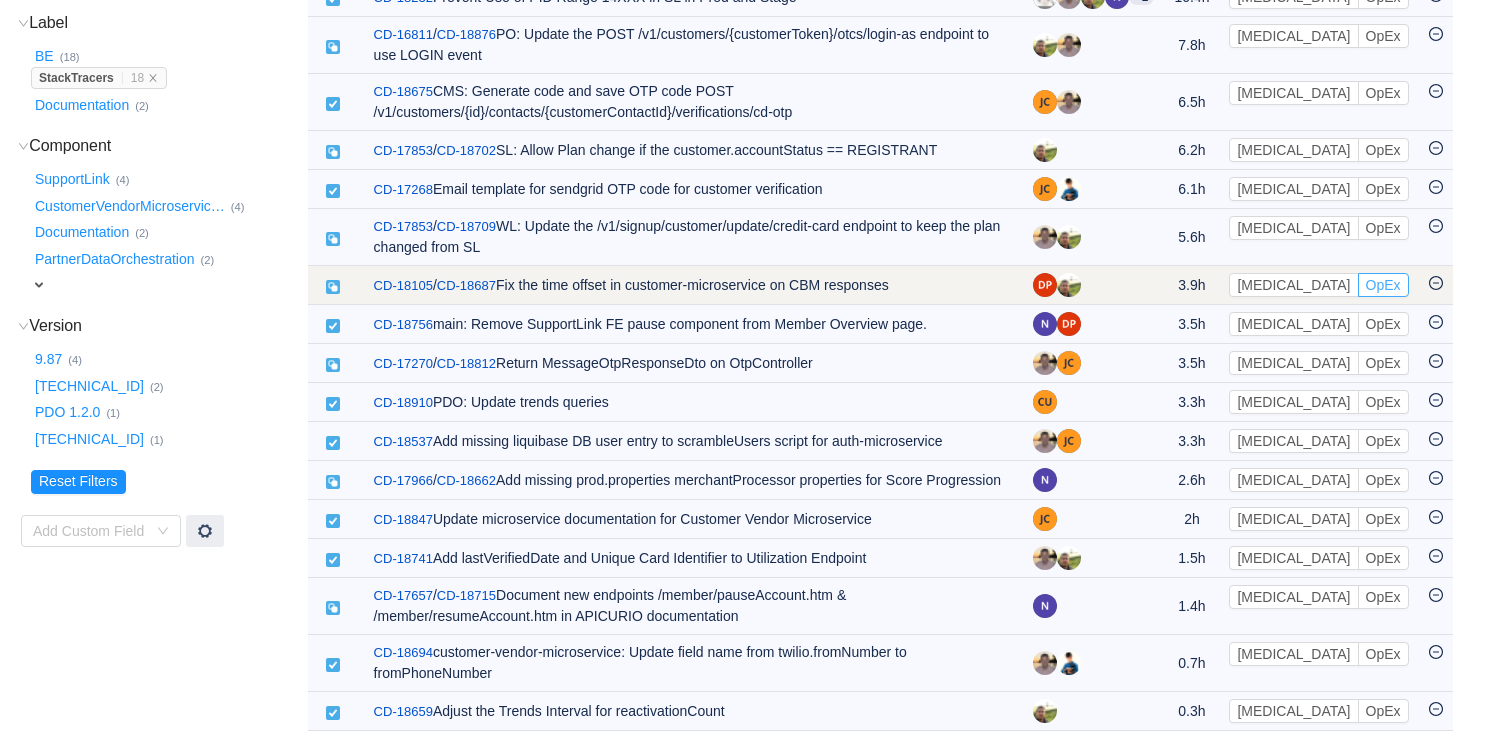click on "OpEx" at bounding box center [1383, 285] 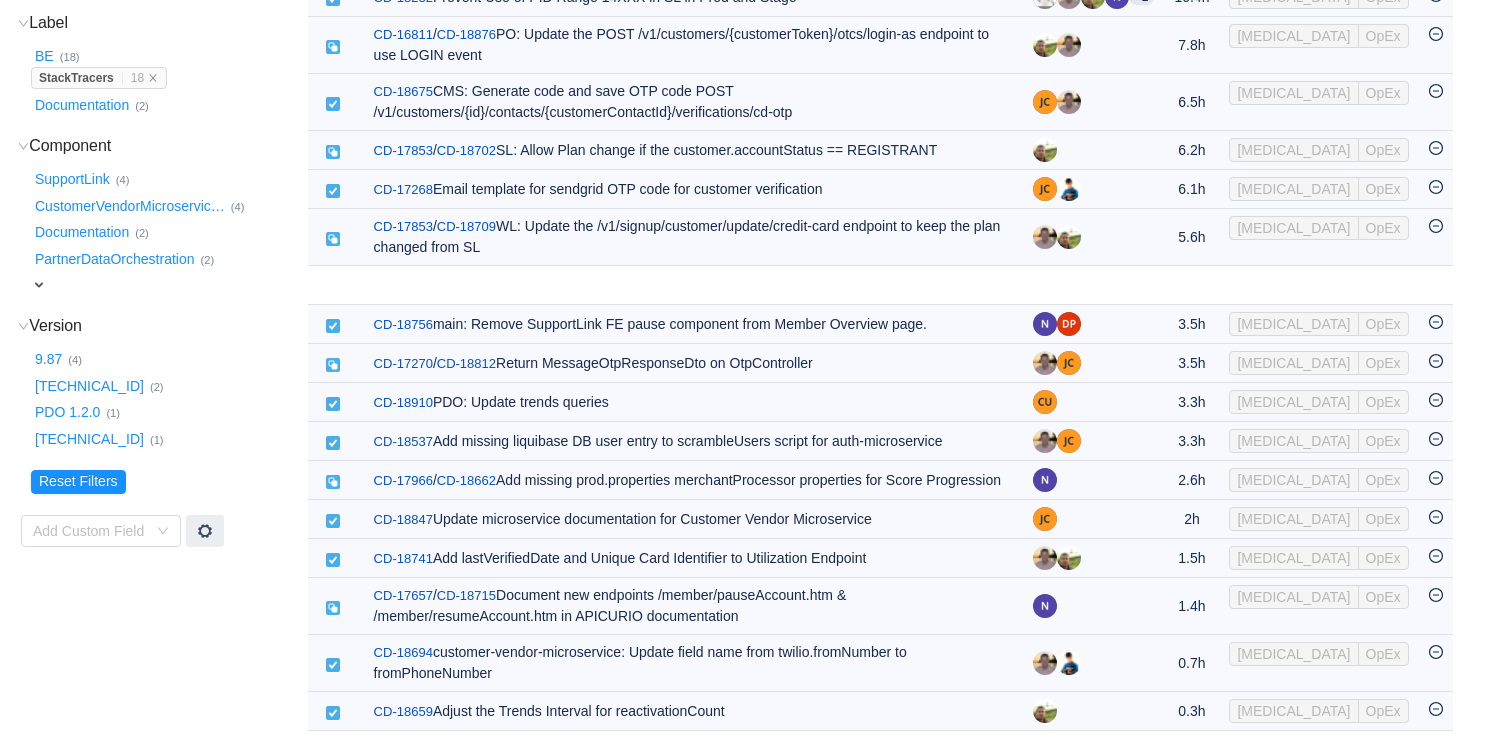 scroll, scrollTop: 371, scrollLeft: 0, axis: vertical 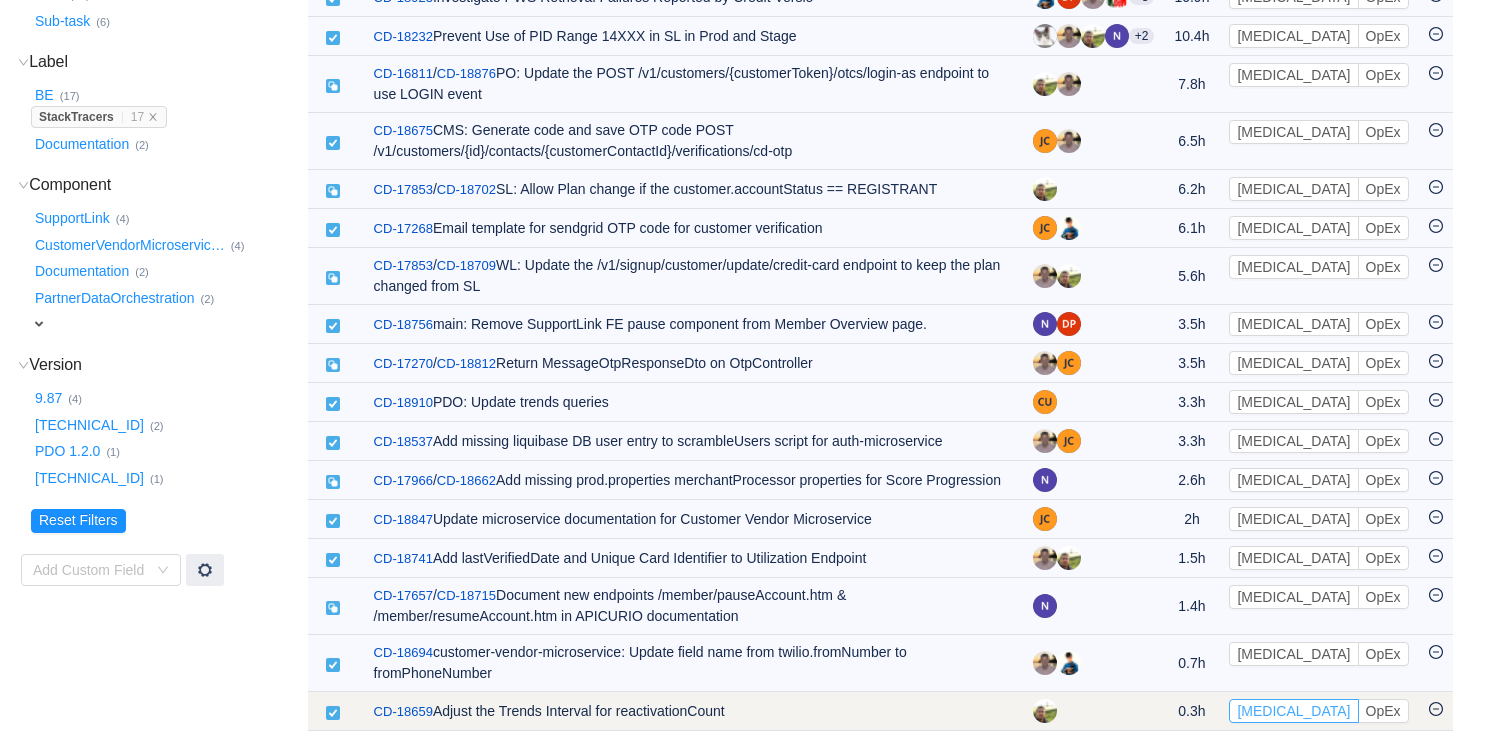 click on "[MEDICAL_DATA]" at bounding box center [1293, 711] 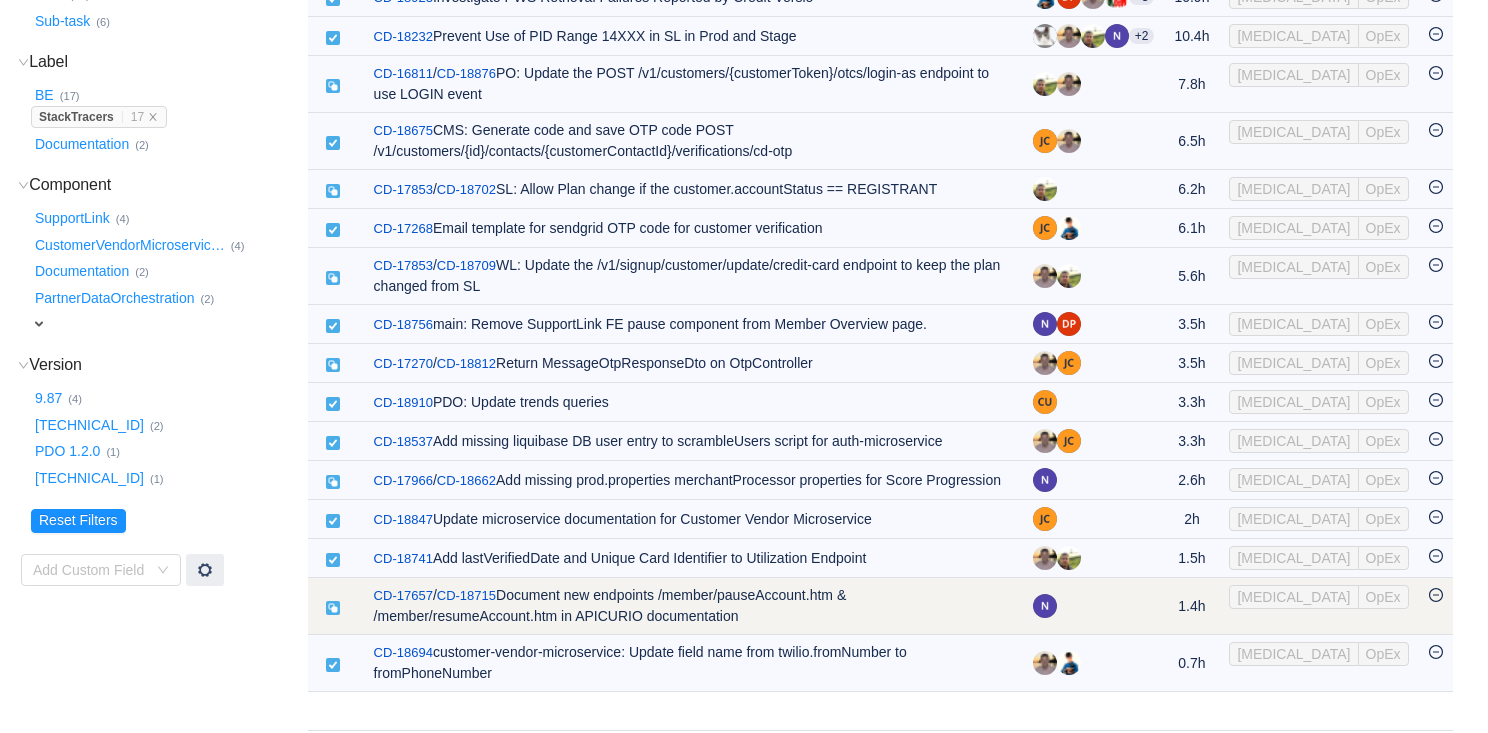 scroll, scrollTop: 332, scrollLeft: 0, axis: vertical 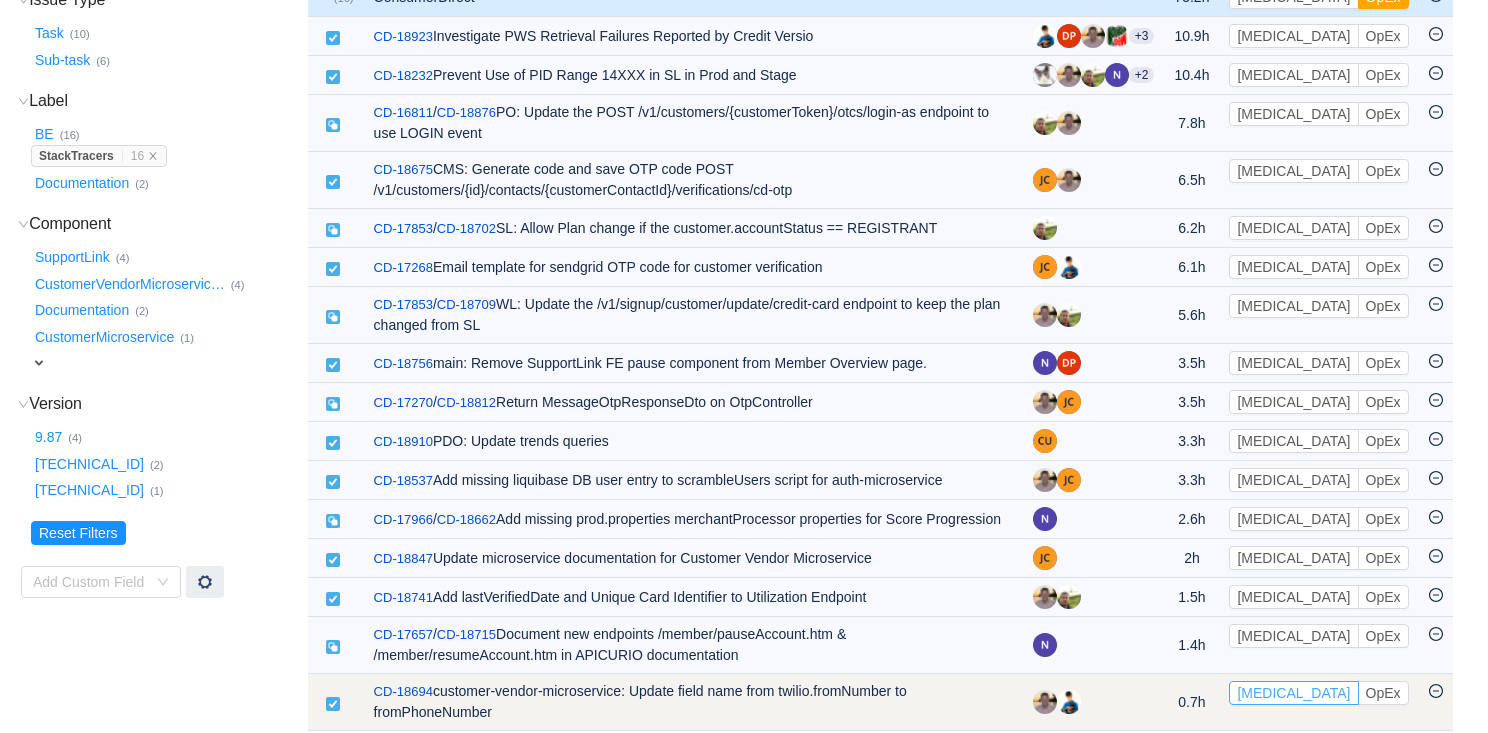 click on "[MEDICAL_DATA]" at bounding box center (1293, 693) 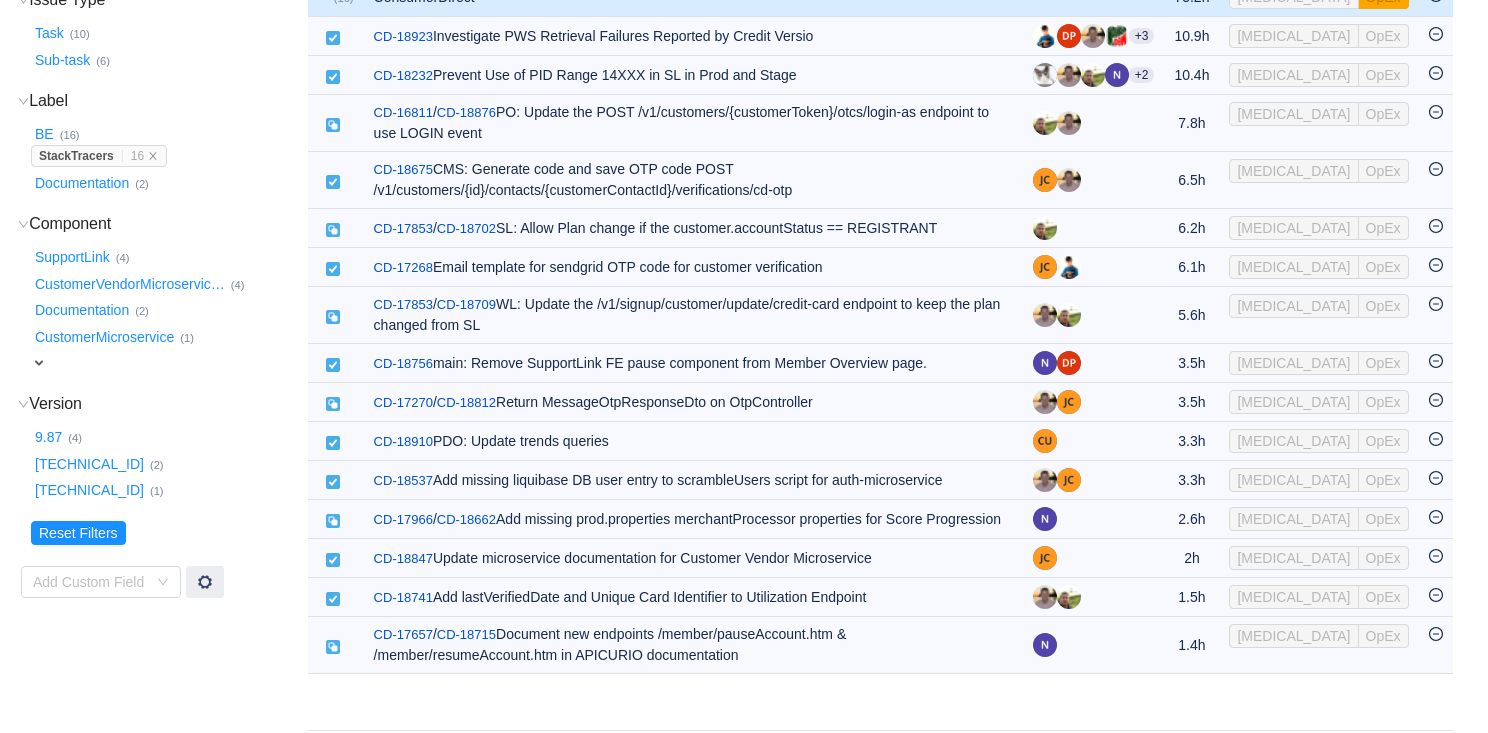 scroll, scrollTop: 293, scrollLeft: 0, axis: vertical 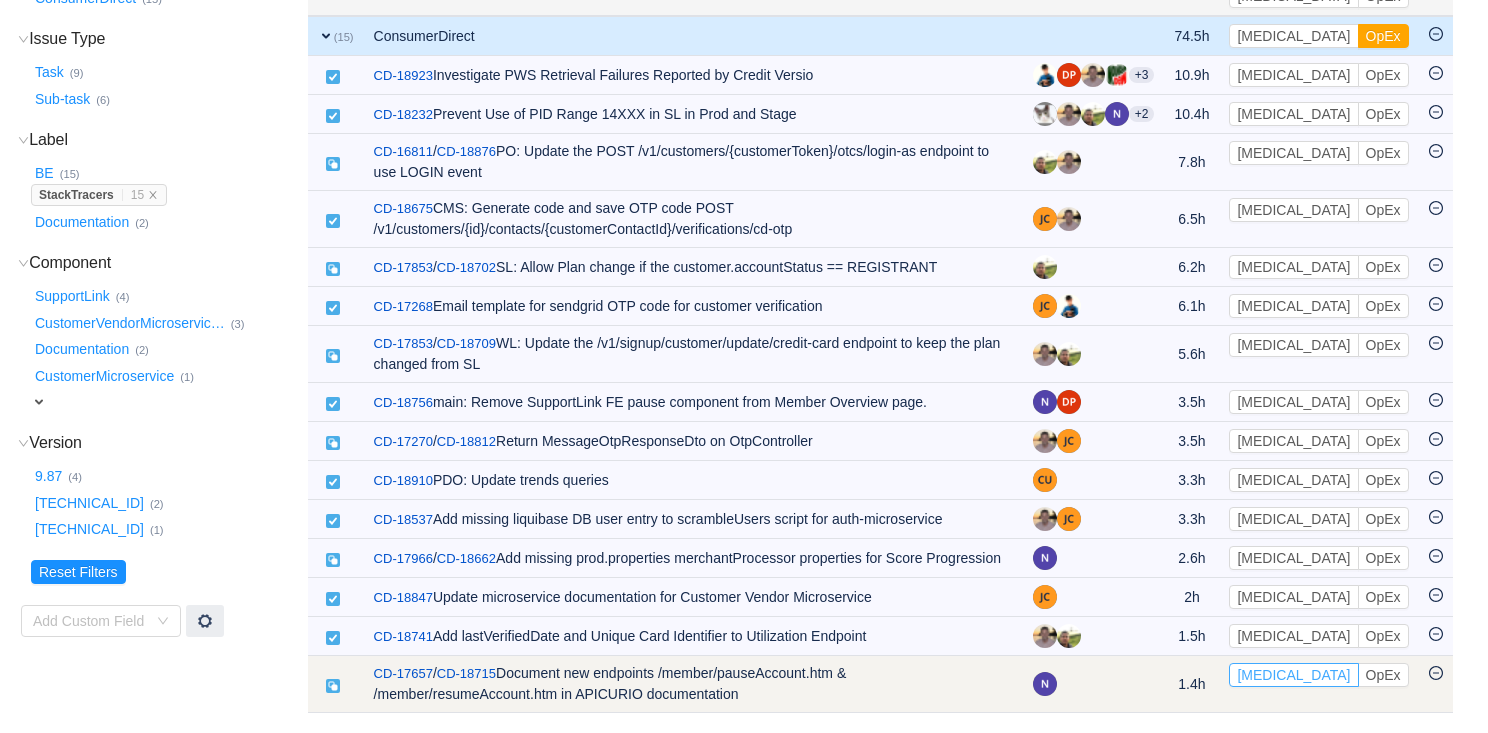 click on "[MEDICAL_DATA]" at bounding box center (1293, 675) 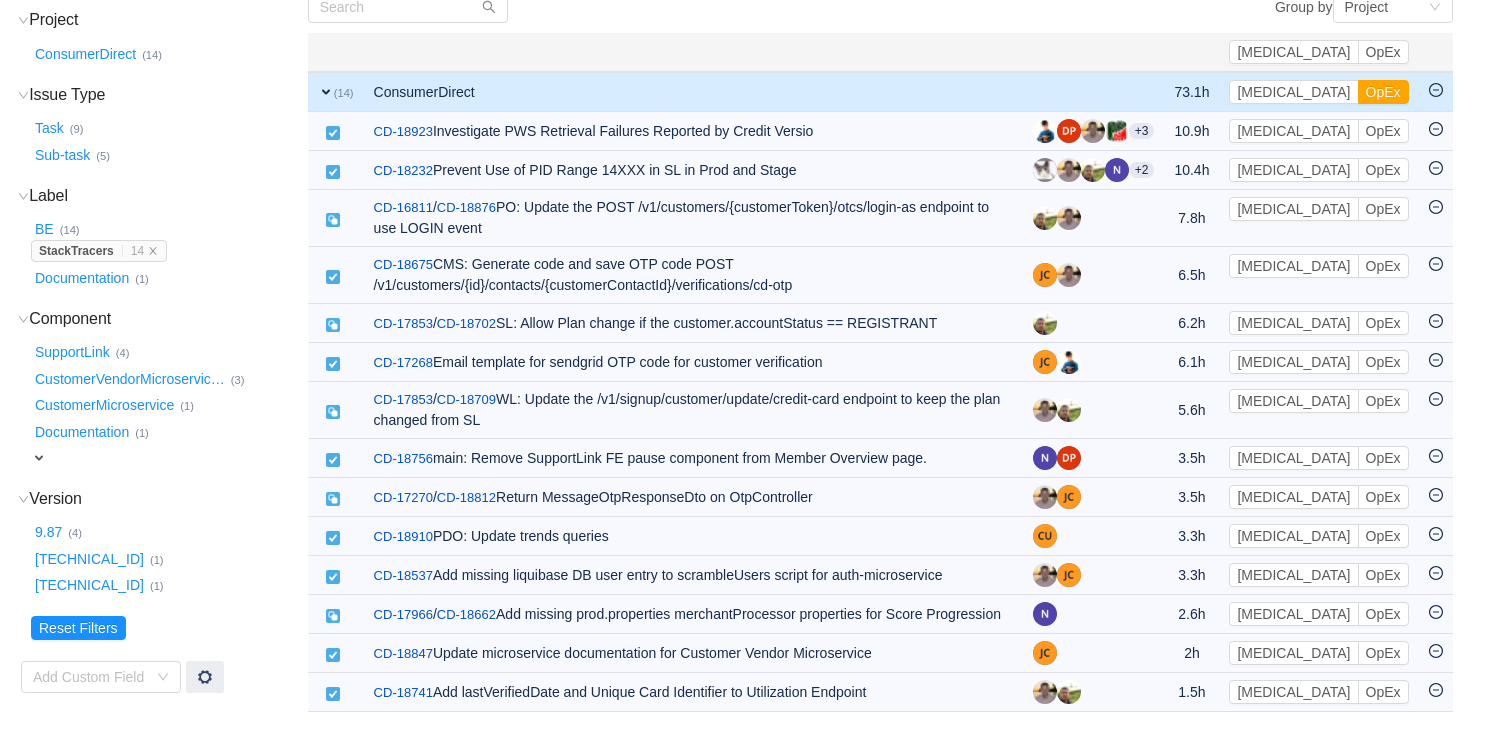 scroll, scrollTop: 236, scrollLeft: 0, axis: vertical 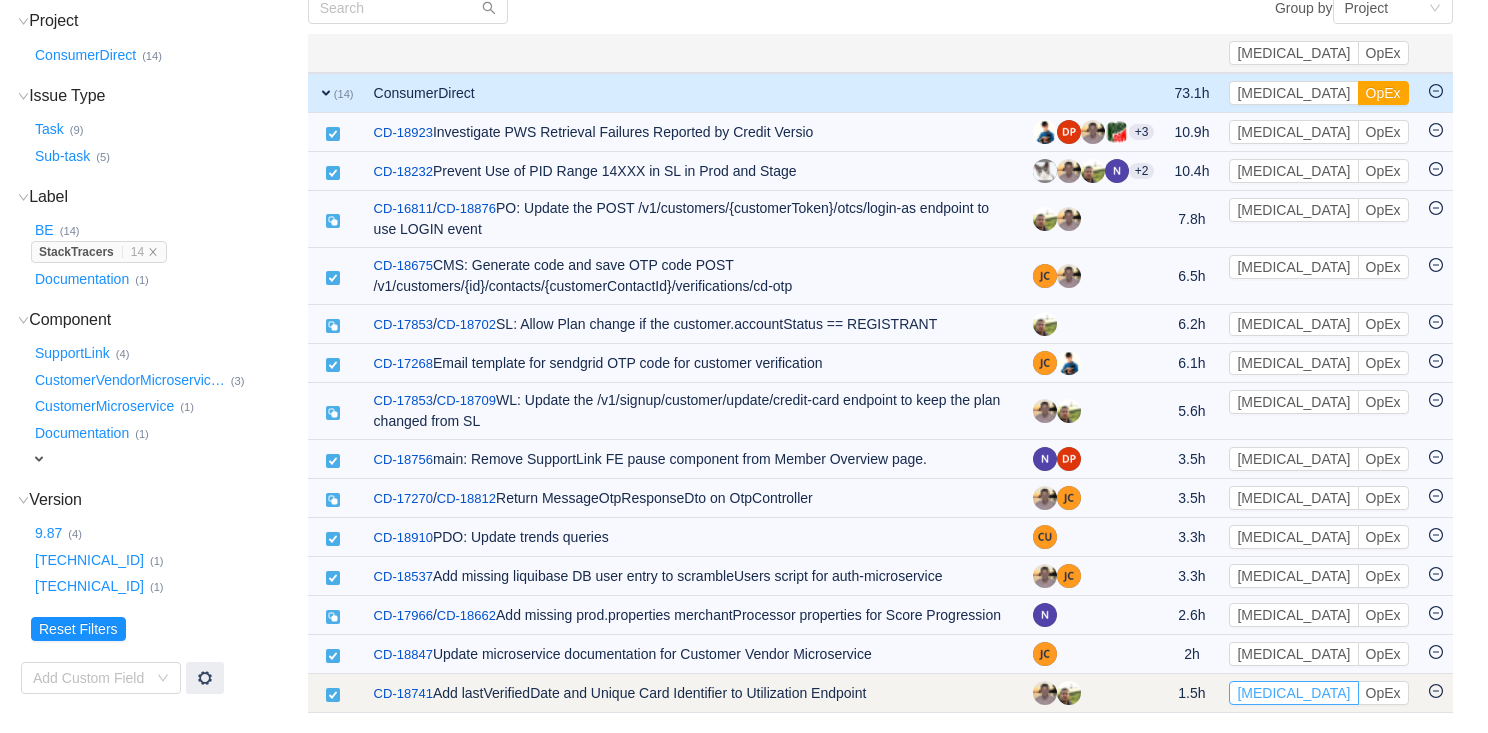 click on "[MEDICAL_DATA]" at bounding box center (1293, 693) 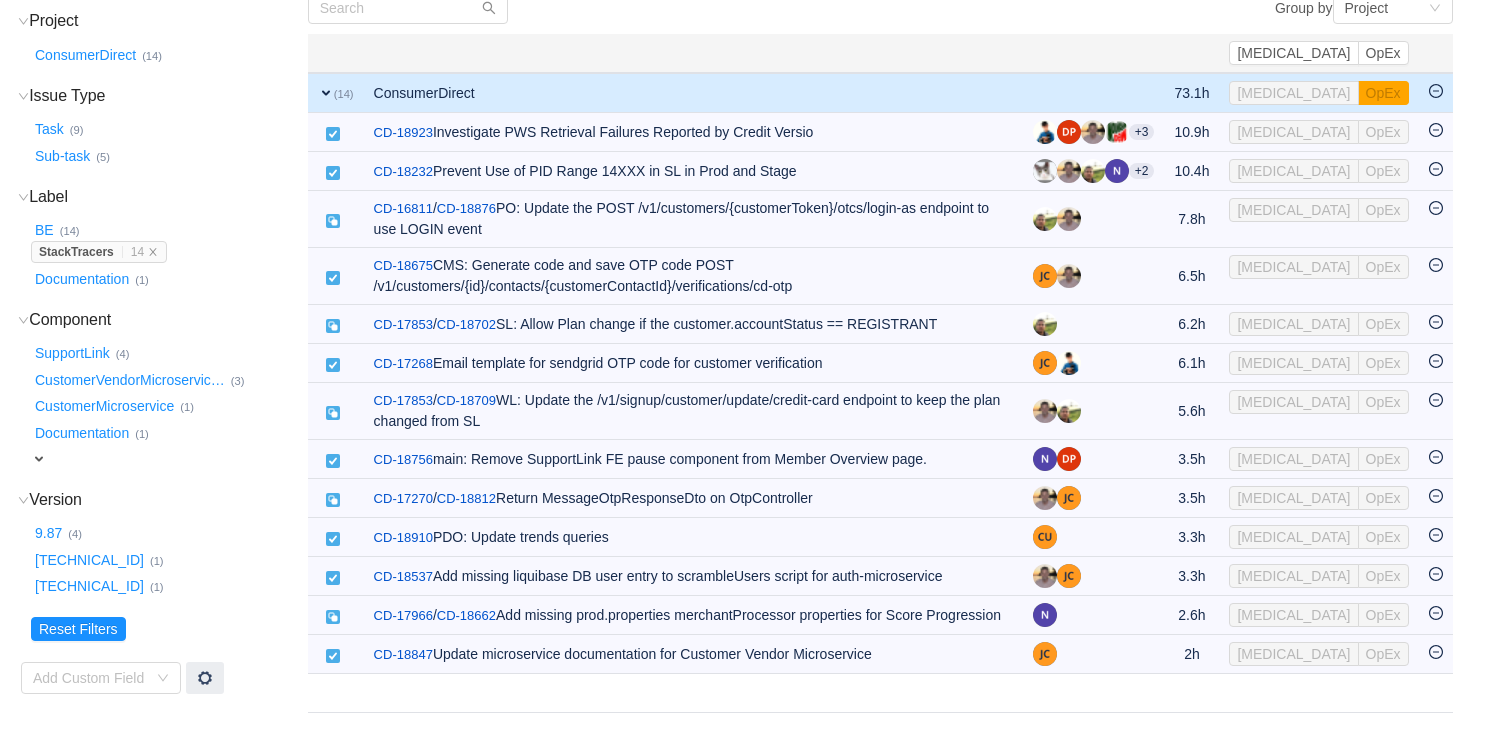 scroll, scrollTop: 218, scrollLeft: 0, axis: vertical 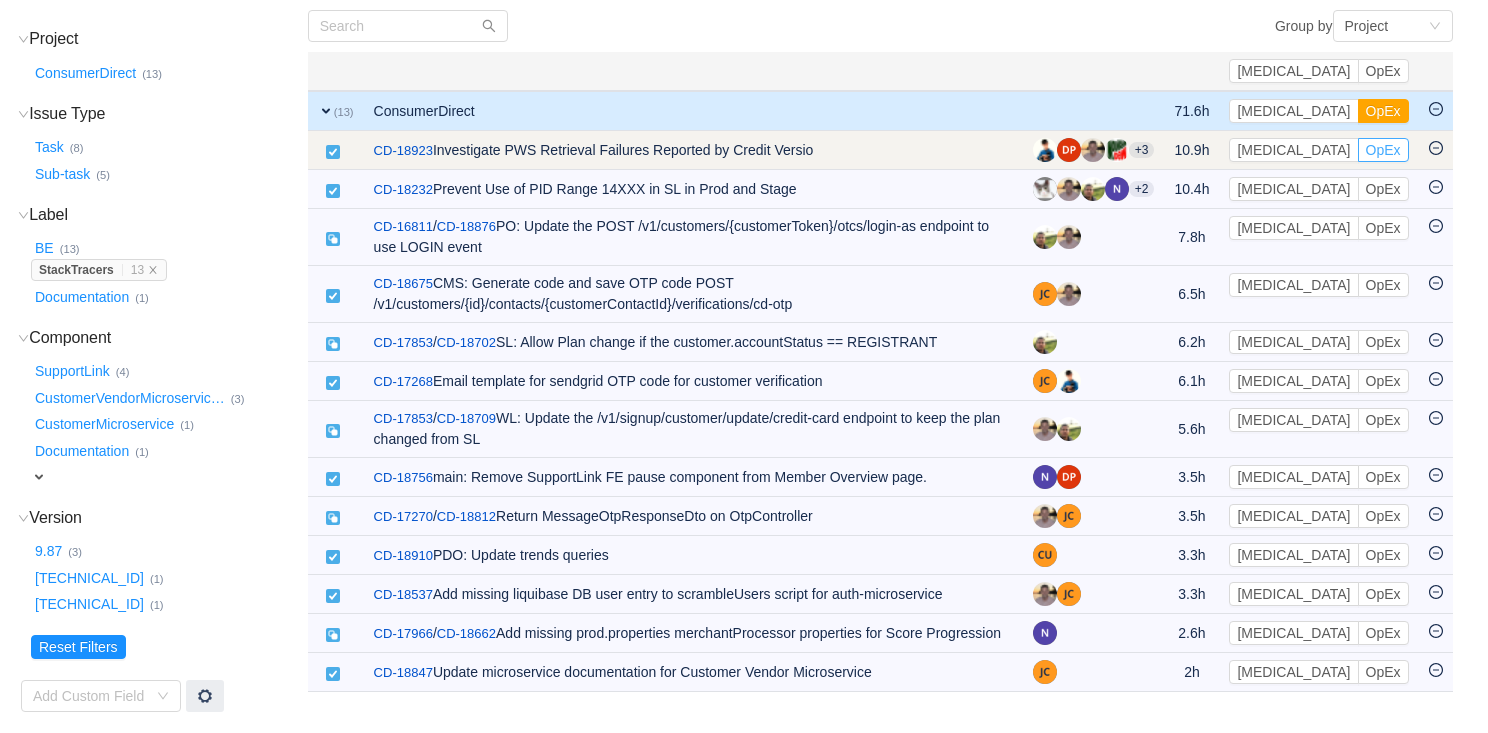 click on "OpEx" at bounding box center [1383, 150] 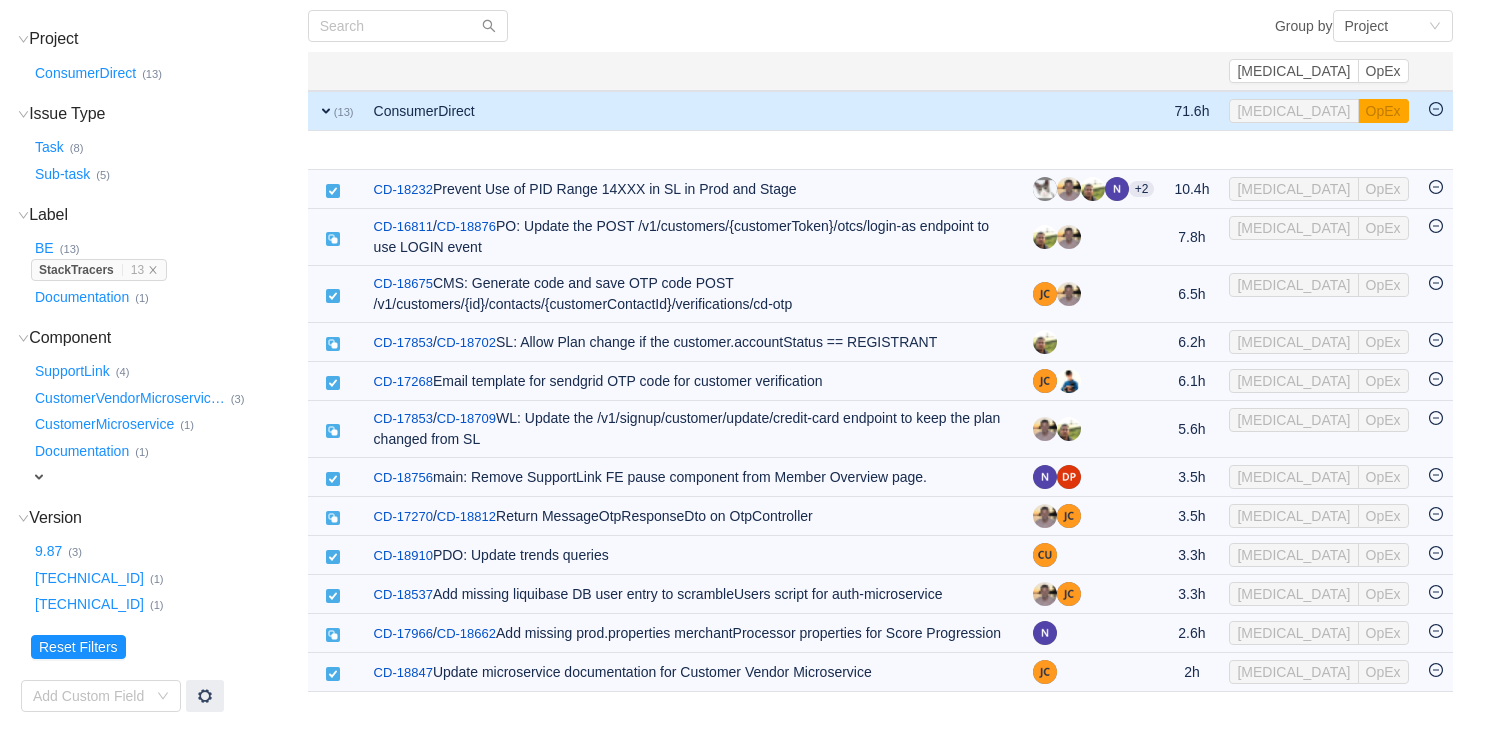 scroll, scrollTop: 191, scrollLeft: 0, axis: vertical 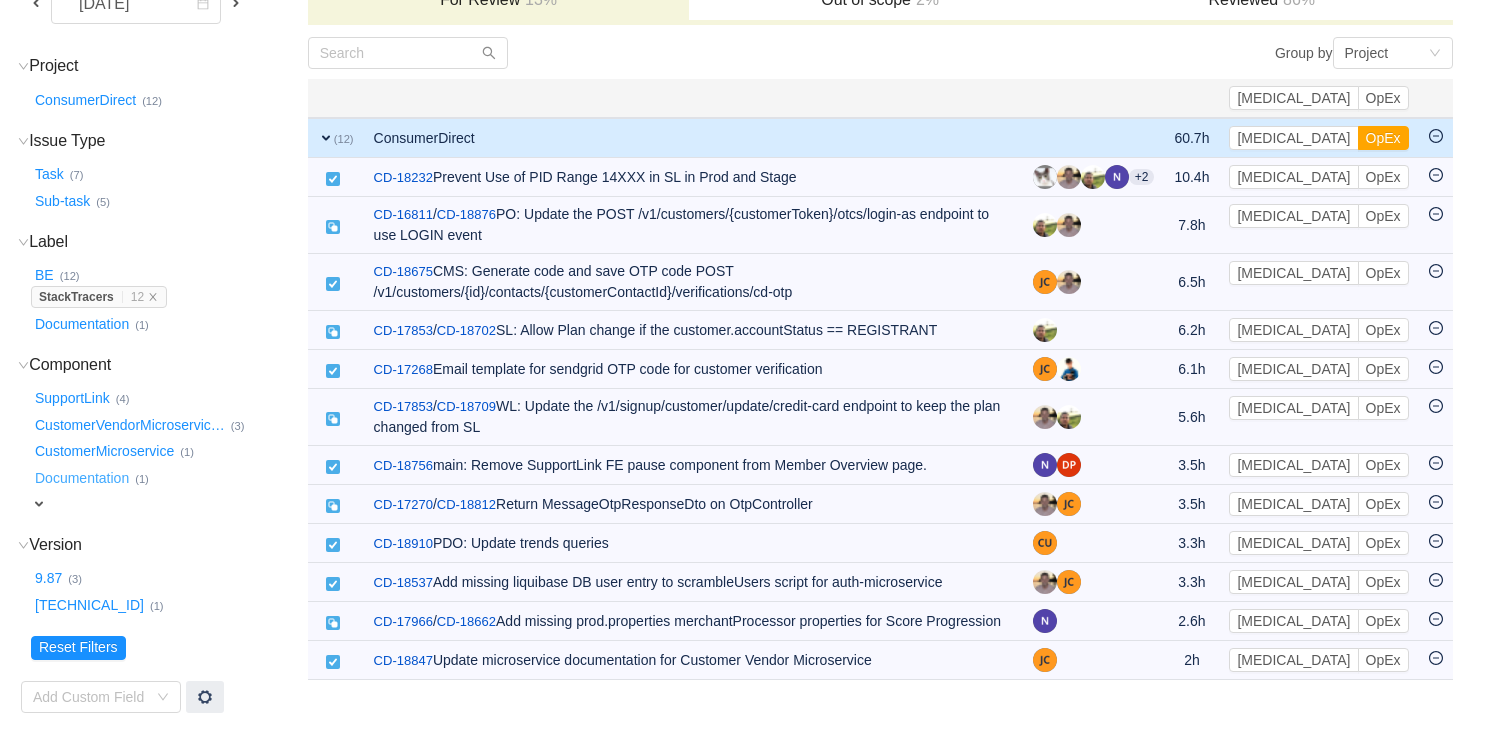 click on "Documentation …" at bounding box center [83, 478] 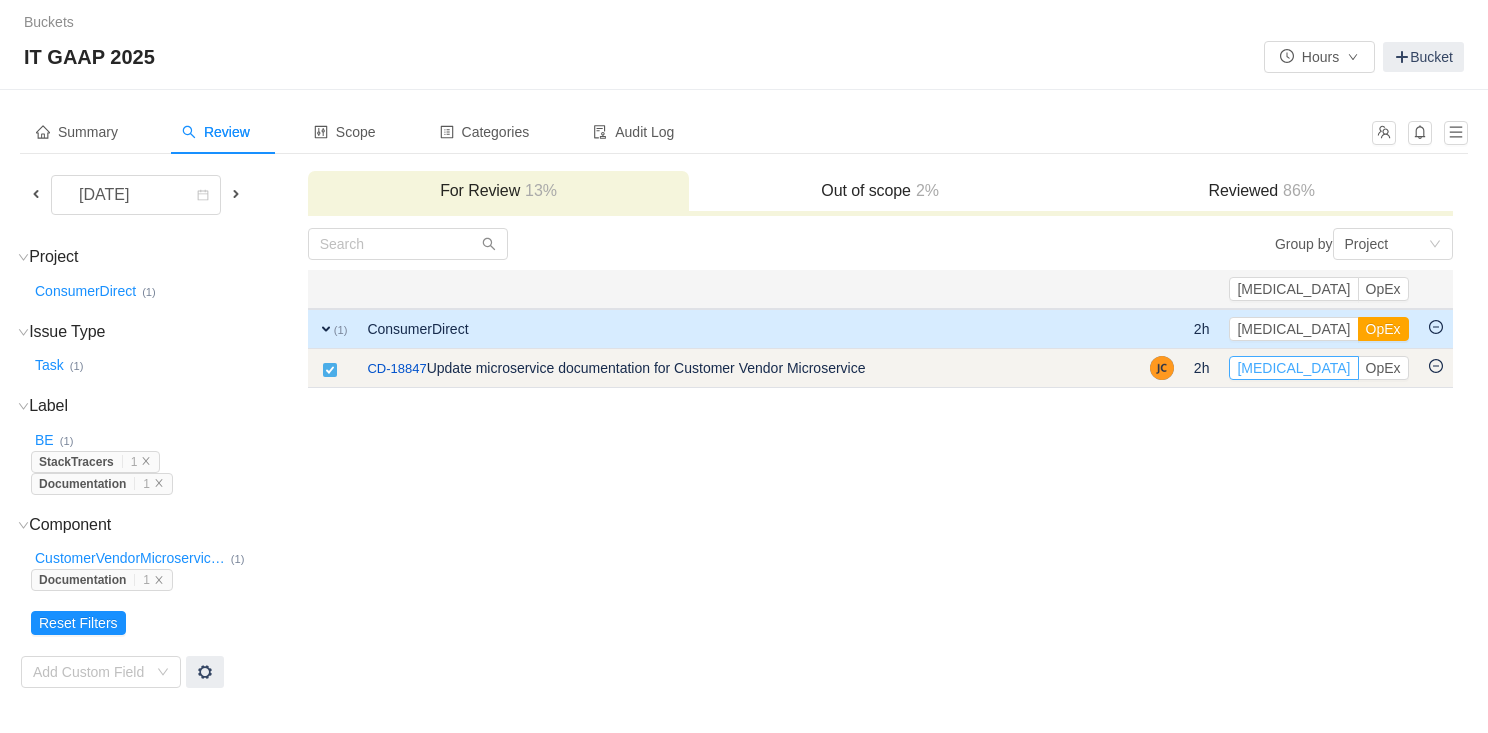 click on "[MEDICAL_DATA]" at bounding box center (1293, 368) 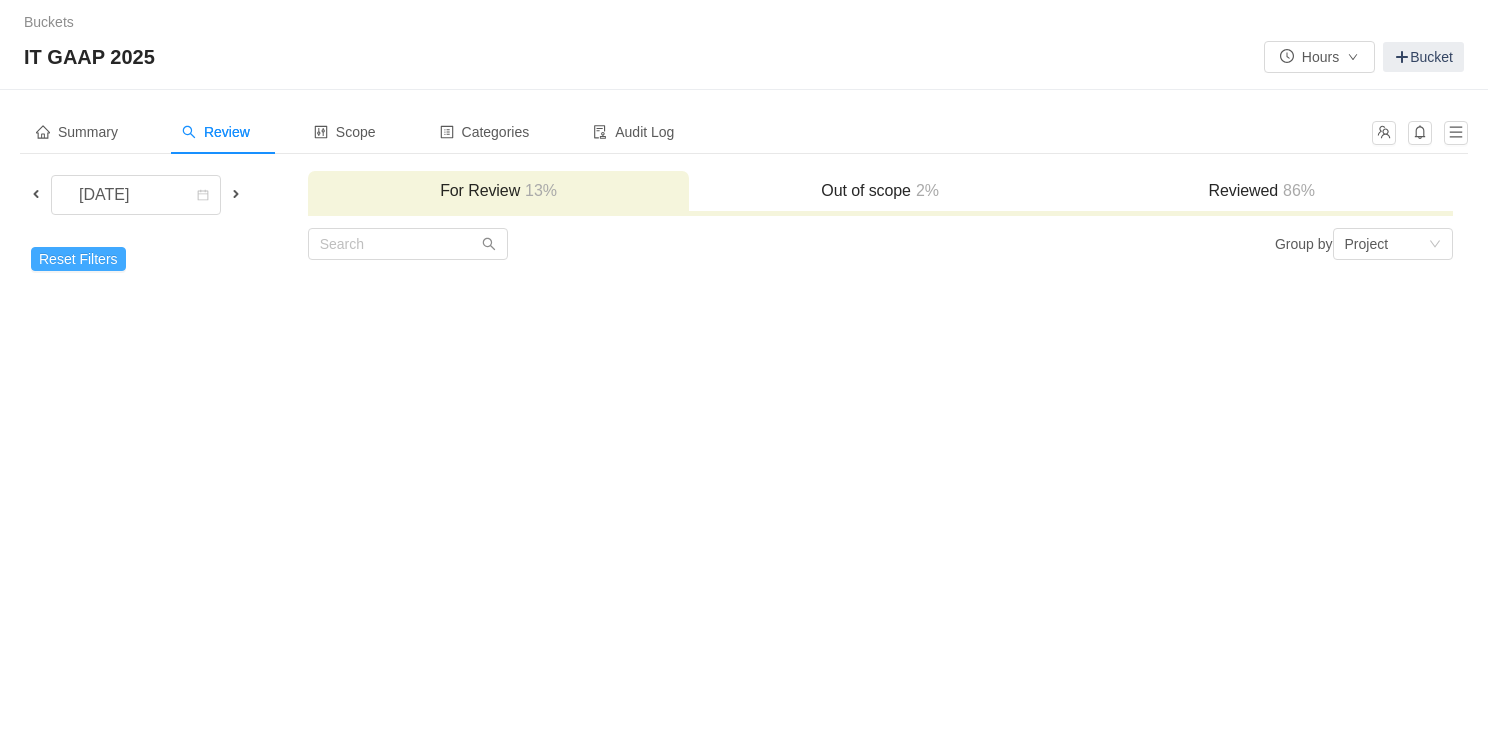 click on "Reset Filters" at bounding box center [78, 259] 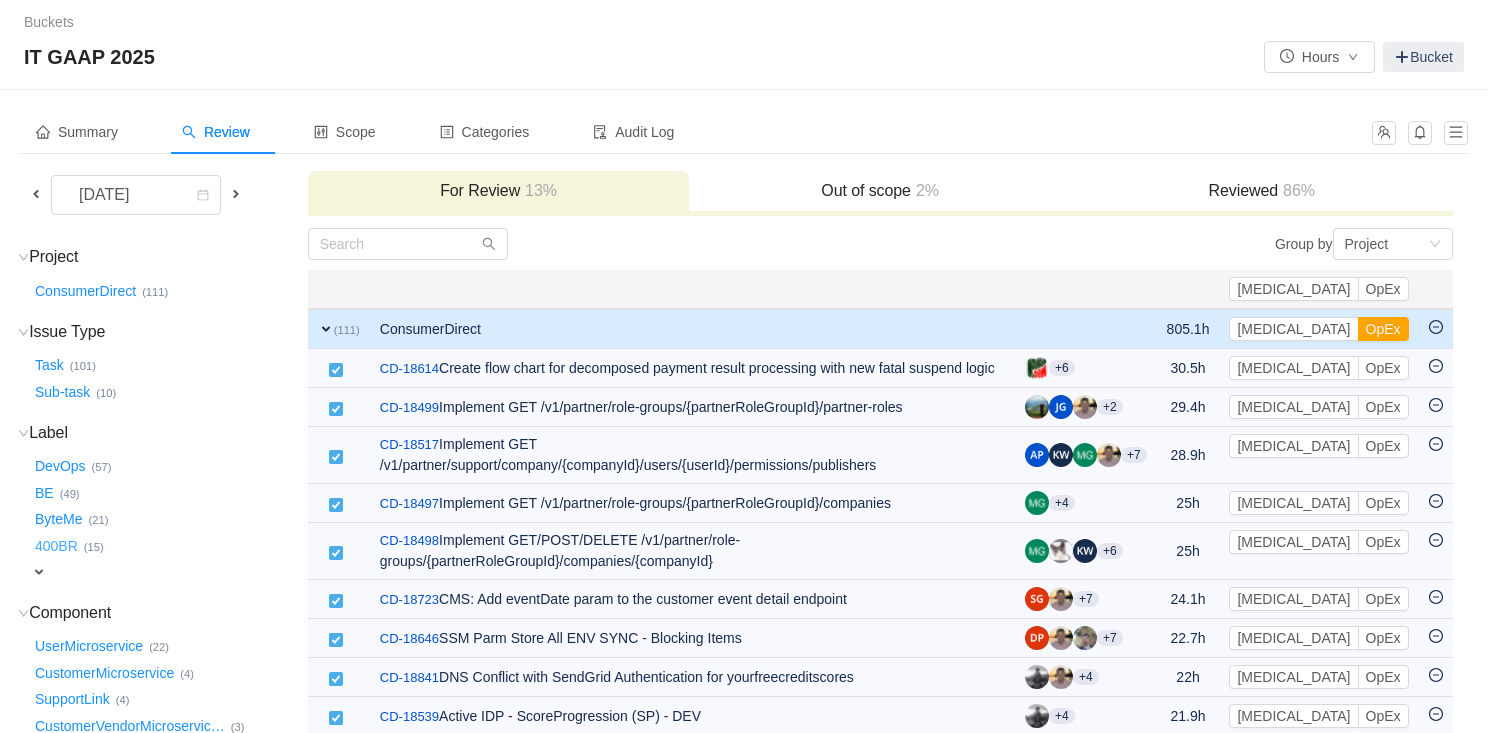 click on "400BR …" at bounding box center (57, 546) 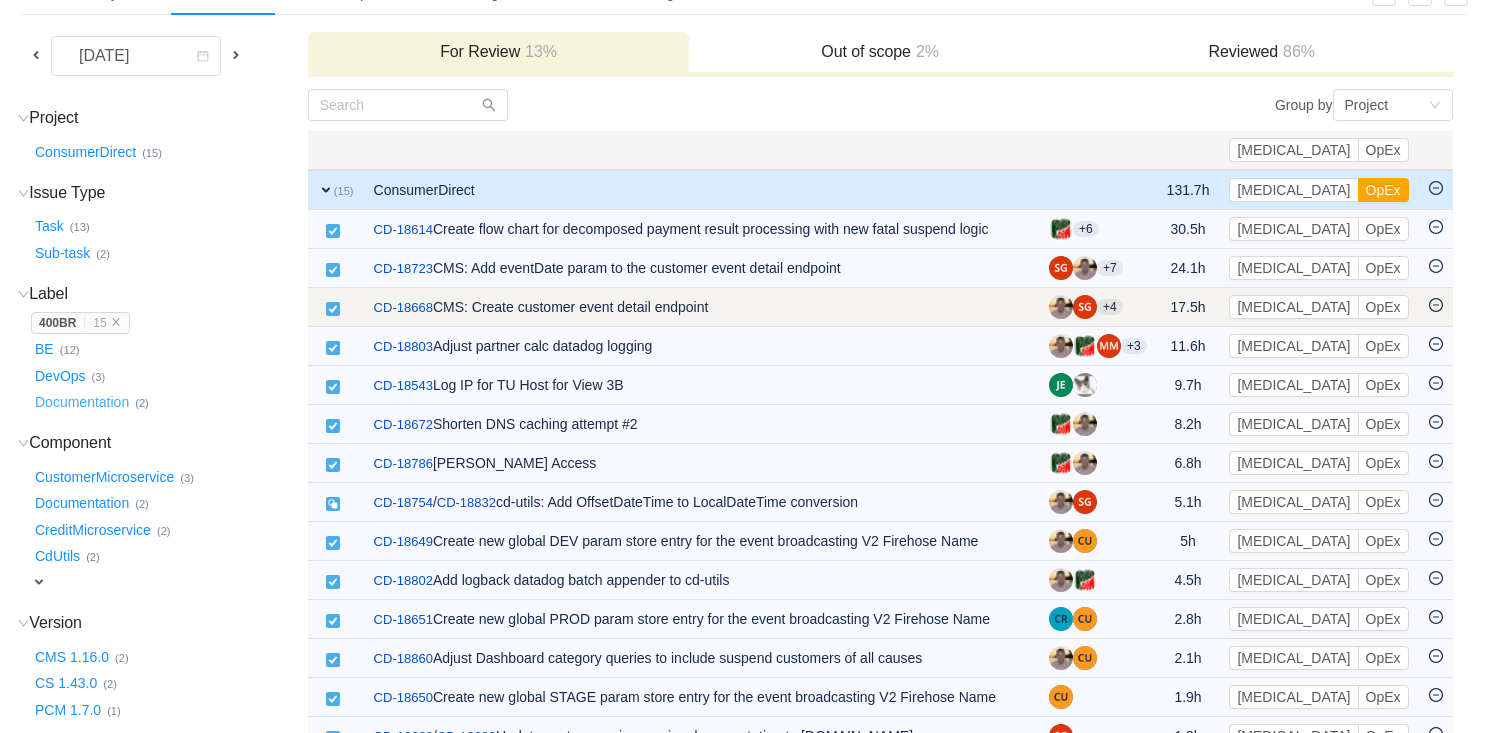 scroll, scrollTop: 140, scrollLeft: 0, axis: vertical 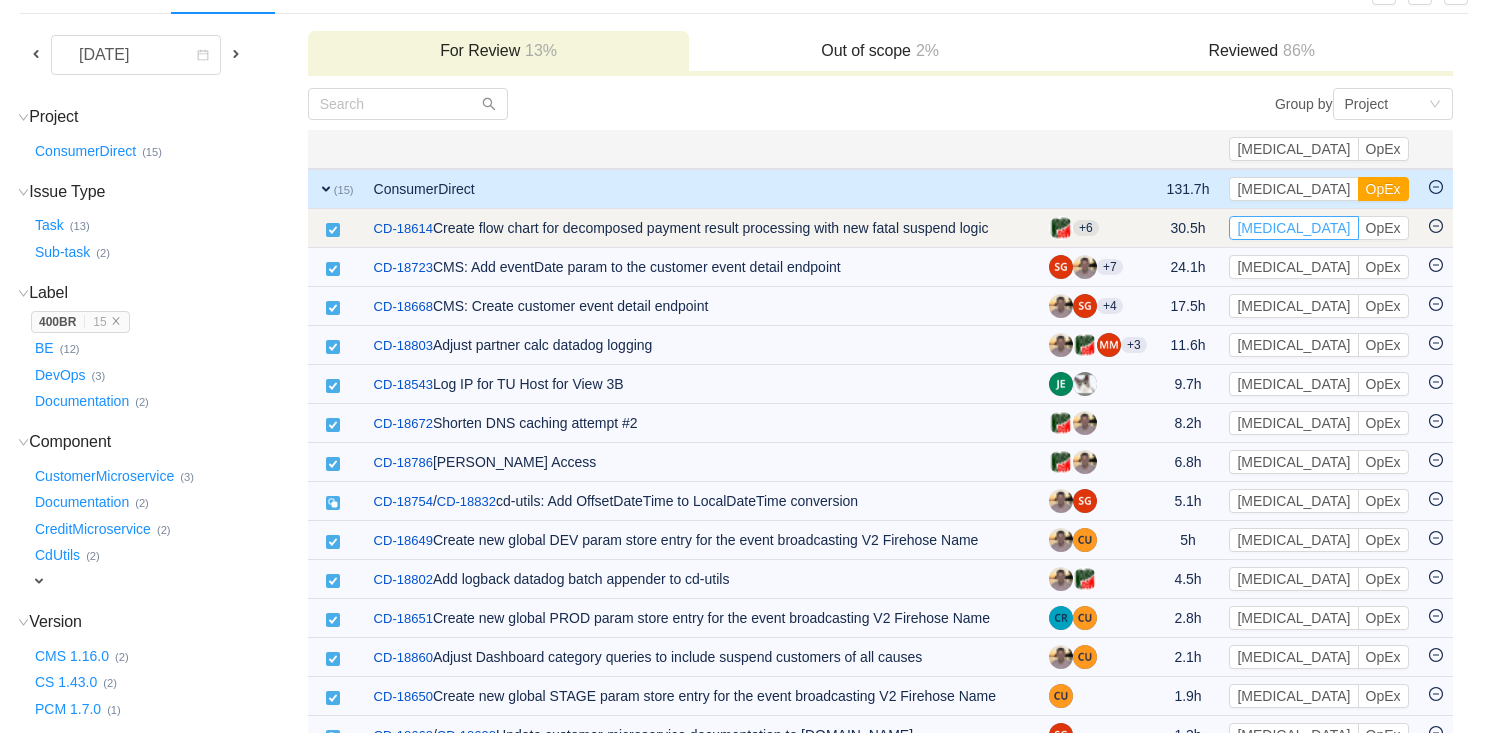 click on "[MEDICAL_DATA]" at bounding box center (1293, 228) 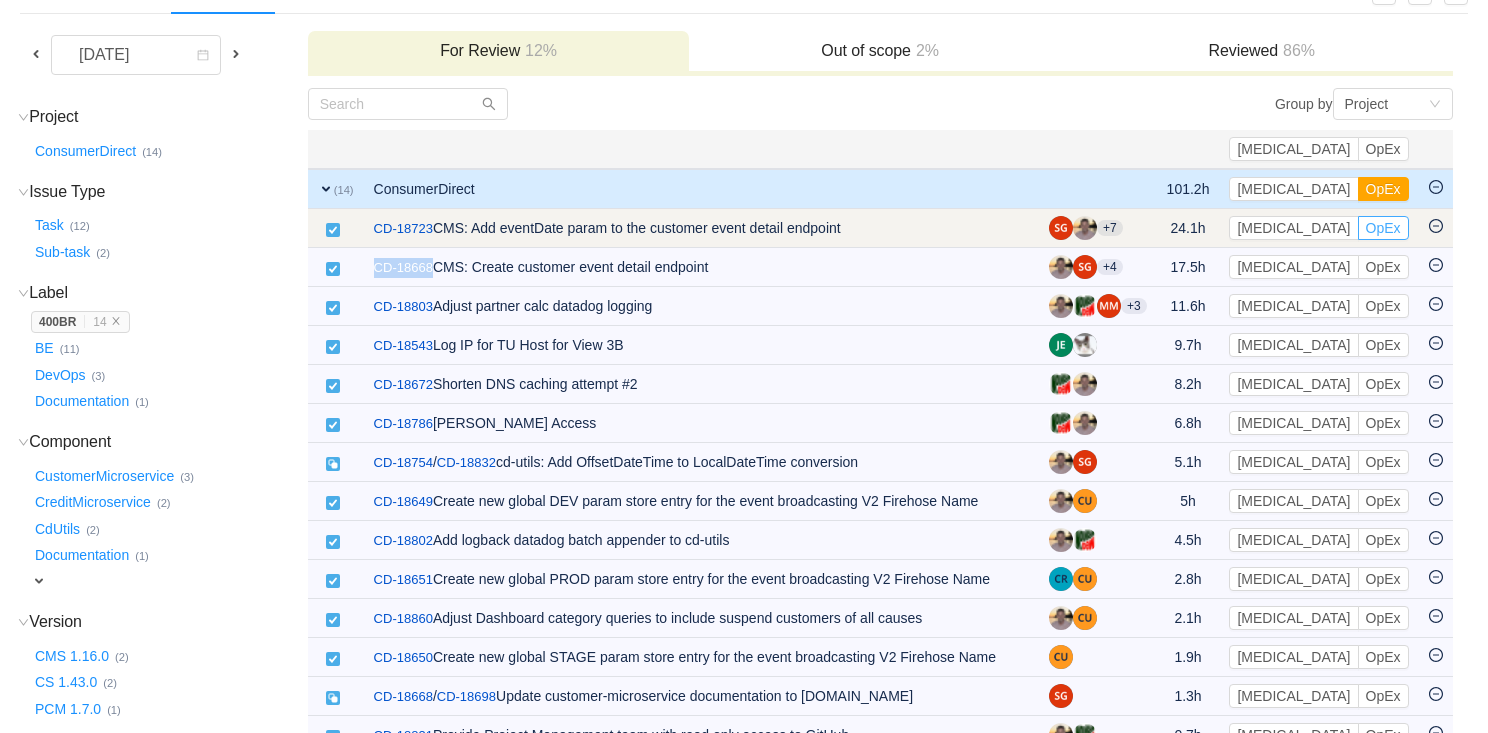 click on "OpEx" at bounding box center (1383, 228) 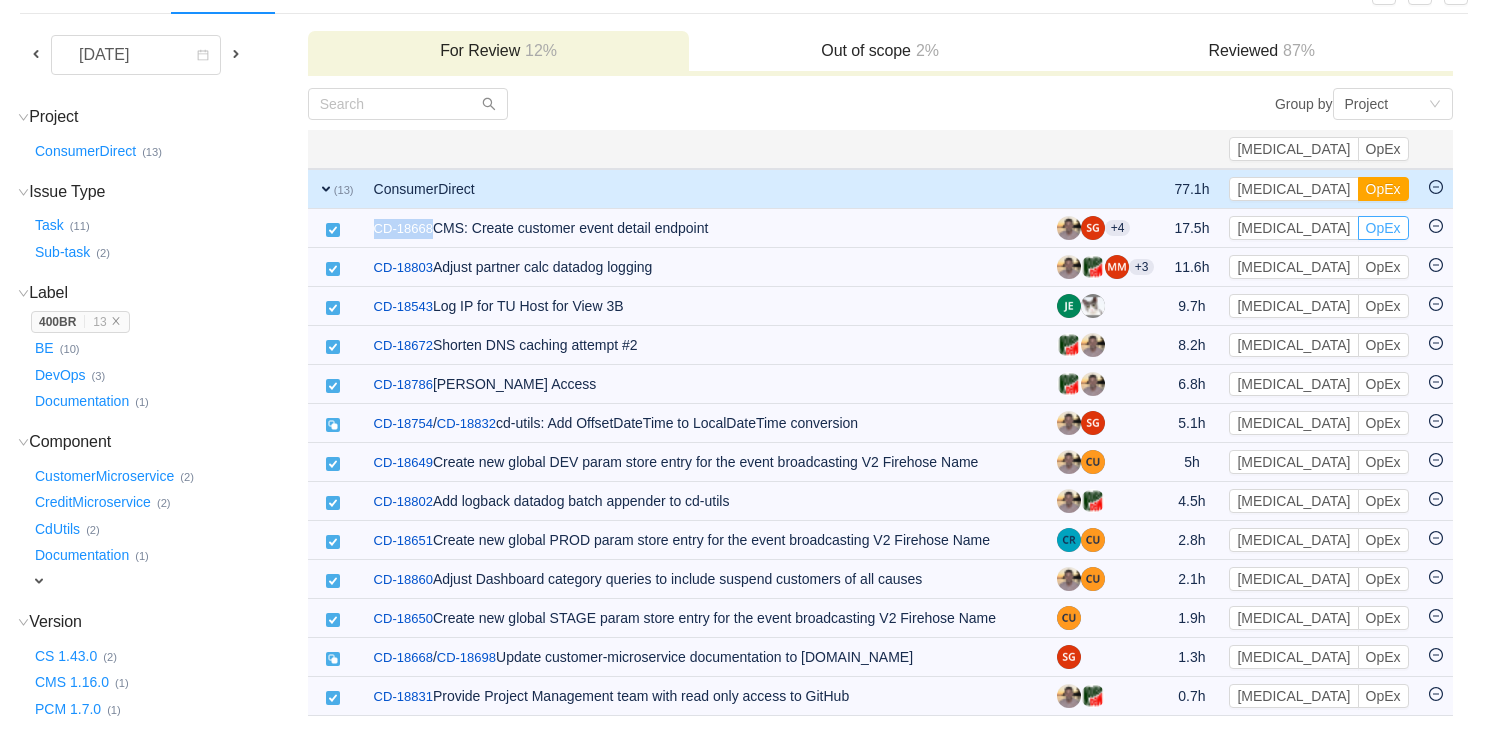 click on "OpEx" at bounding box center [1383, 228] 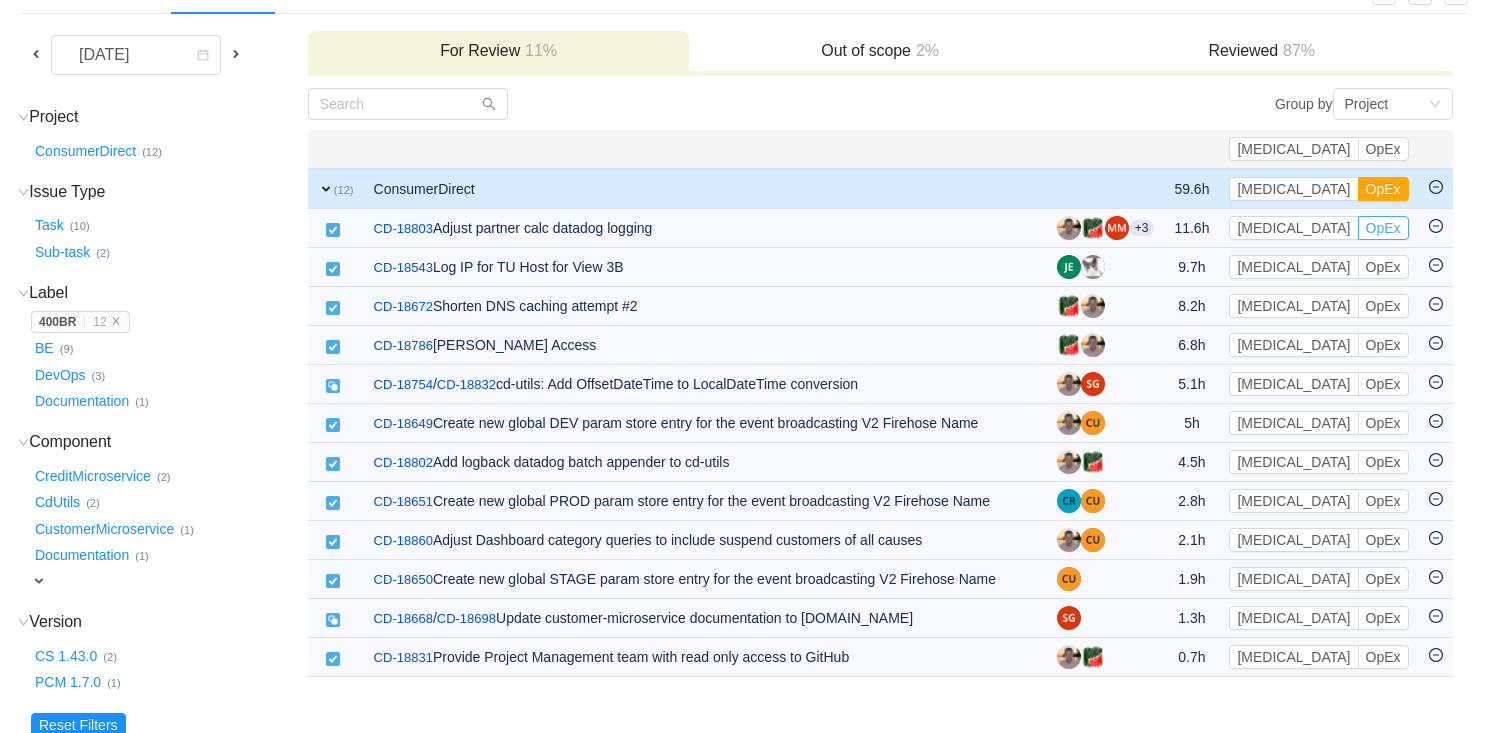 click on "OpEx" at bounding box center [1383, 228] 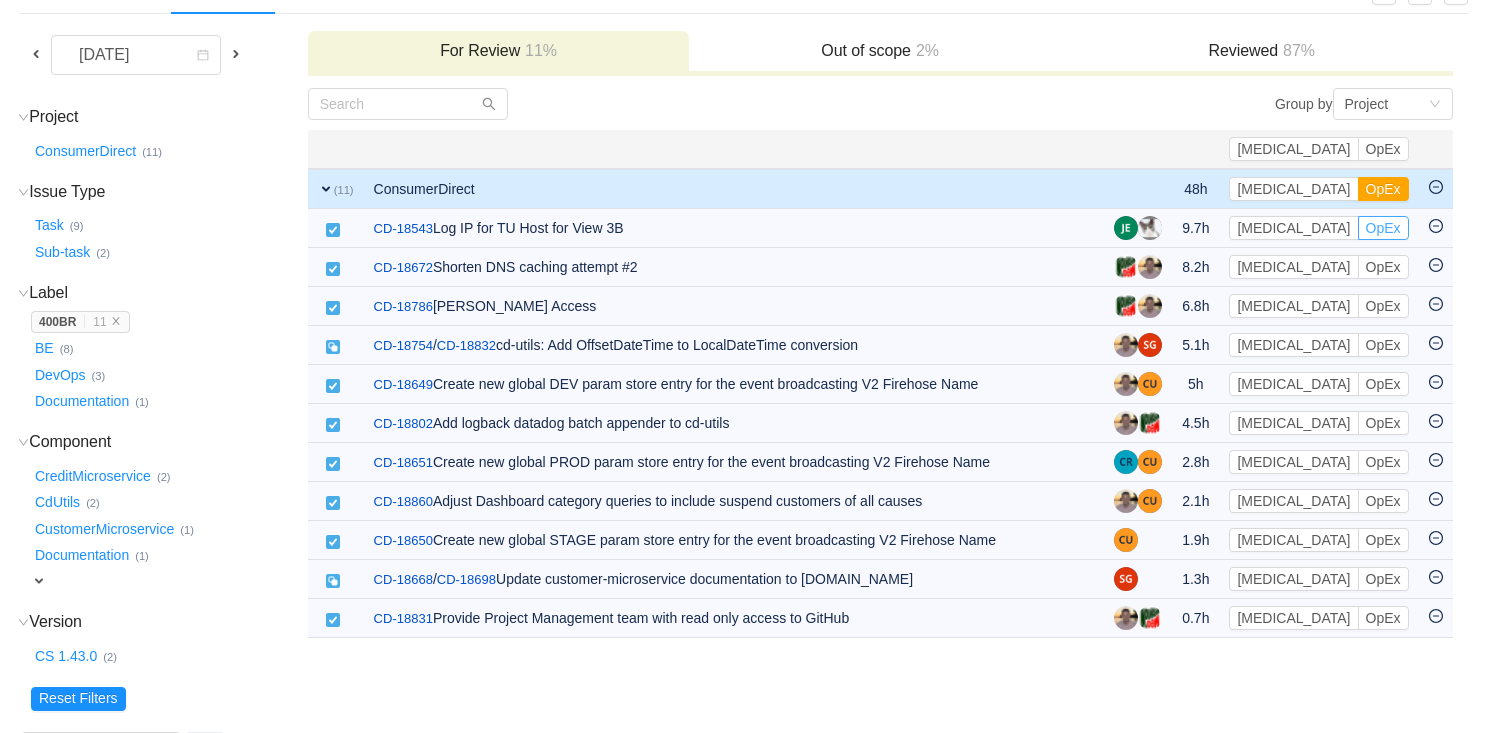 click on "OpEx" at bounding box center [1383, 228] 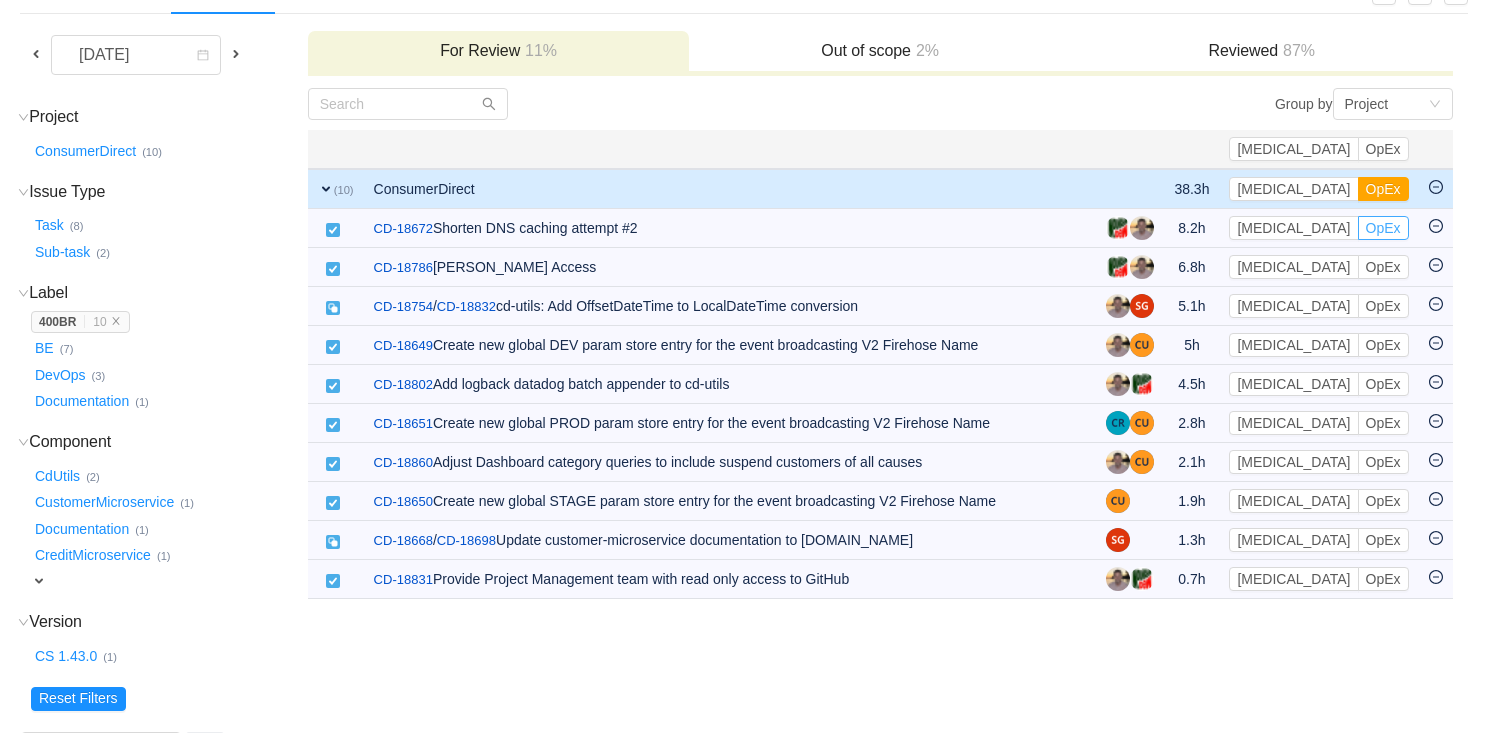 click on "OpEx" at bounding box center [1383, 228] 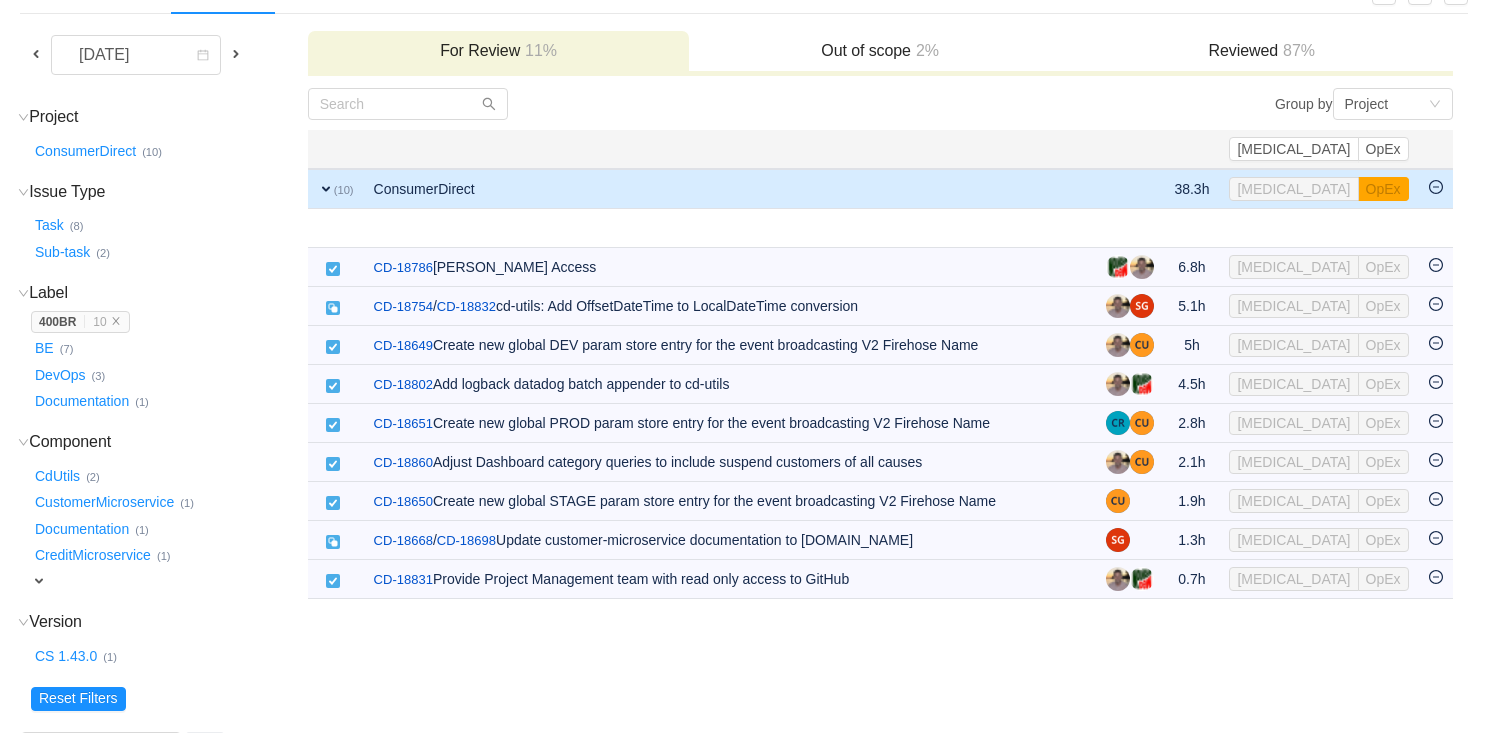 scroll, scrollTop: 91, scrollLeft: 0, axis: vertical 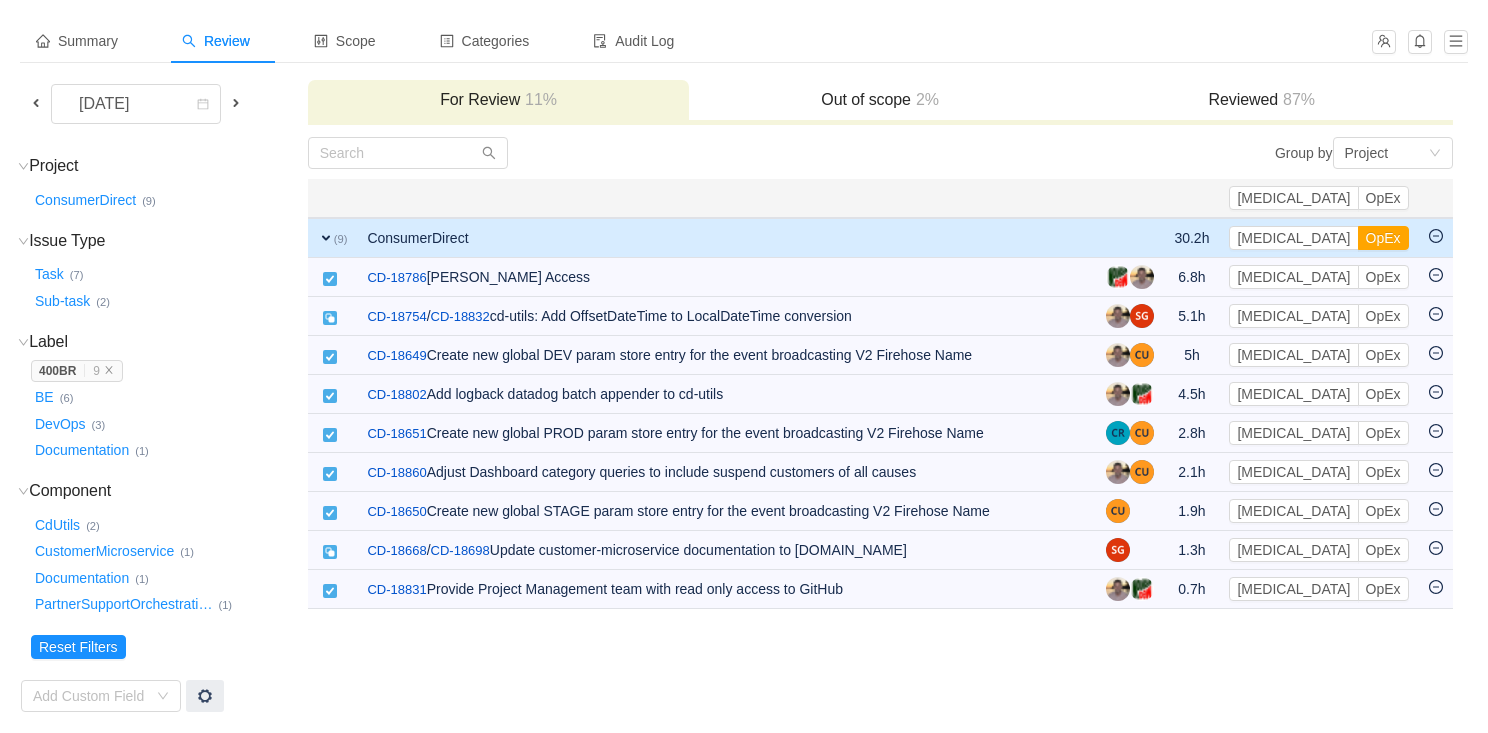 click on "OpEx" at bounding box center [1383, 238] 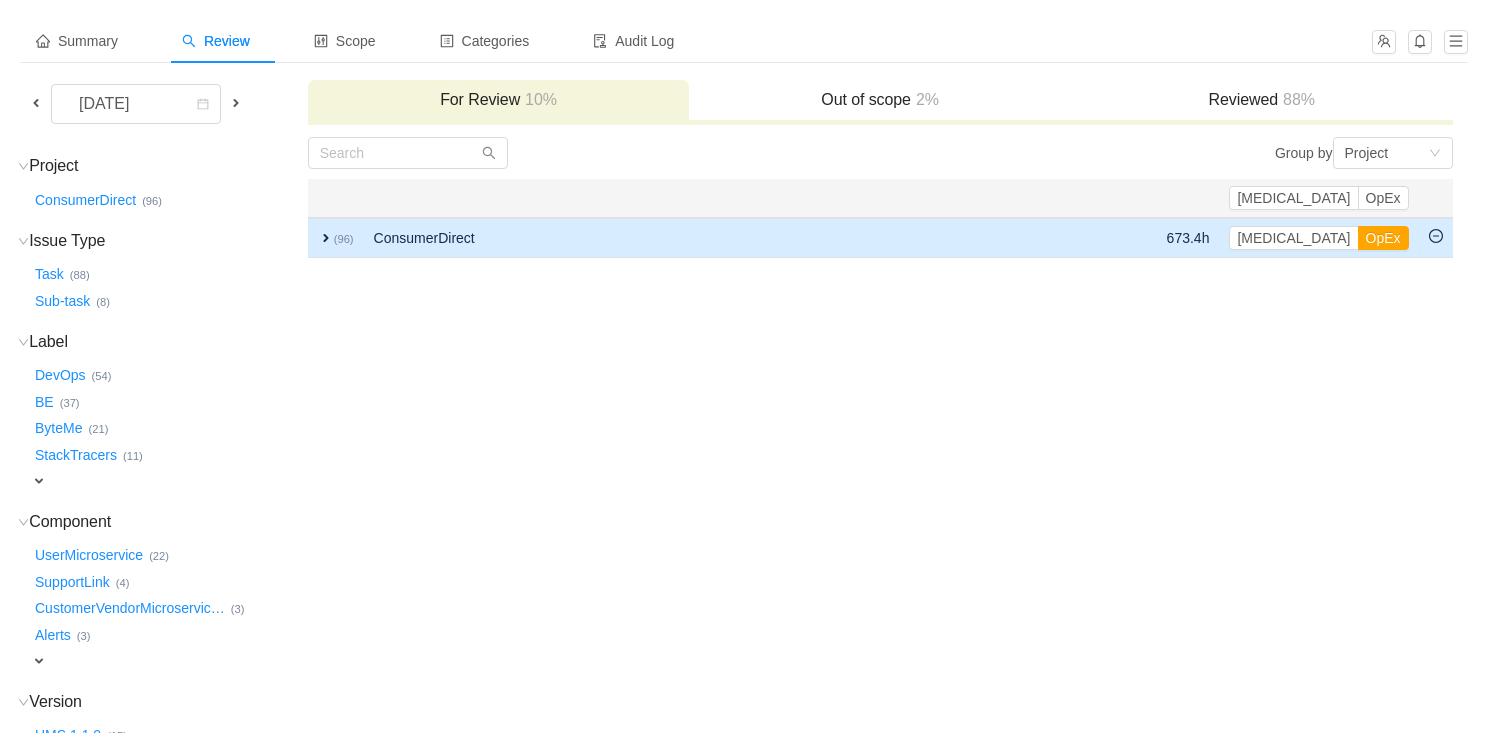 click on "expand" at bounding box center (326, 238) 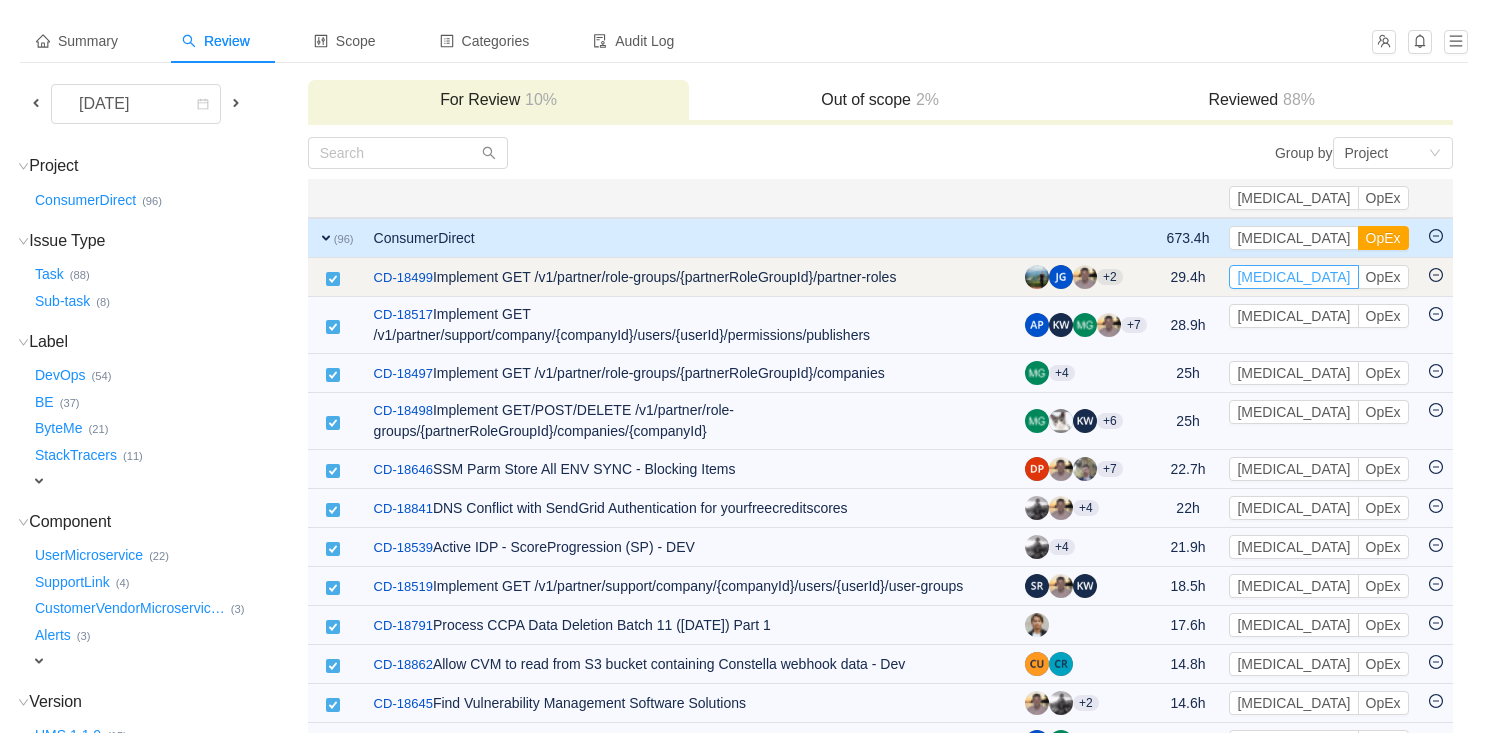 click on "[MEDICAL_DATA]" at bounding box center [1293, 277] 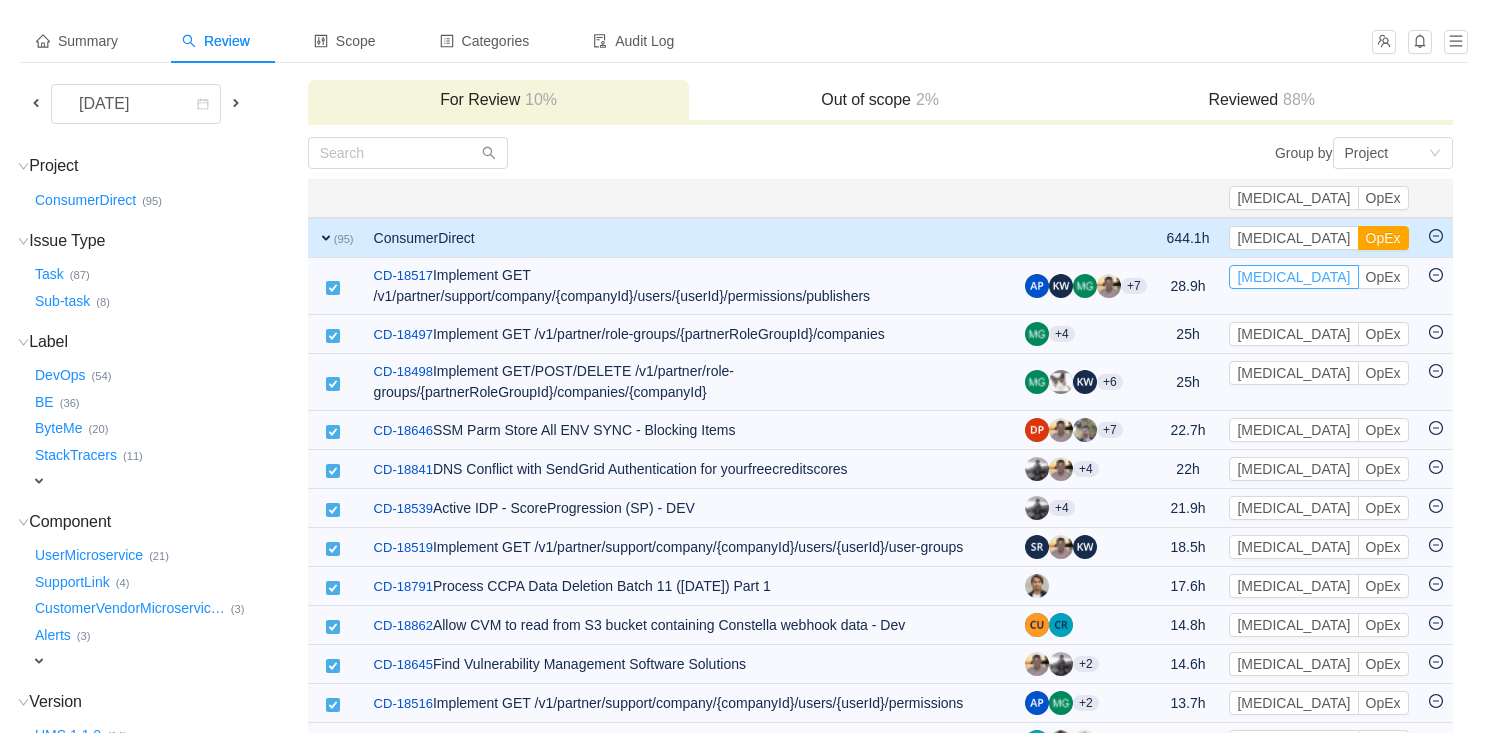 click on "[MEDICAL_DATA]" at bounding box center (1293, 277) 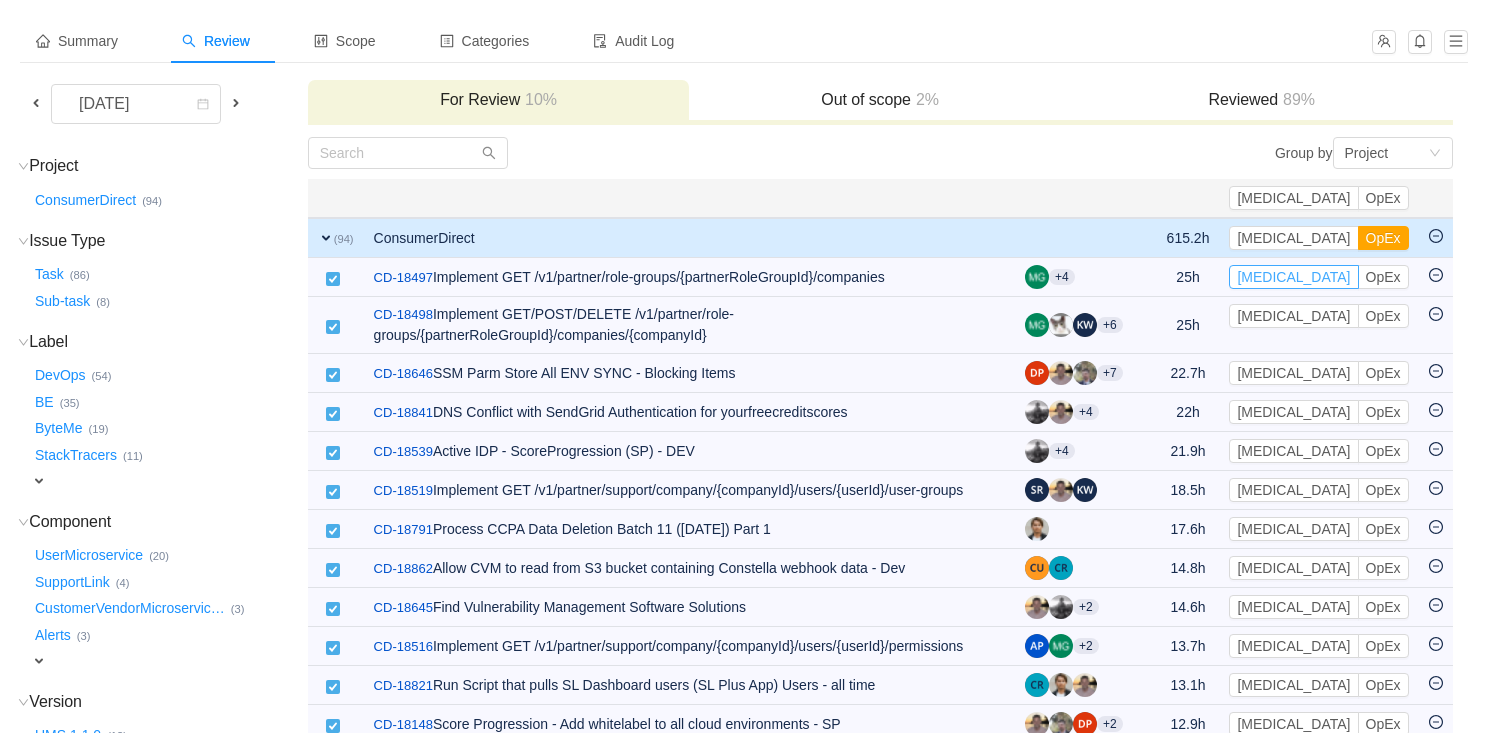 click on "[MEDICAL_DATA]" at bounding box center (1293, 277) 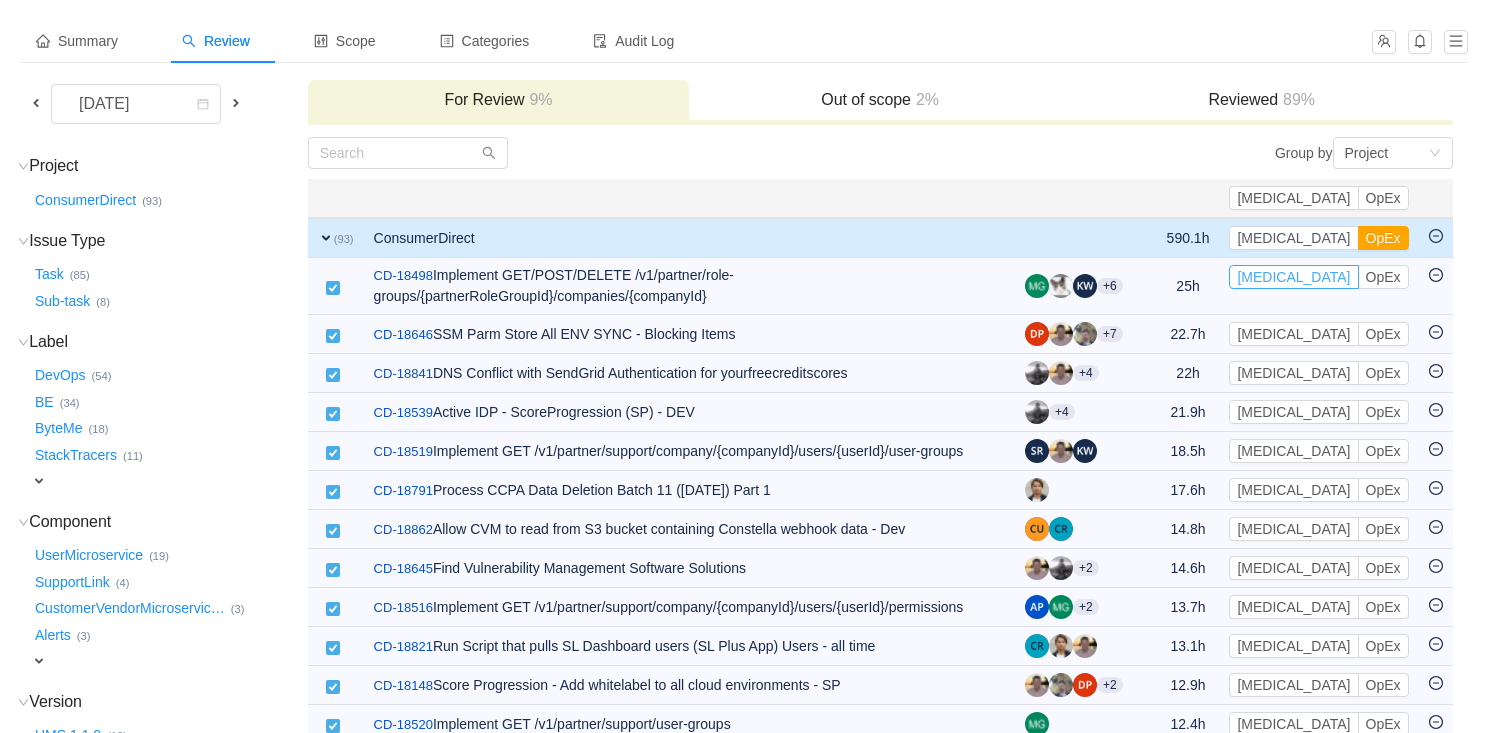 click on "[MEDICAL_DATA]" at bounding box center [1293, 277] 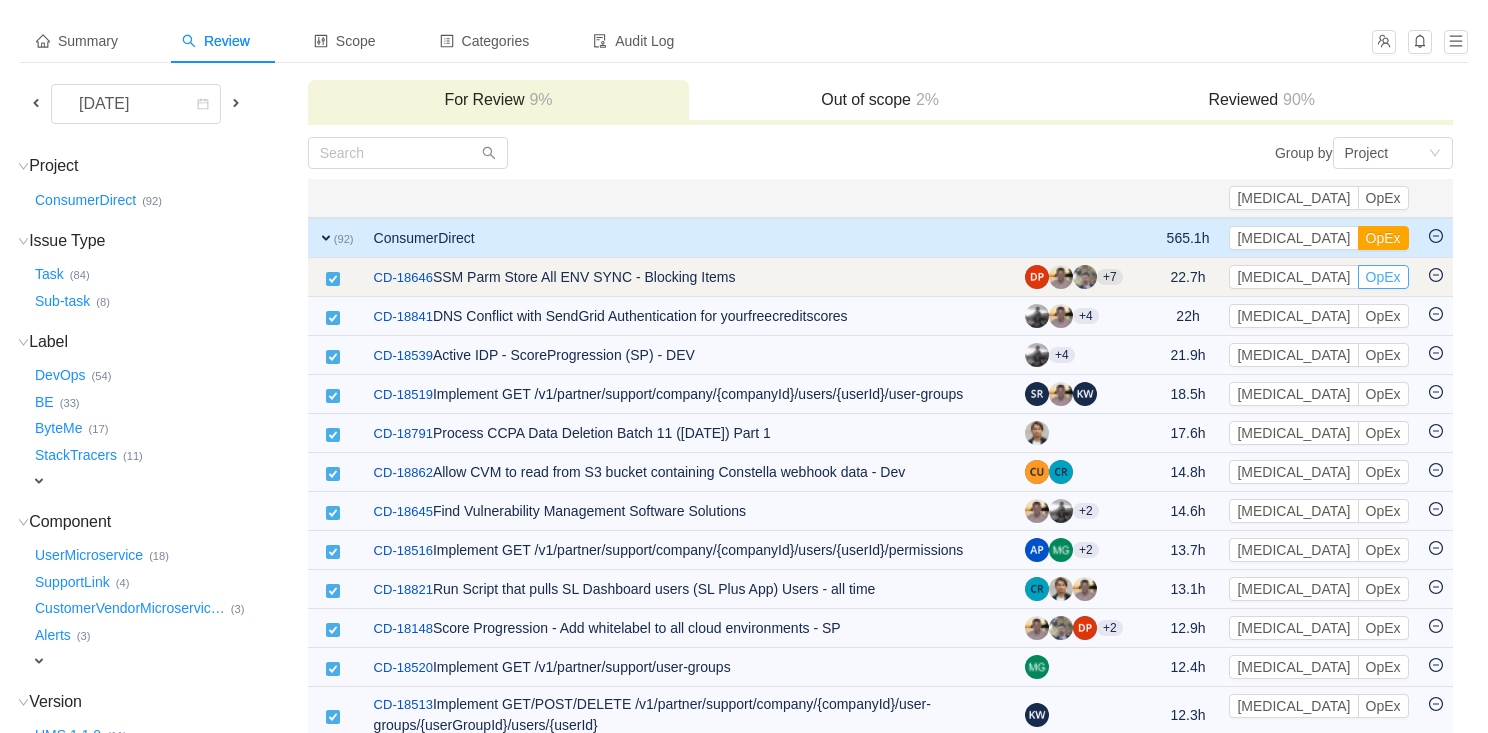 click on "OpEx" at bounding box center [1383, 277] 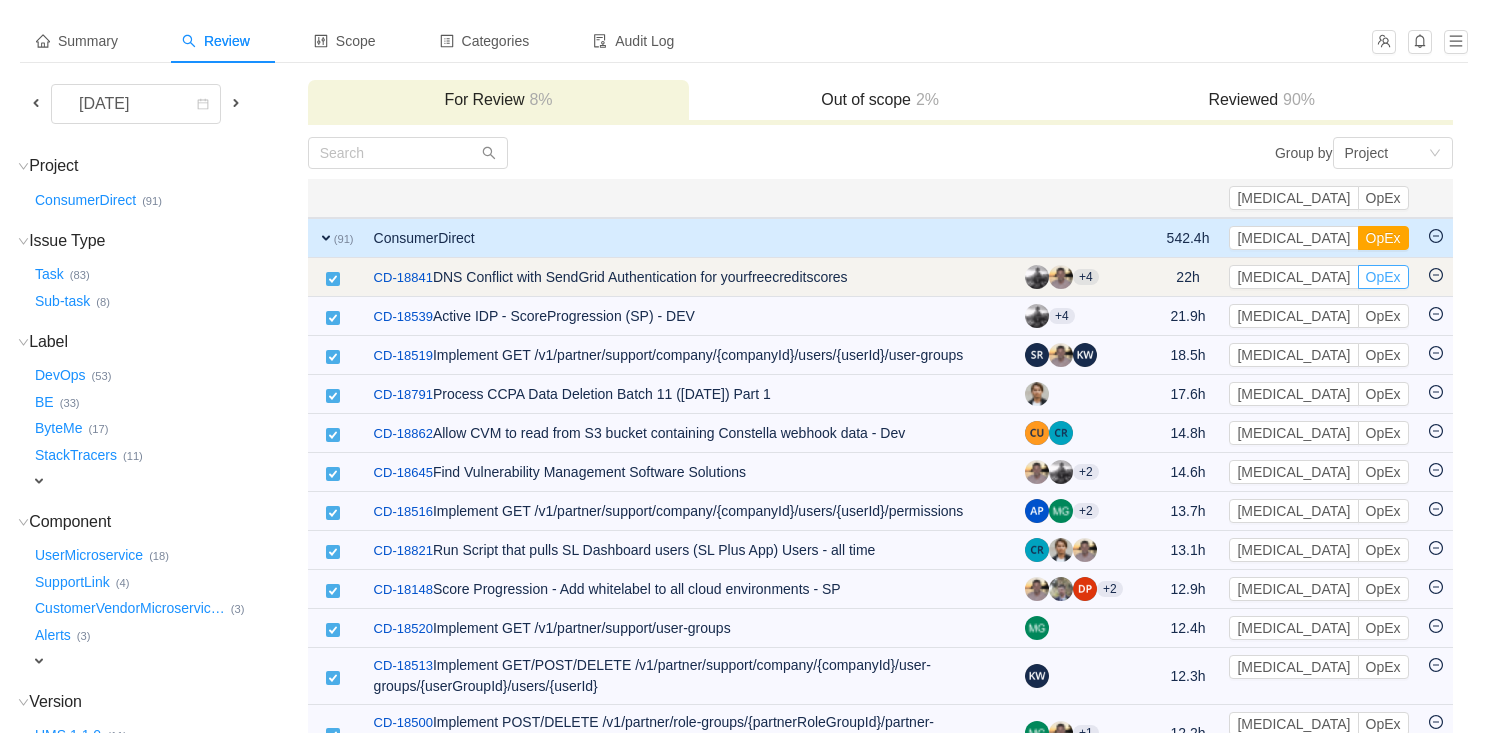 click on "OpEx" at bounding box center [1383, 277] 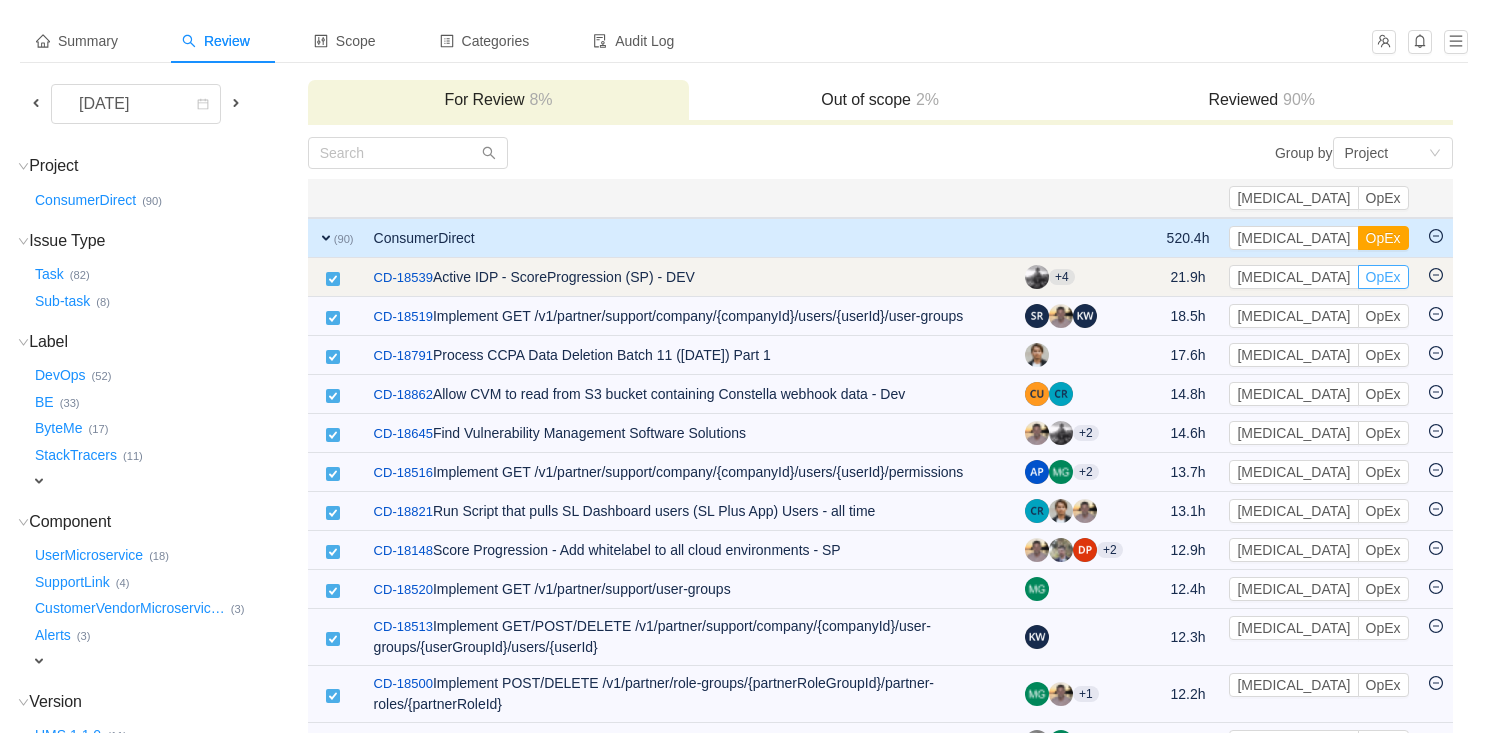 click on "OpEx" at bounding box center (1383, 277) 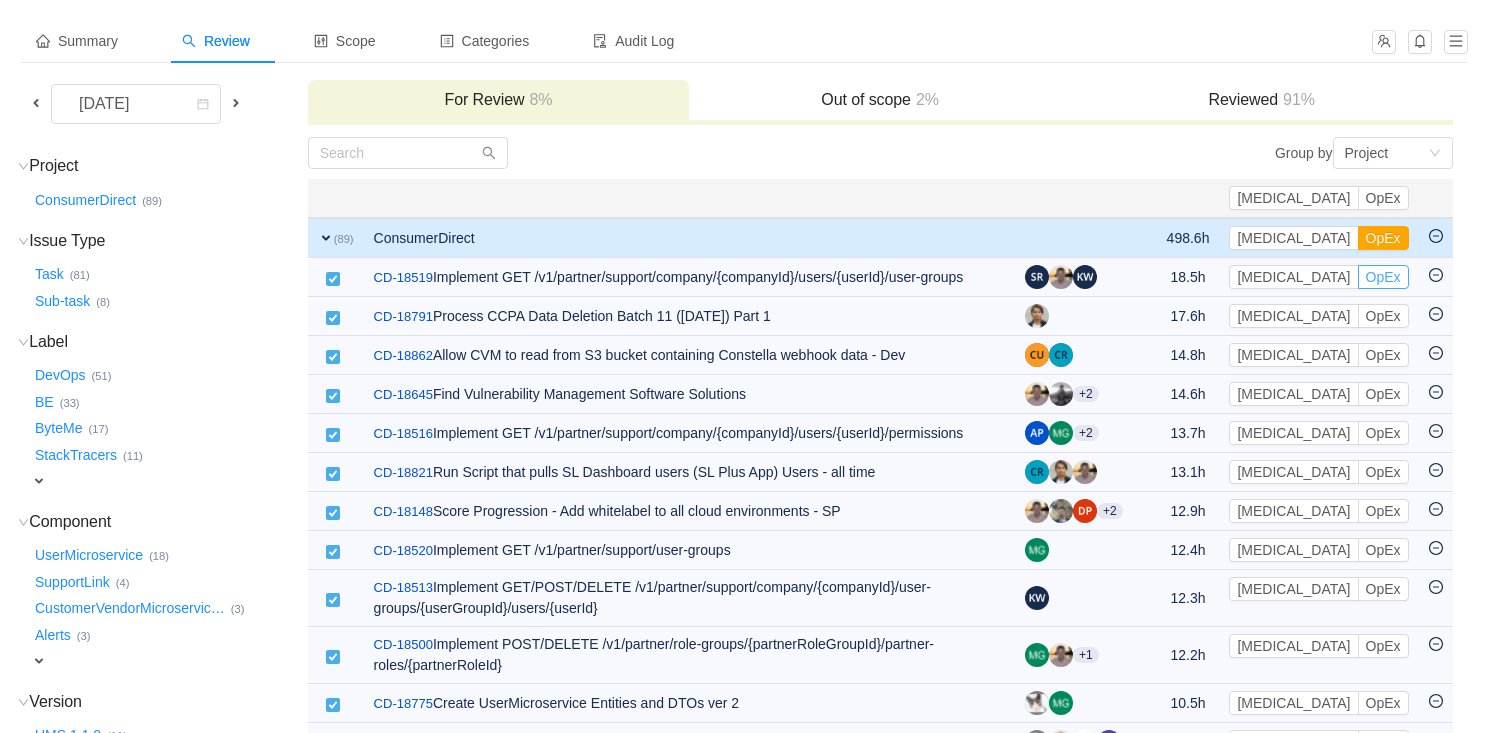 click on "OpEx" at bounding box center (1383, 277) 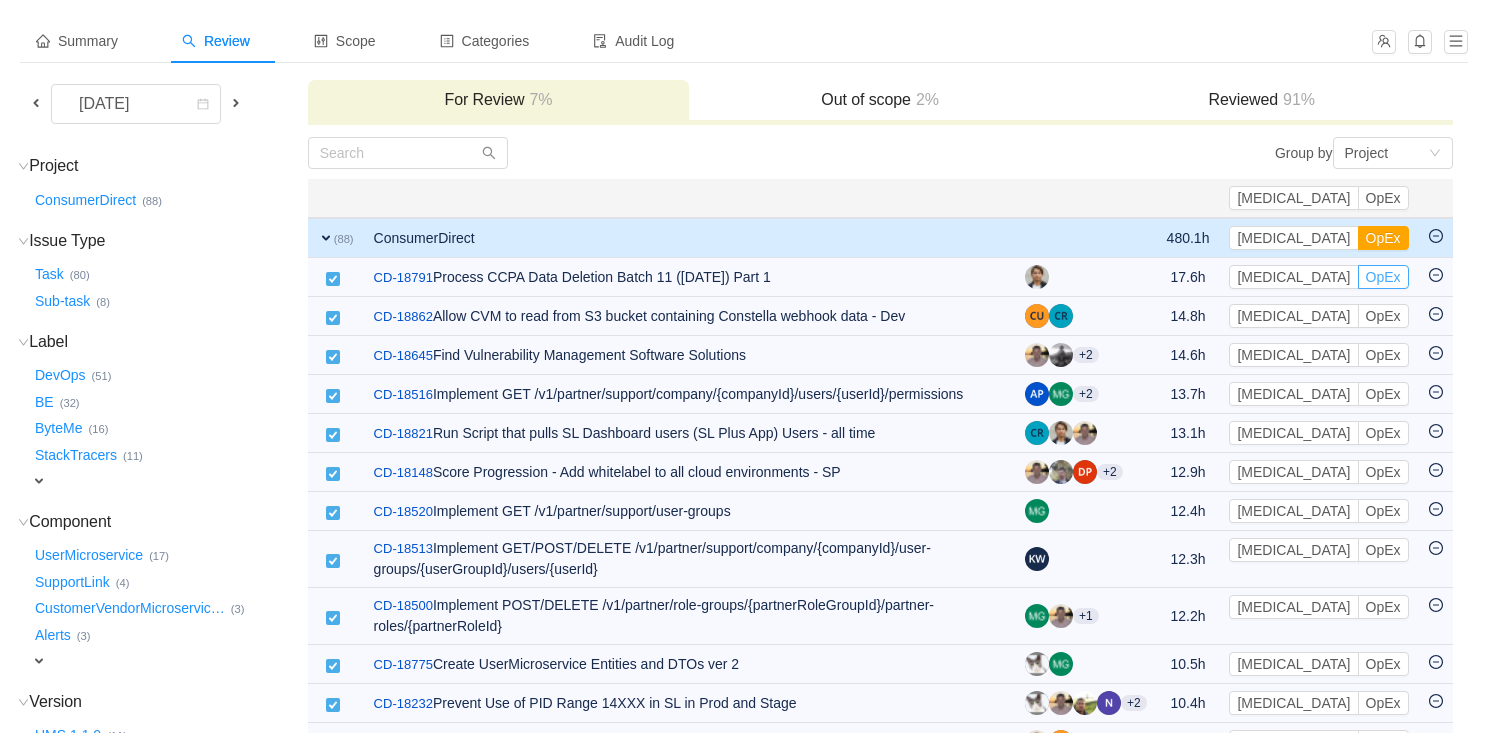 click on "OpEx" at bounding box center [1383, 277] 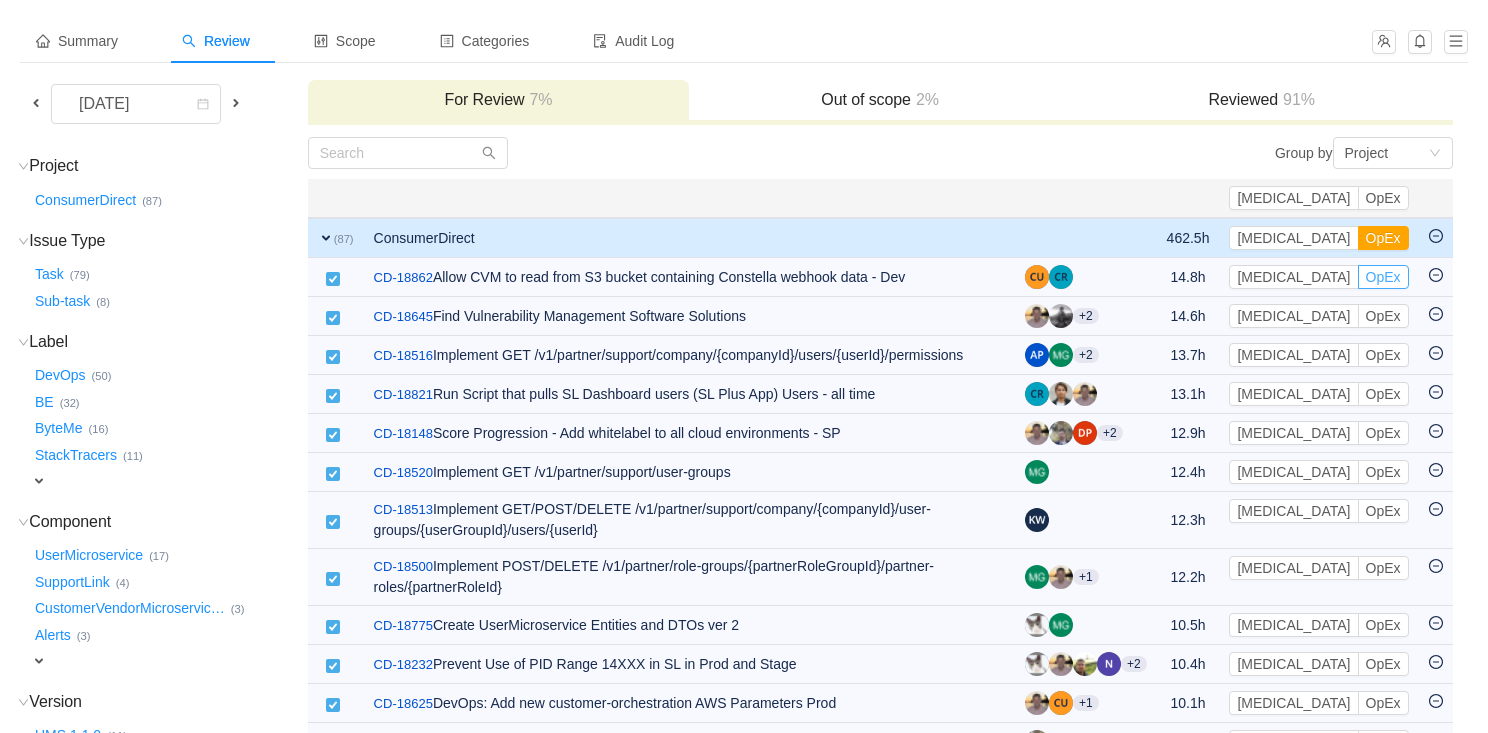 click on "OpEx" at bounding box center [1383, 277] 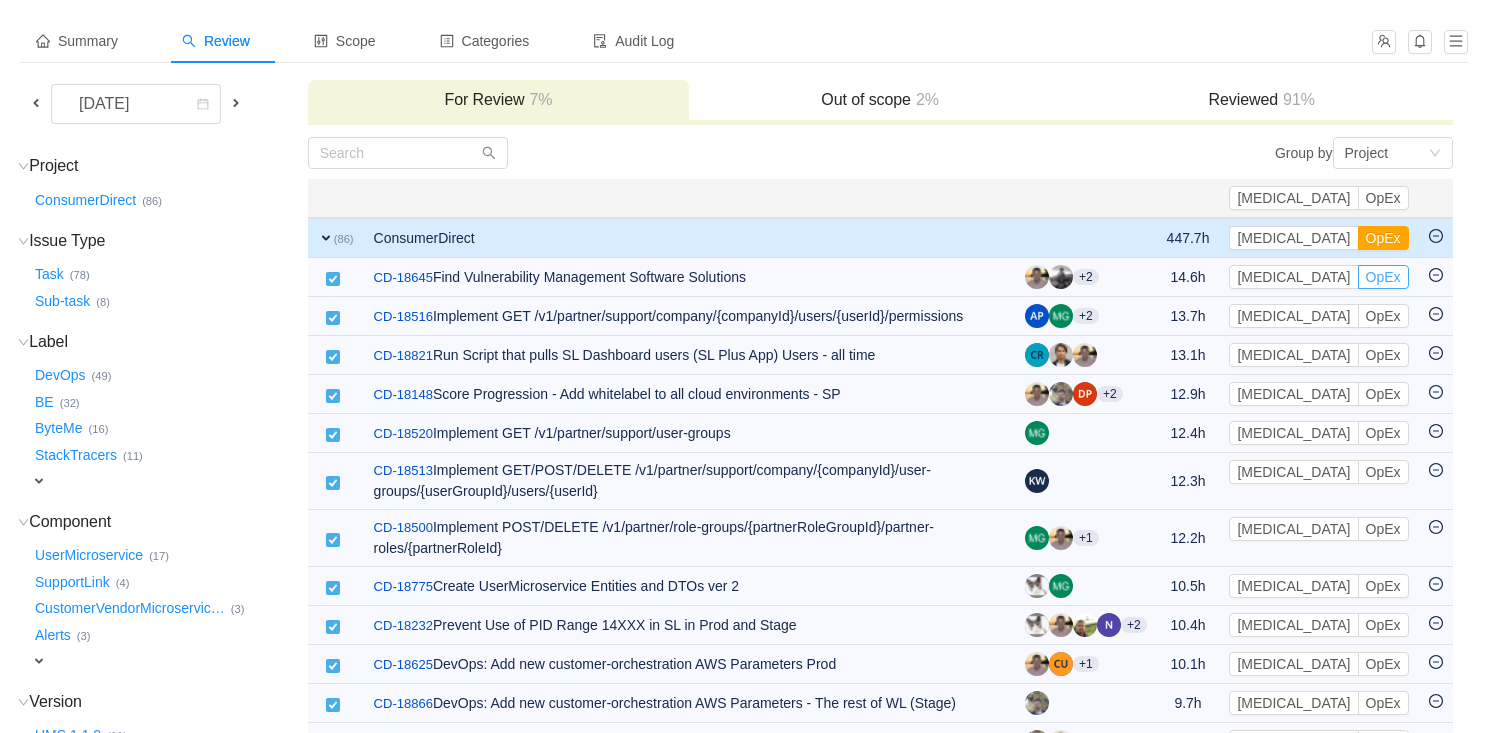 click on "OpEx" at bounding box center (1383, 277) 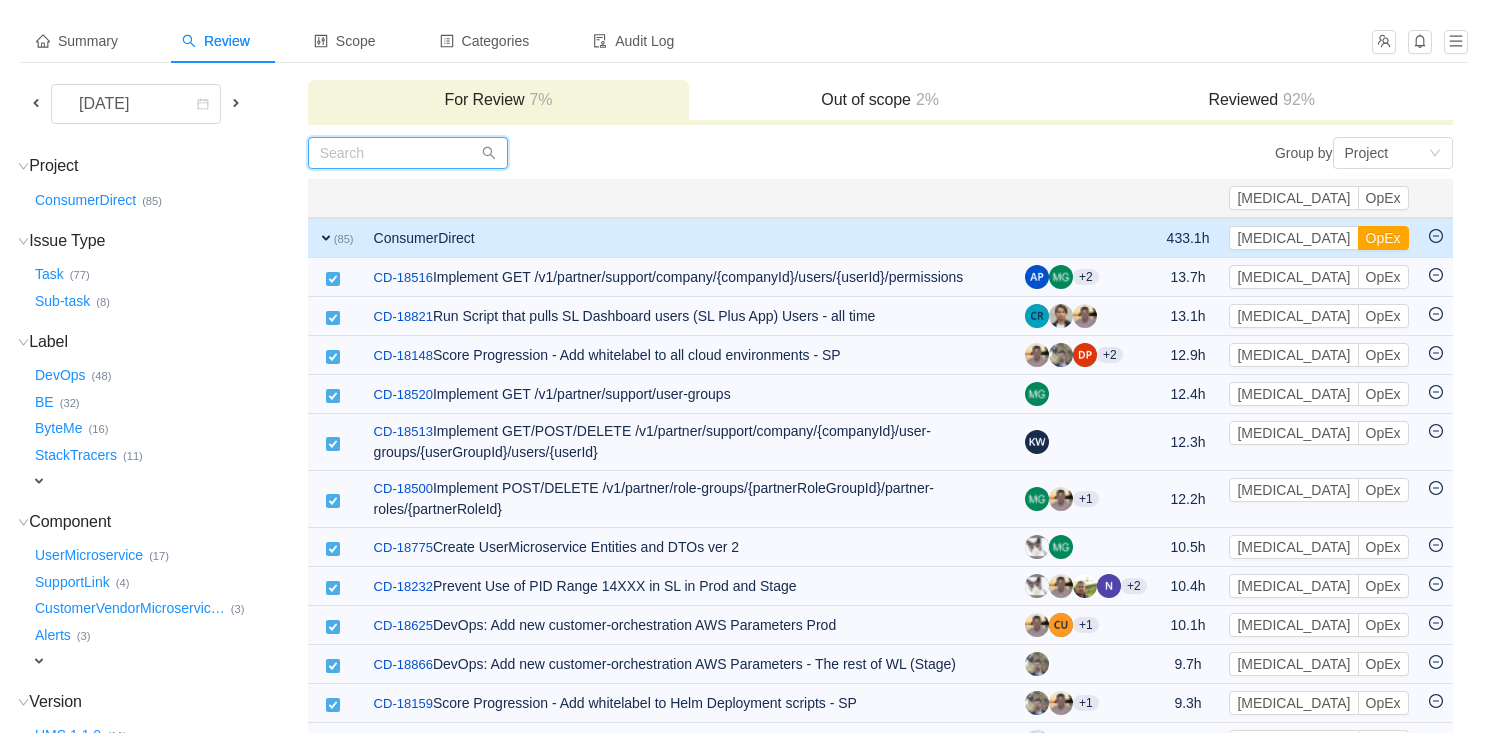 click at bounding box center (408, 153) 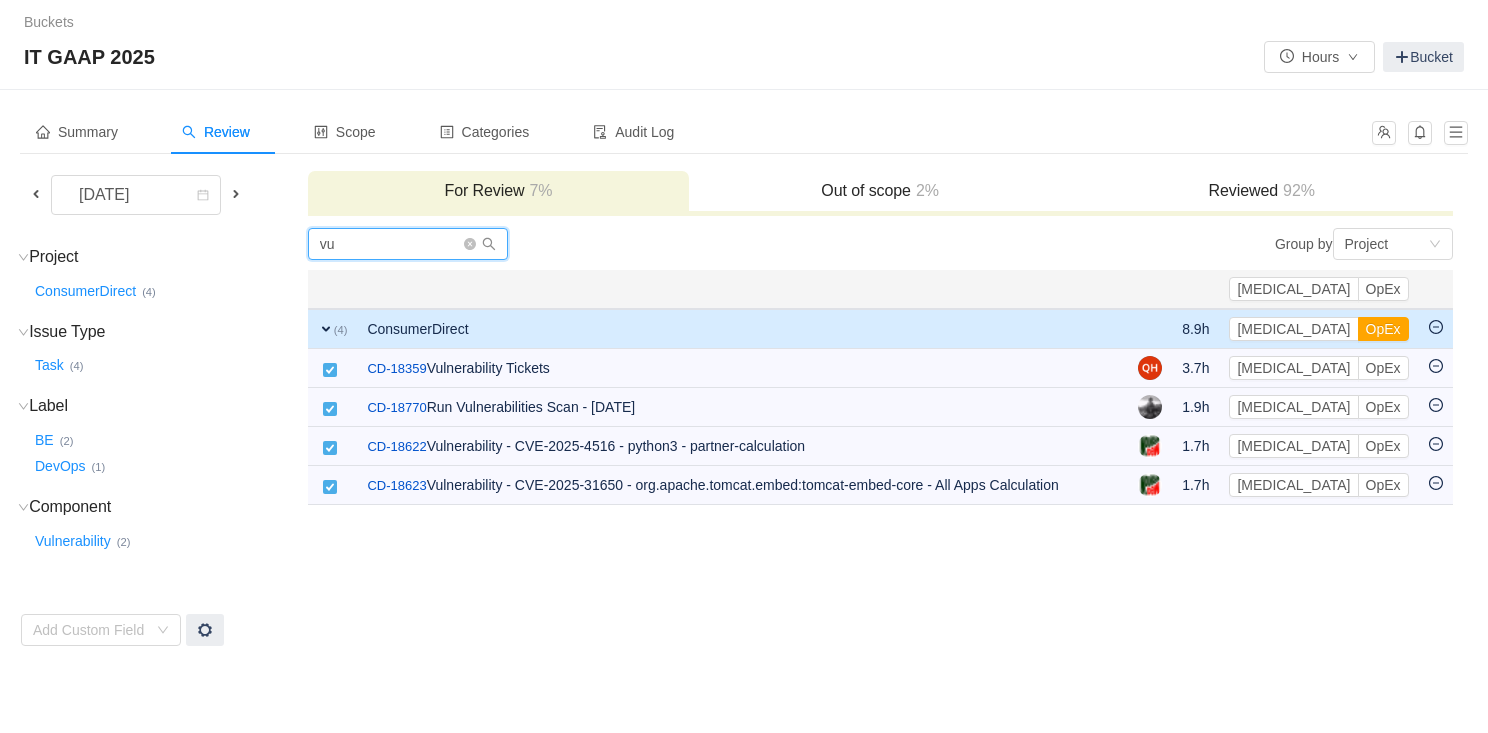 scroll, scrollTop: 0, scrollLeft: 0, axis: both 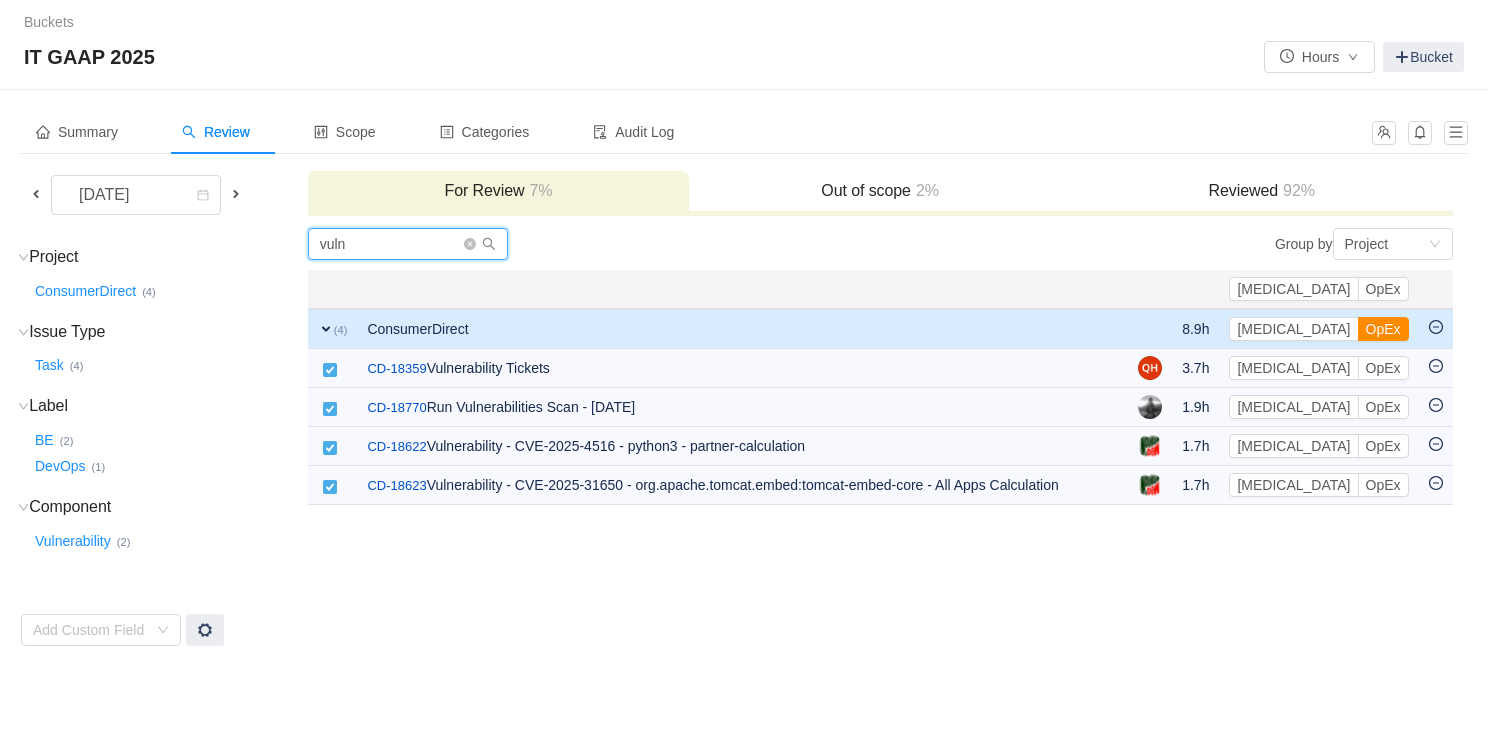 type on "vuln" 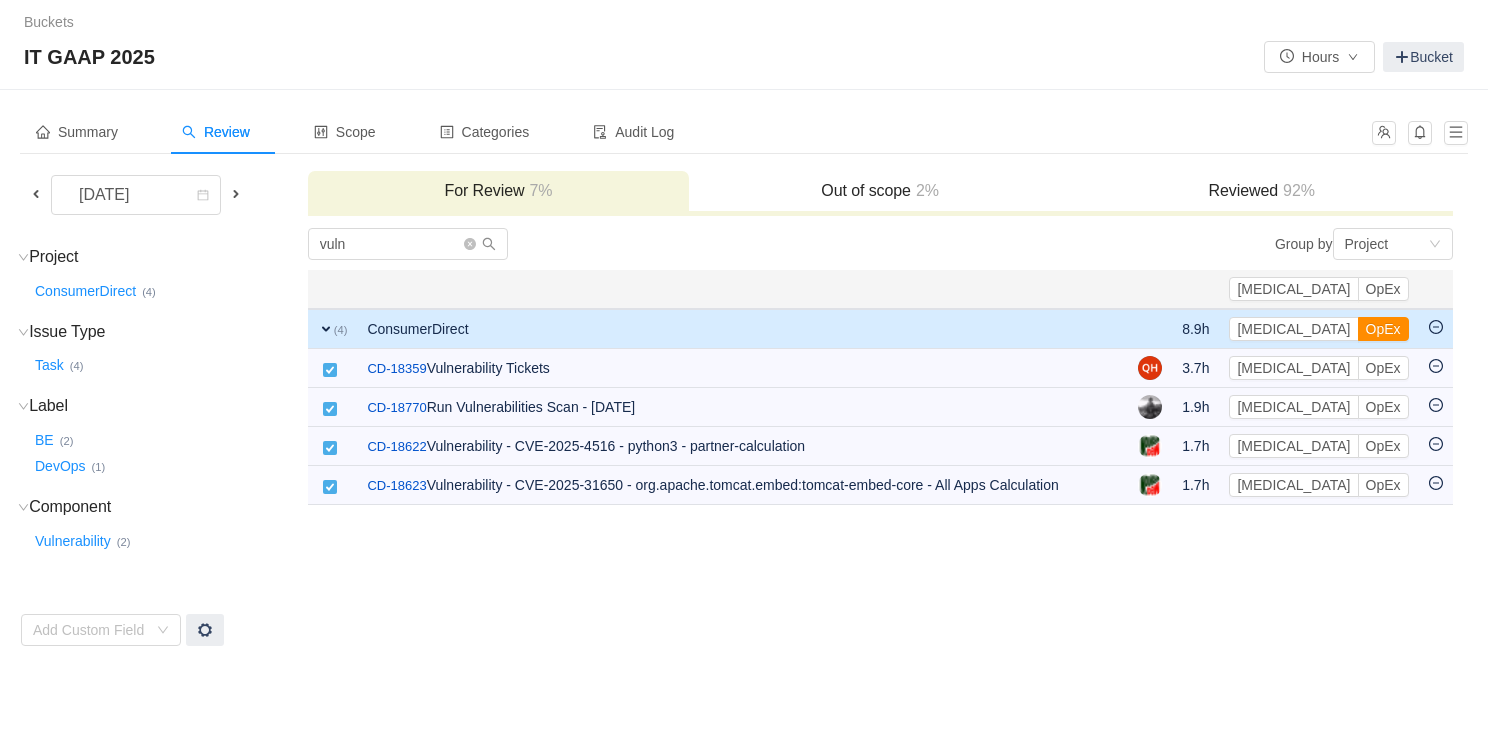 click on "OpEx" at bounding box center [1383, 329] 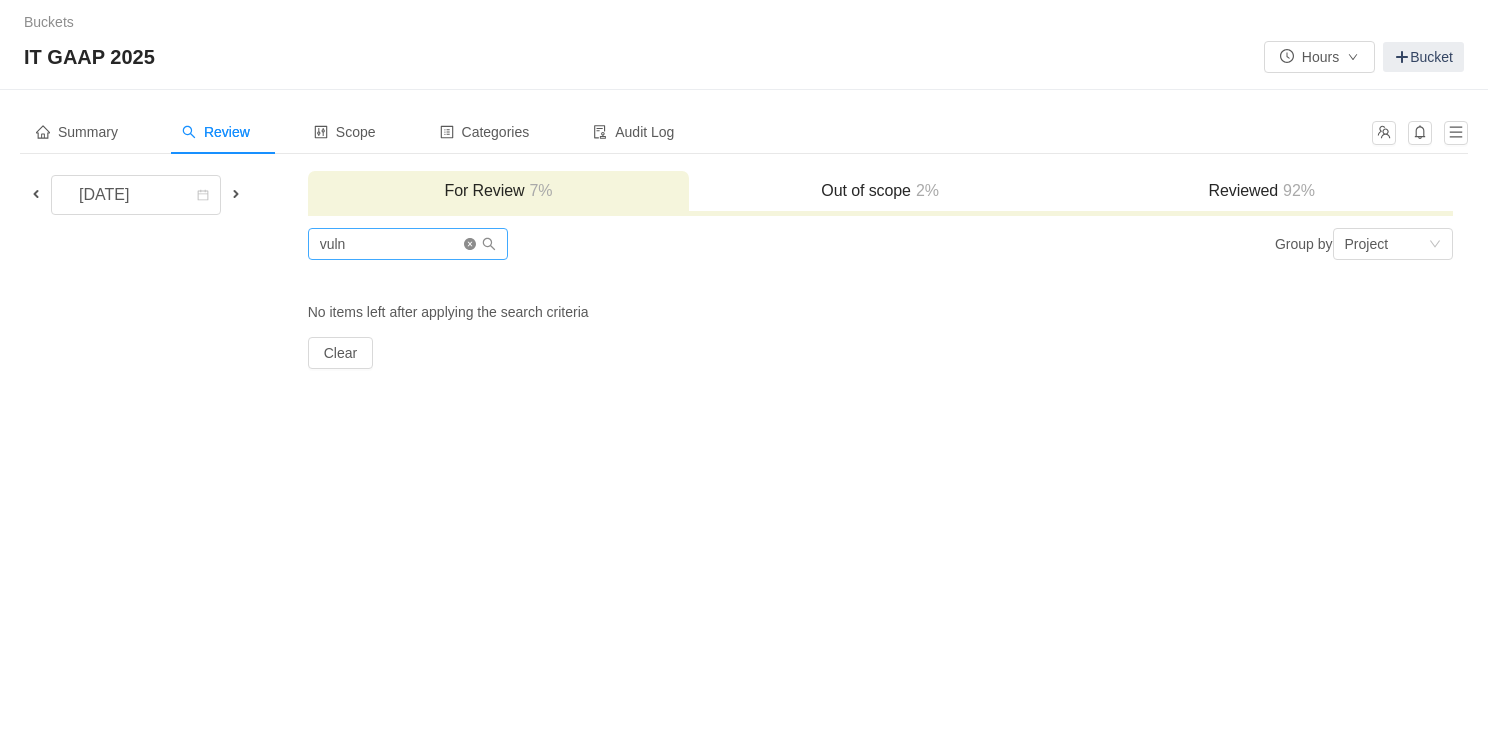 click 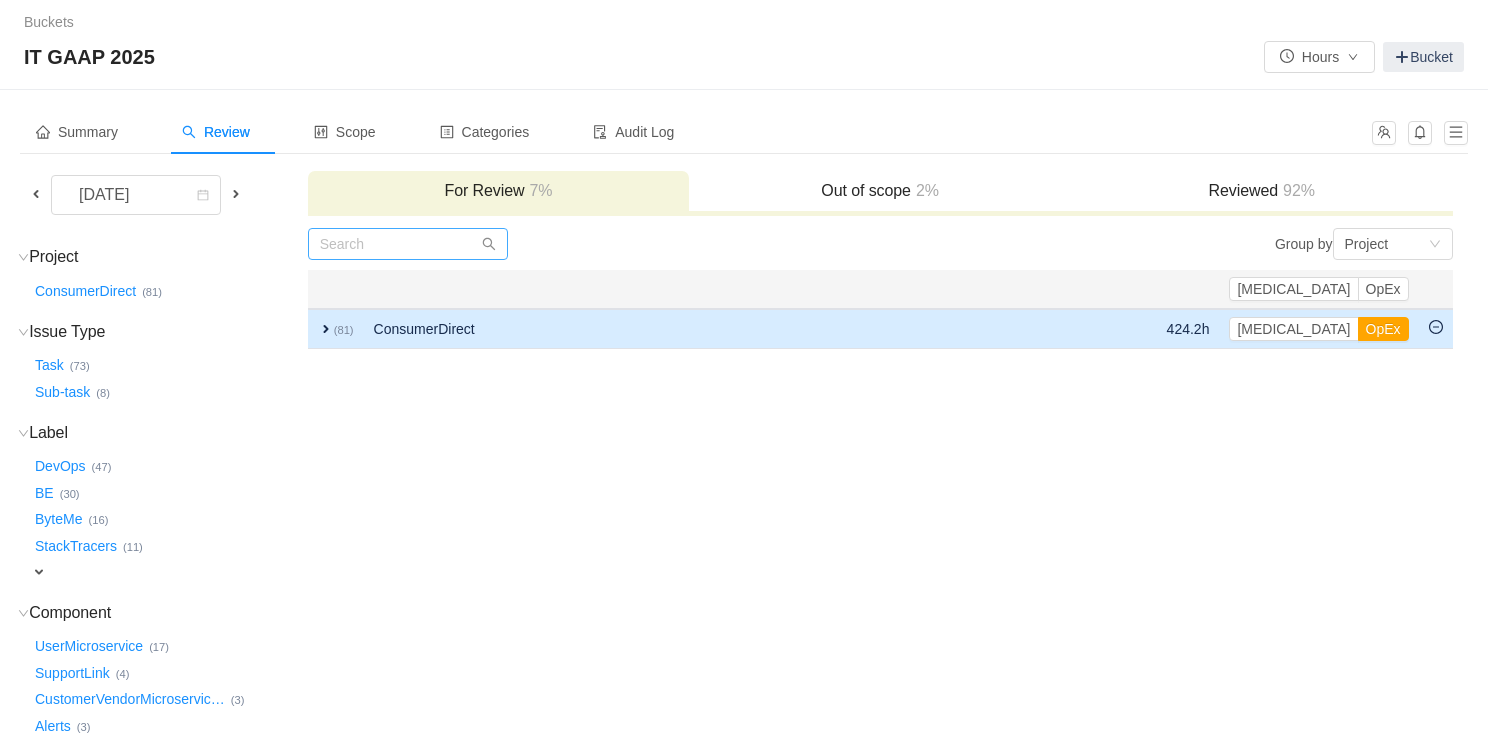 click on "expand" at bounding box center [326, 329] 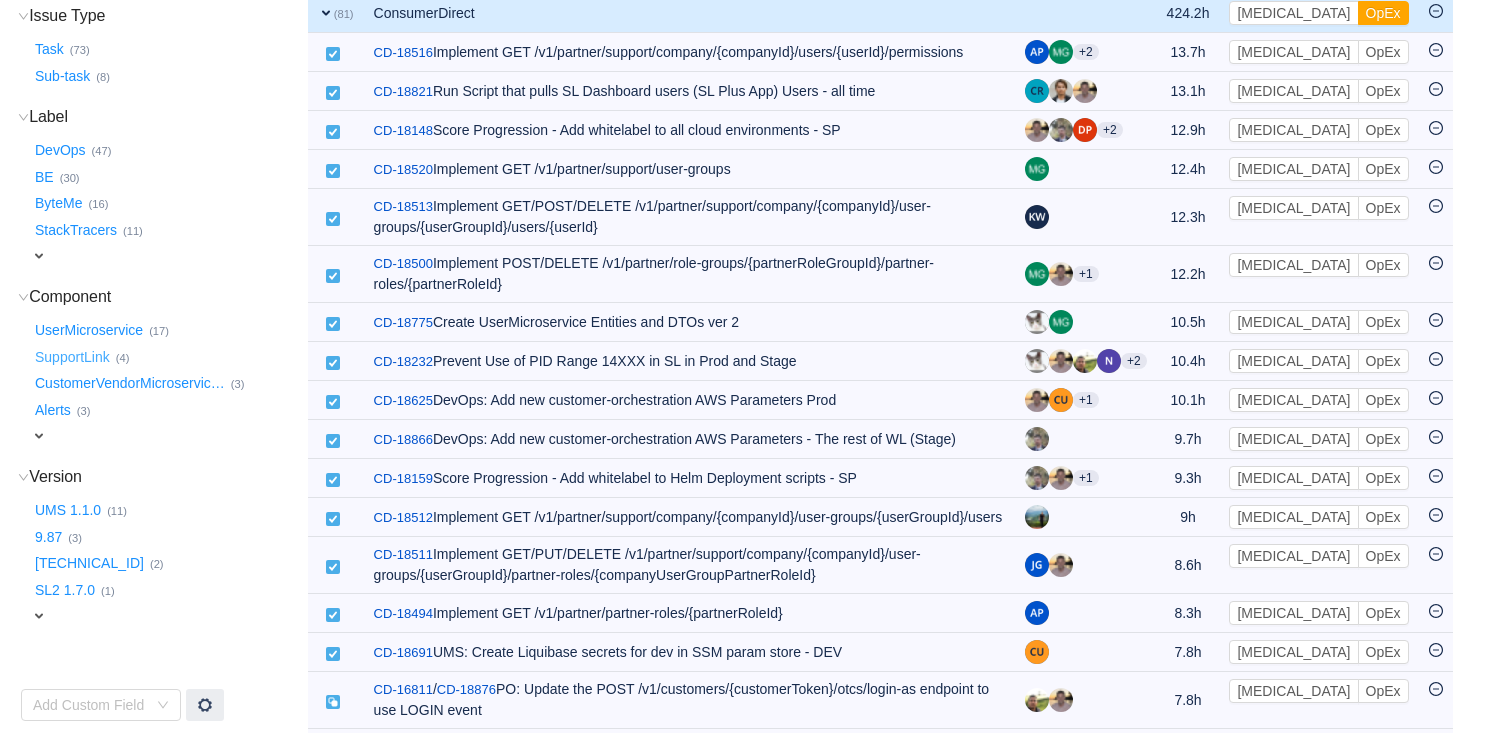 click on "SupportLink …" at bounding box center [73, 357] 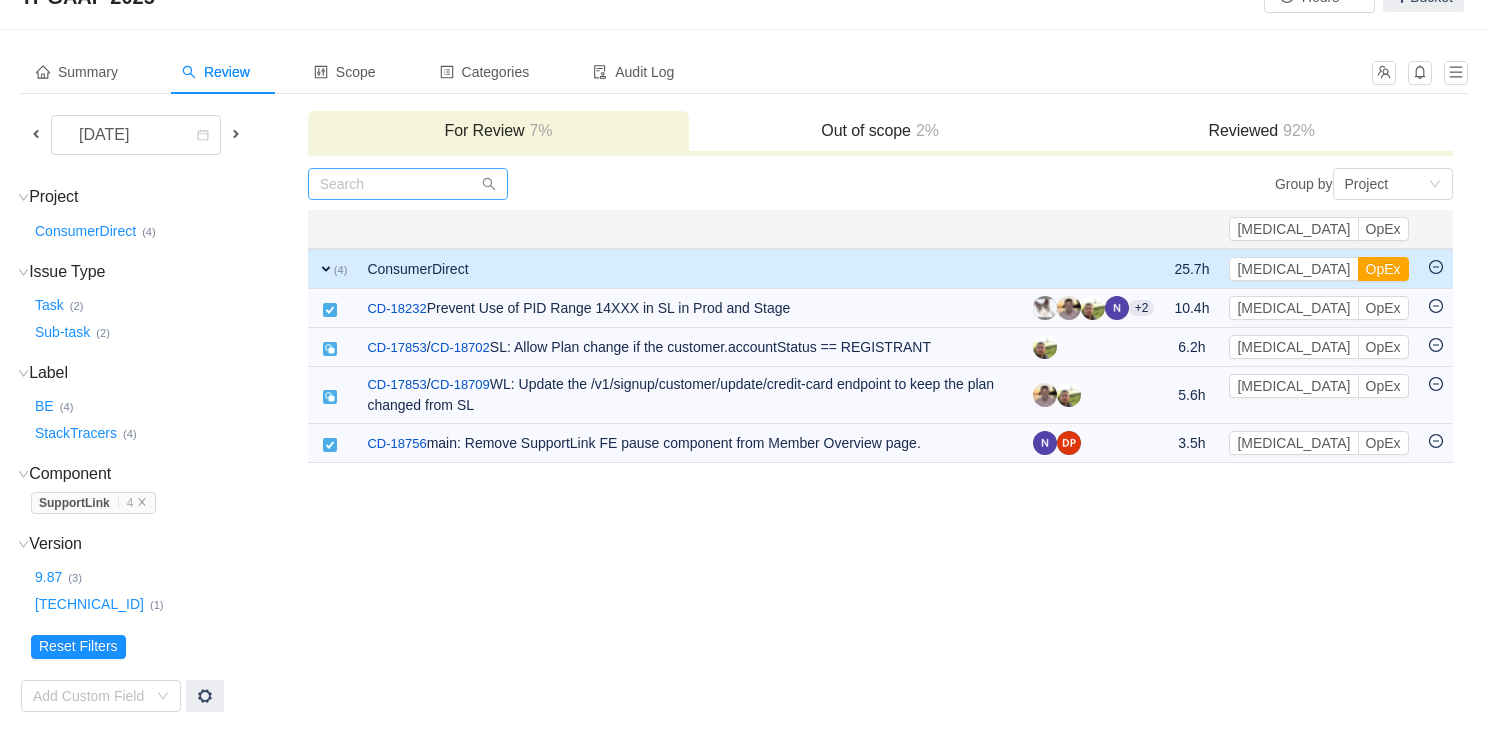 scroll, scrollTop: 59, scrollLeft: 0, axis: vertical 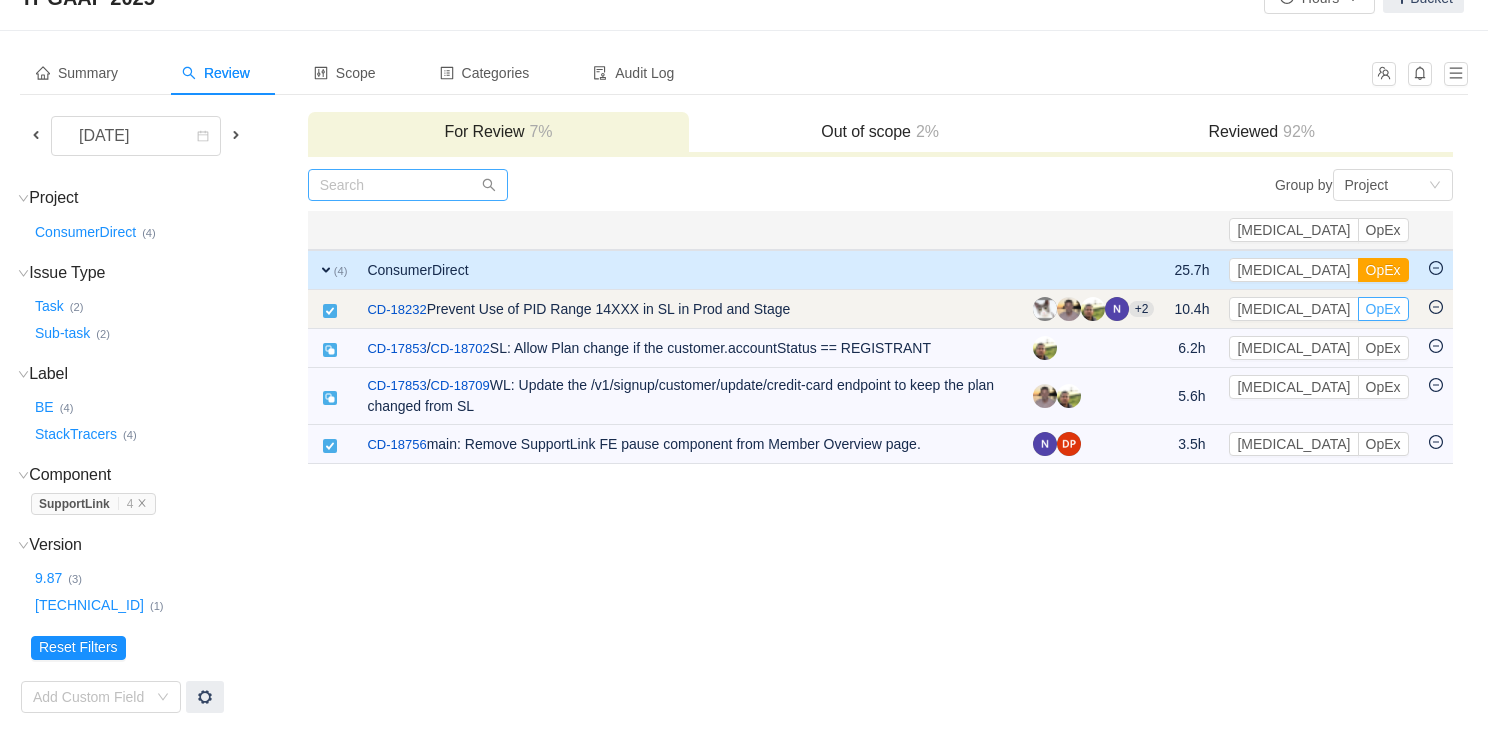 click on "OpEx" at bounding box center (1383, 309) 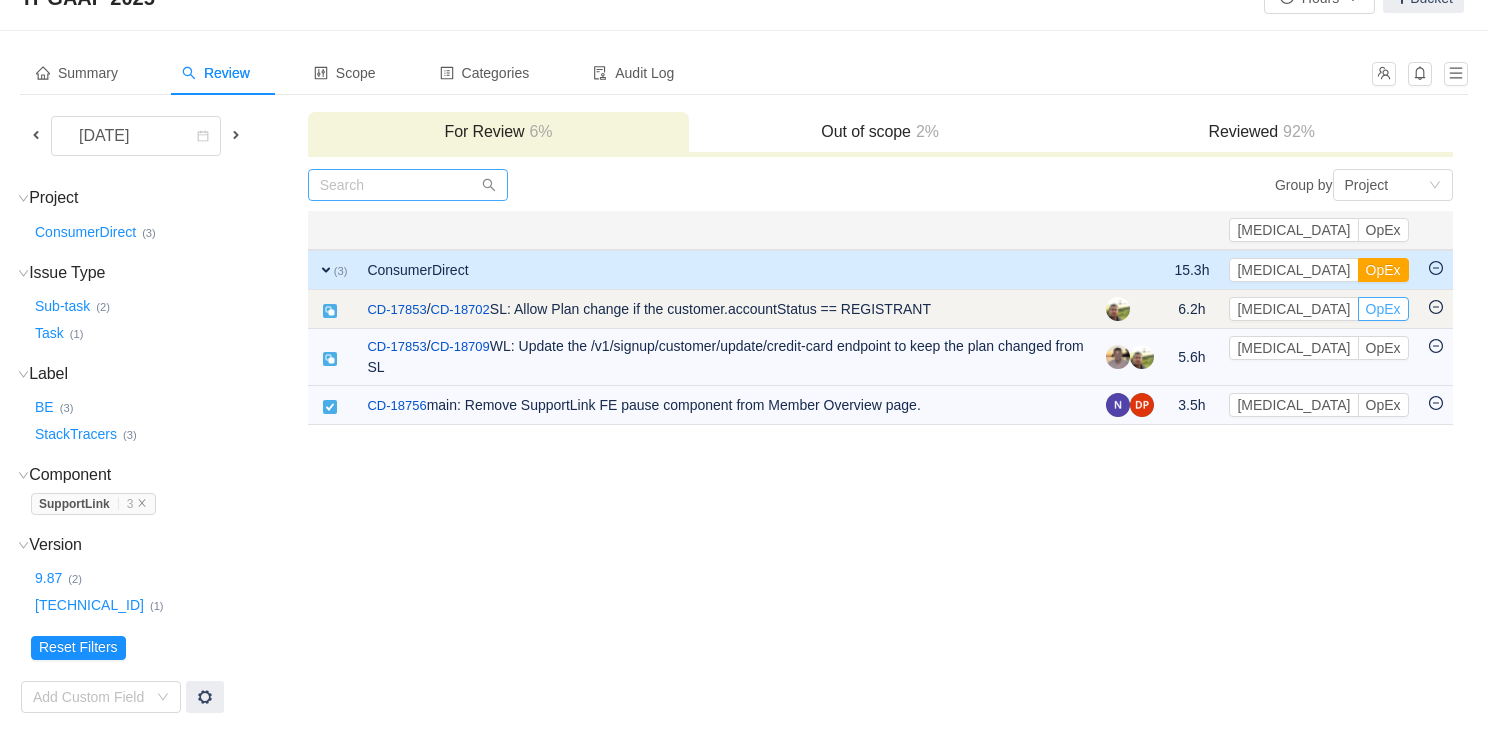 click on "OpEx" at bounding box center [1383, 309] 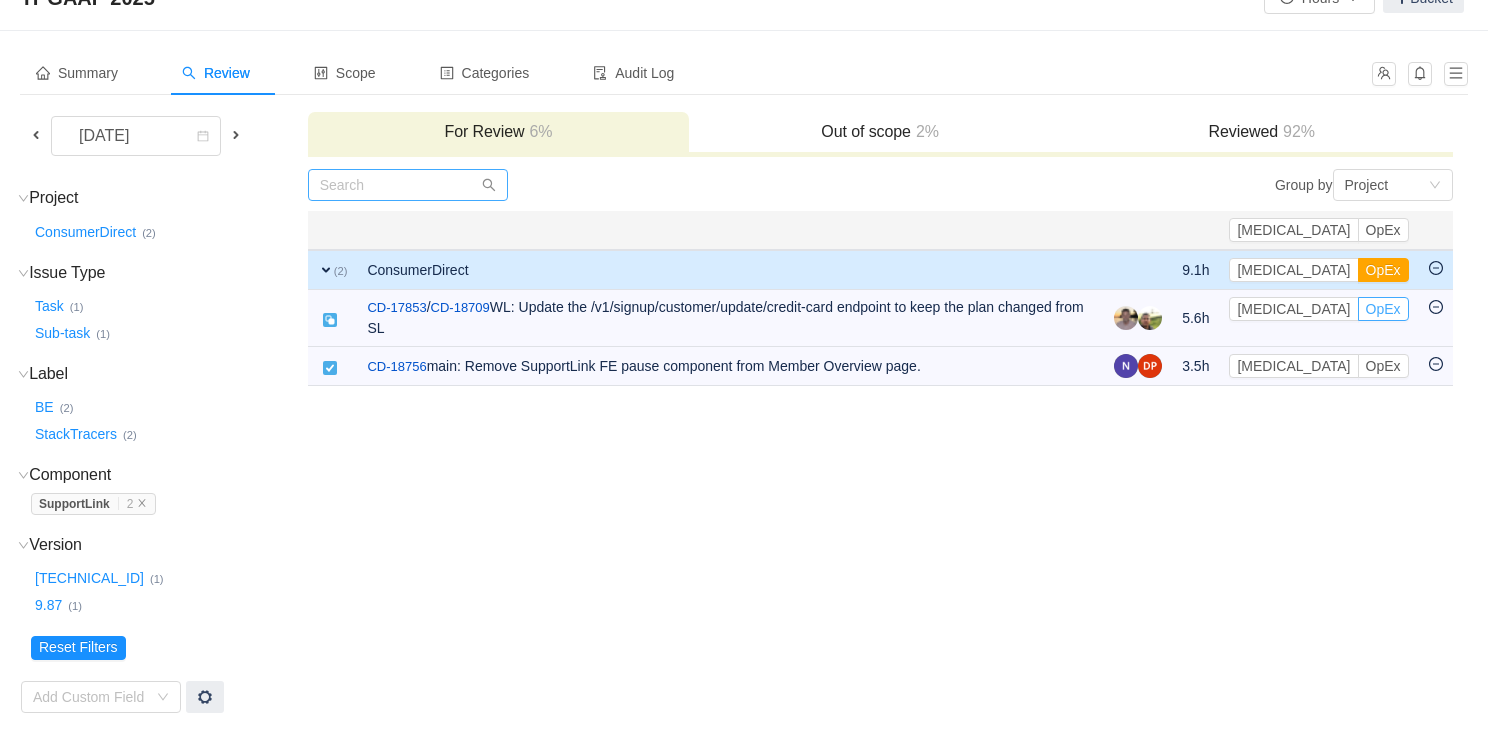 click on "OpEx" at bounding box center [1383, 309] 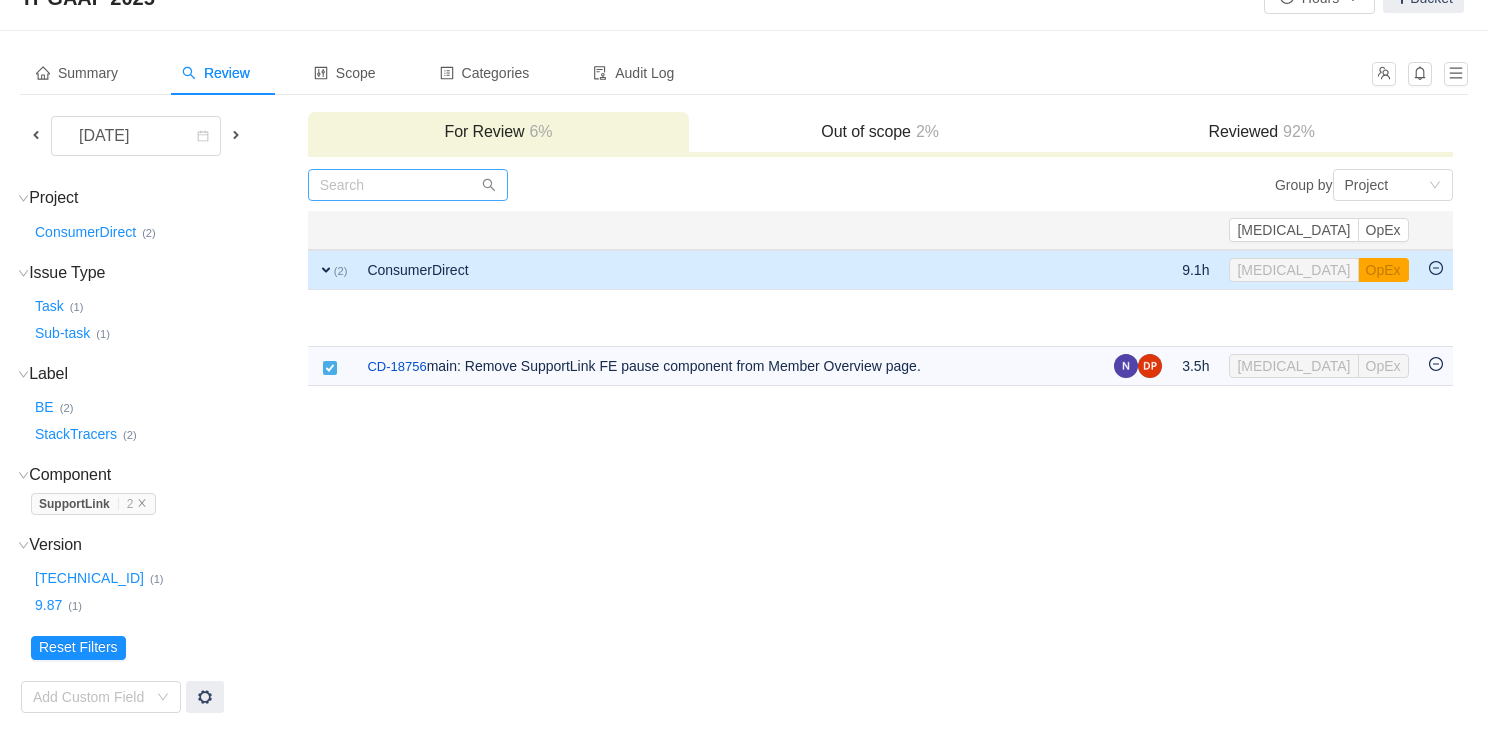 scroll, scrollTop: 6, scrollLeft: 0, axis: vertical 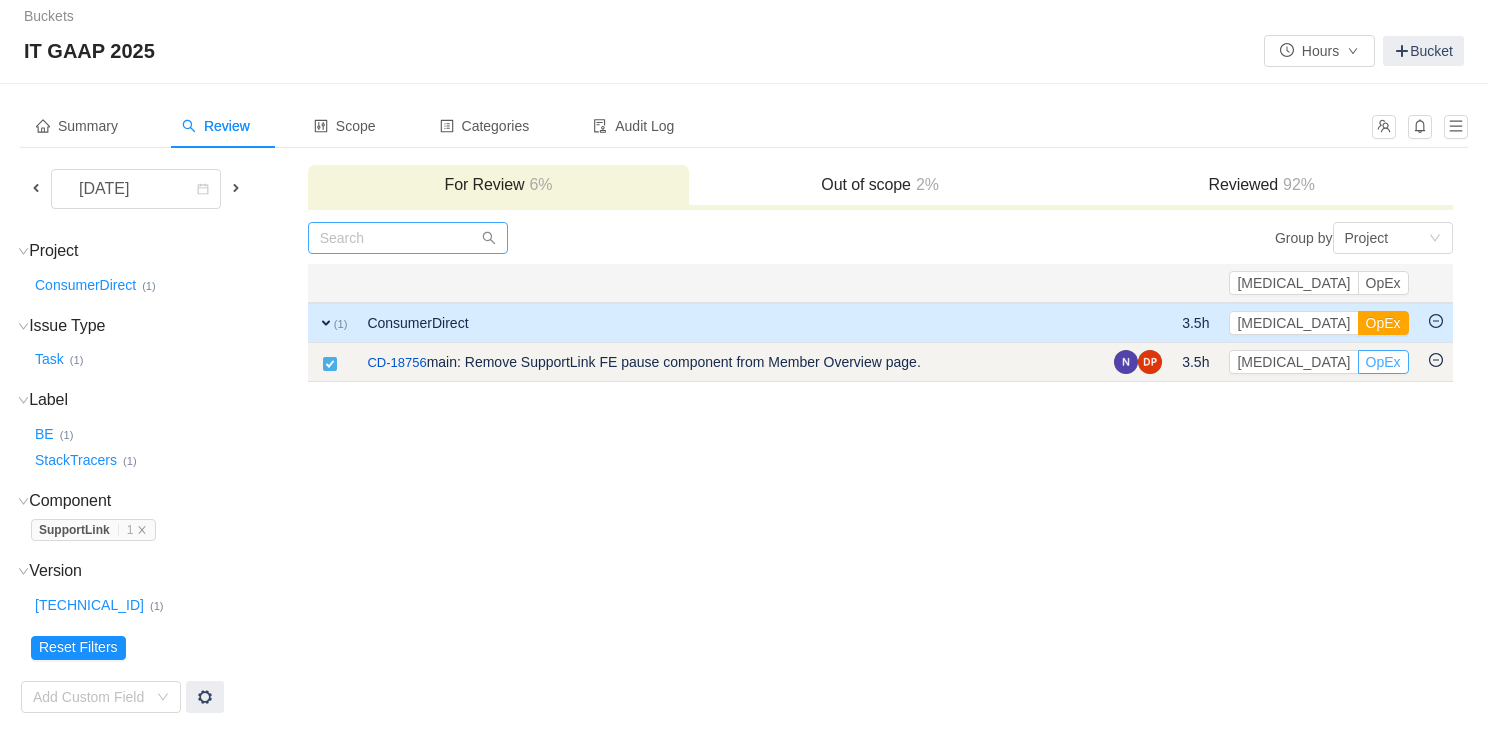 click on "OpEx" at bounding box center [1383, 362] 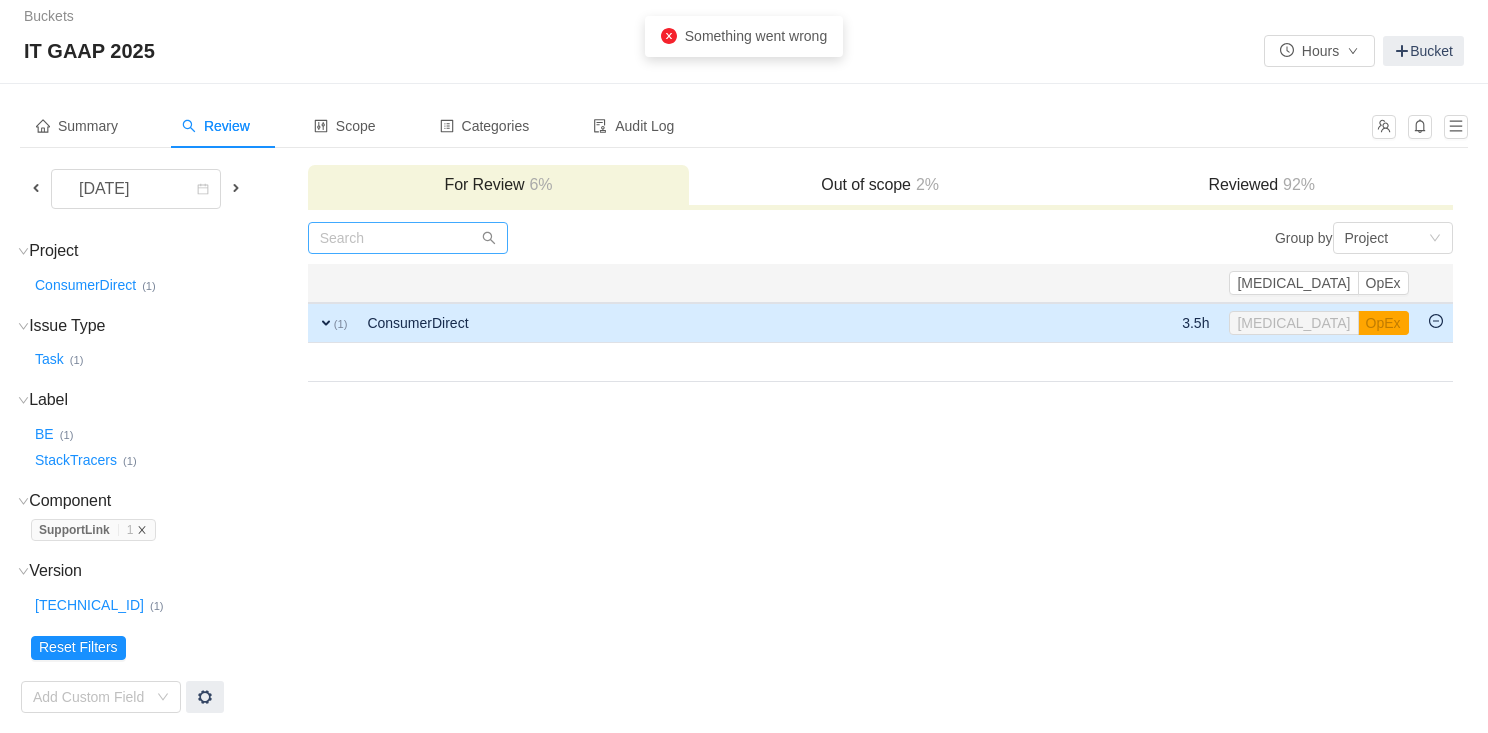 click 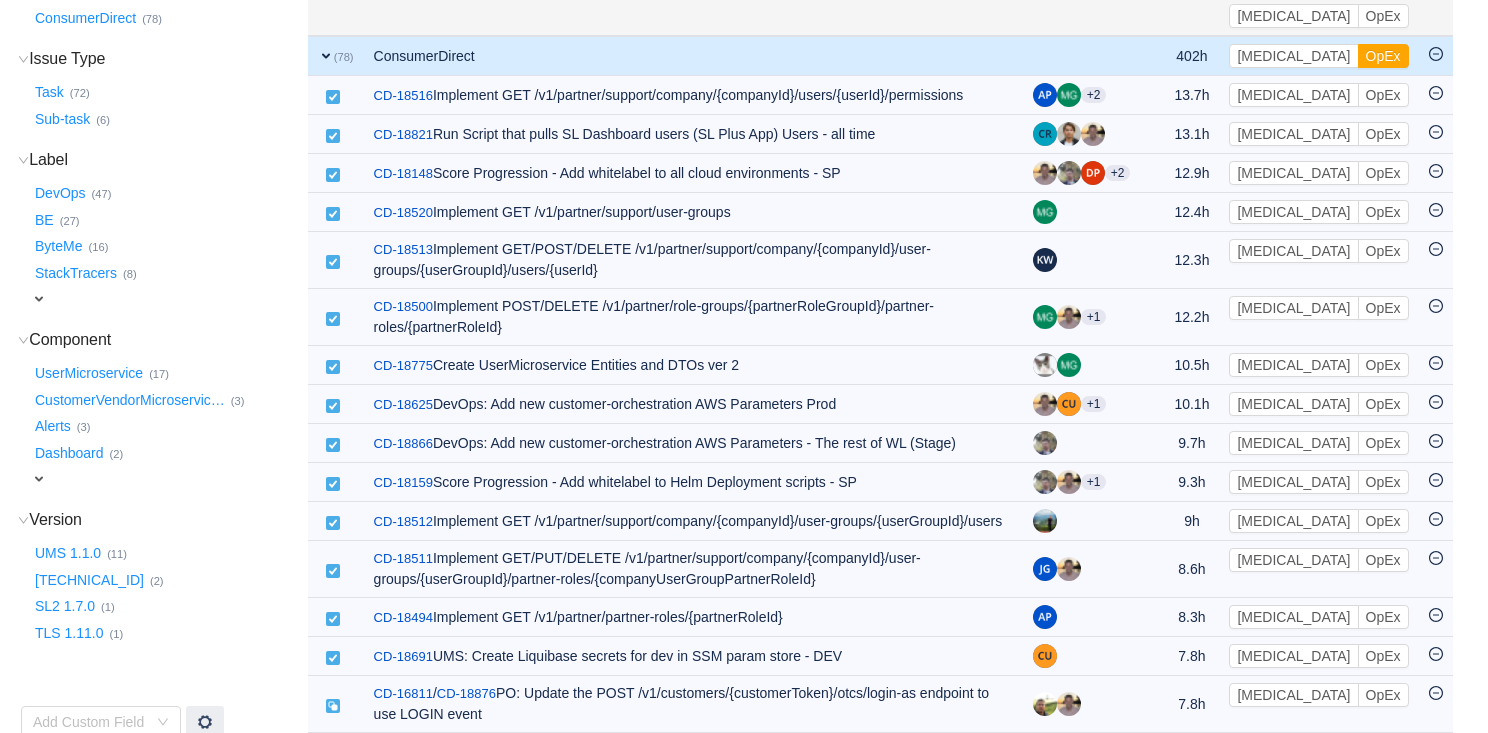 scroll, scrollTop: 274, scrollLeft: 0, axis: vertical 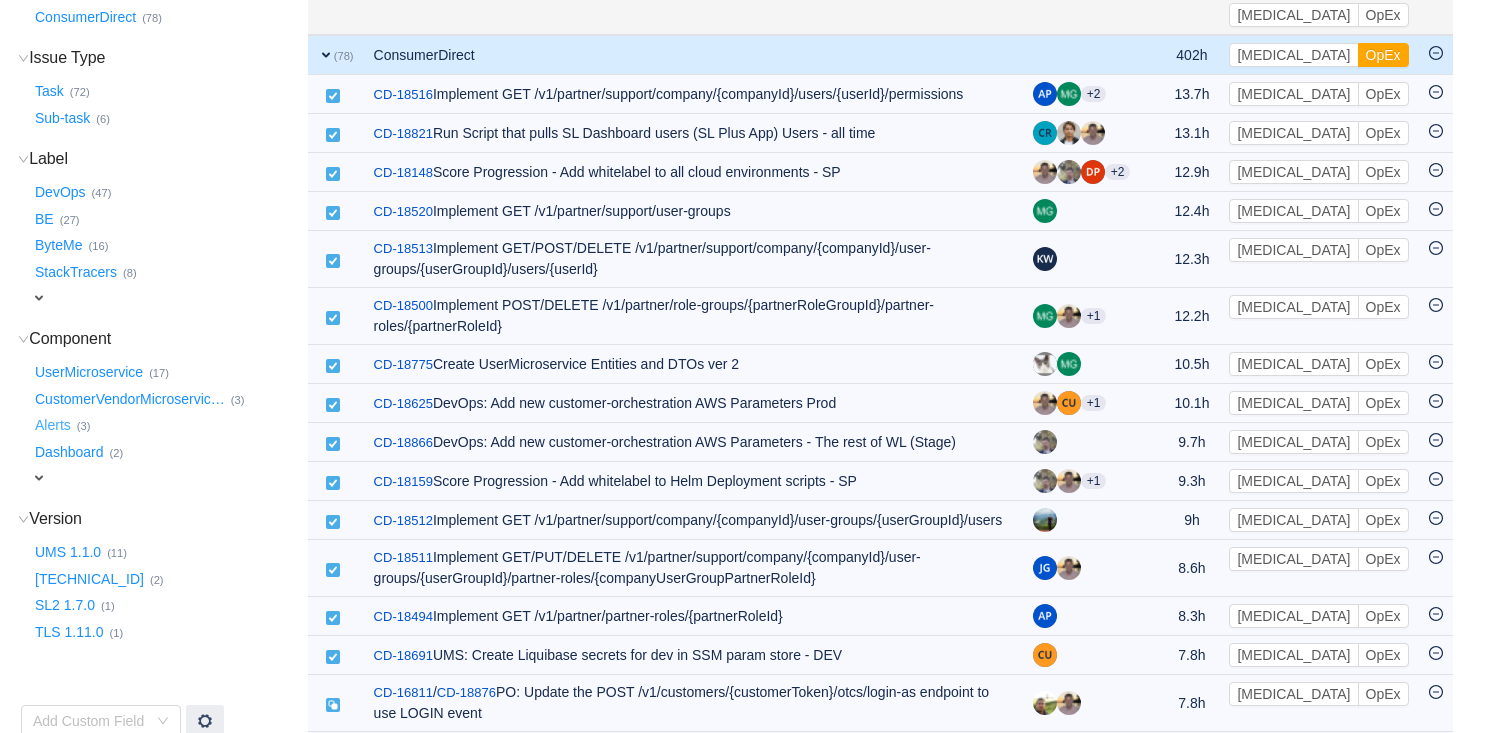 click on "Alerts …" at bounding box center (54, 426) 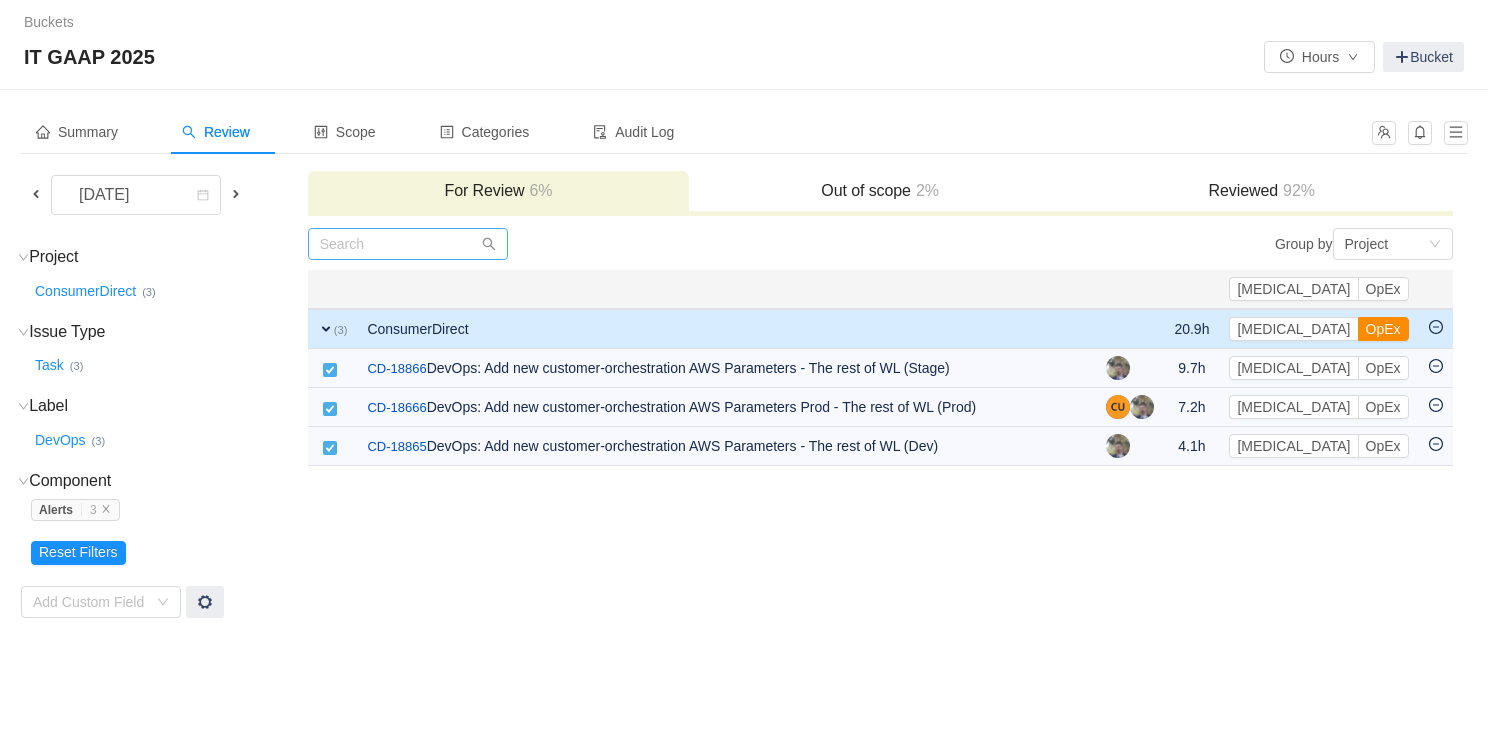 click on "OpEx" at bounding box center [1383, 329] 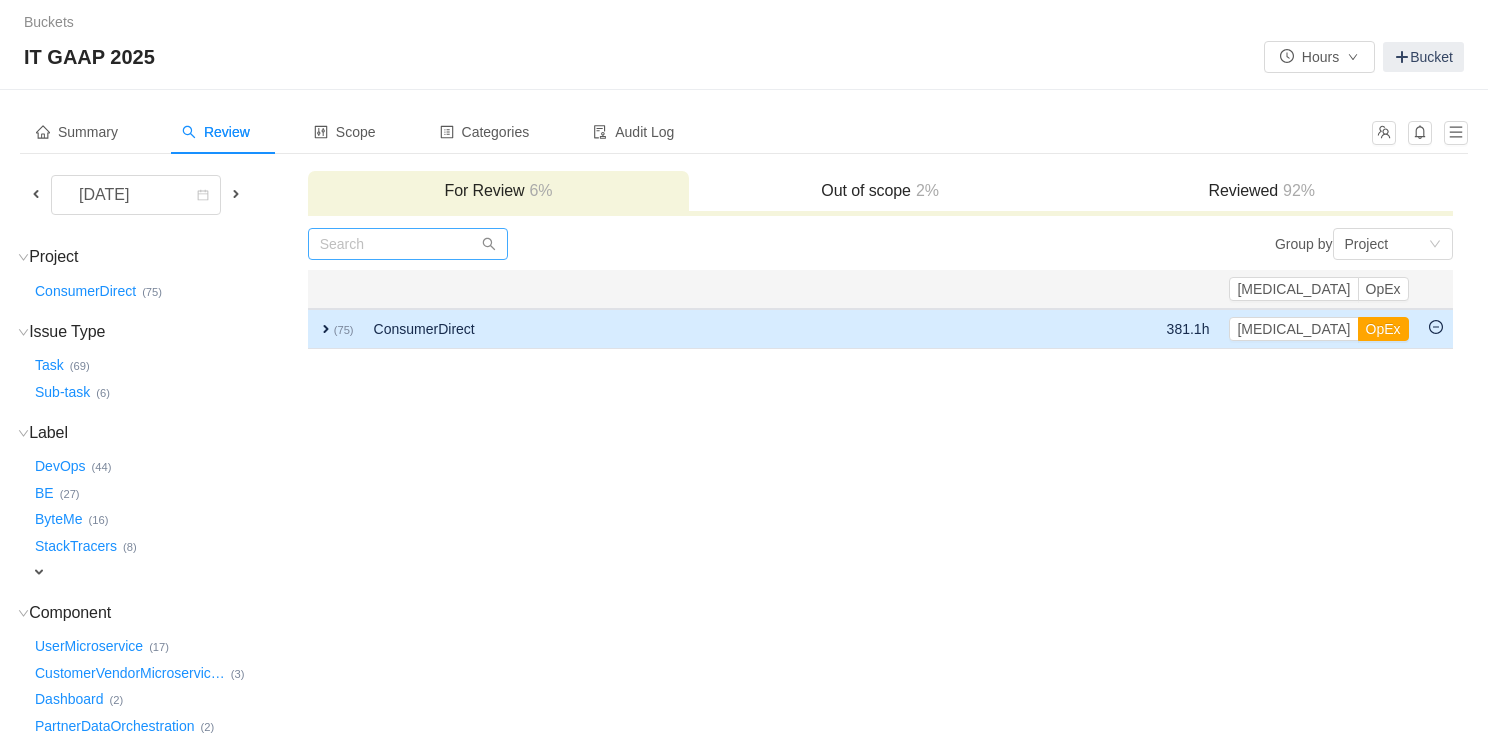 click on "expand" at bounding box center [326, 329] 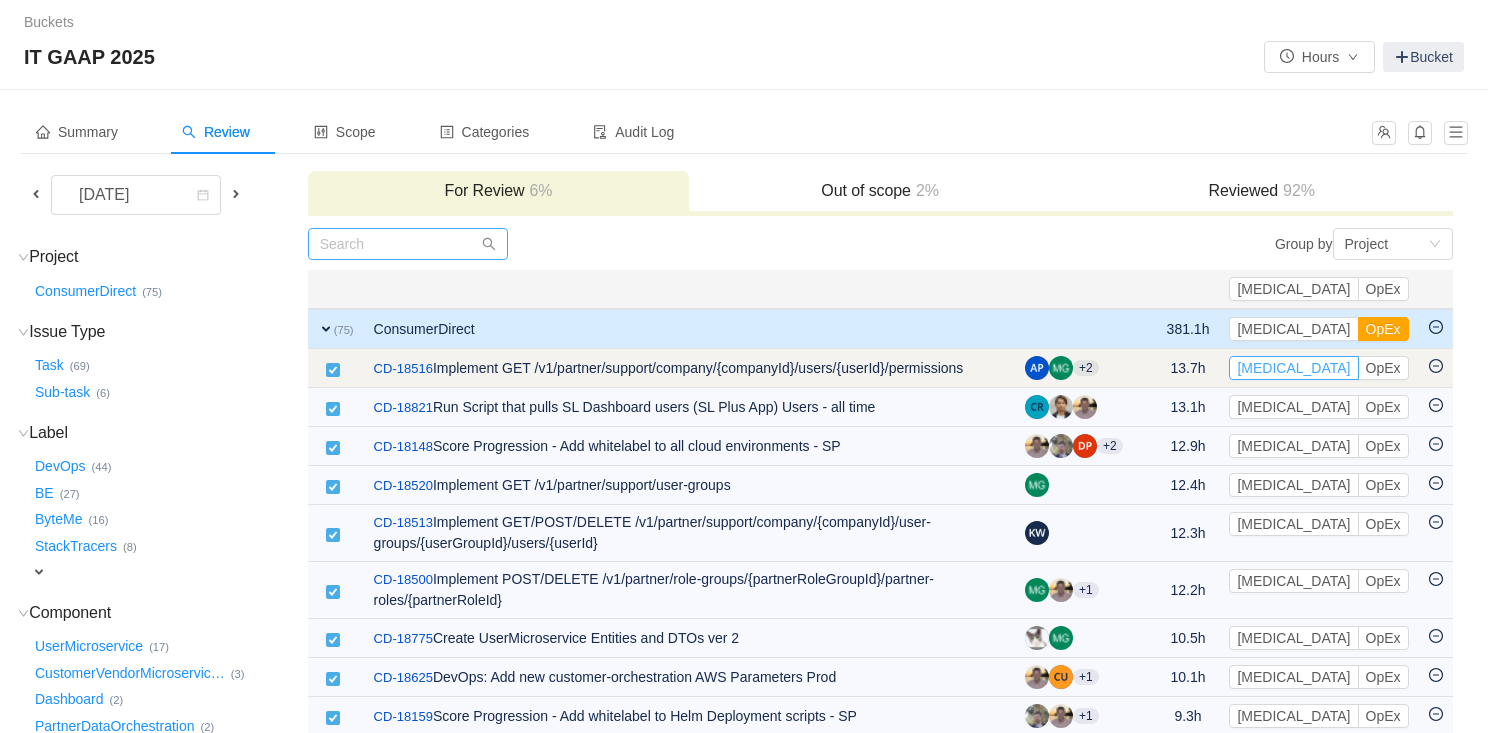 click on "[MEDICAL_DATA]" at bounding box center [1293, 368] 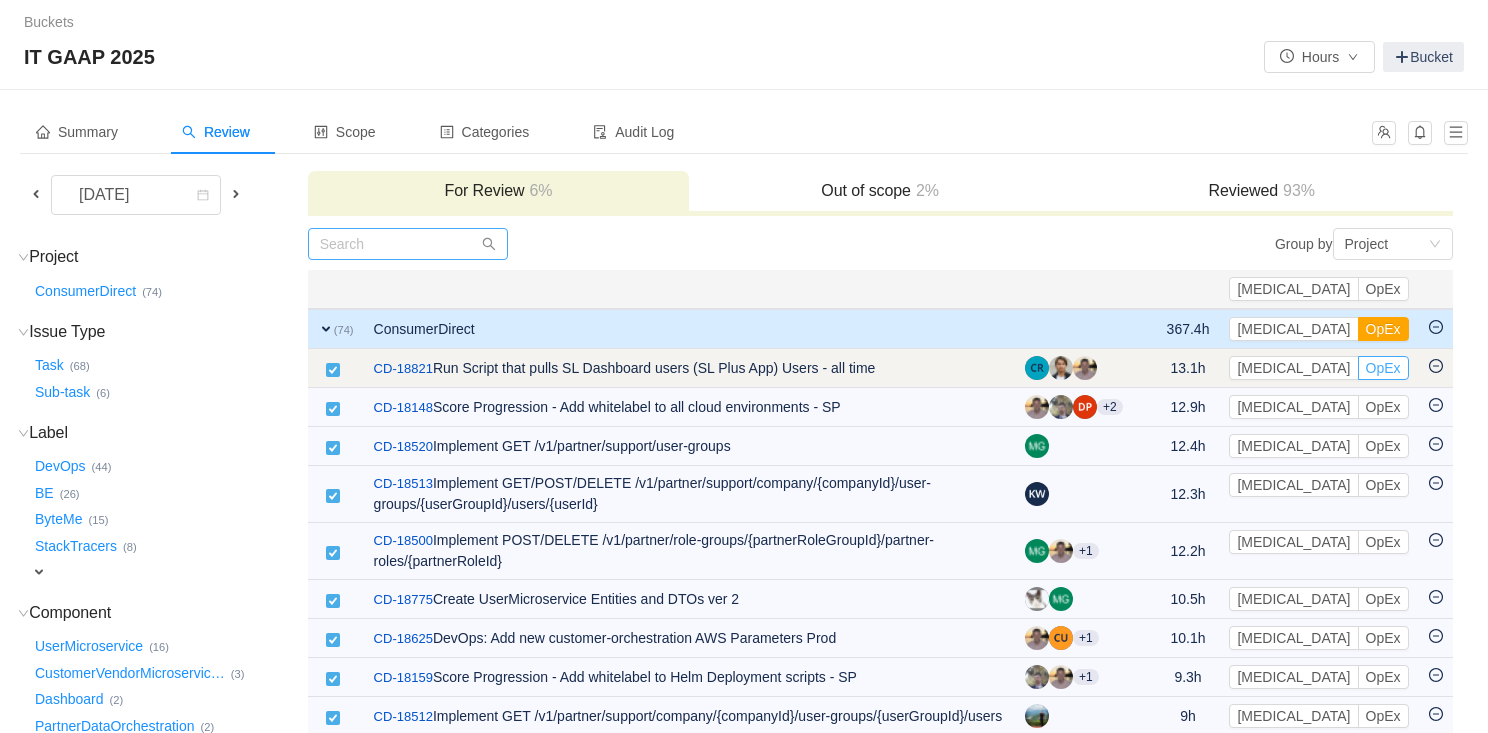 click on "OpEx" at bounding box center (1383, 368) 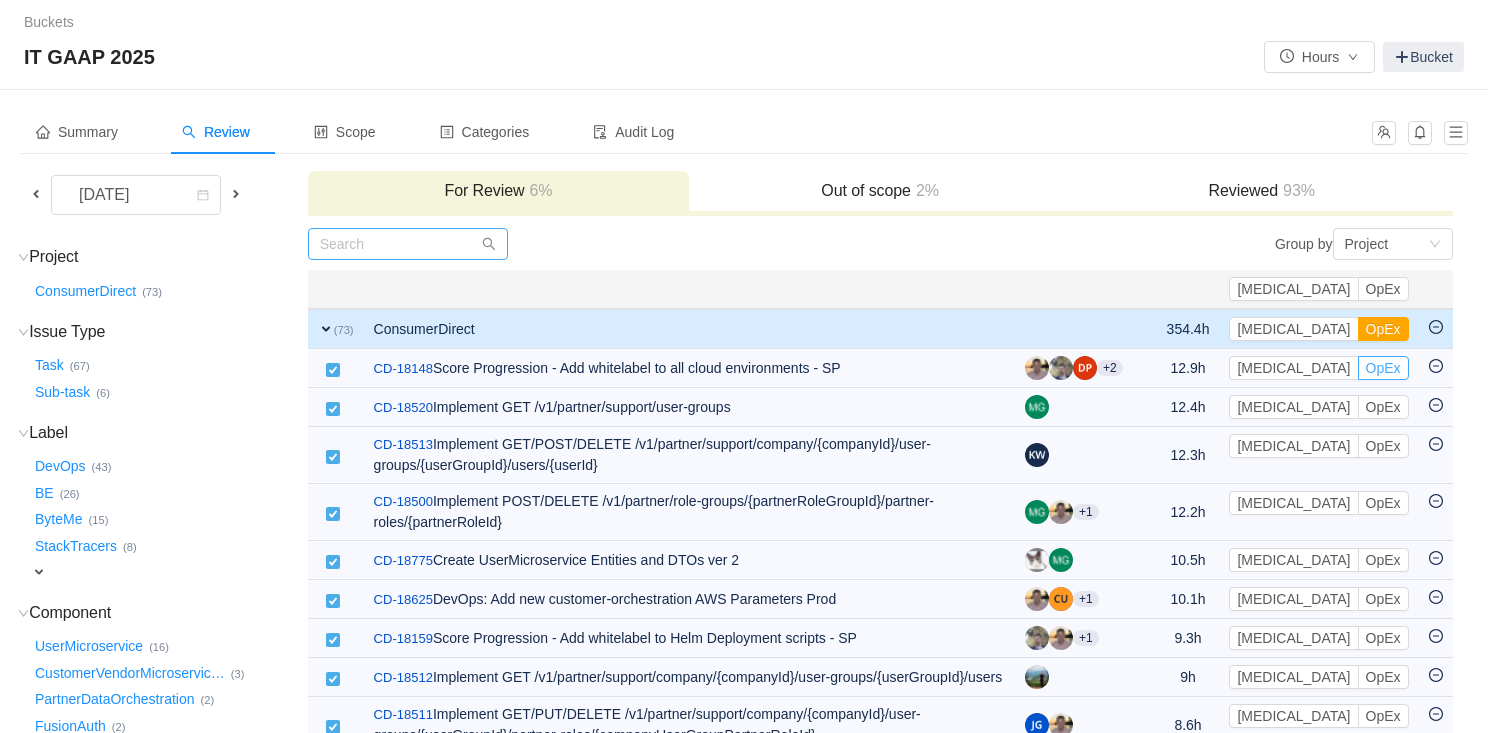 click on "OpEx" at bounding box center (1383, 368) 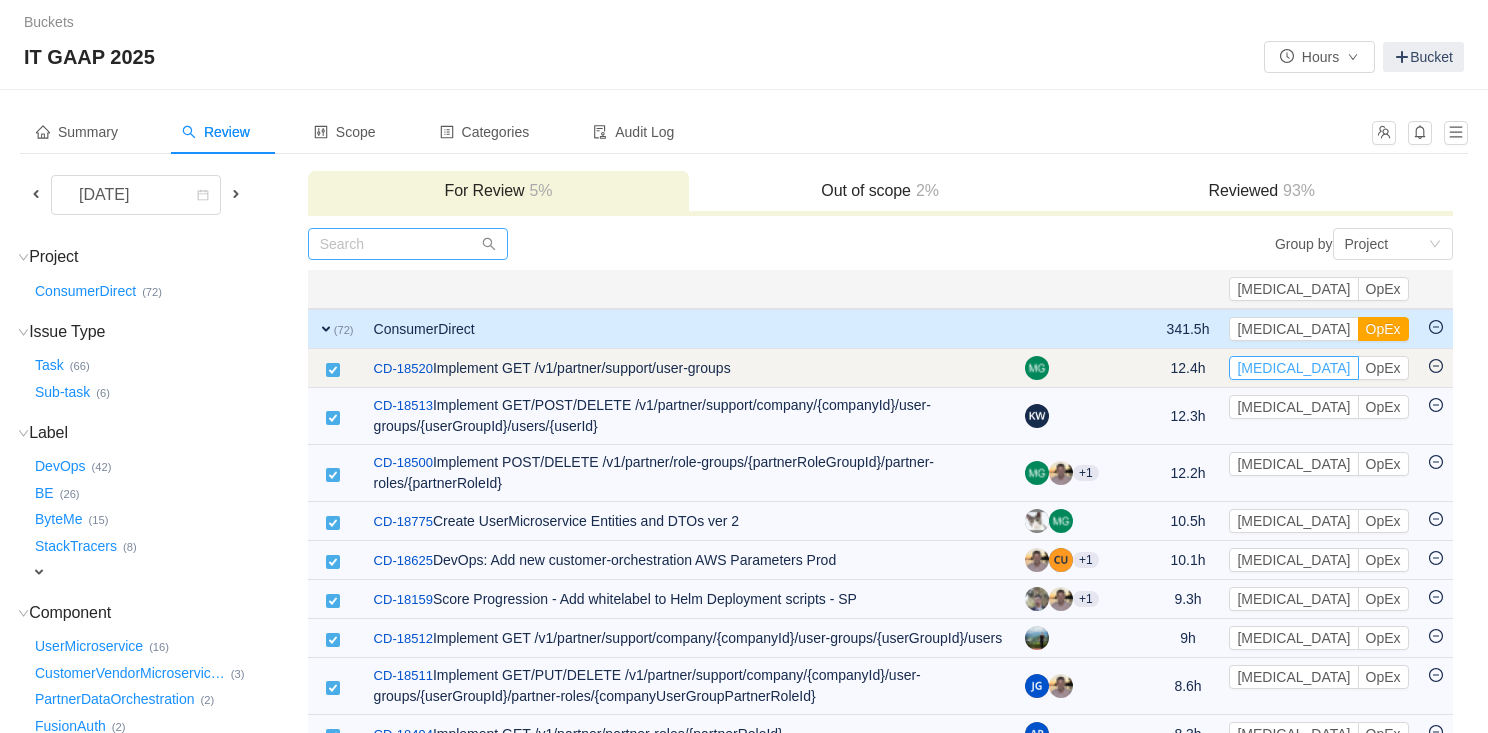 click on "[MEDICAL_DATA]" at bounding box center (1293, 368) 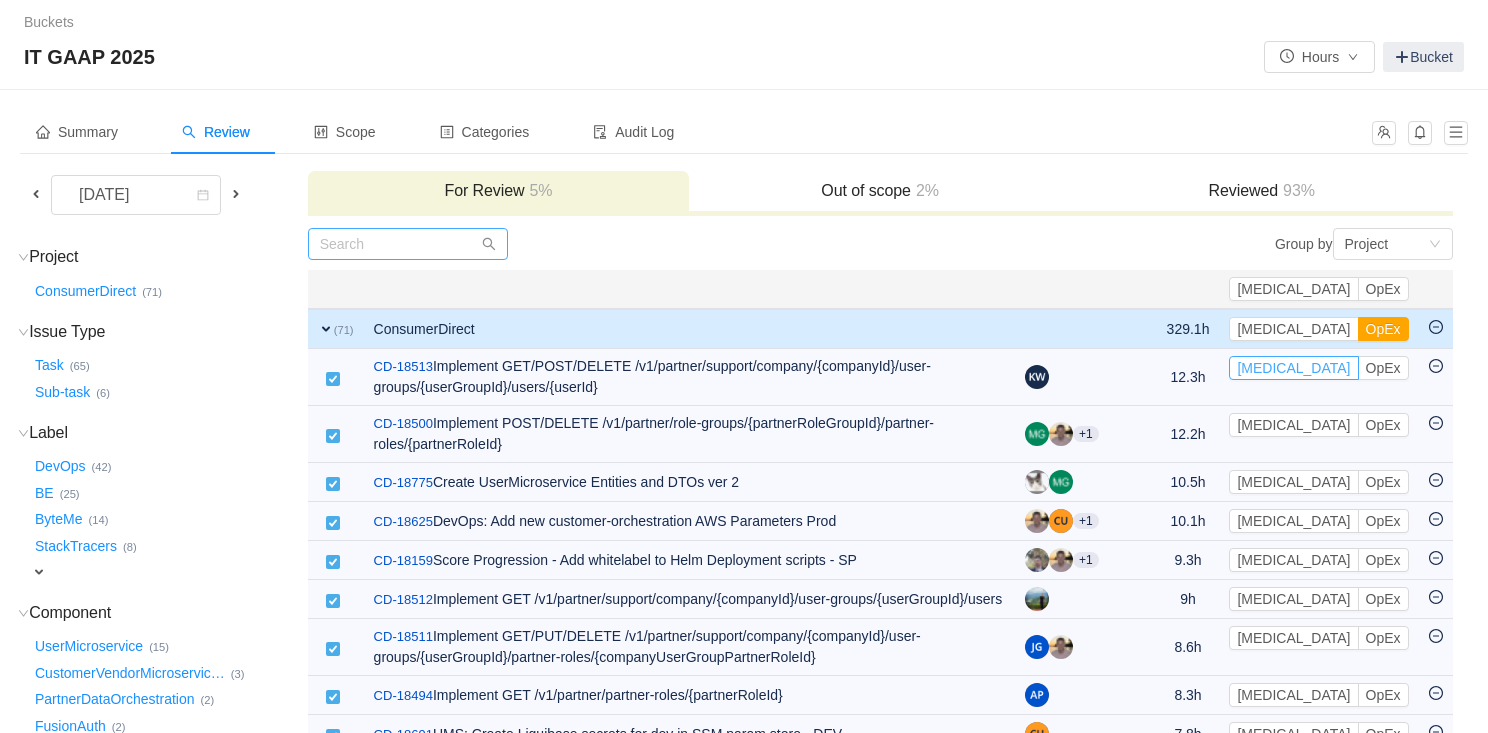 click on "[MEDICAL_DATA]" at bounding box center [1293, 368] 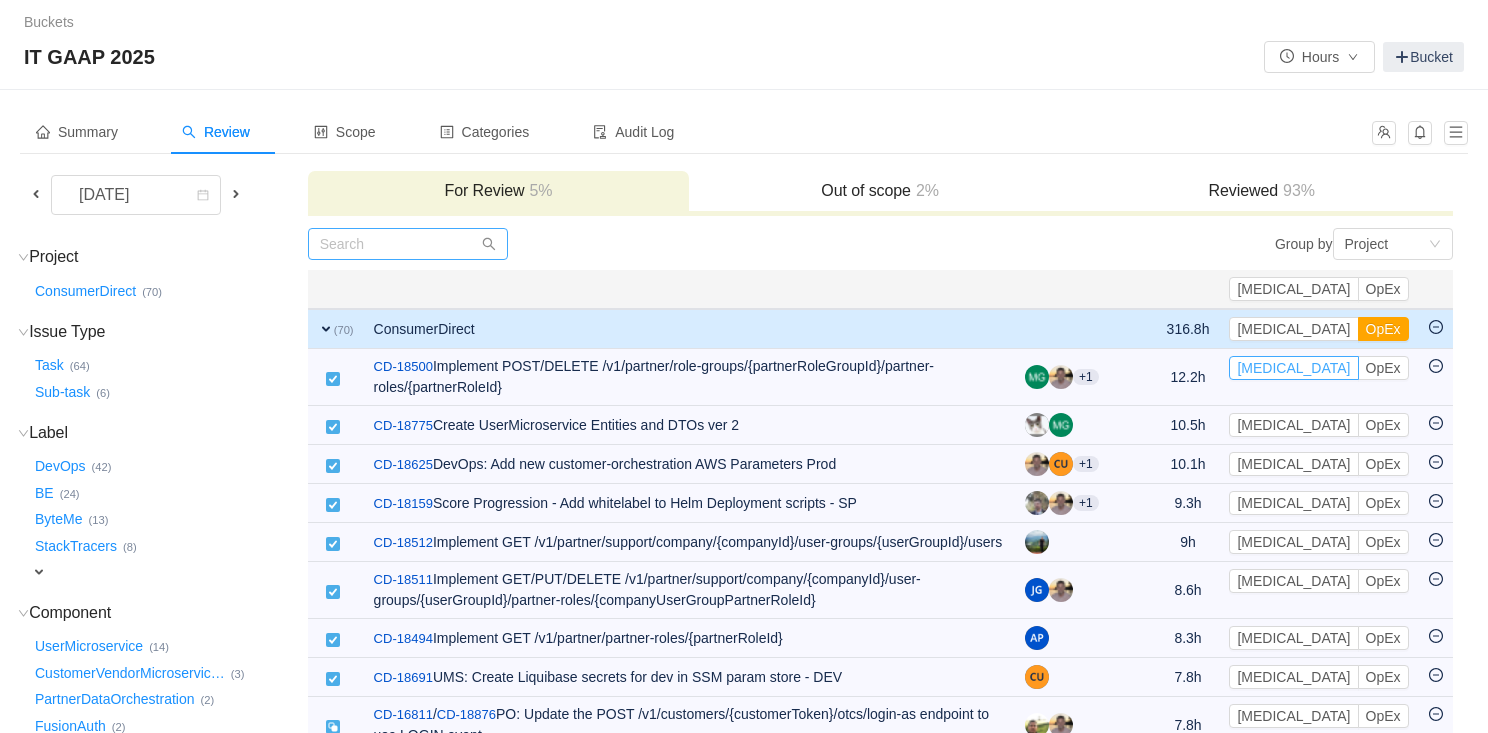 click on "[MEDICAL_DATA]" at bounding box center (1293, 368) 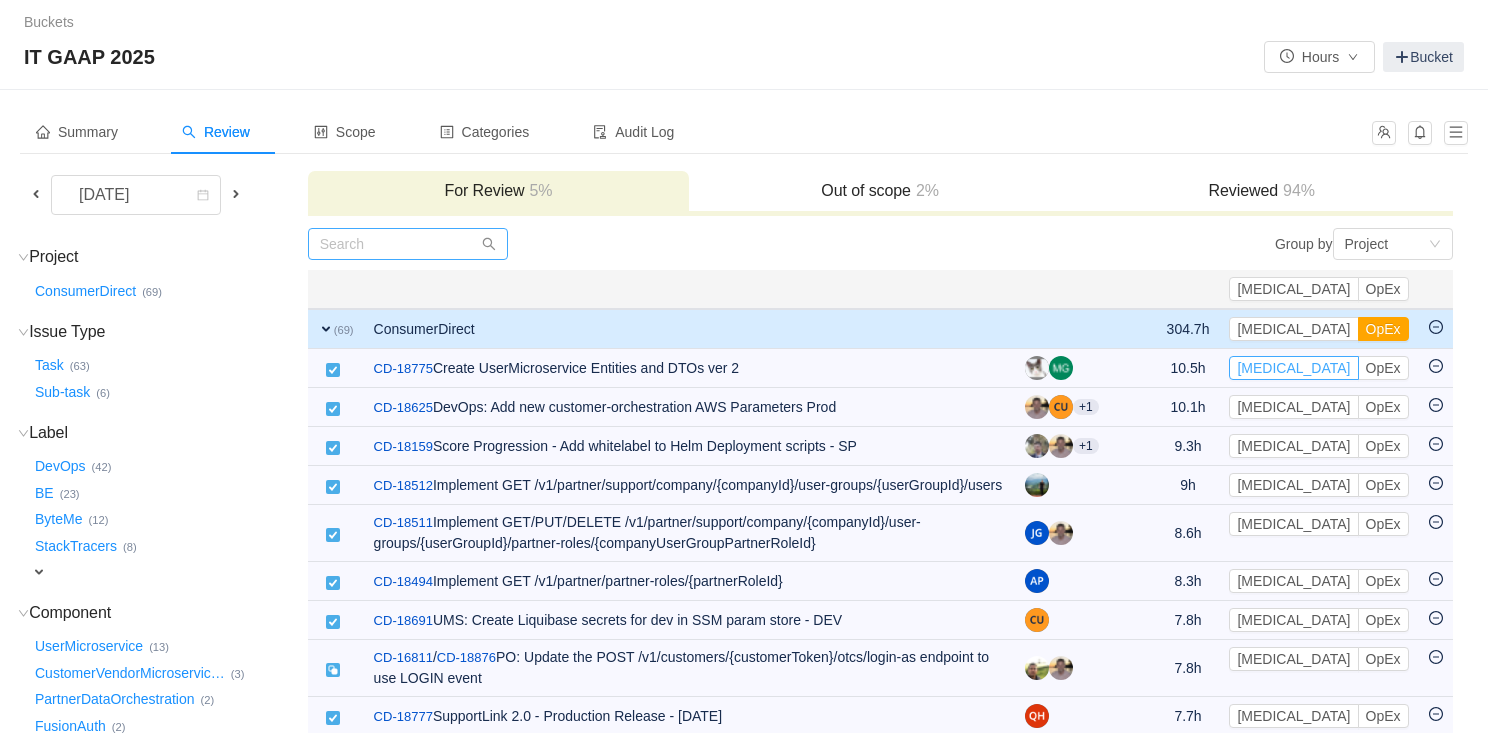 click on "[MEDICAL_DATA]" at bounding box center (1293, 368) 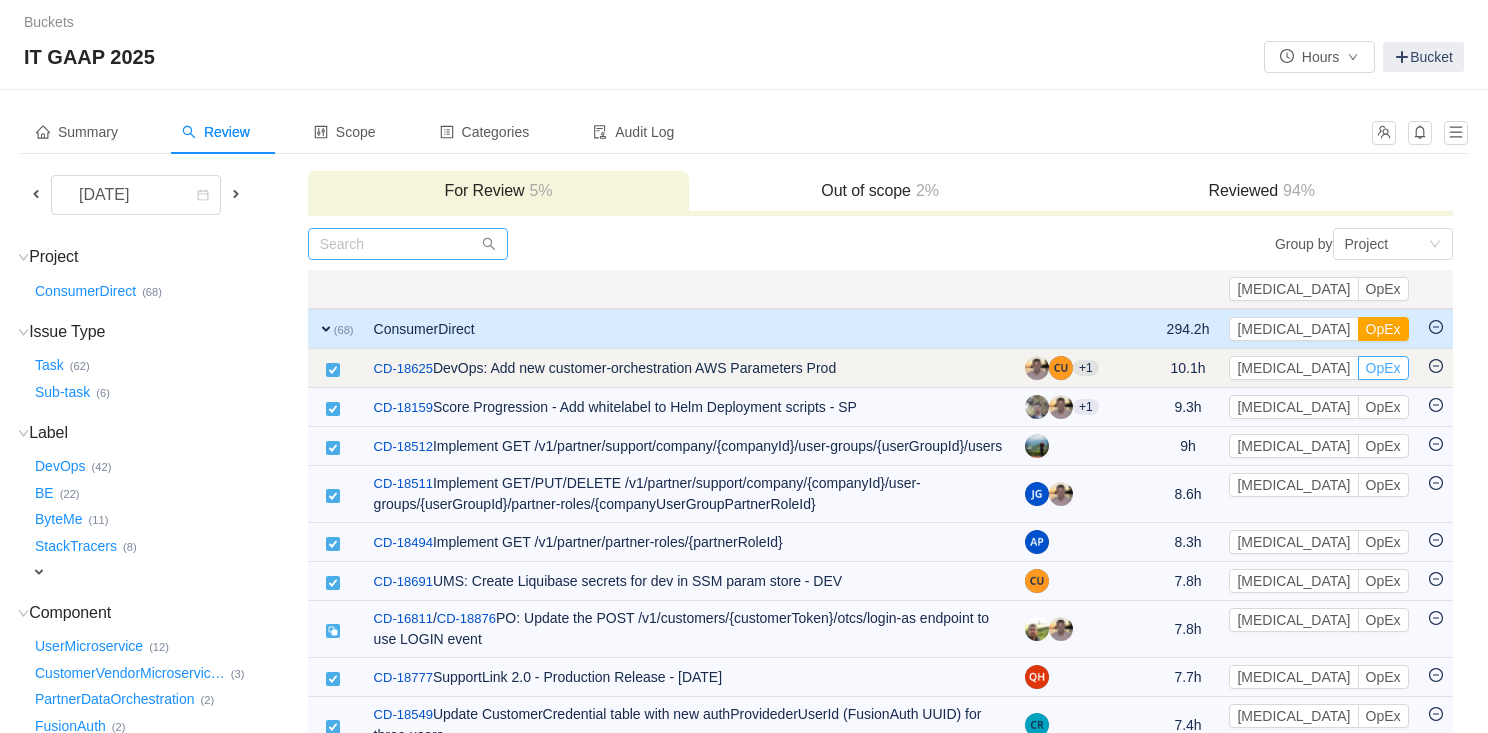 click on "OpEx" at bounding box center (1383, 368) 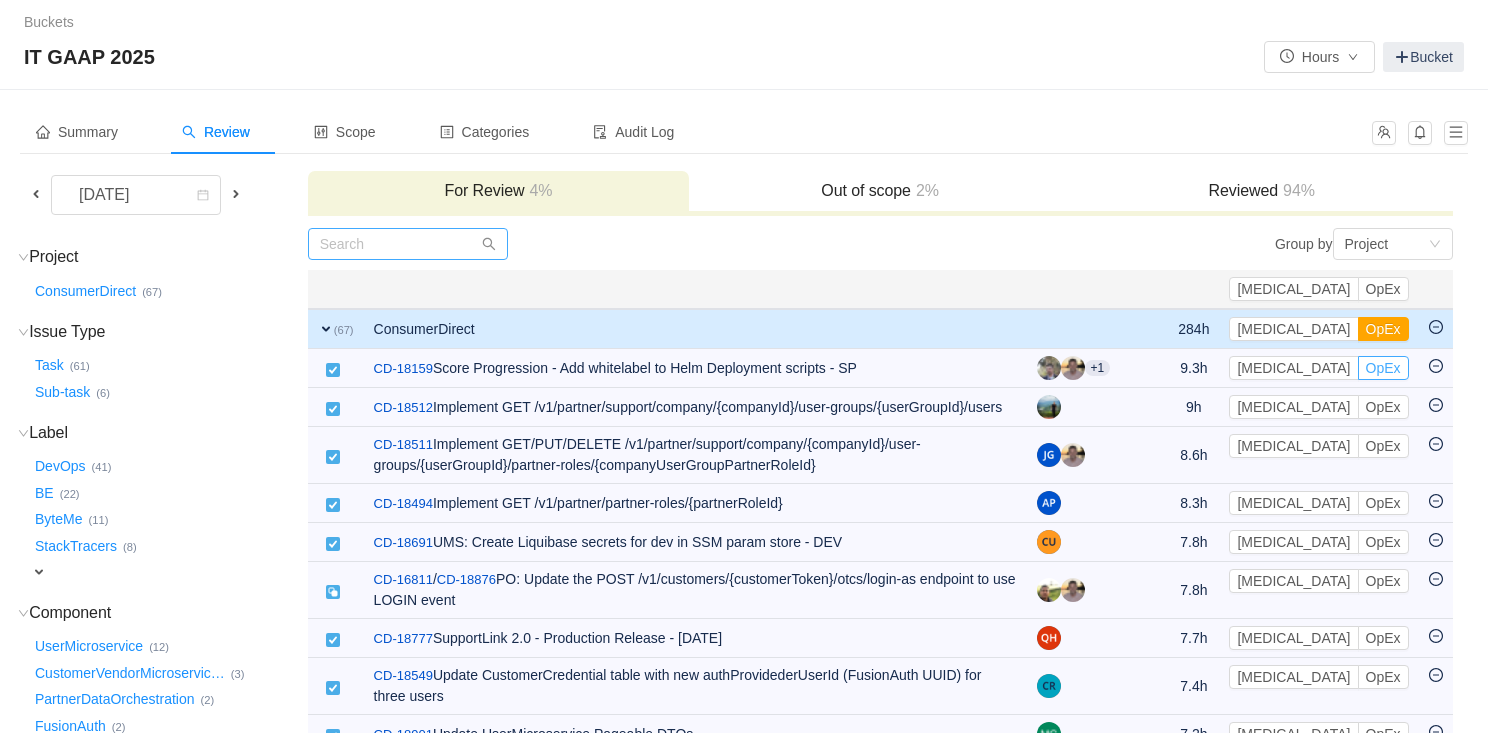 click on "OpEx" at bounding box center (1383, 368) 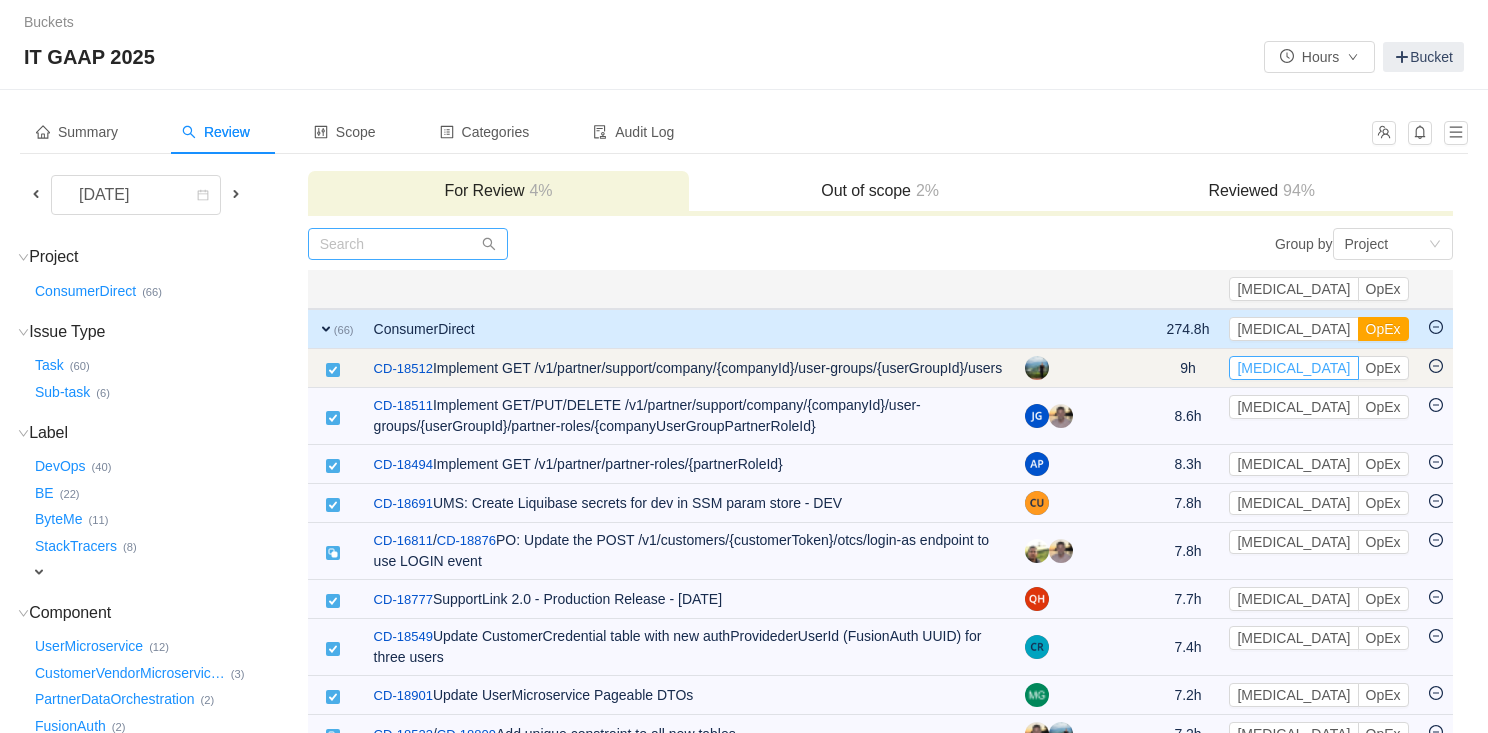 click on "[MEDICAL_DATA]" at bounding box center [1293, 368] 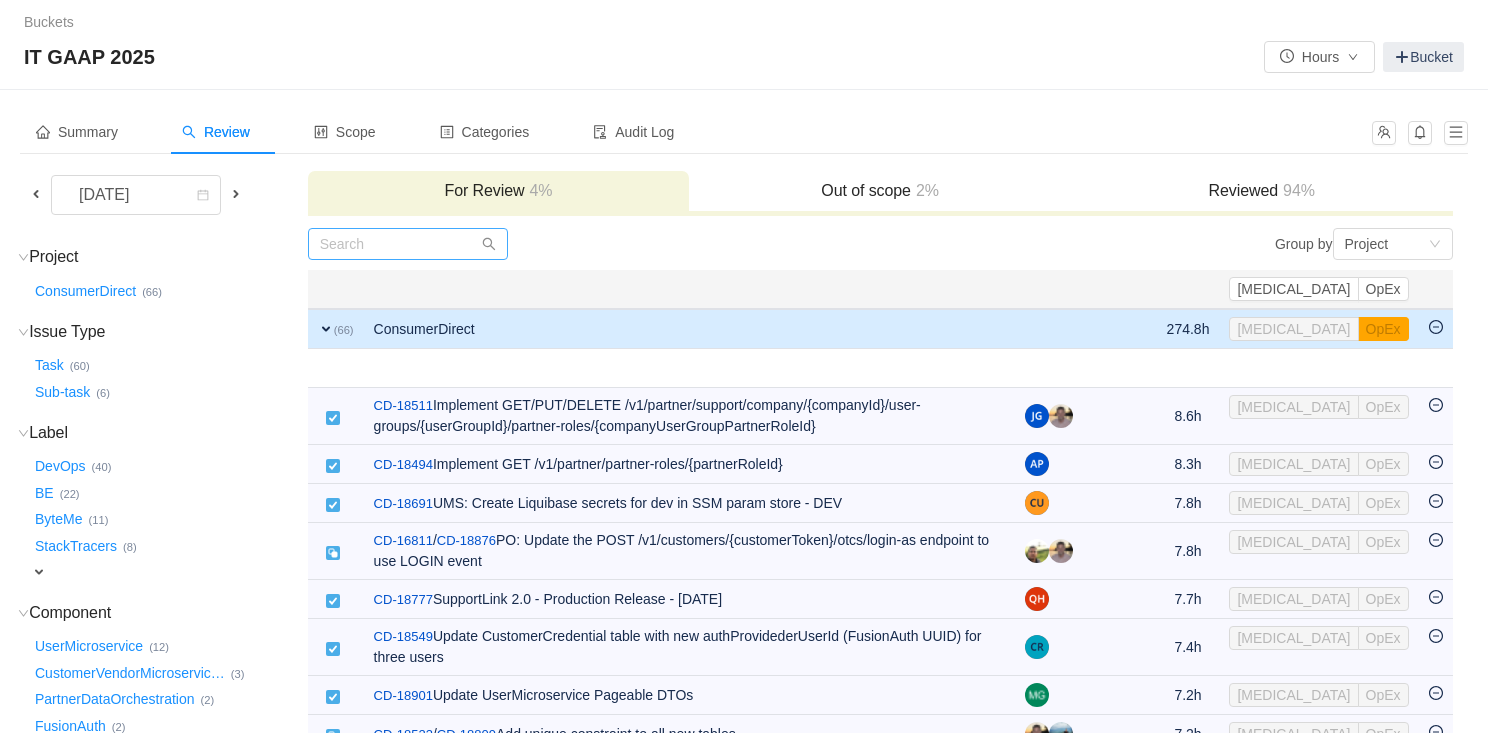 click on "[MEDICAL_DATA]" at bounding box center [1293, 407] 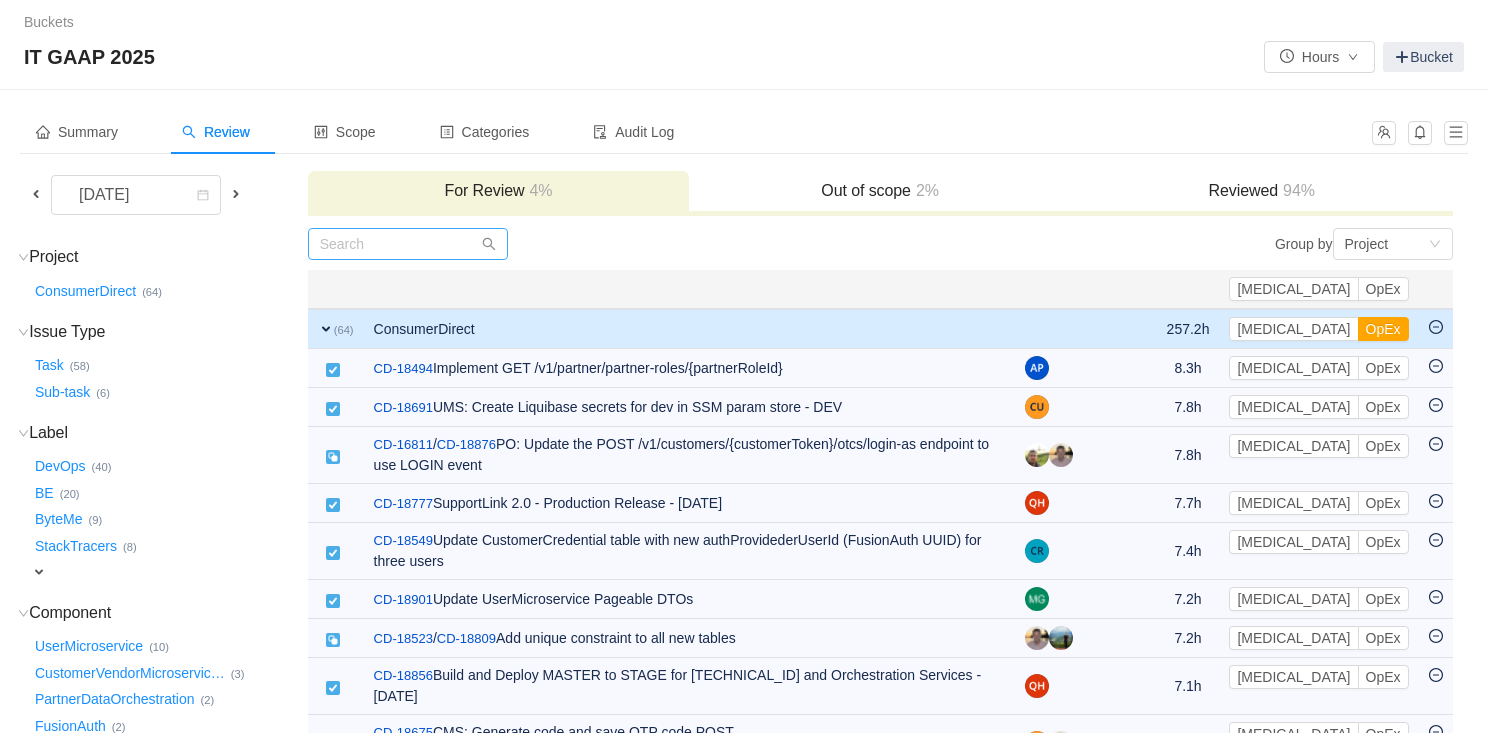 click on "[MEDICAL_DATA]" at bounding box center [1293, 368] 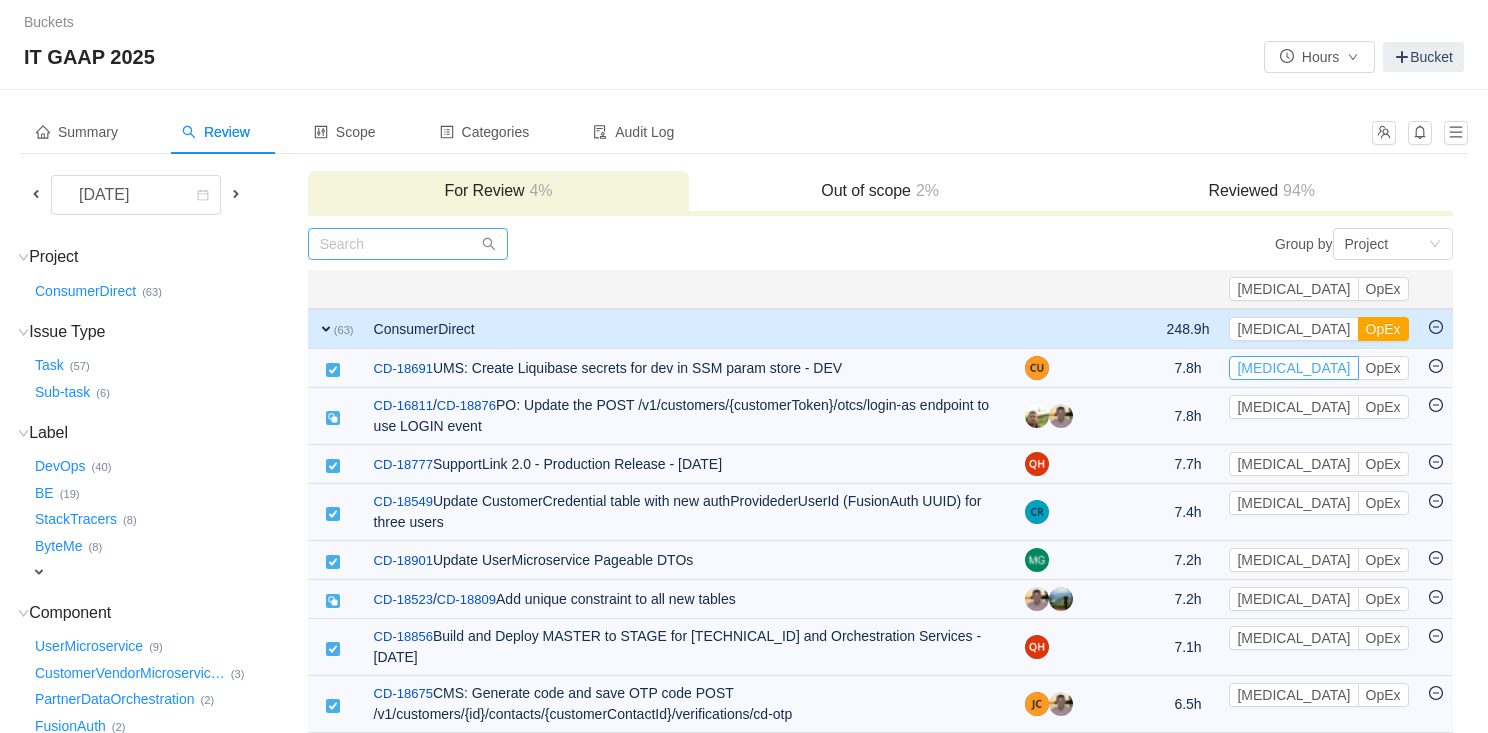 click on "[MEDICAL_DATA]" at bounding box center [1293, 368] 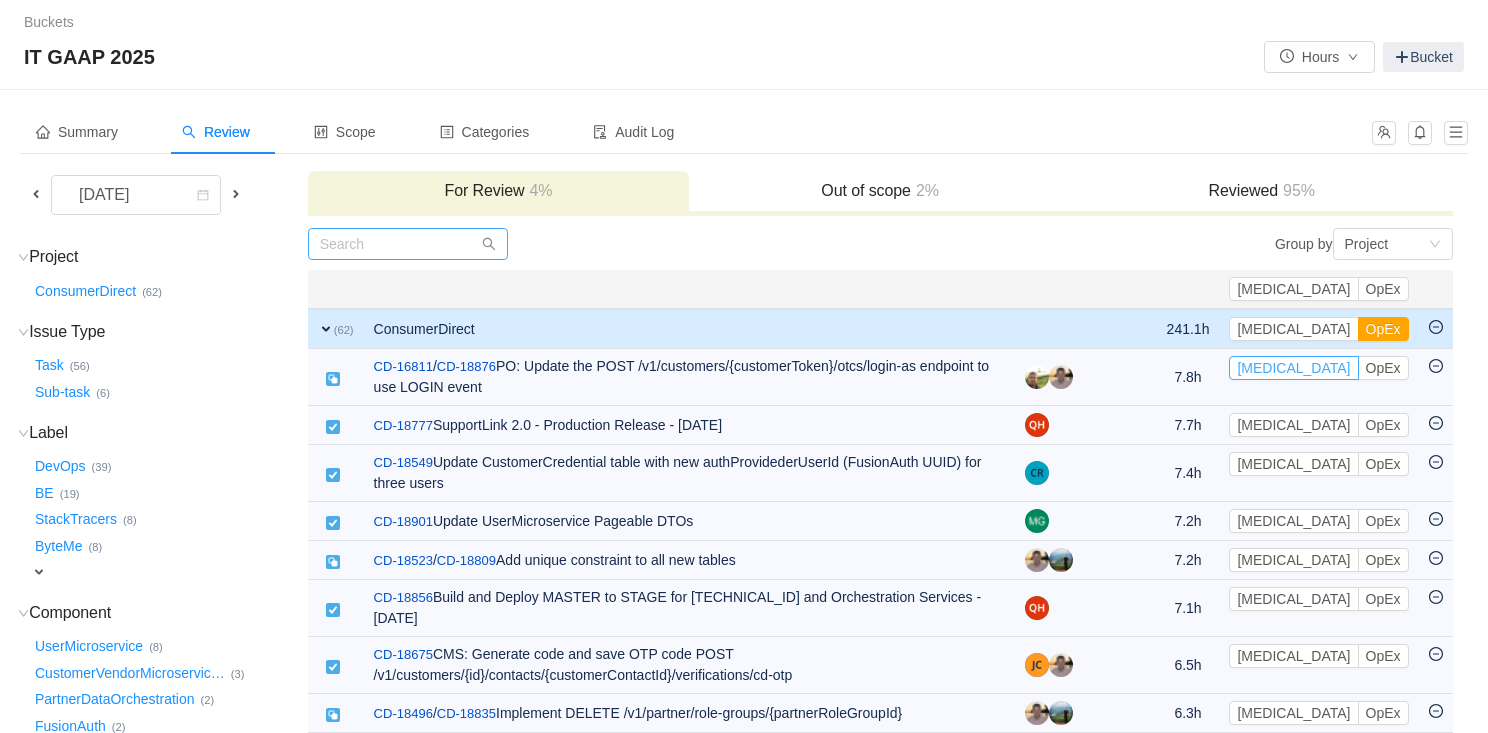 click on "[MEDICAL_DATA]" at bounding box center [1293, 368] 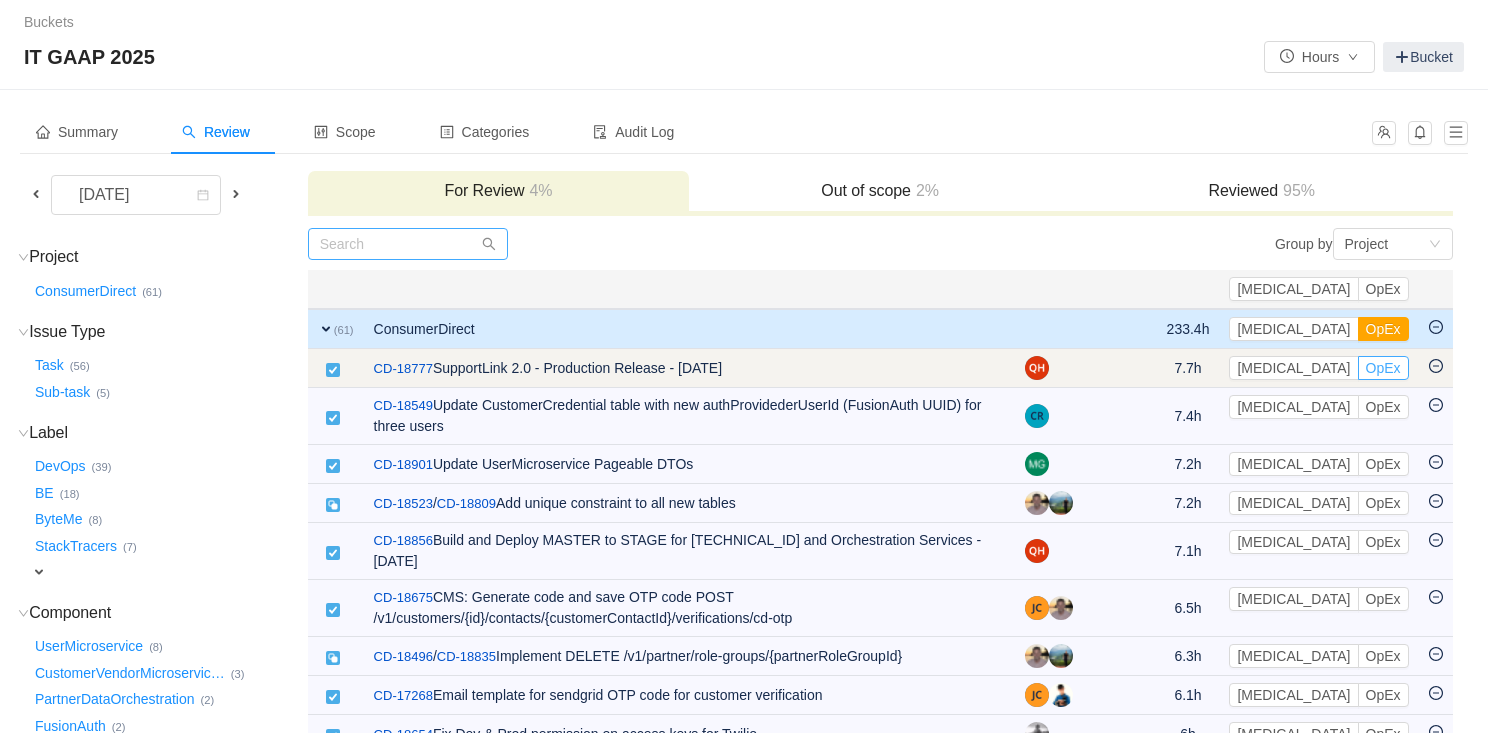 click on "OpEx" at bounding box center (1383, 368) 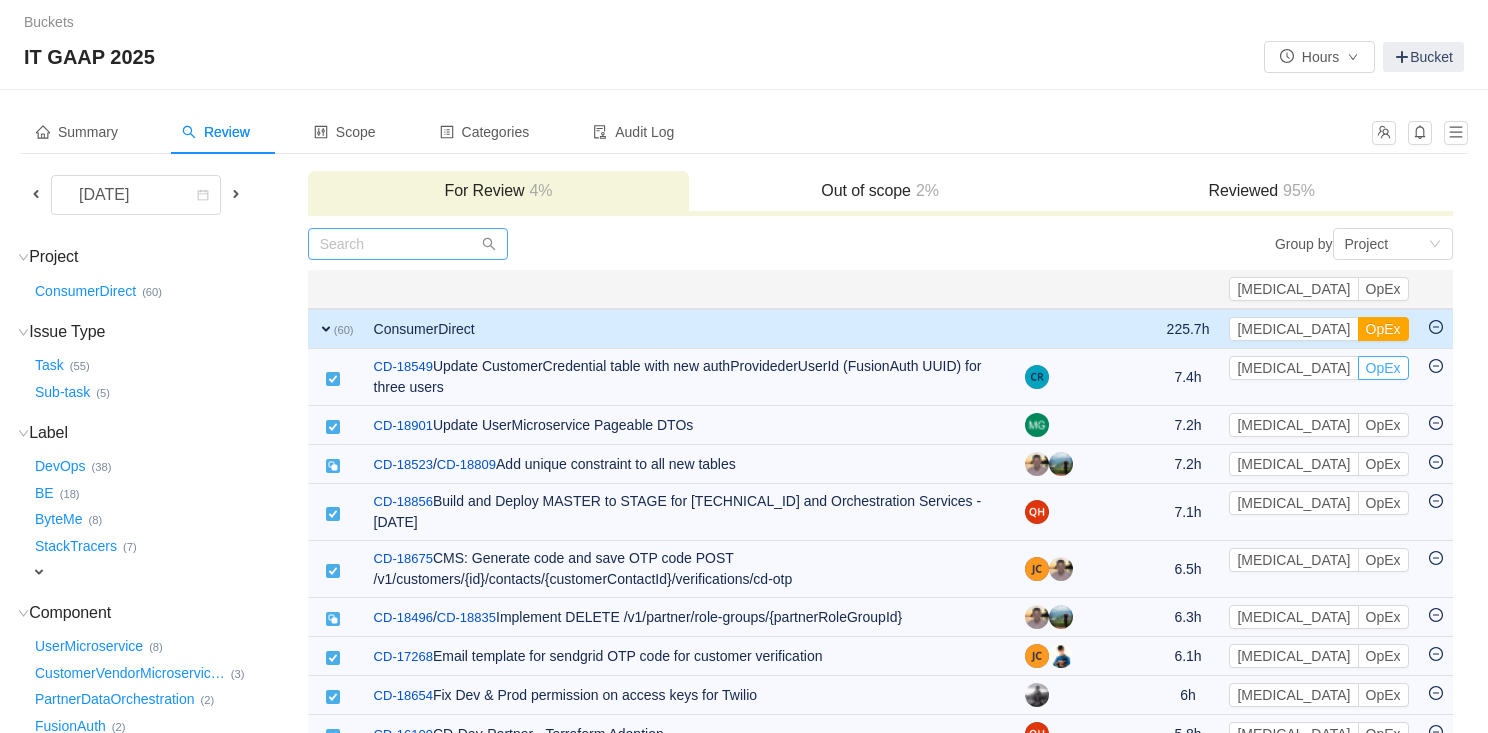 click on "OpEx" at bounding box center [1383, 368] 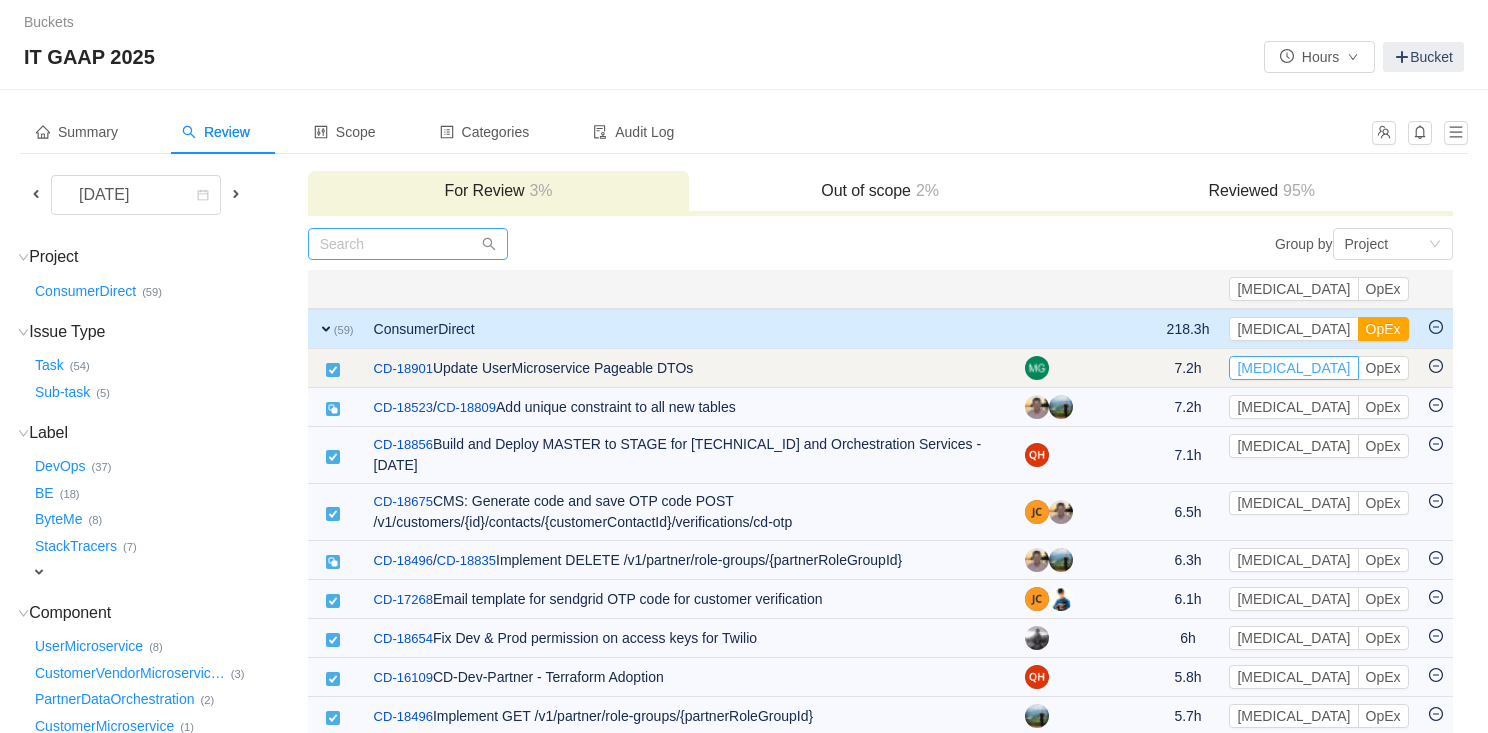 click on "[MEDICAL_DATA]" at bounding box center (1293, 368) 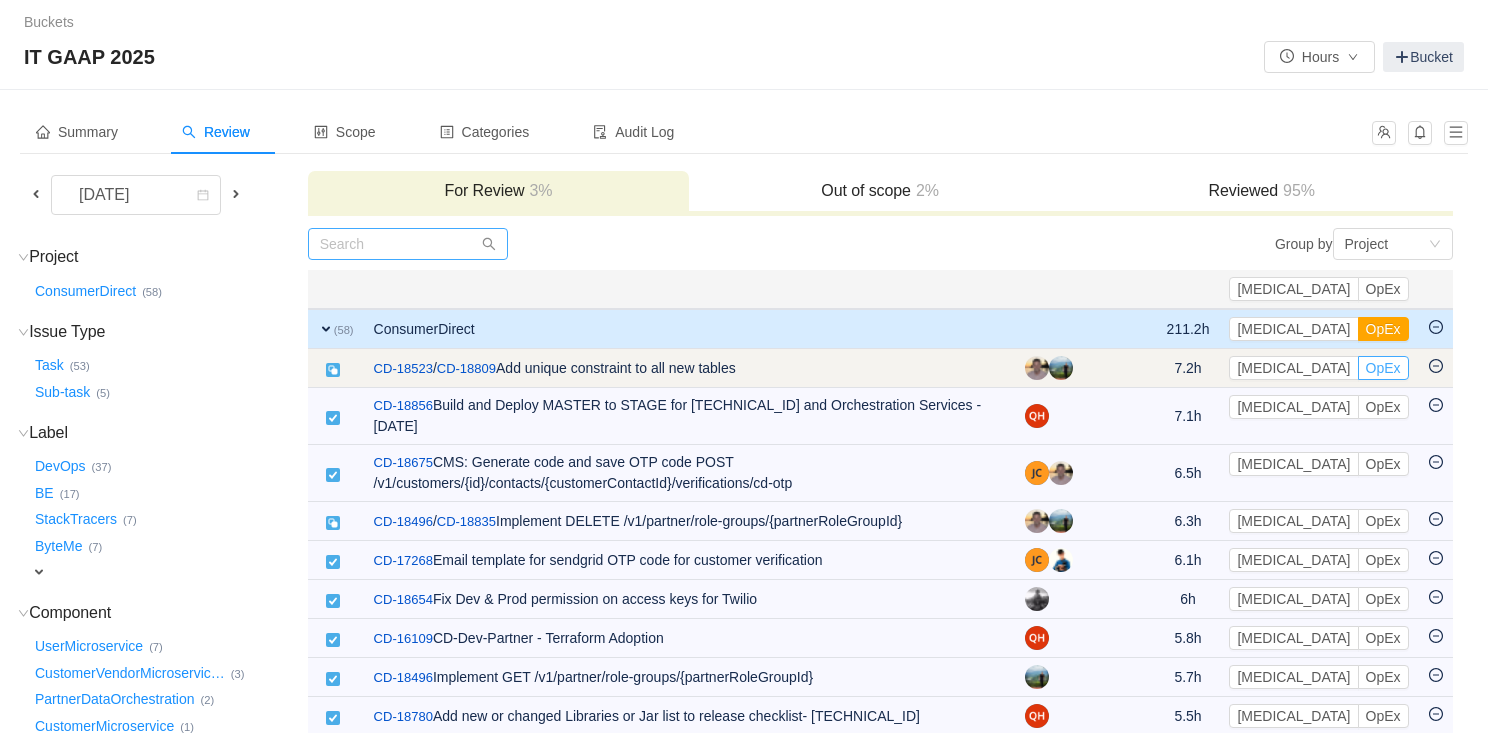 click on "OpEx" at bounding box center (1383, 368) 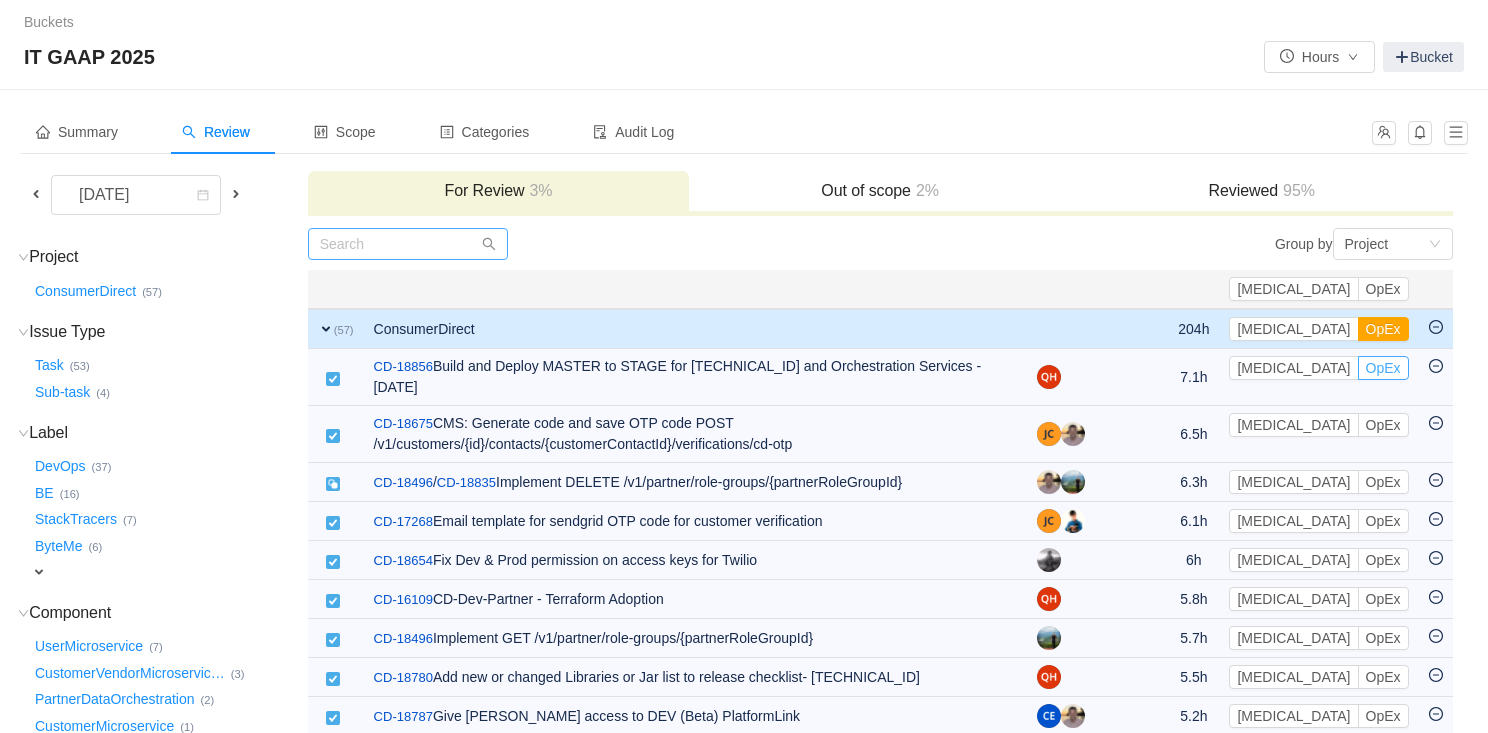 click on "OpEx" at bounding box center [1383, 368] 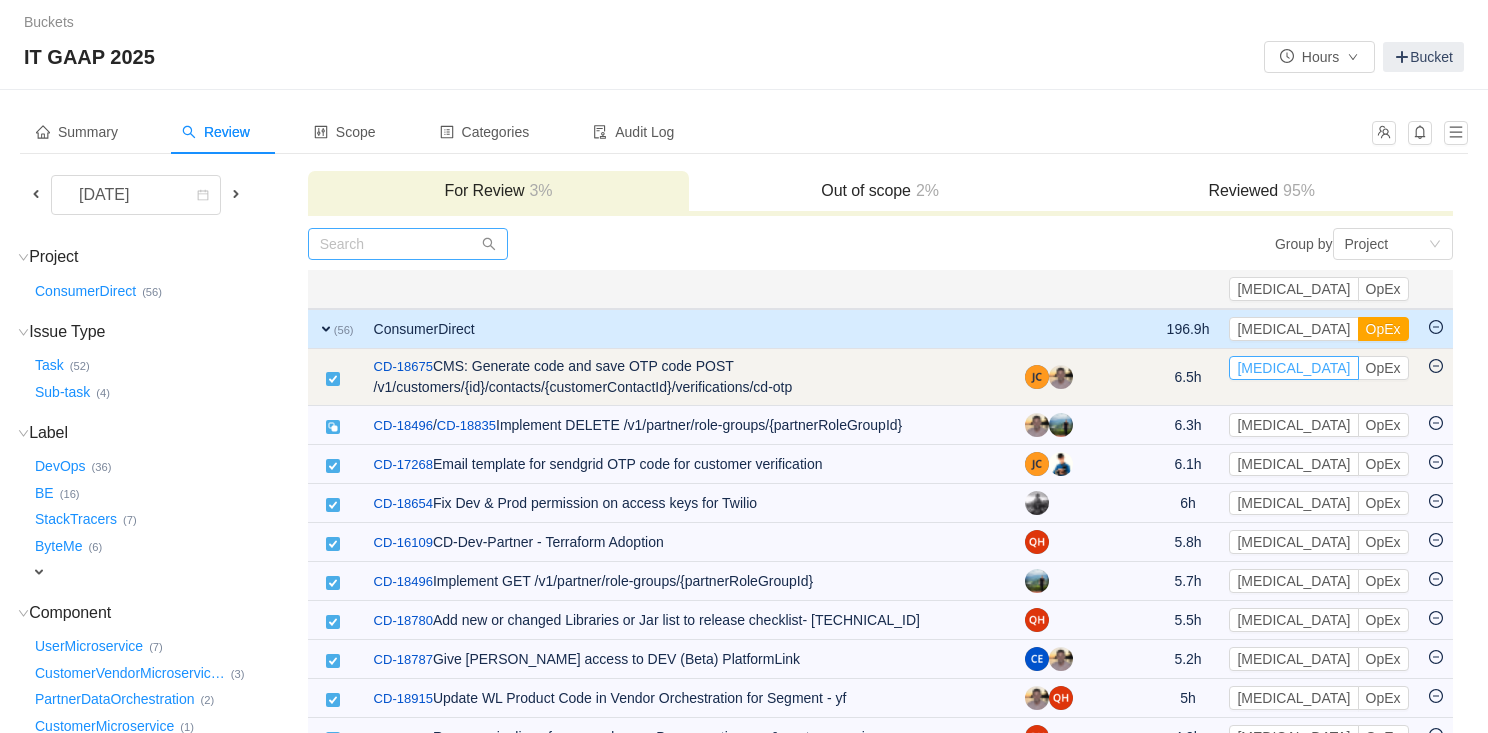 click on "[MEDICAL_DATA]" at bounding box center (1293, 368) 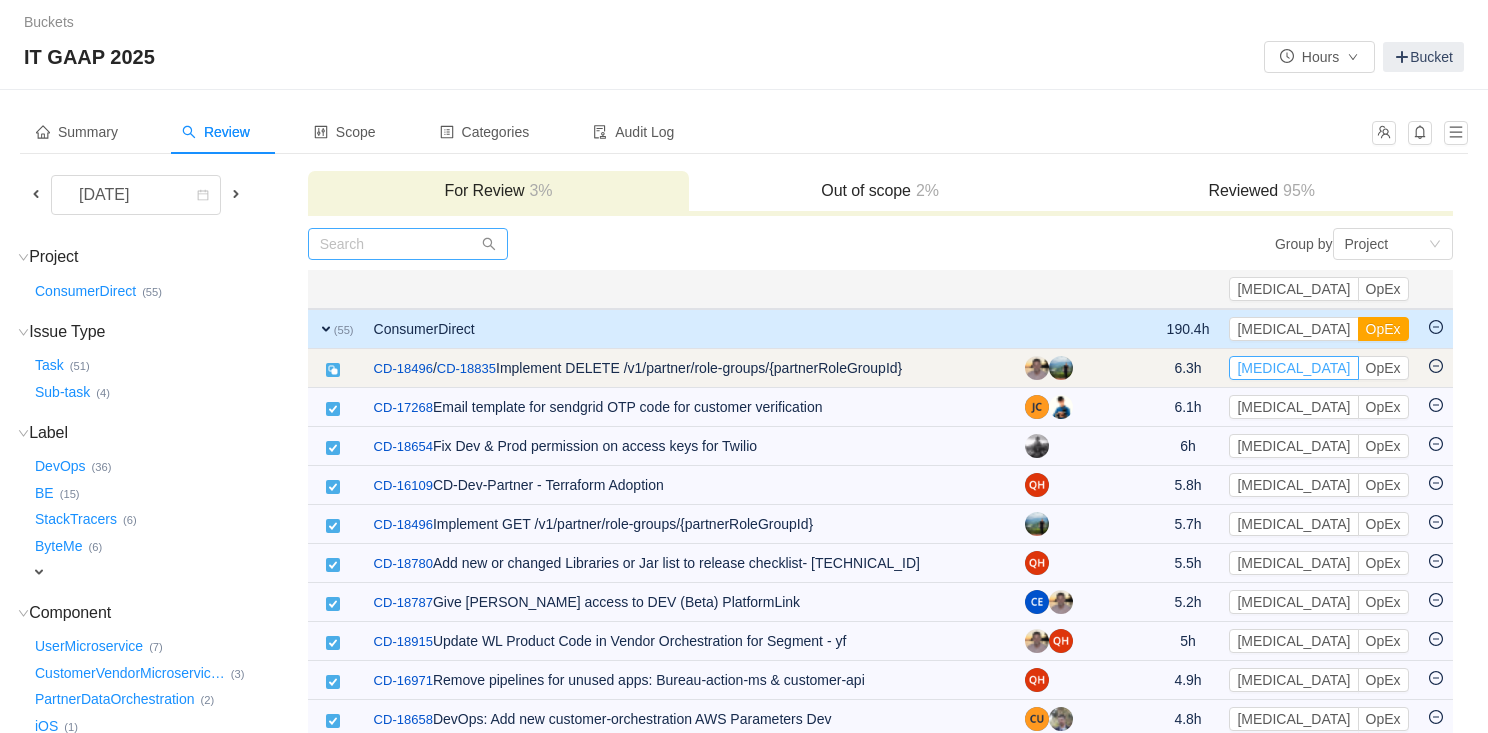 click on "[MEDICAL_DATA]" at bounding box center (1293, 368) 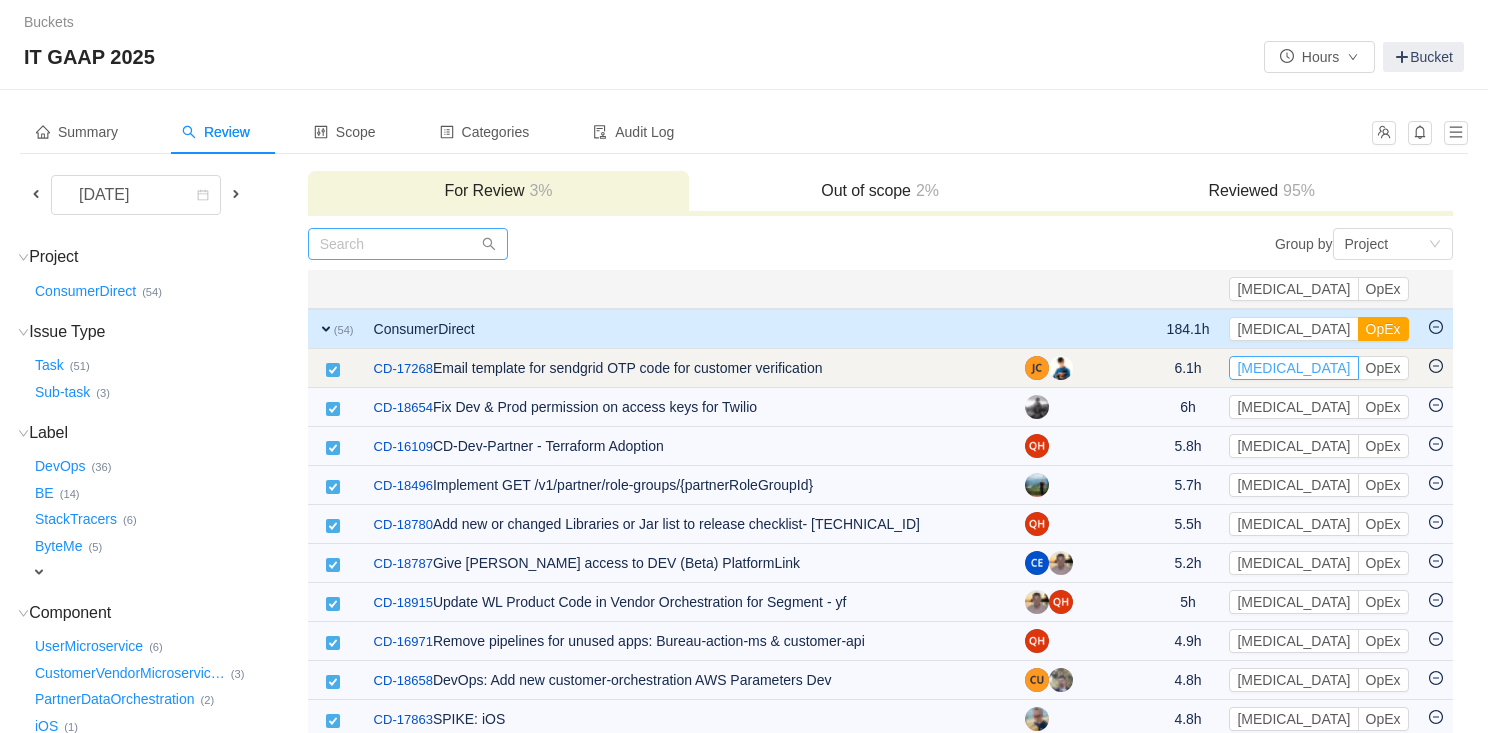 click on "[MEDICAL_DATA]" at bounding box center [1293, 368] 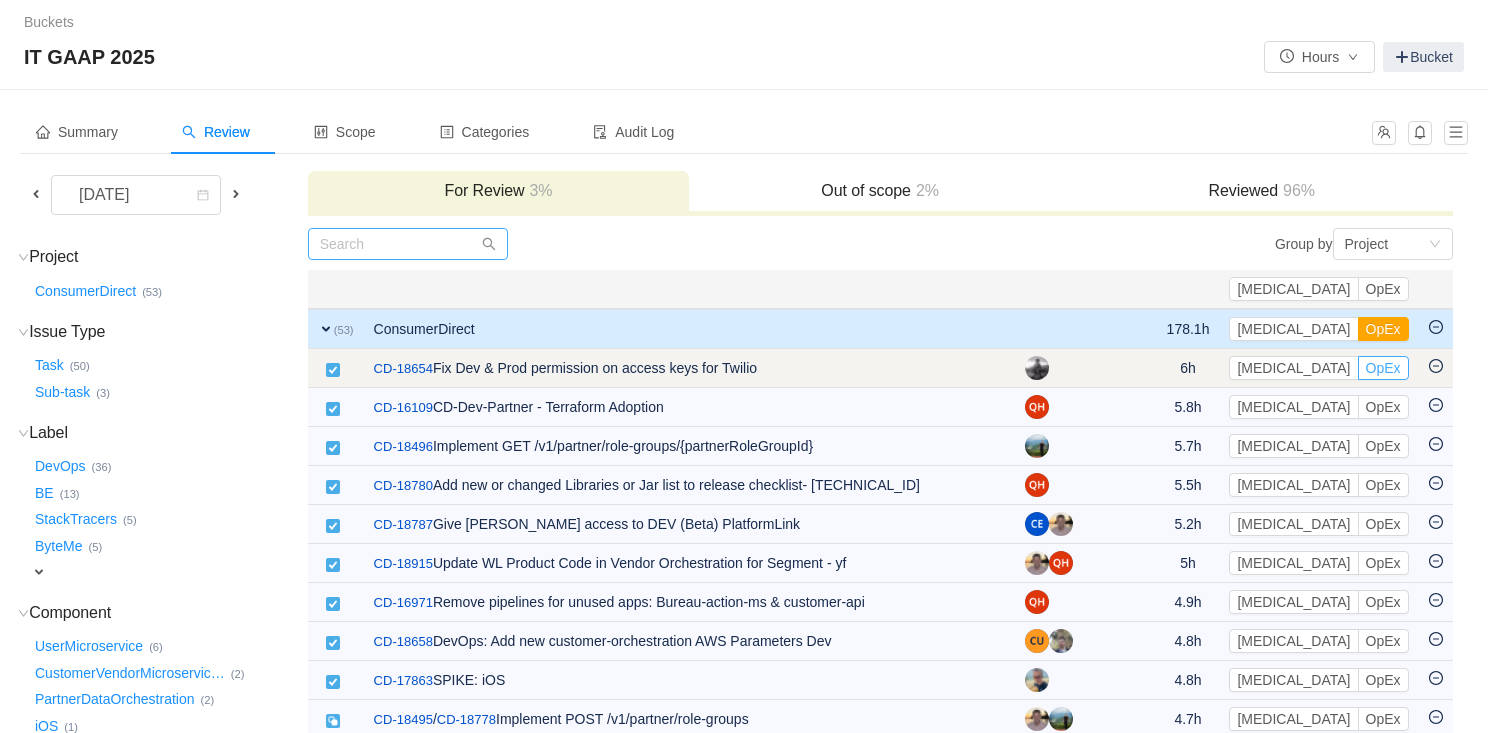 click on "OpEx" at bounding box center (1383, 368) 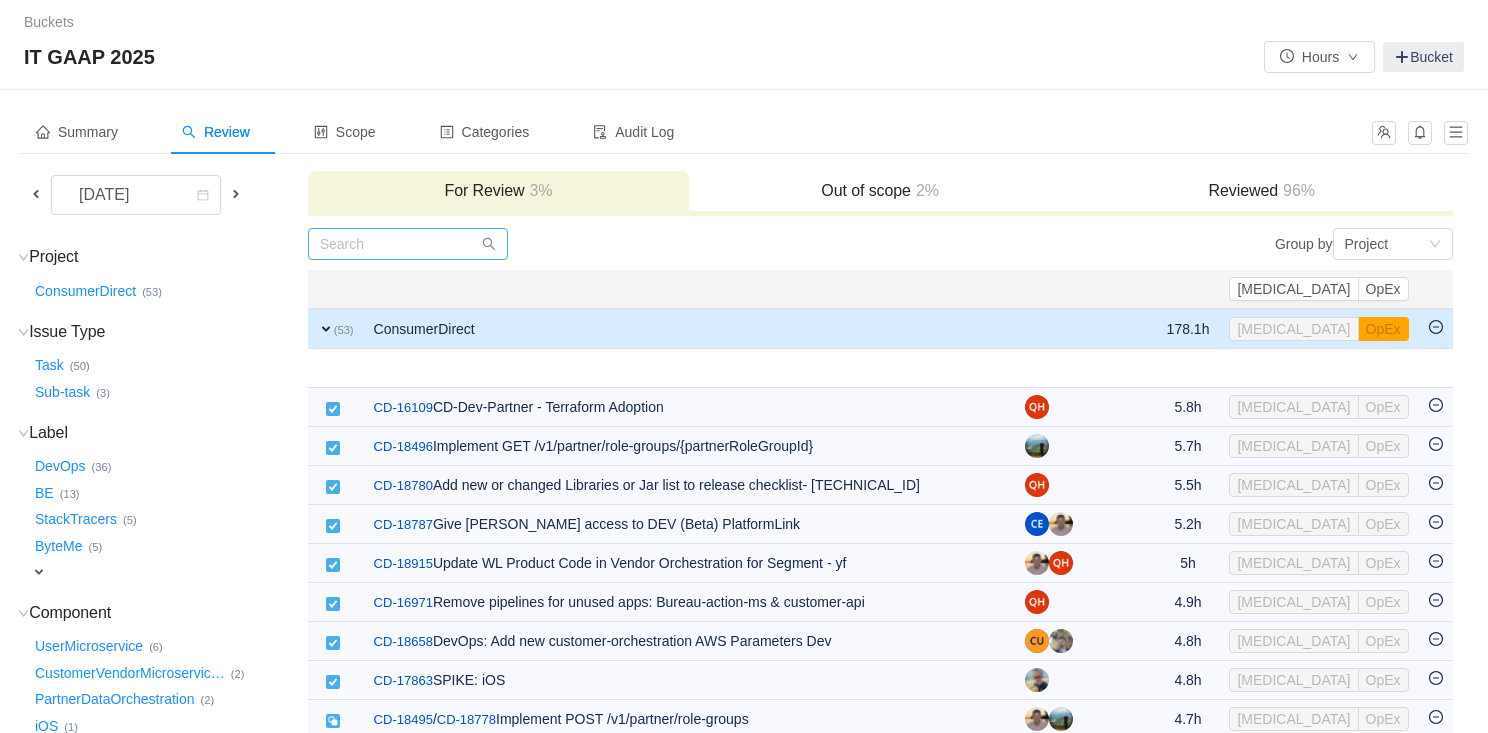 click on "OpEx" at bounding box center [1383, 407] 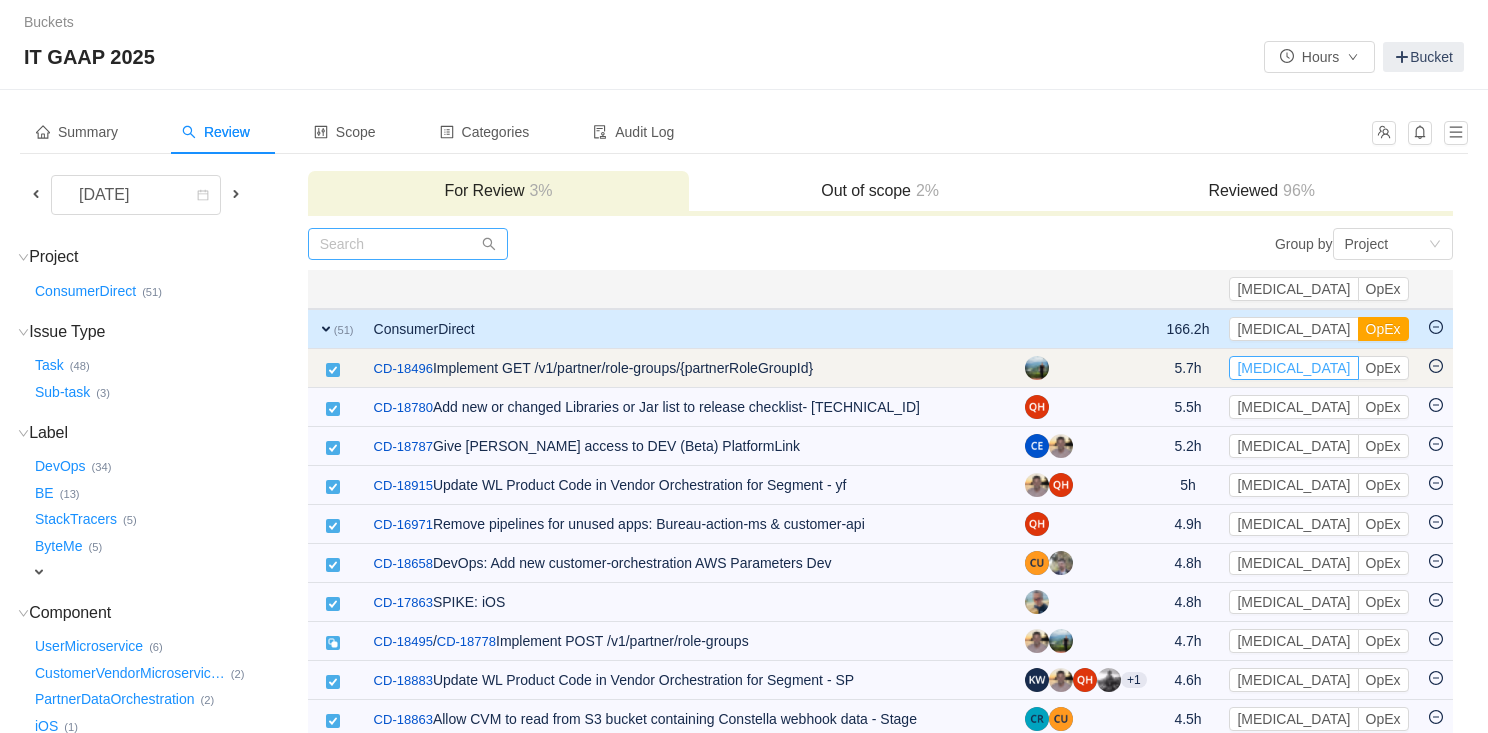 click on "[MEDICAL_DATA]" at bounding box center [1293, 368] 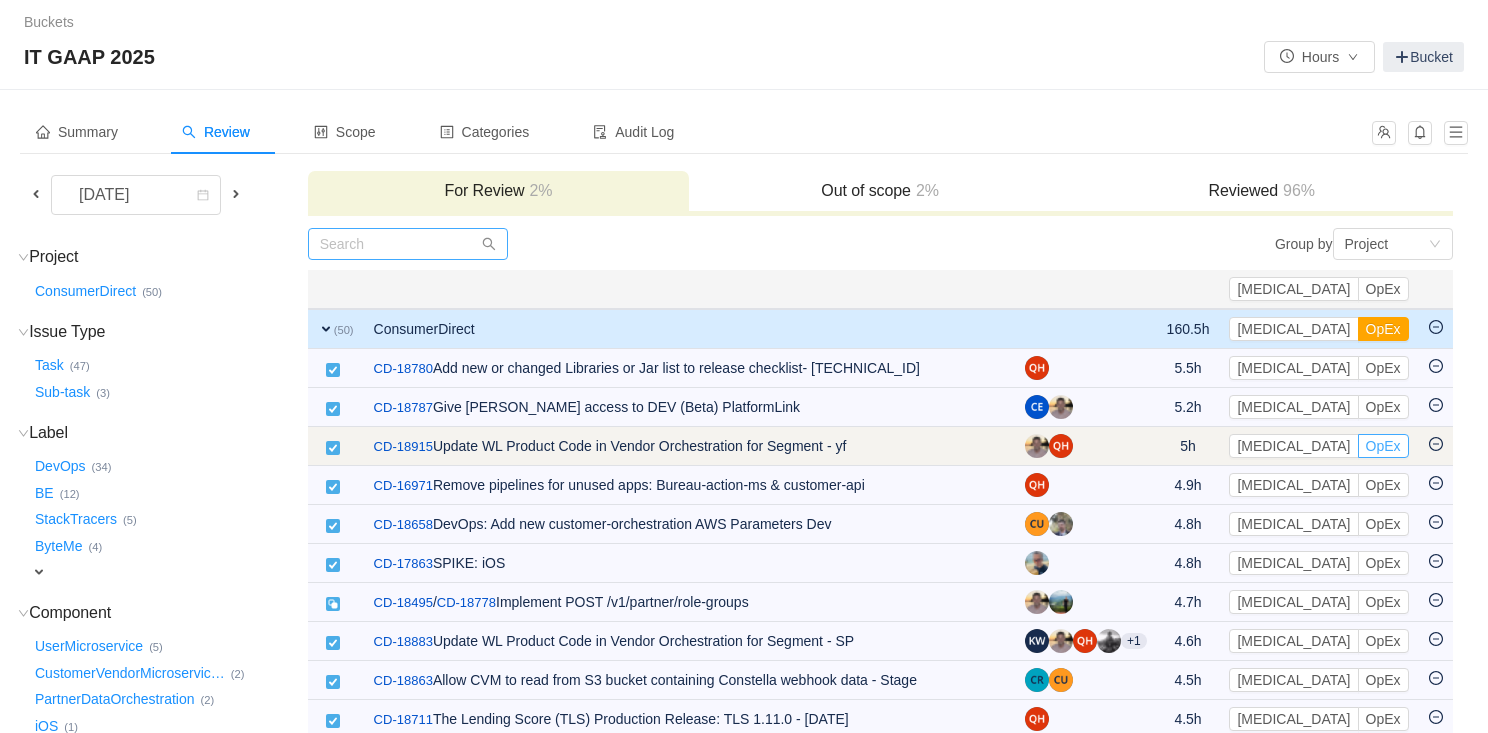 click on "OpEx" at bounding box center [1383, 446] 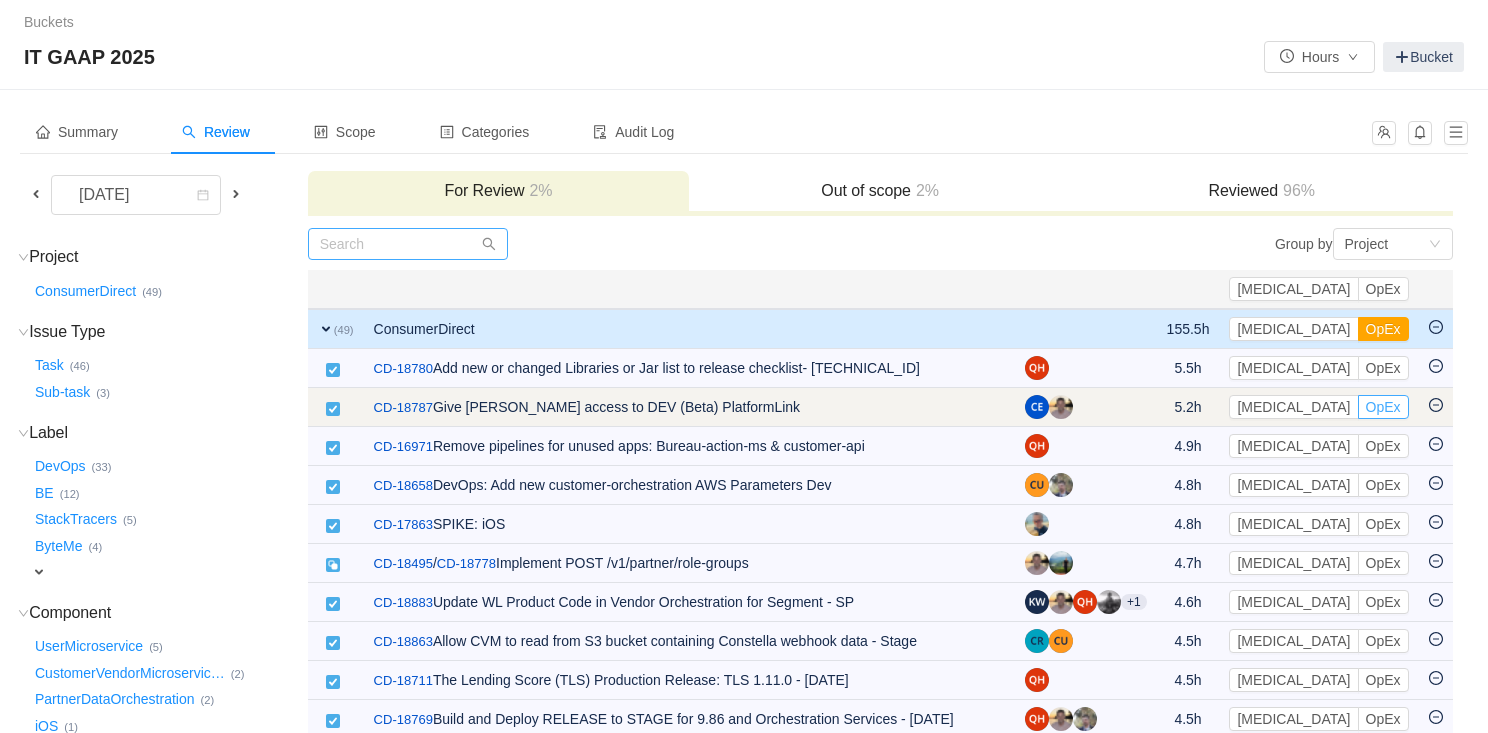 click on "OpEx" at bounding box center [1383, 407] 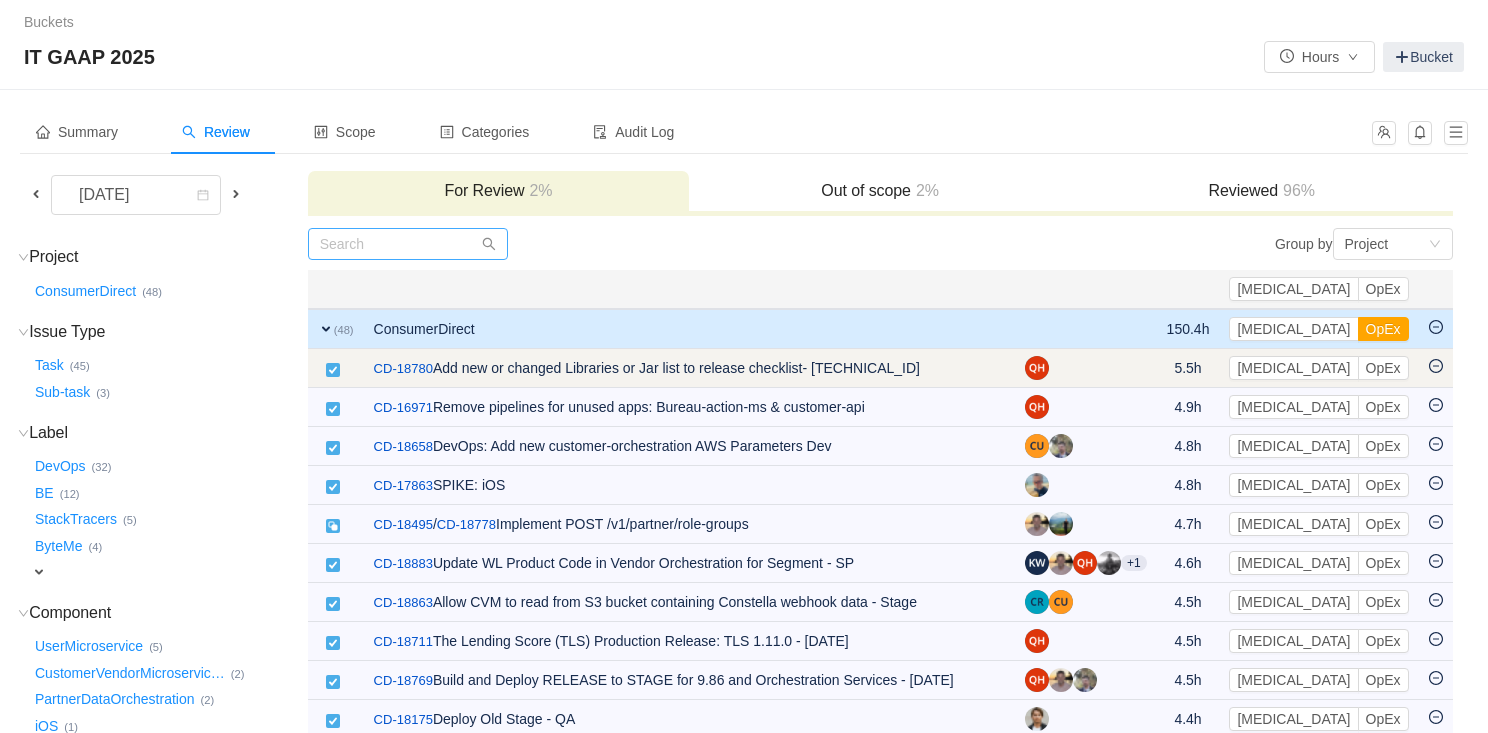 click on "CapEx OpEx Out of scope" at bounding box center [1318, 368] 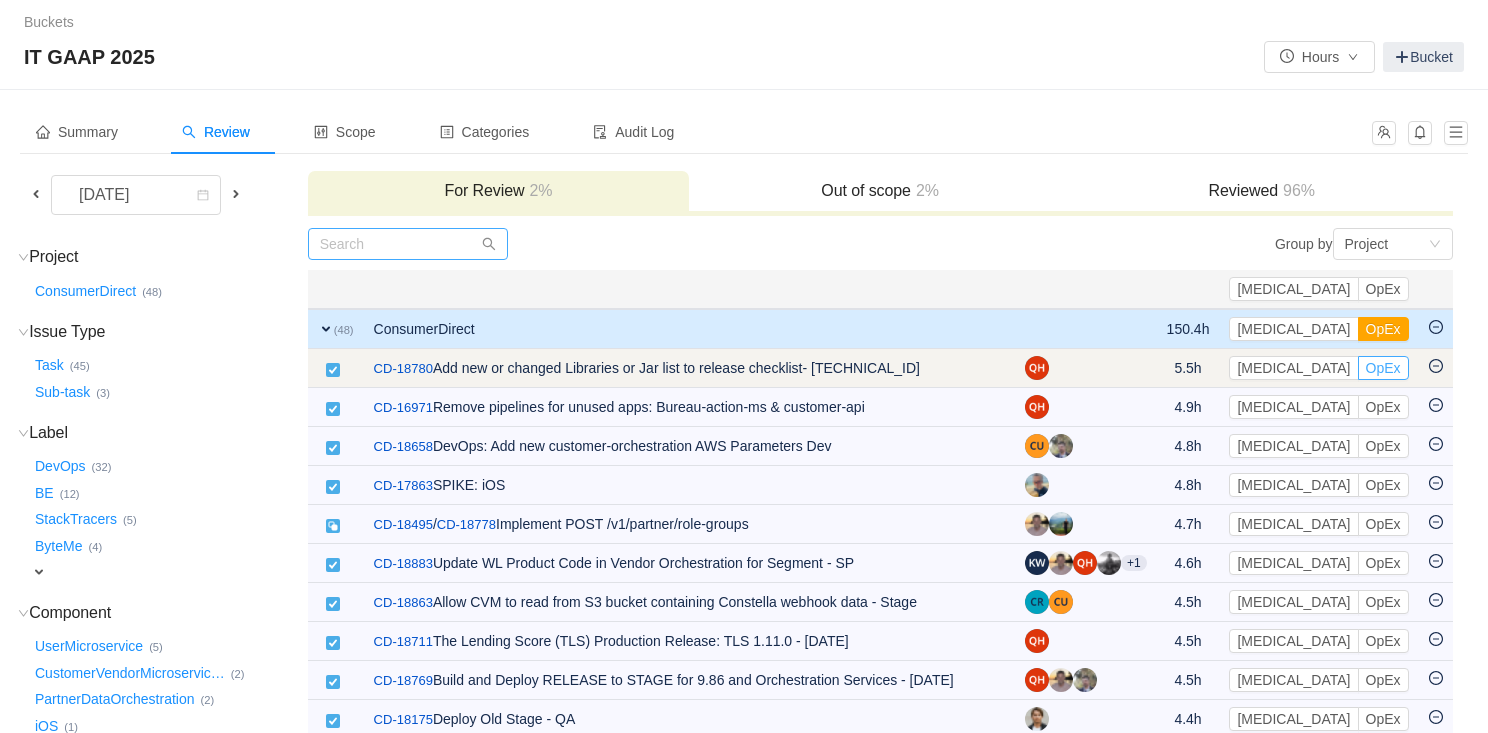 click on "OpEx" at bounding box center [1383, 368] 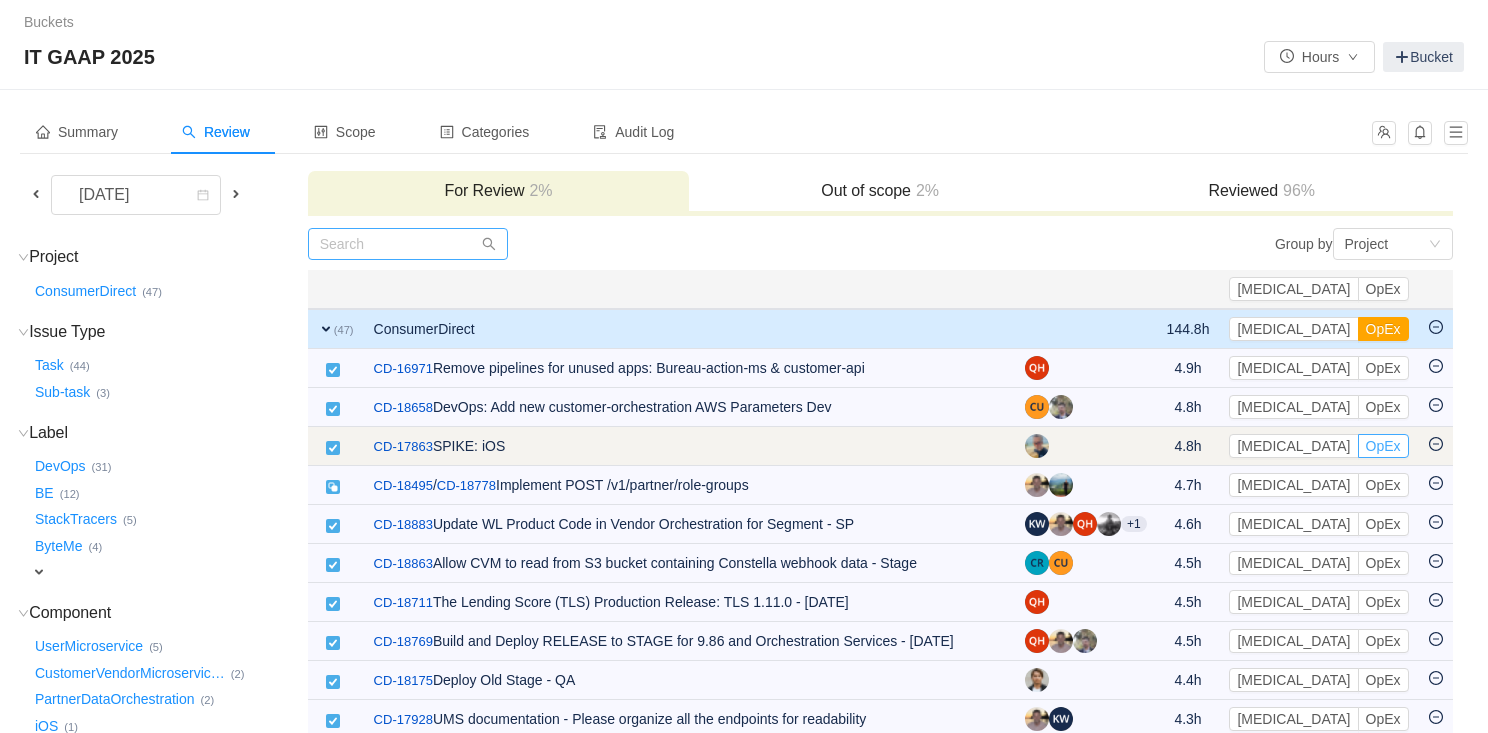 click on "OpEx" at bounding box center [1383, 446] 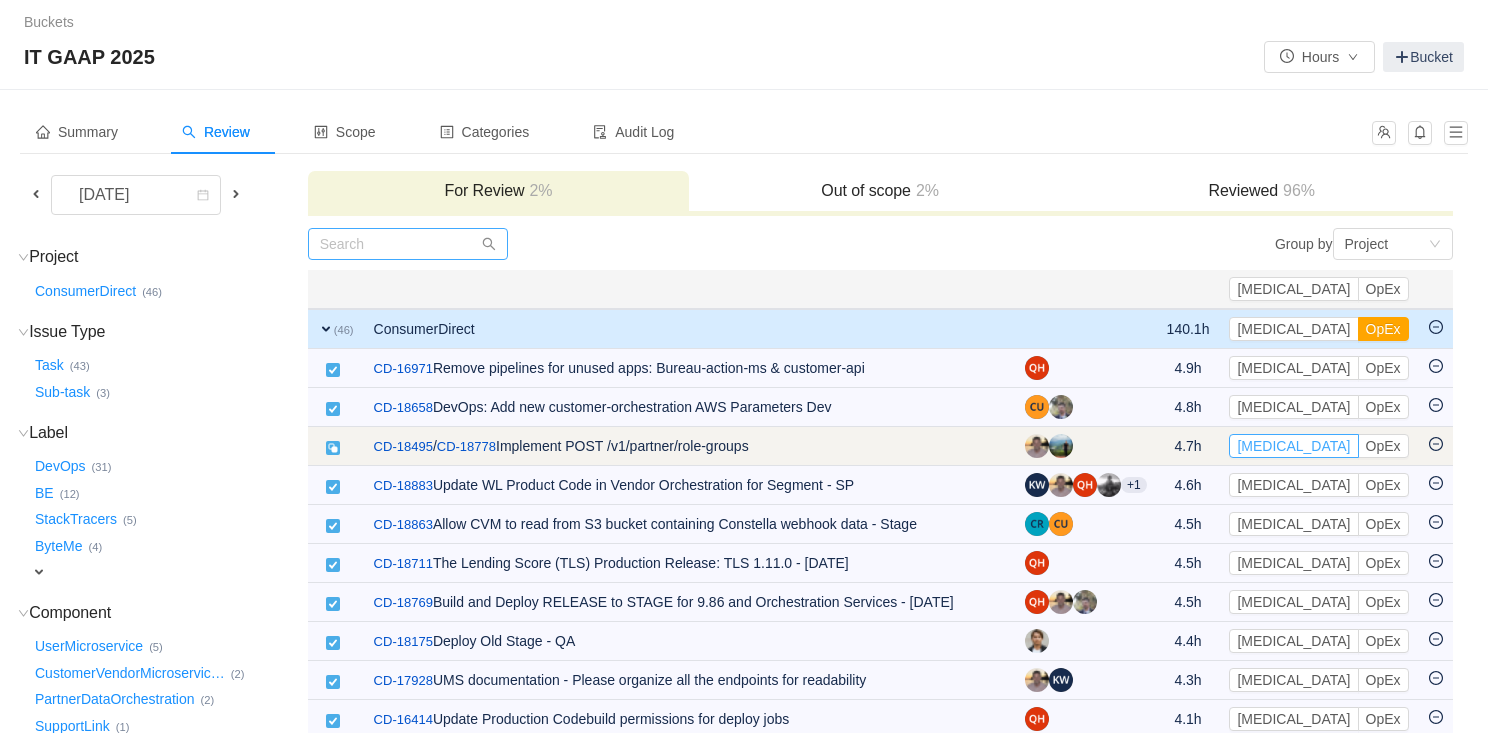 click on "[MEDICAL_DATA]" at bounding box center (1293, 446) 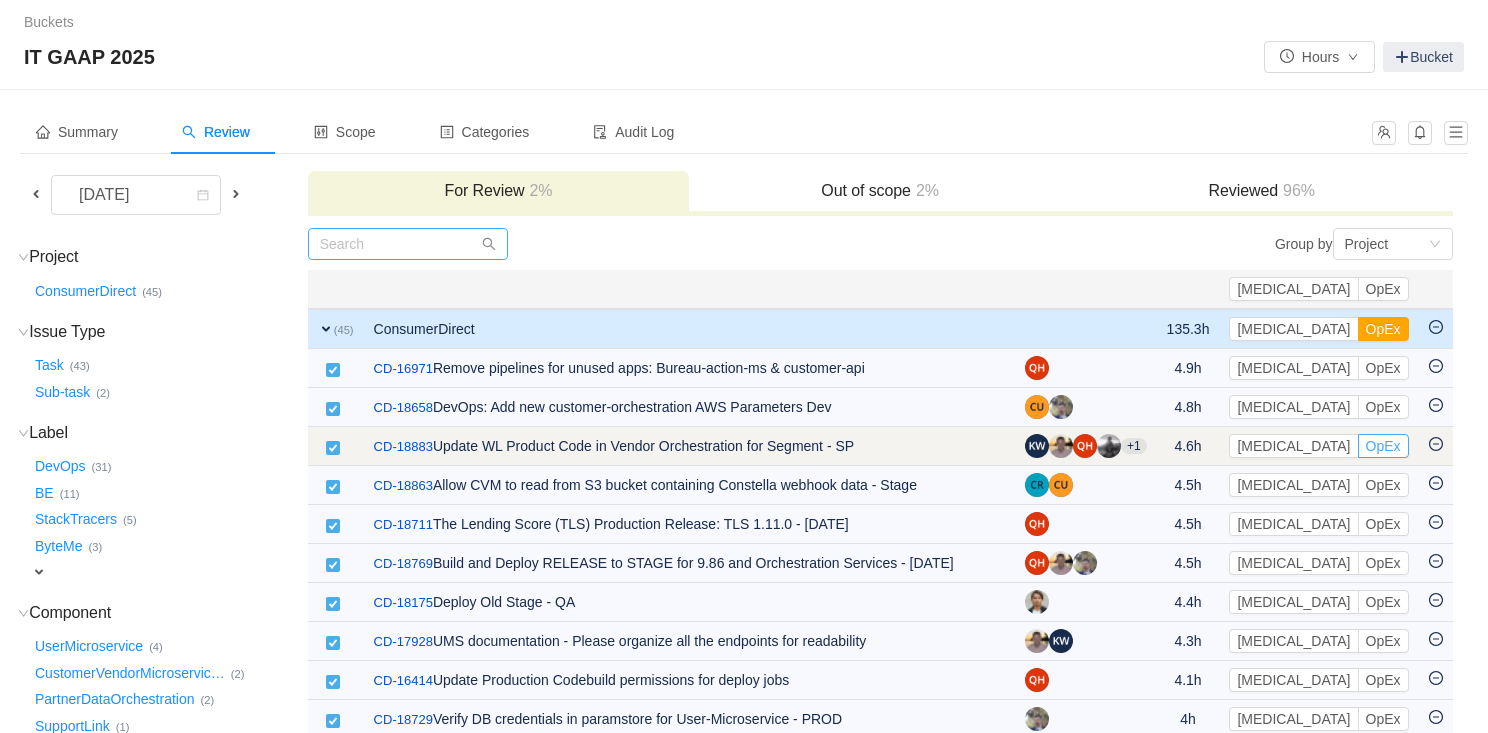 click on "OpEx" at bounding box center [1383, 446] 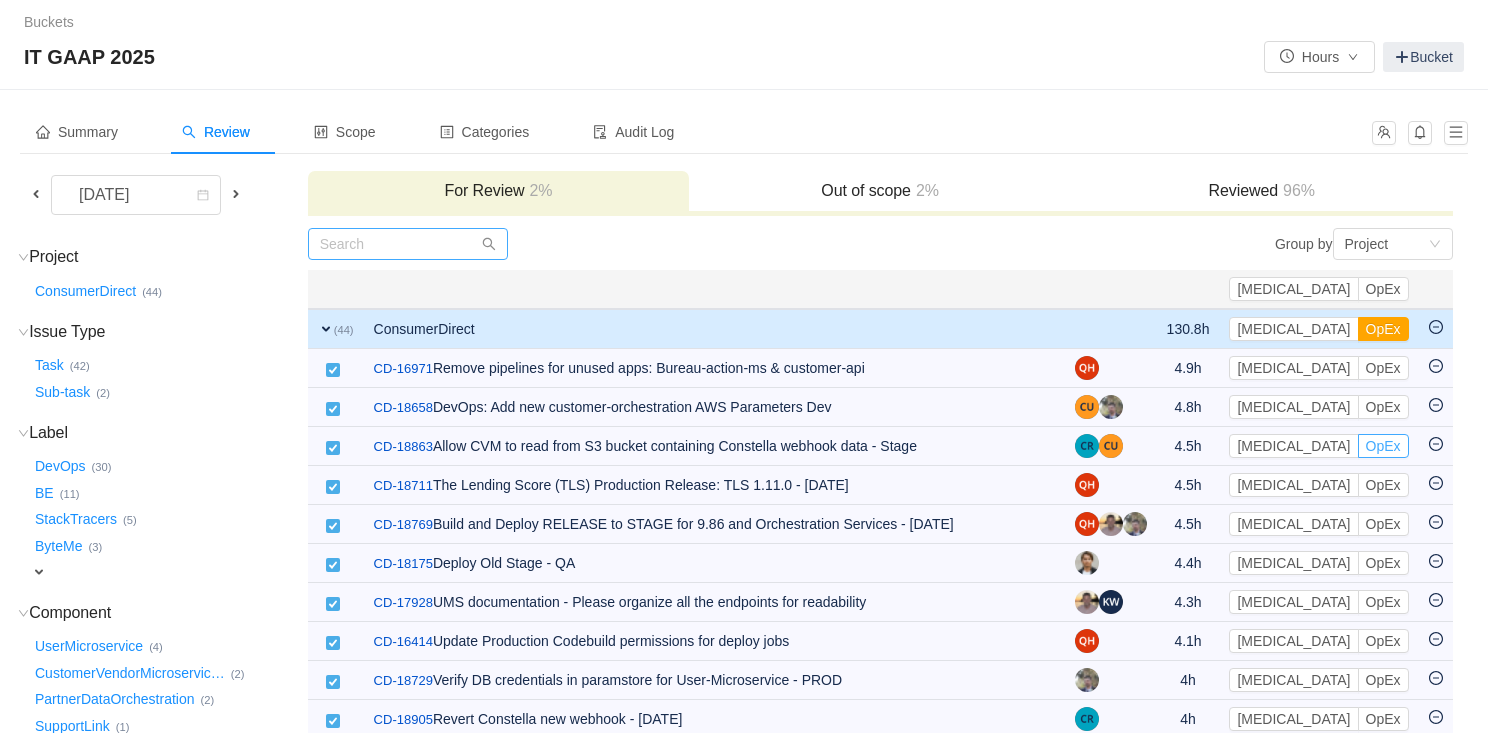 click on "OpEx" at bounding box center [1383, 446] 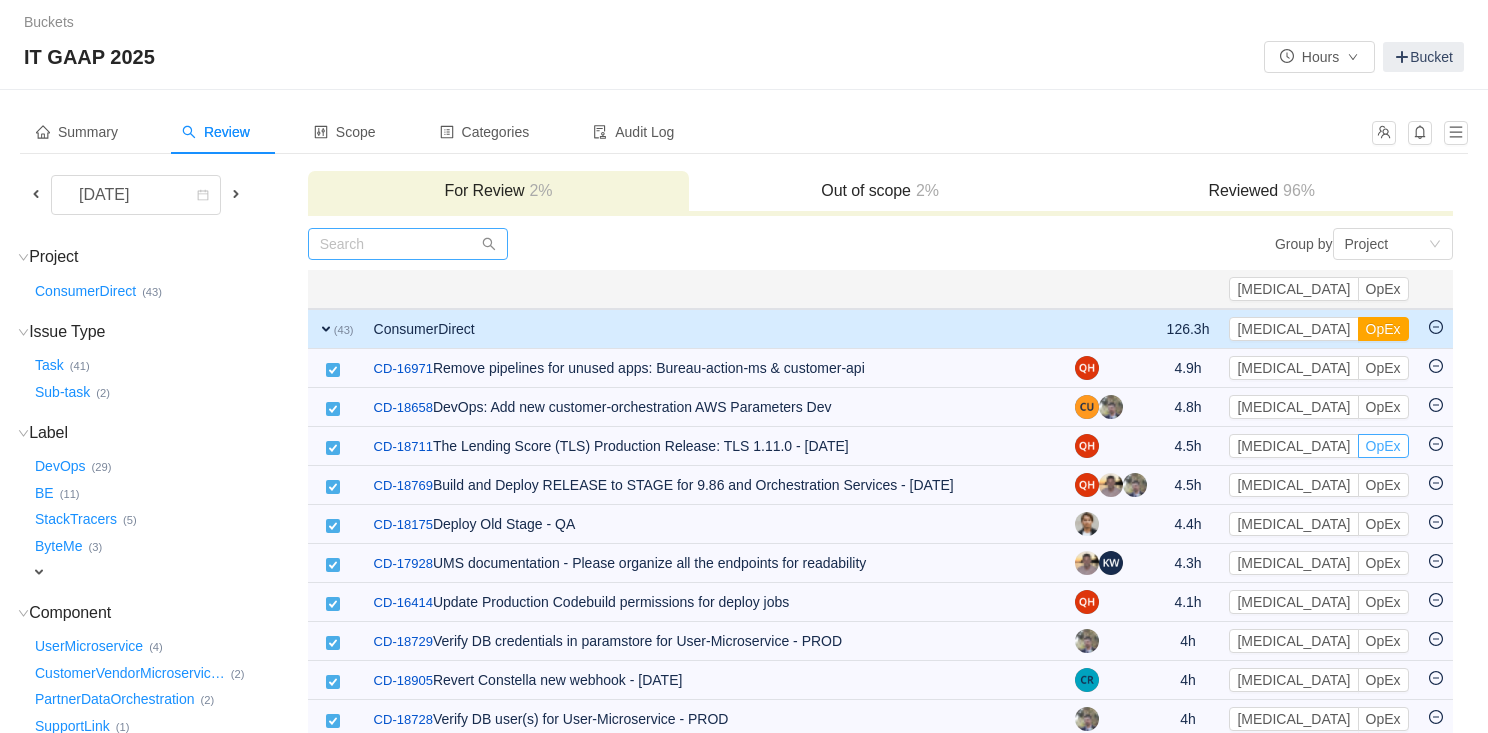 click on "OpEx" at bounding box center (1383, 446) 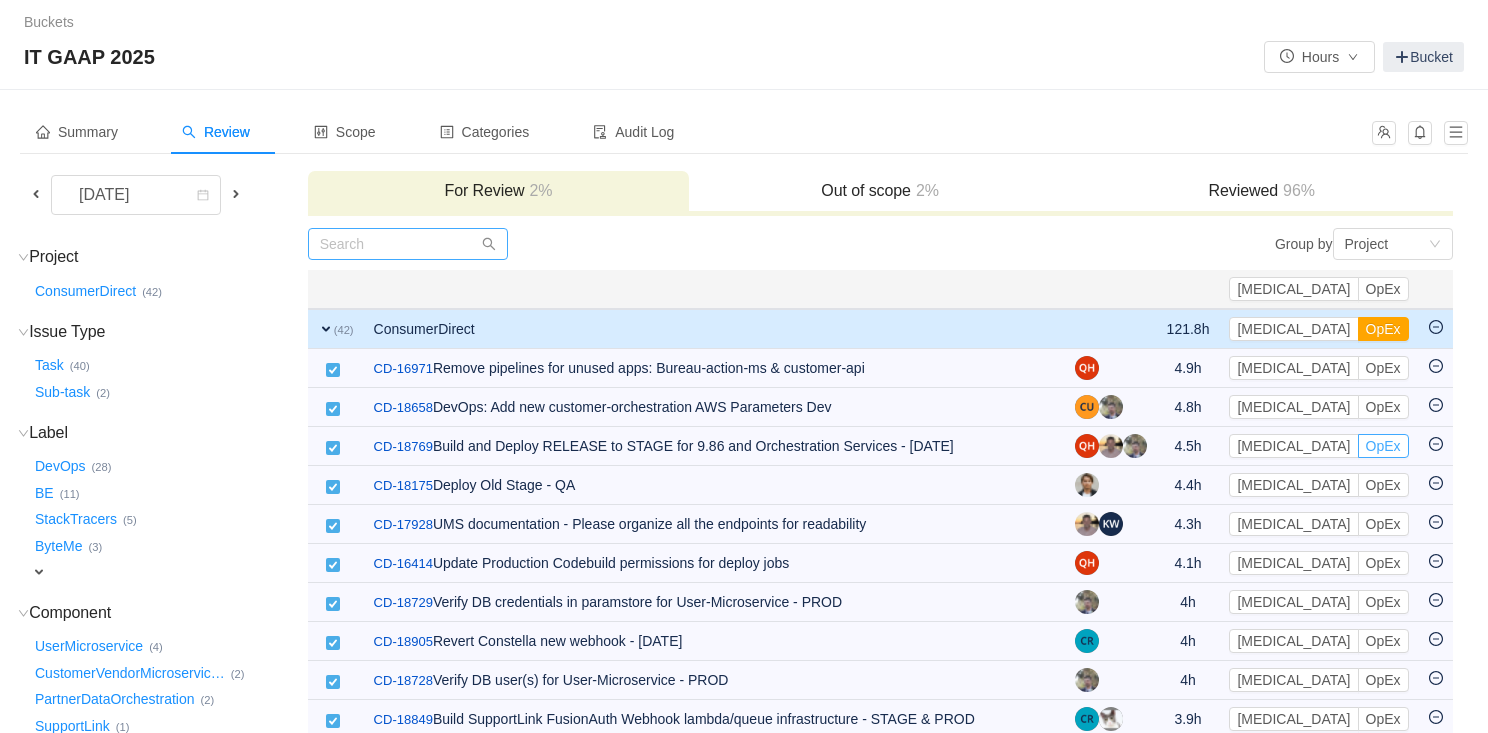 click on "OpEx" at bounding box center (1383, 446) 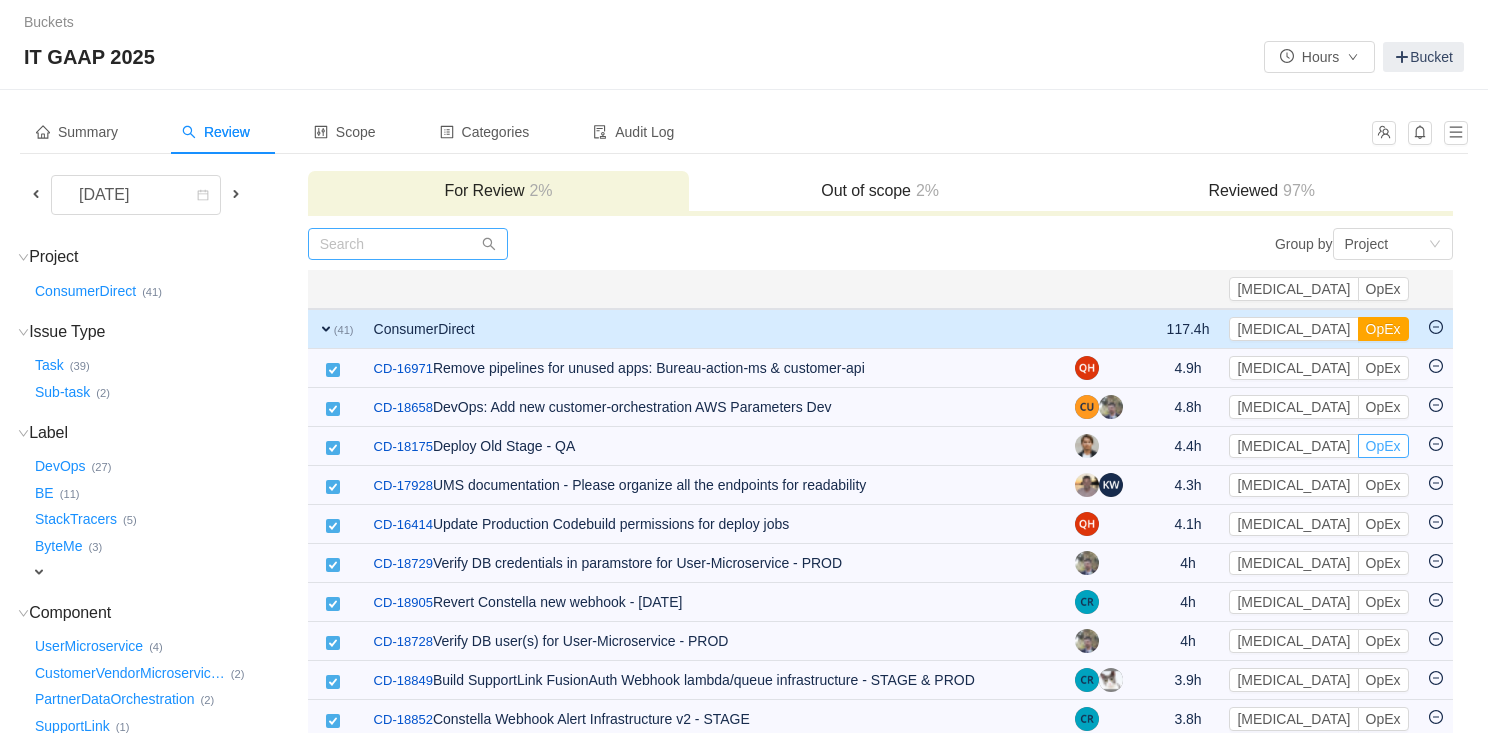 click on "OpEx" at bounding box center (1383, 446) 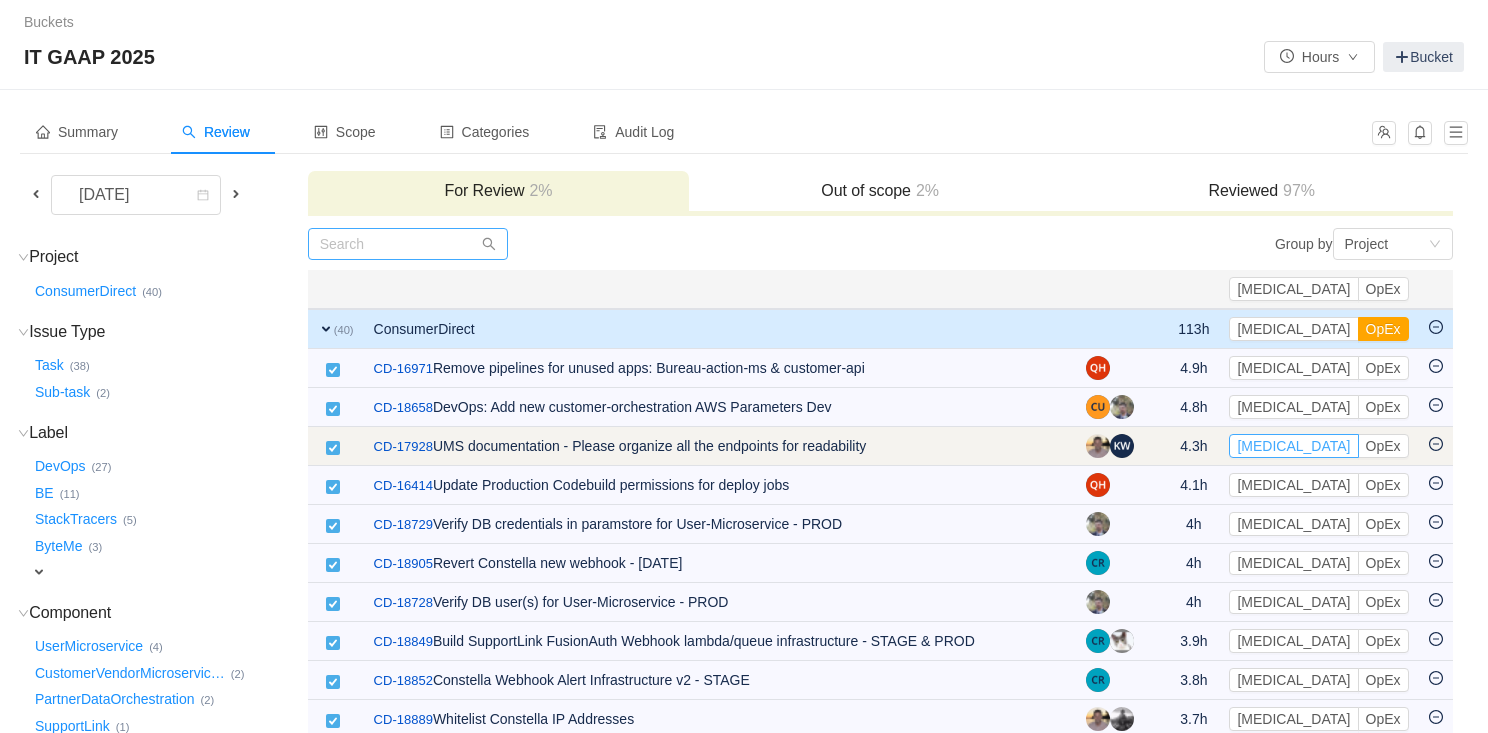 click on "[MEDICAL_DATA]" at bounding box center (1293, 446) 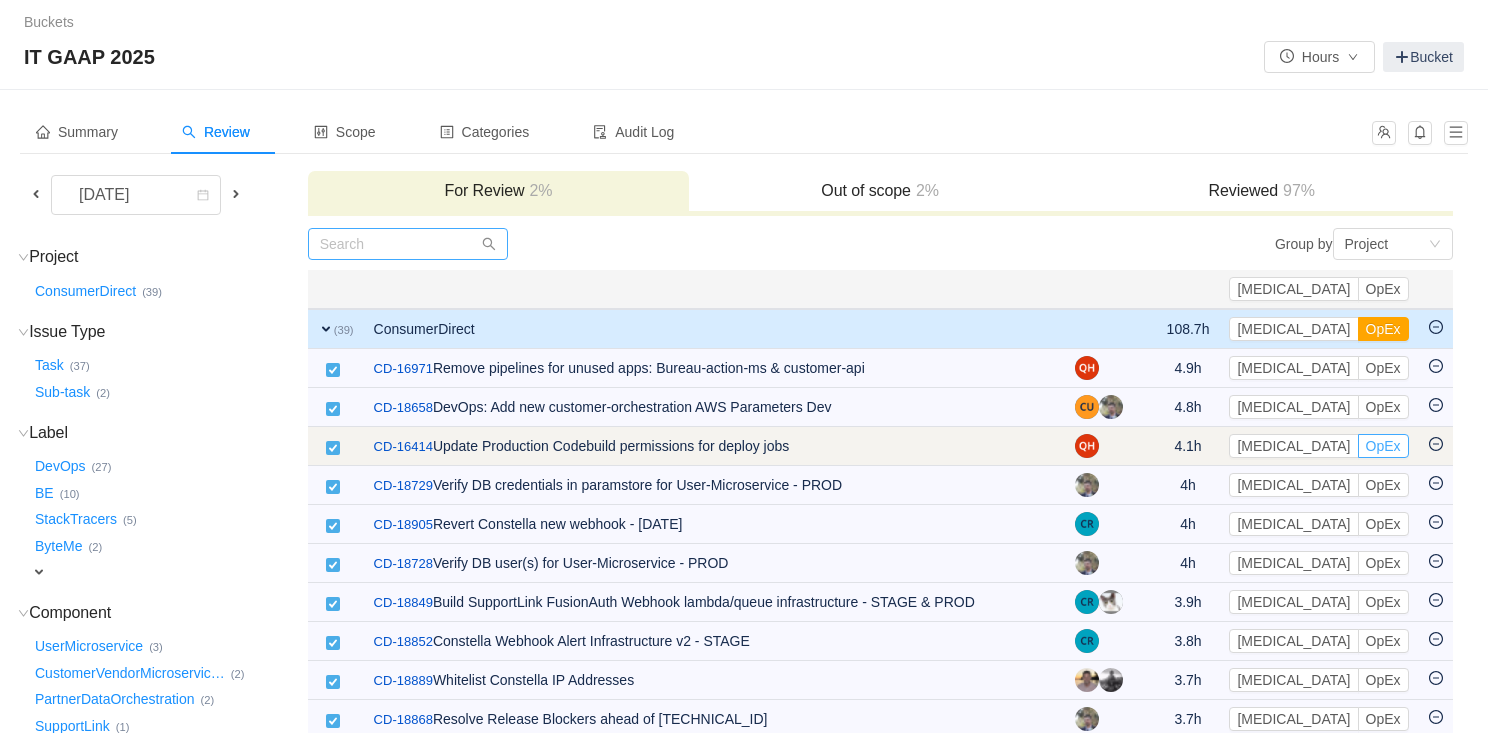 click on "OpEx" at bounding box center (1383, 446) 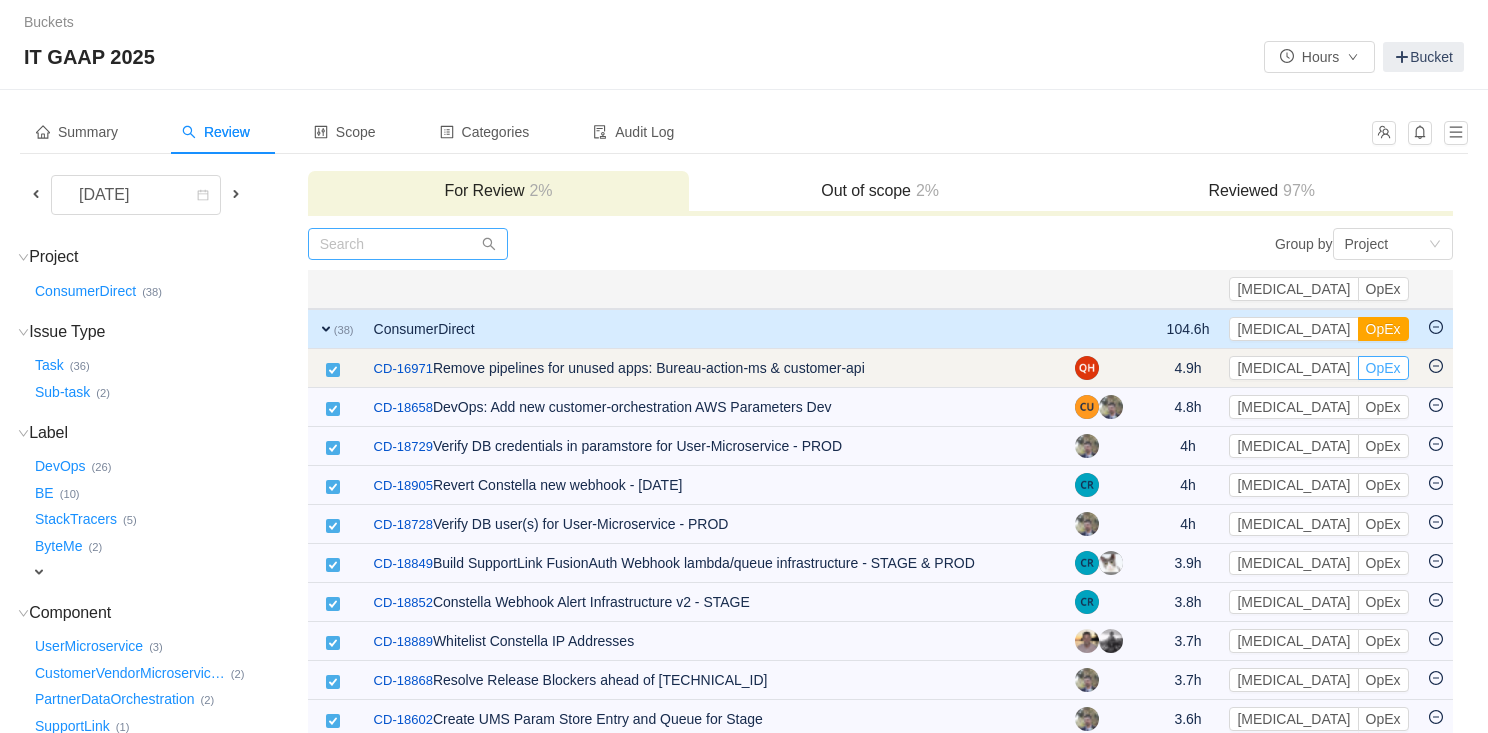click on "OpEx" at bounding box center [1383, 368] 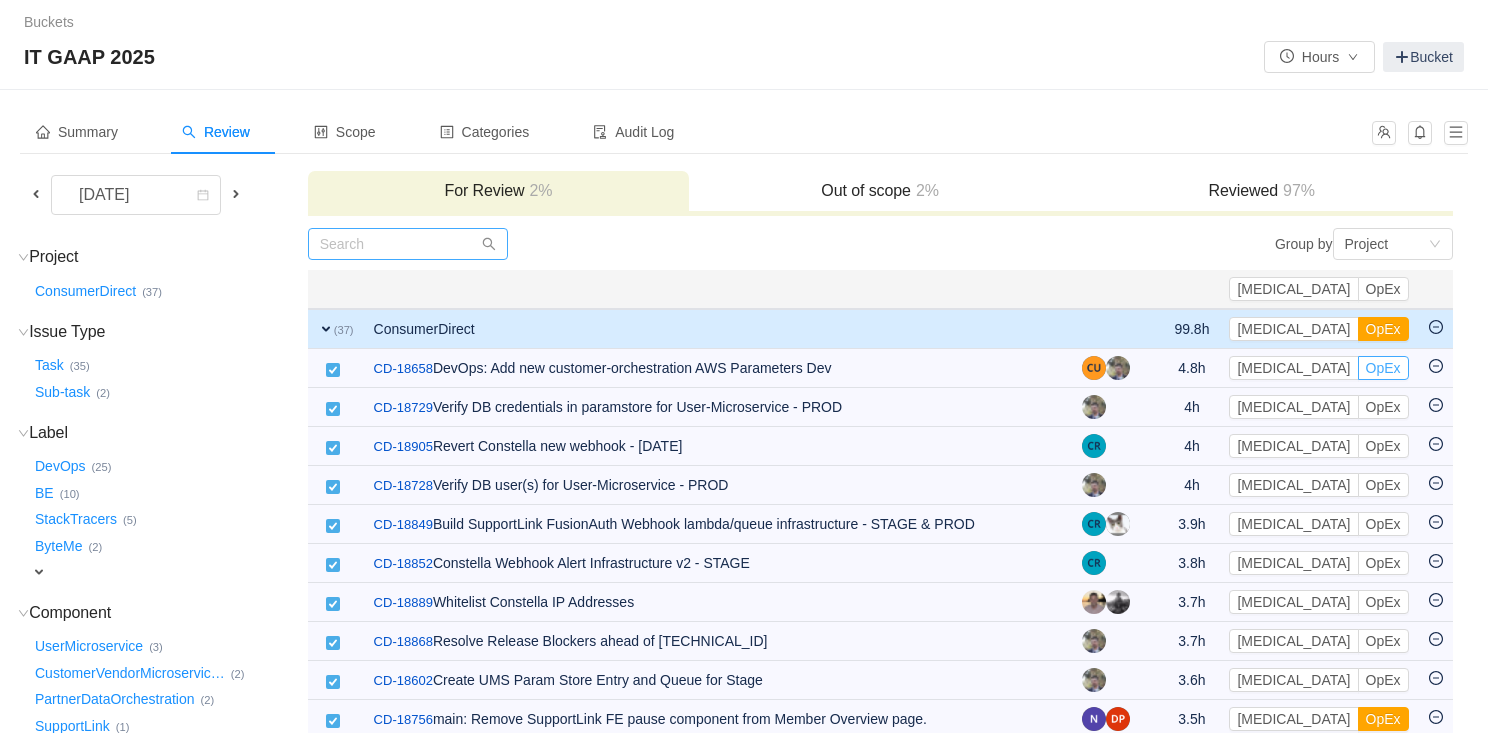 click on "OpEx" at bounding box center [1383, 368] 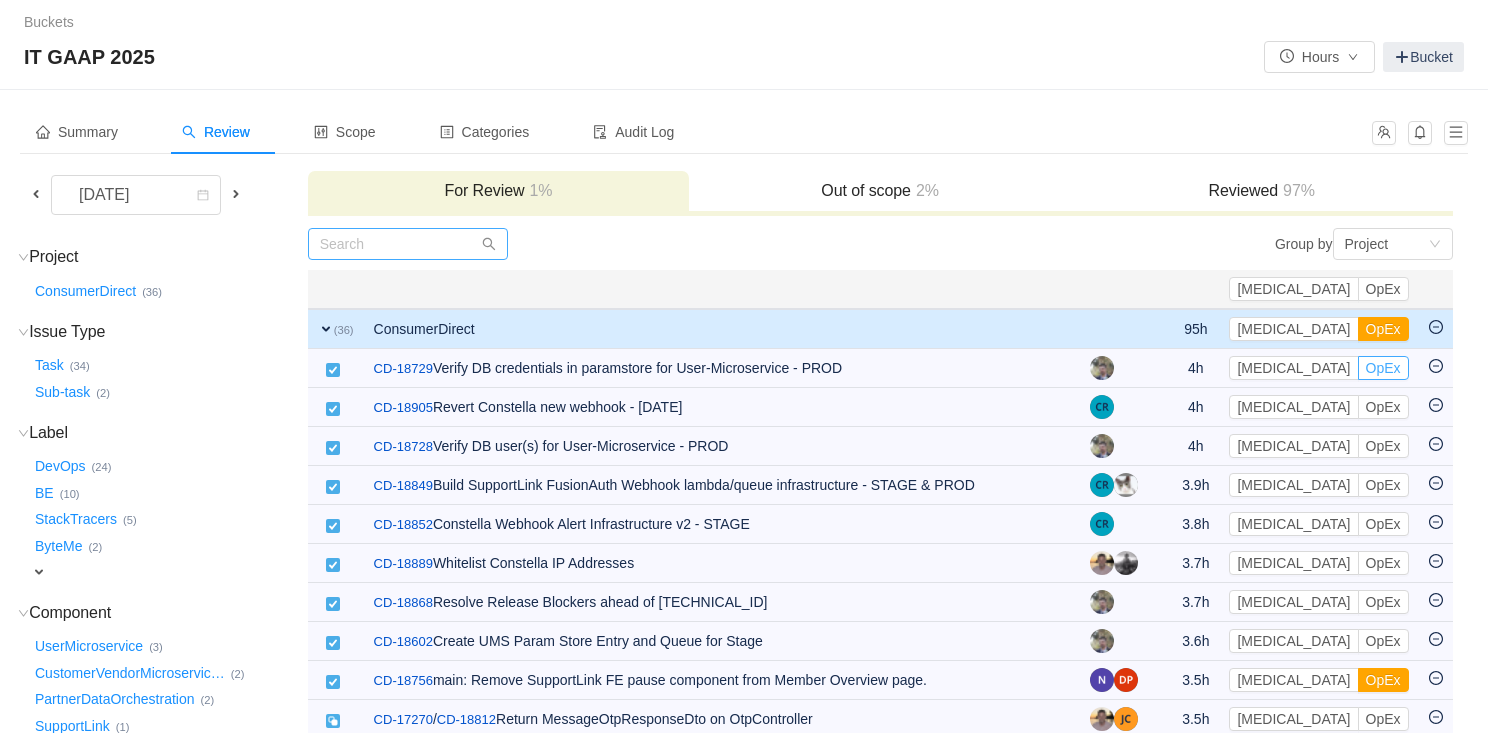 click on "OpEx" at bounding box center [1383, 368] 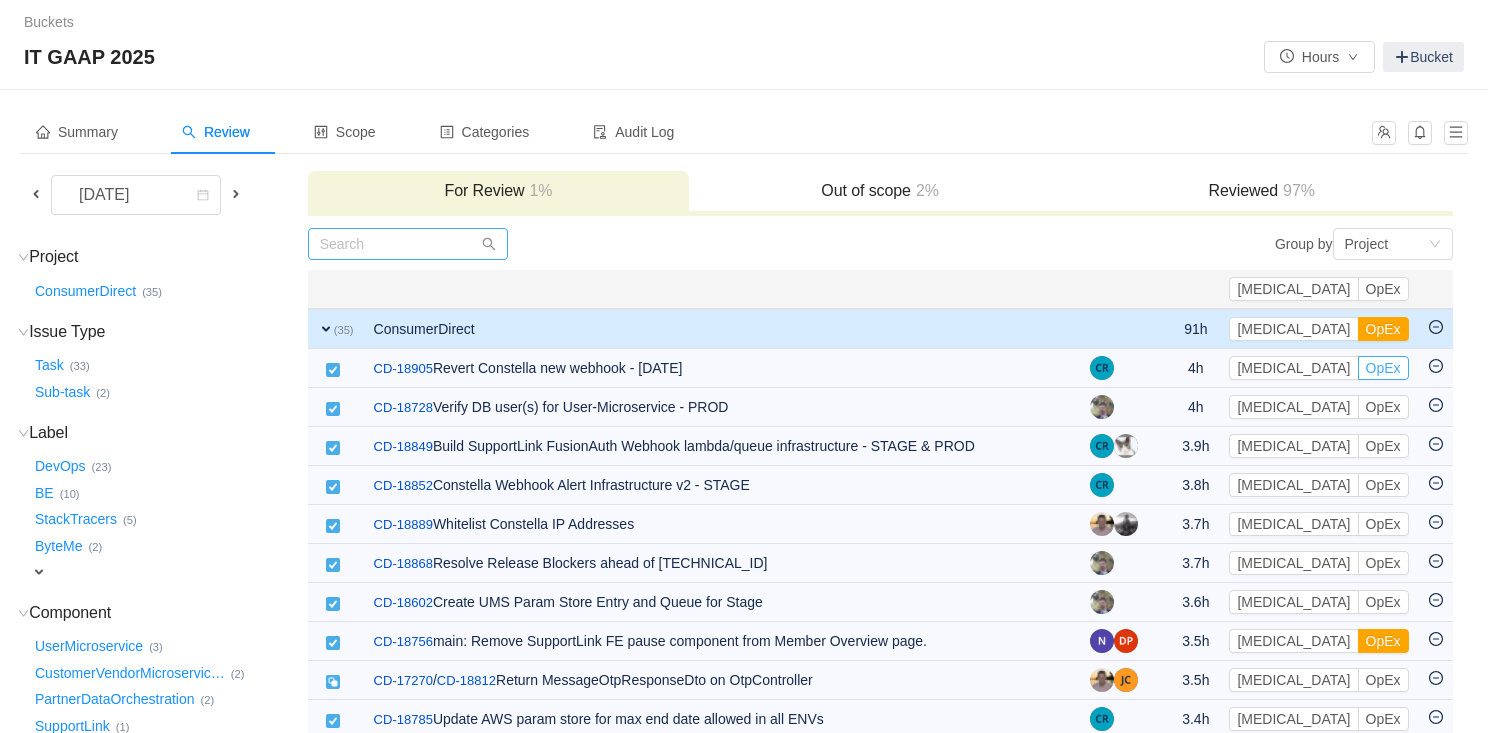 click on "OpEx" at bounding box center [1383, 368] 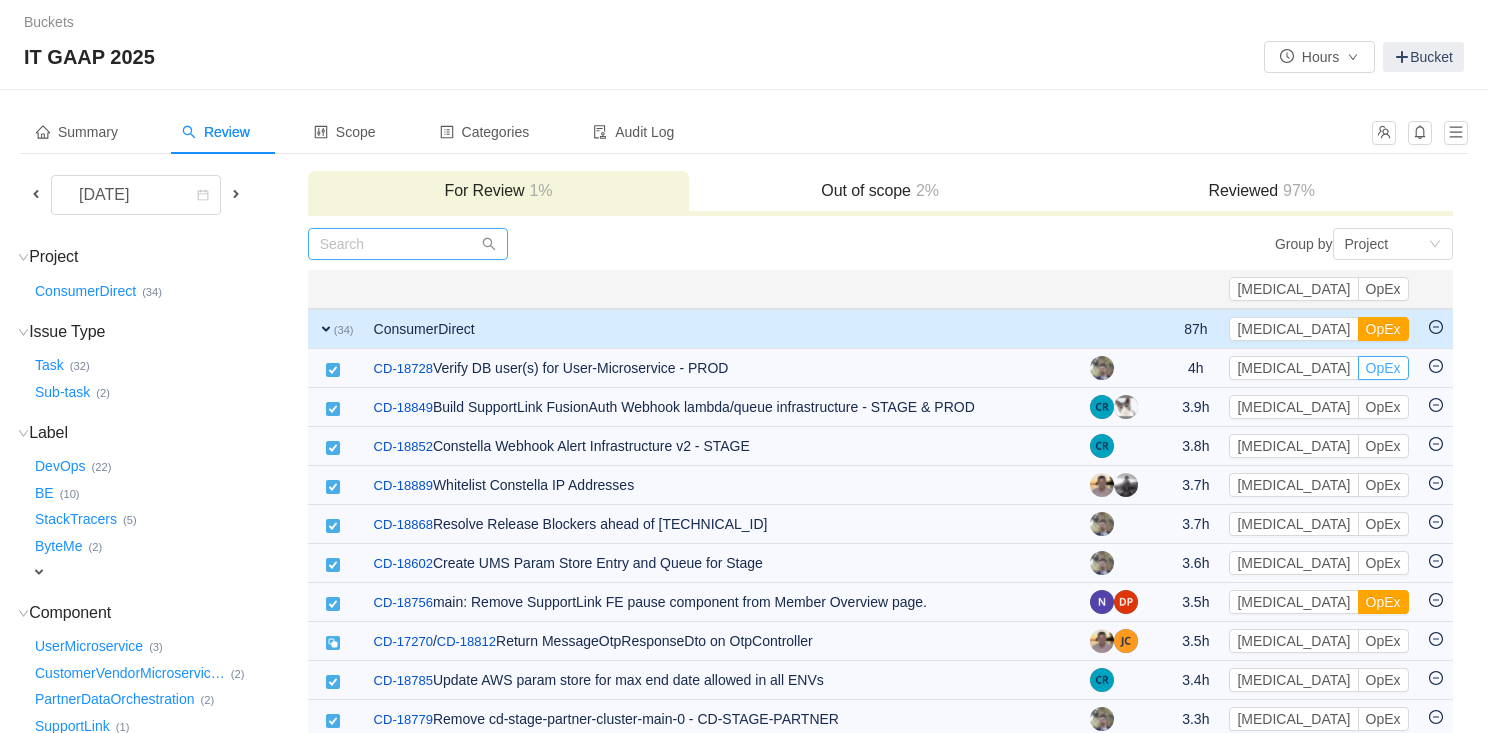 click on "OpEx" at bounding box center [1383, 368] 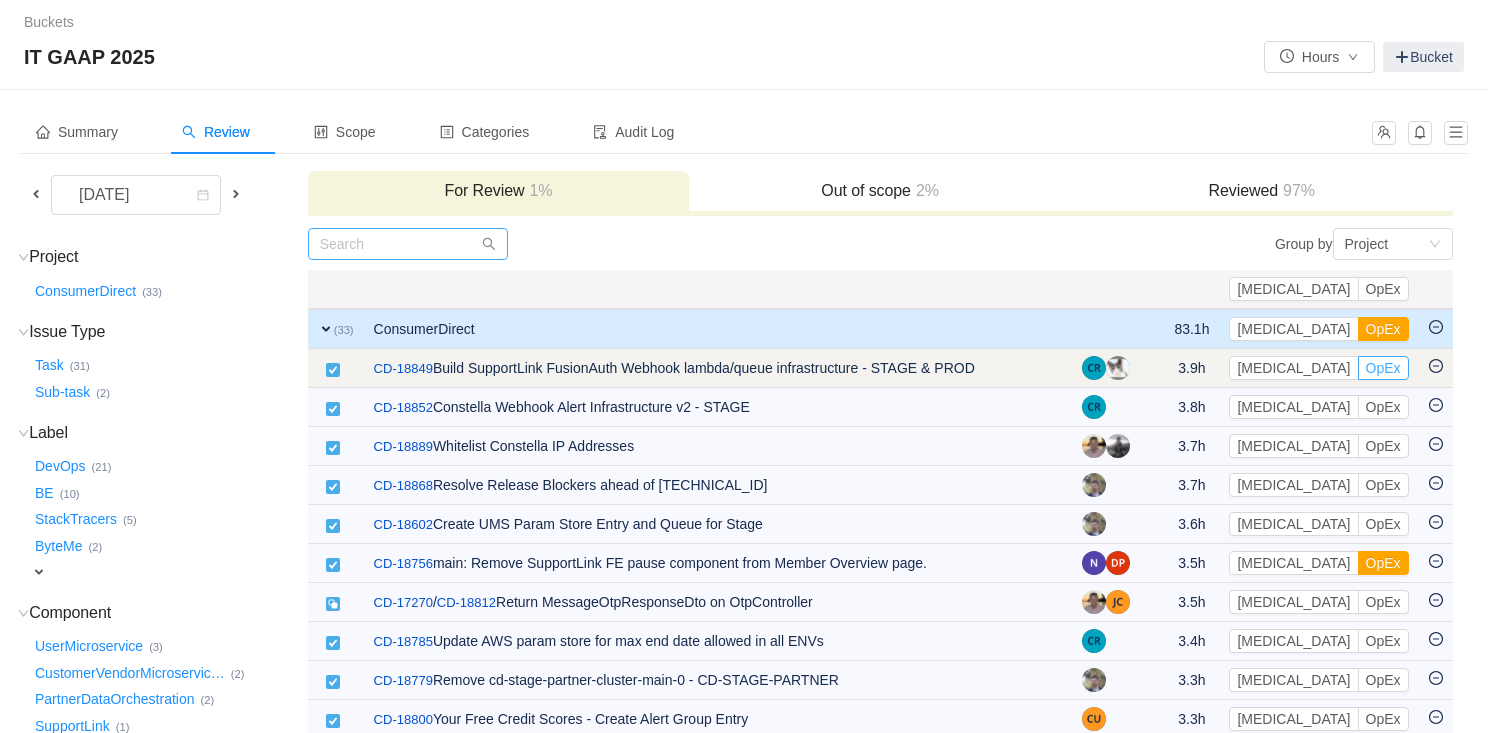 click on "OpEx" at bounding box center [1383, 368] 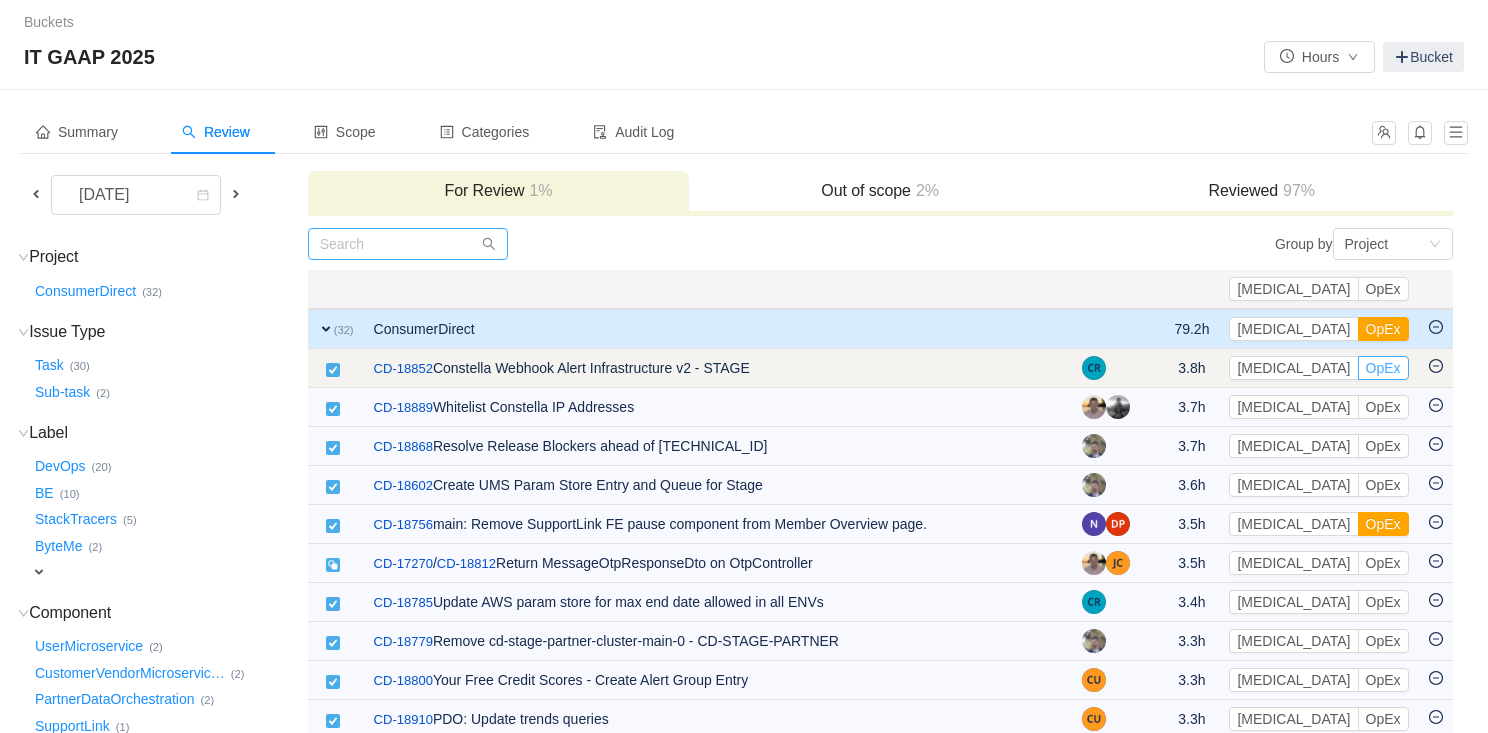 click on "OpEx" at bounding box center (1383, 368) 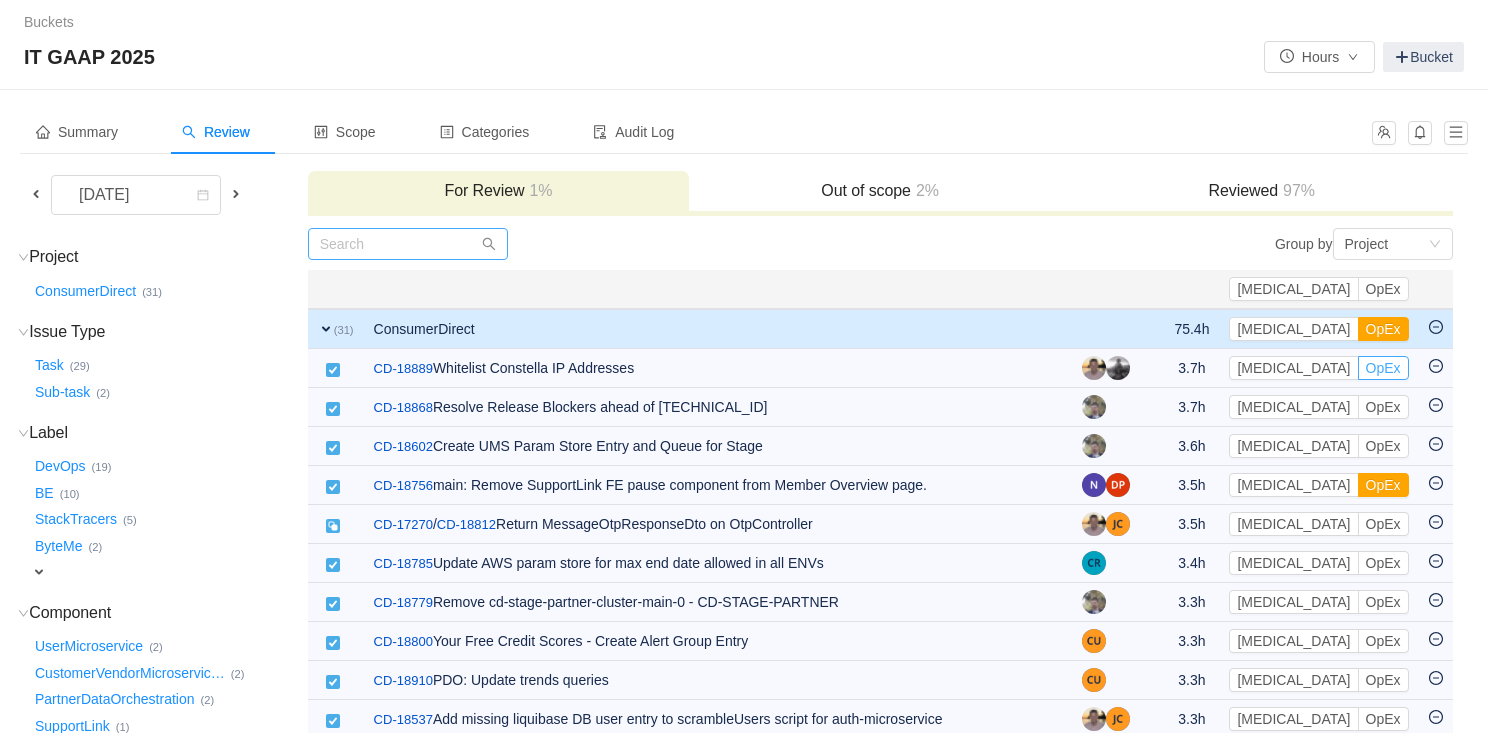 click on "OpEx" at bounding box center [1383, 368] 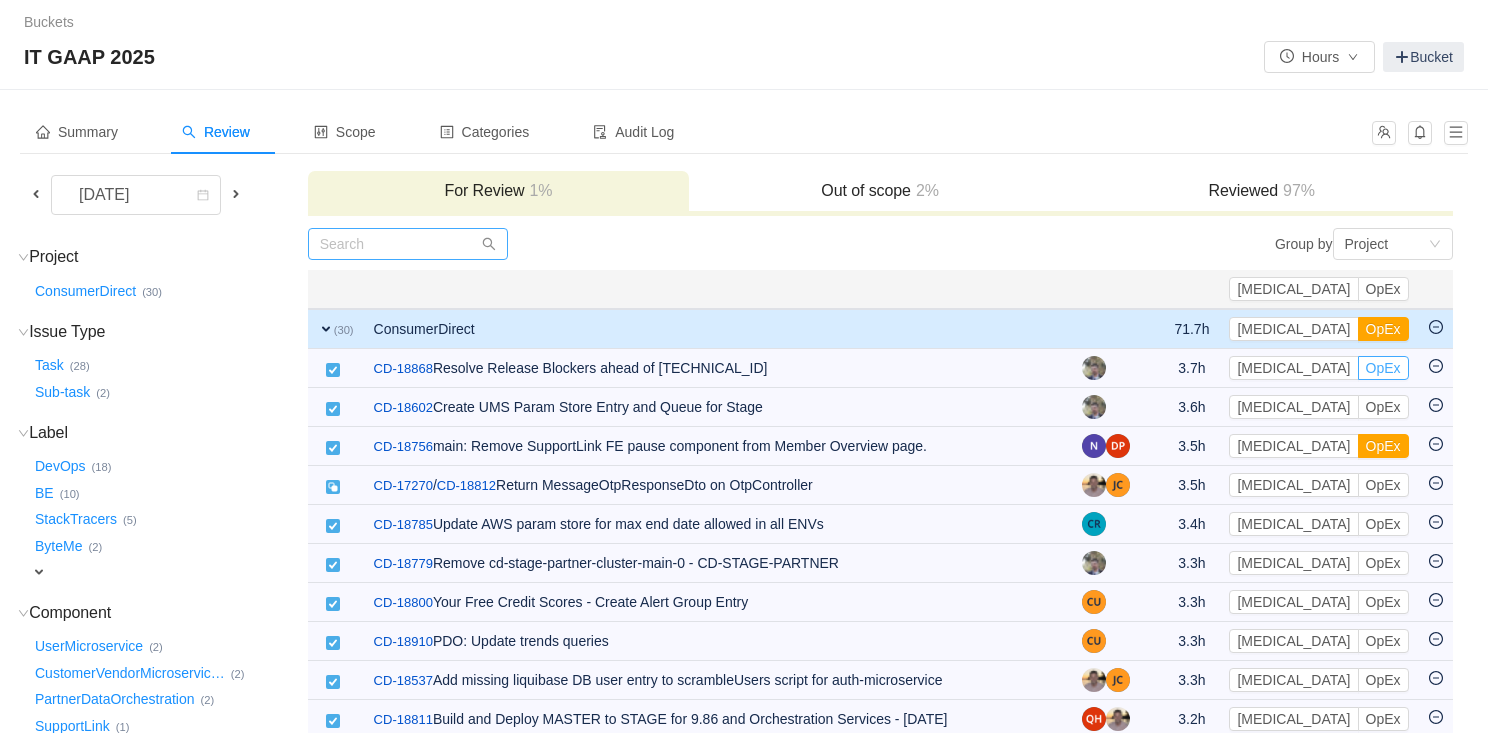 click on "OpEx" at bounding box center (1383, 368) 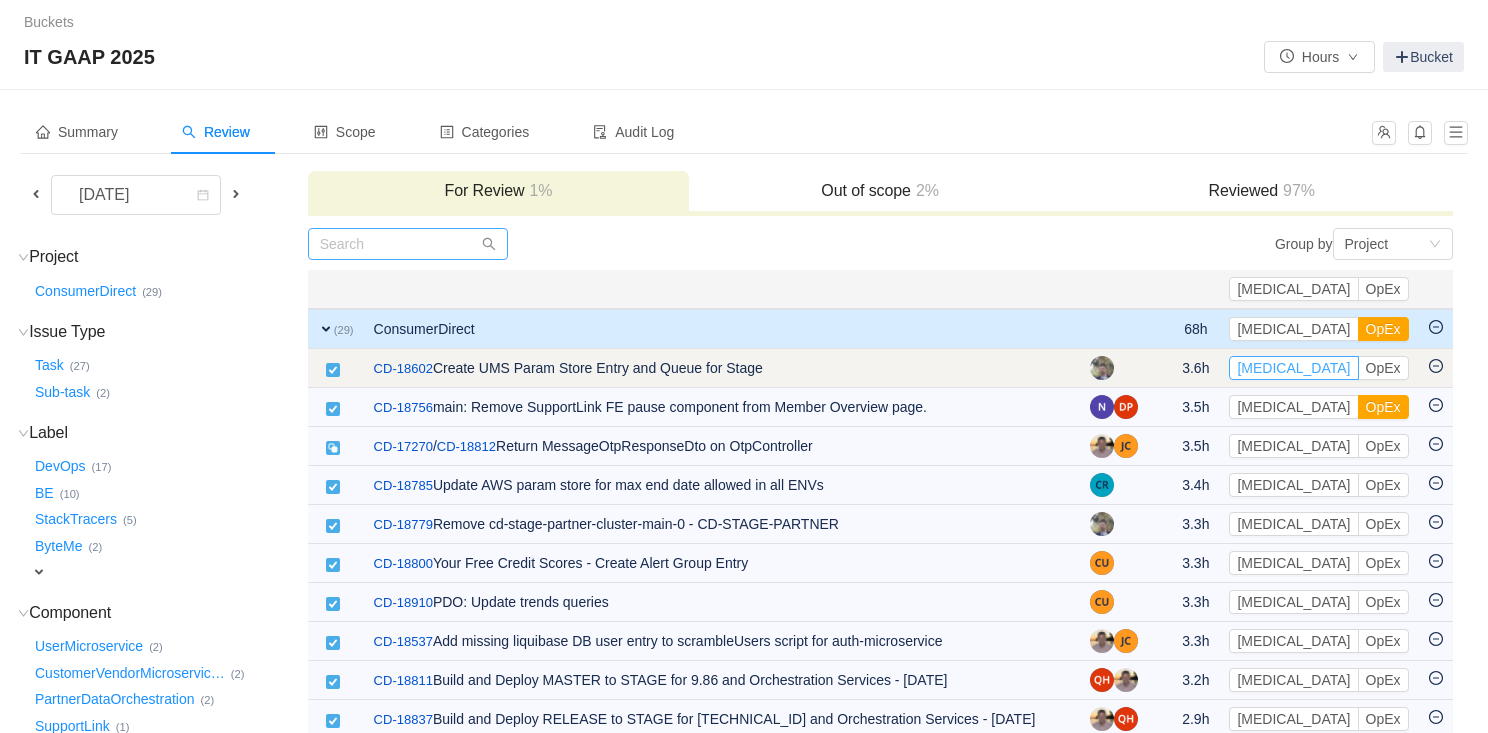 click on "[MEDICAL_DATA]" at bounding box center (1293, 368) 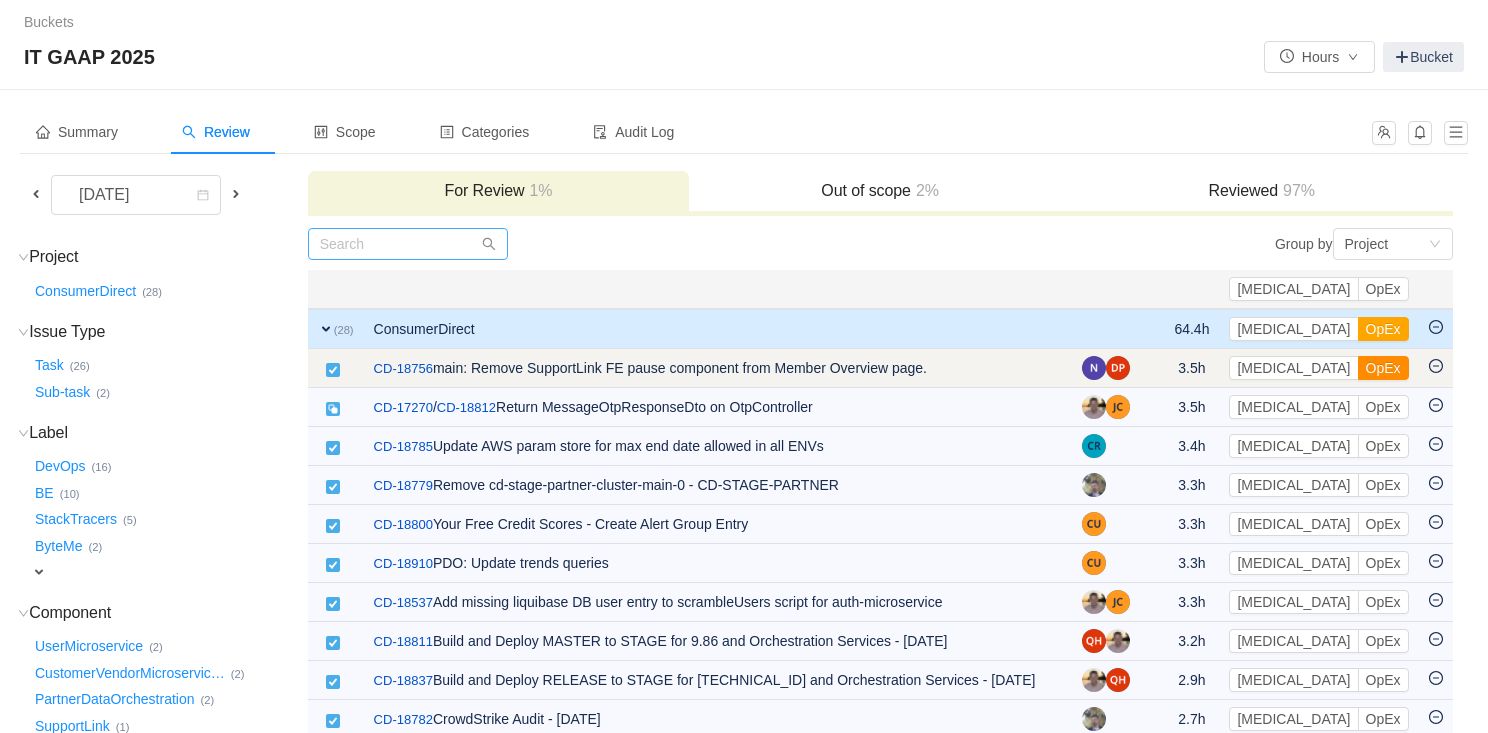 click on "OpEx" at bounding box center [1383, 368] 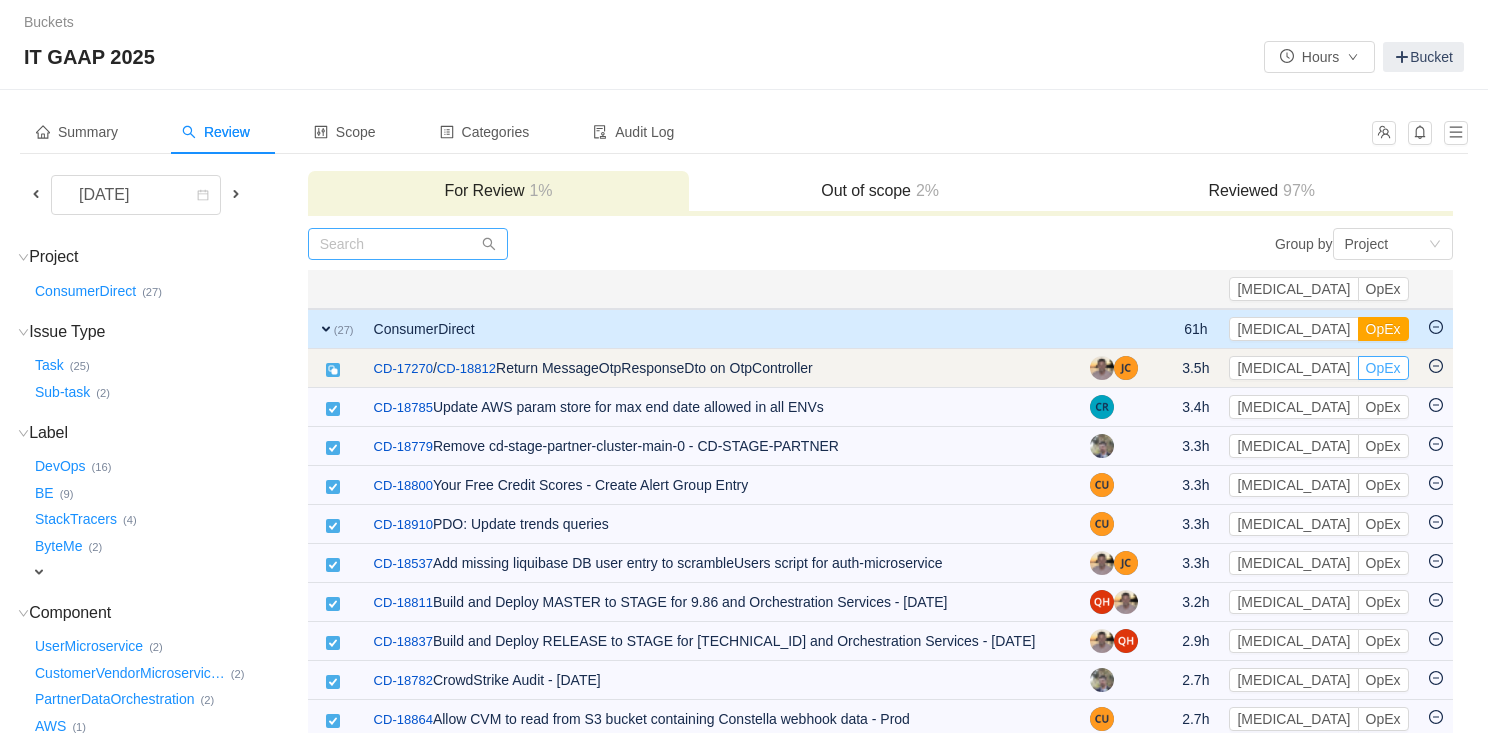 click on "OpEx" at bounding box center (1383, 368) 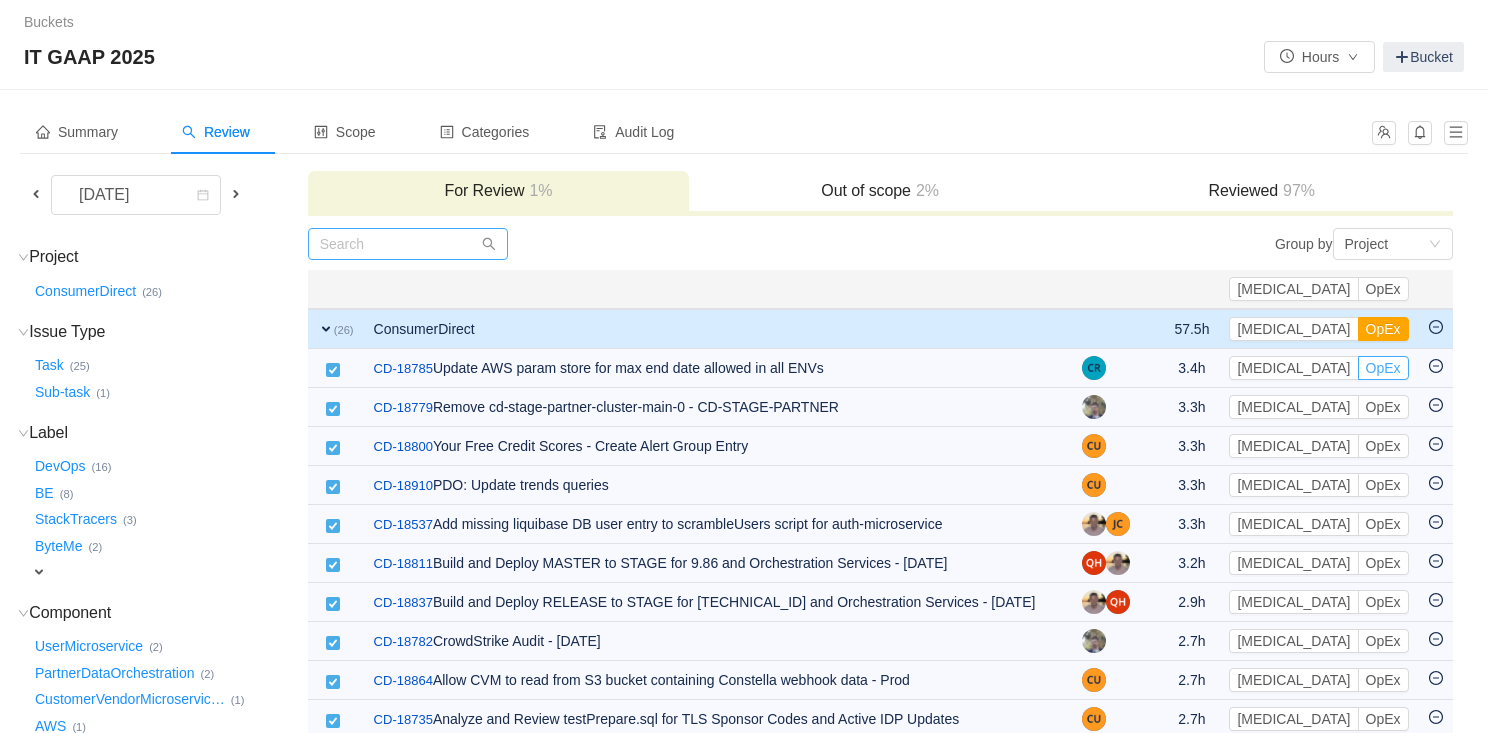 click on "OpEx" at bounding box center (1383, 368) 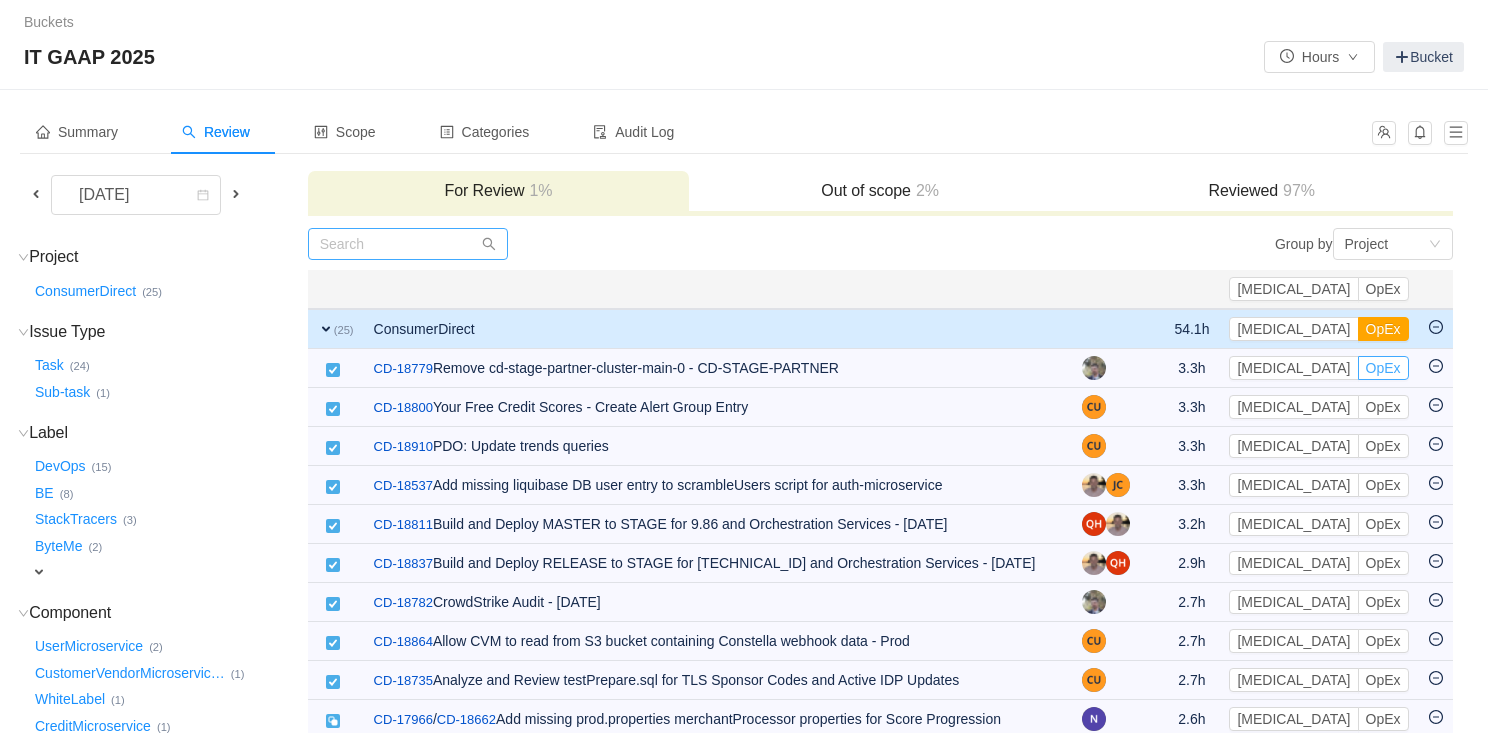 click on "OpEx" at bounding box center (1383, 368) 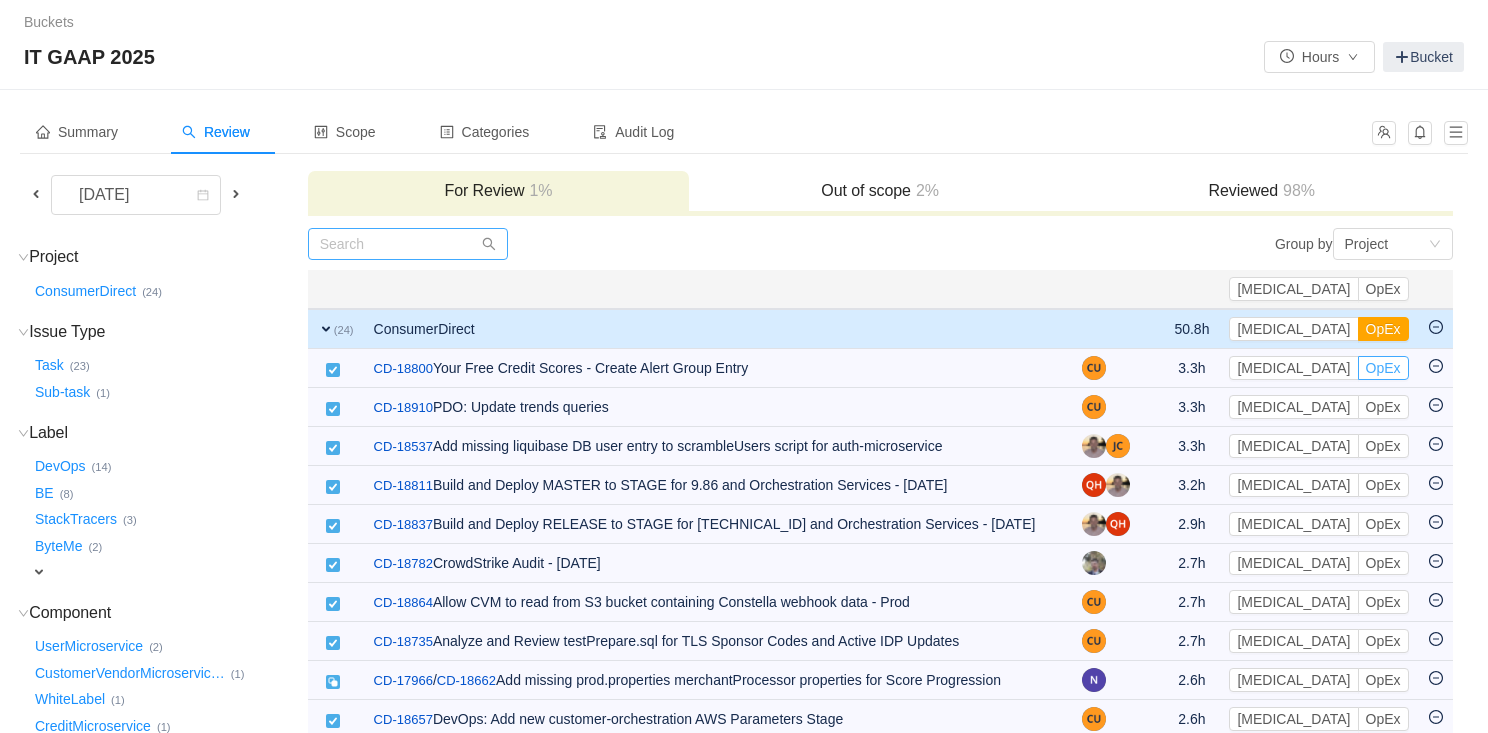 click on "OpEx" at bounding box center [1383, 368] 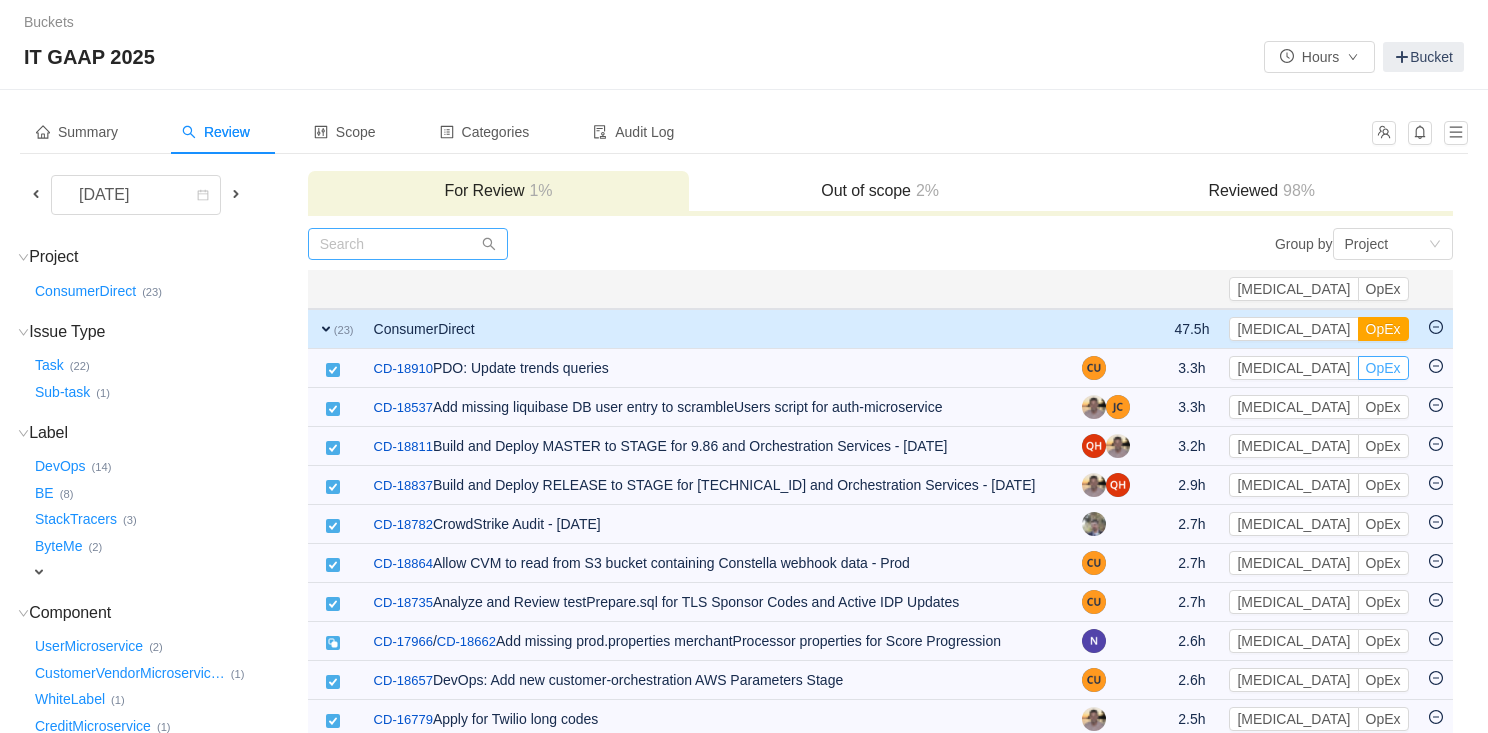 click on "OpEx" at bounding box center [1383, 368] 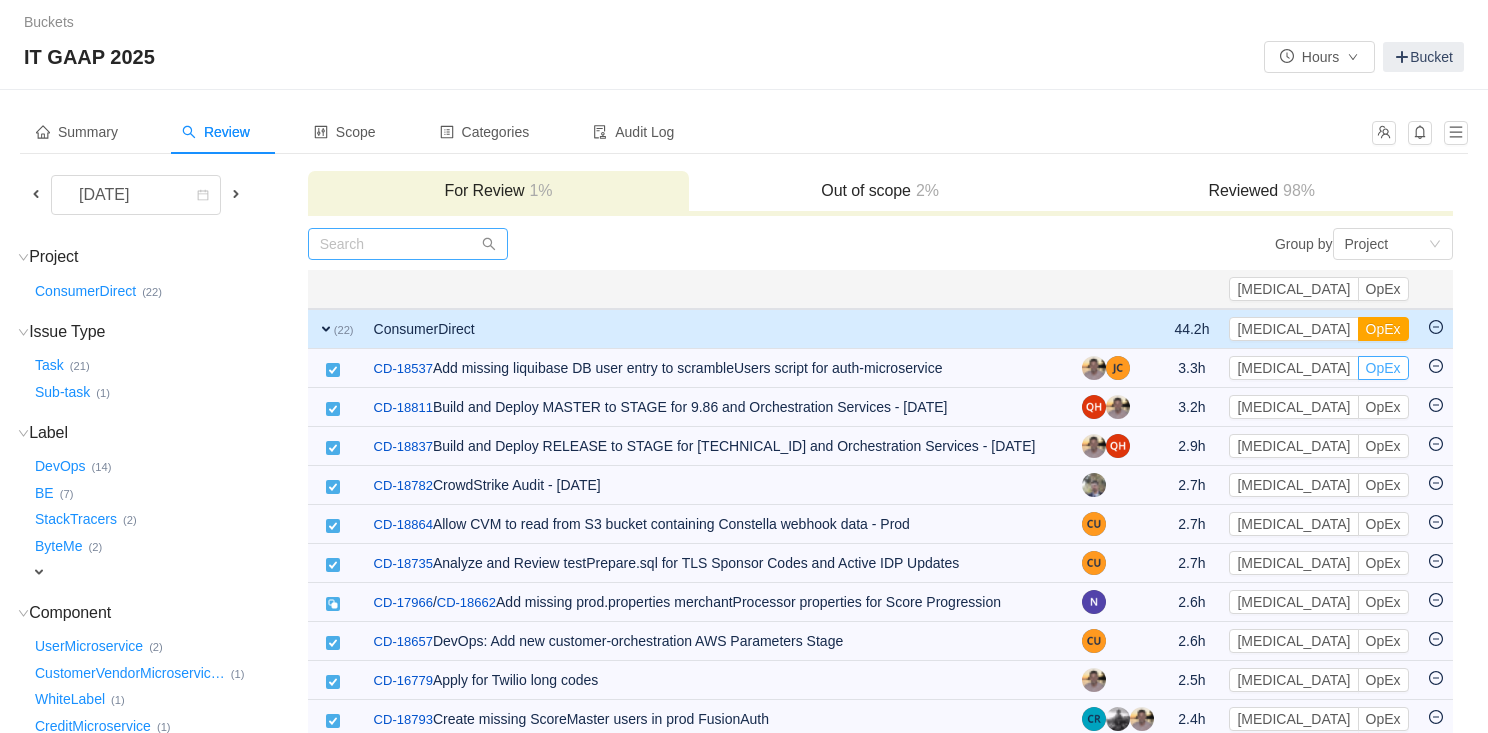 click on "OpEx" at bounding box center (1383, 368) 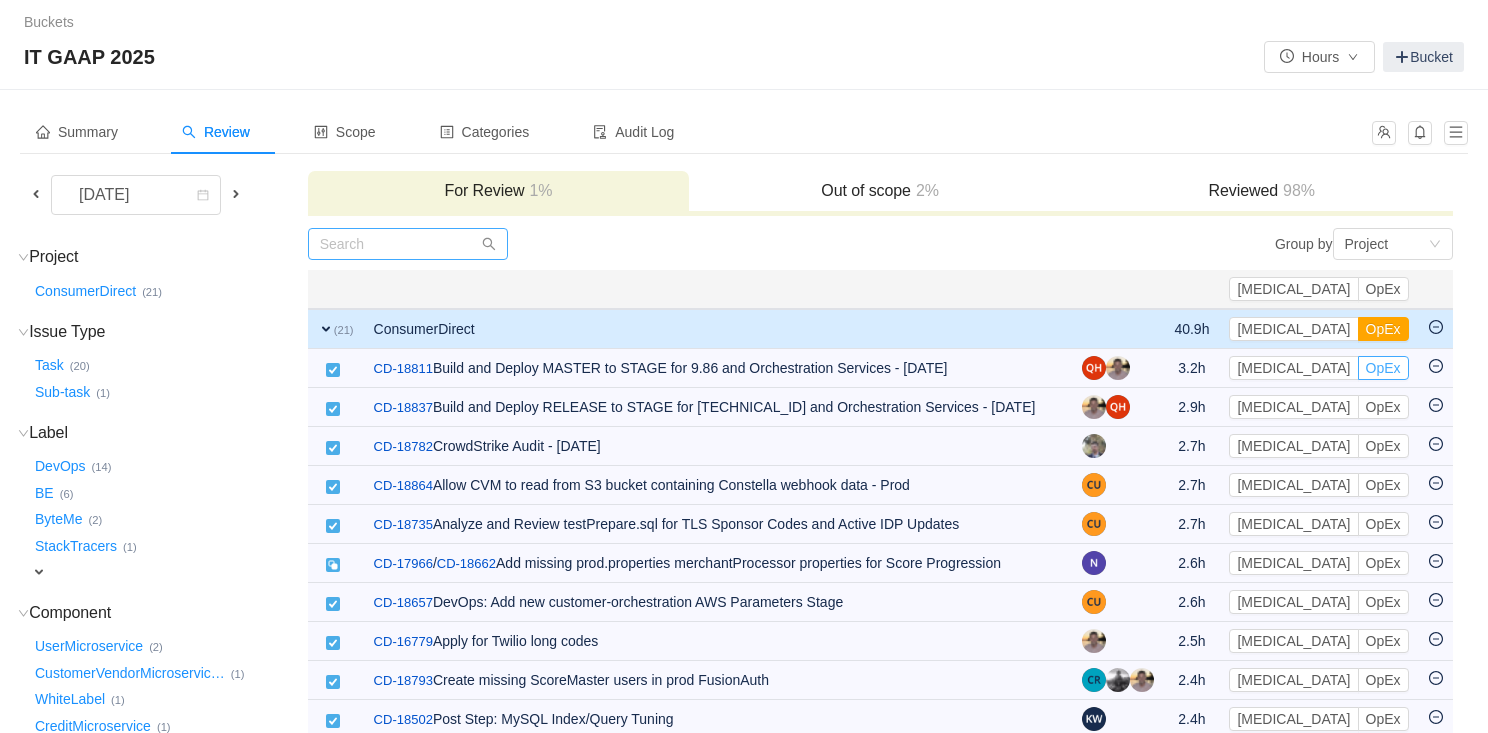 click on "OpEx" at bounding box center [1383, 368] 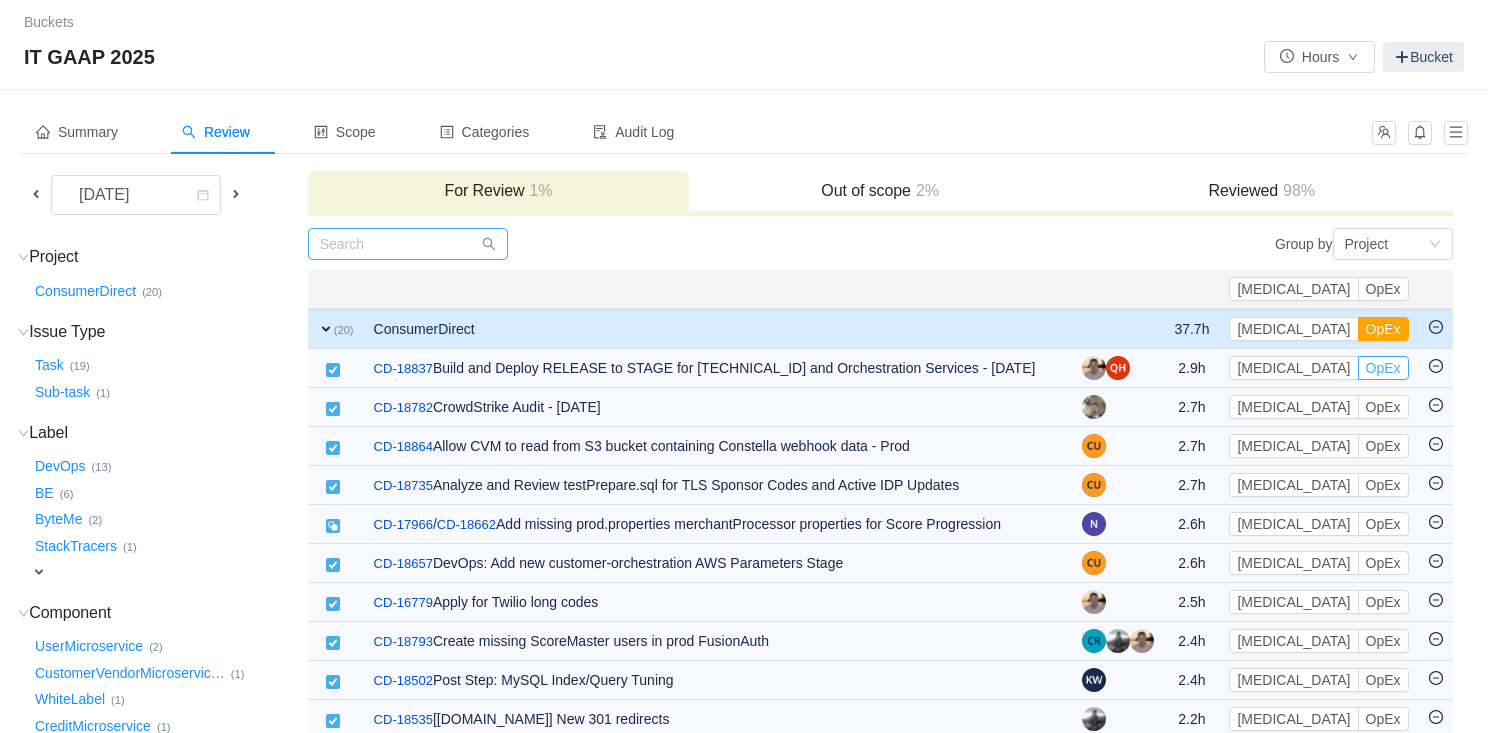 click on "OpEx" at bounding box center (1383, 368) 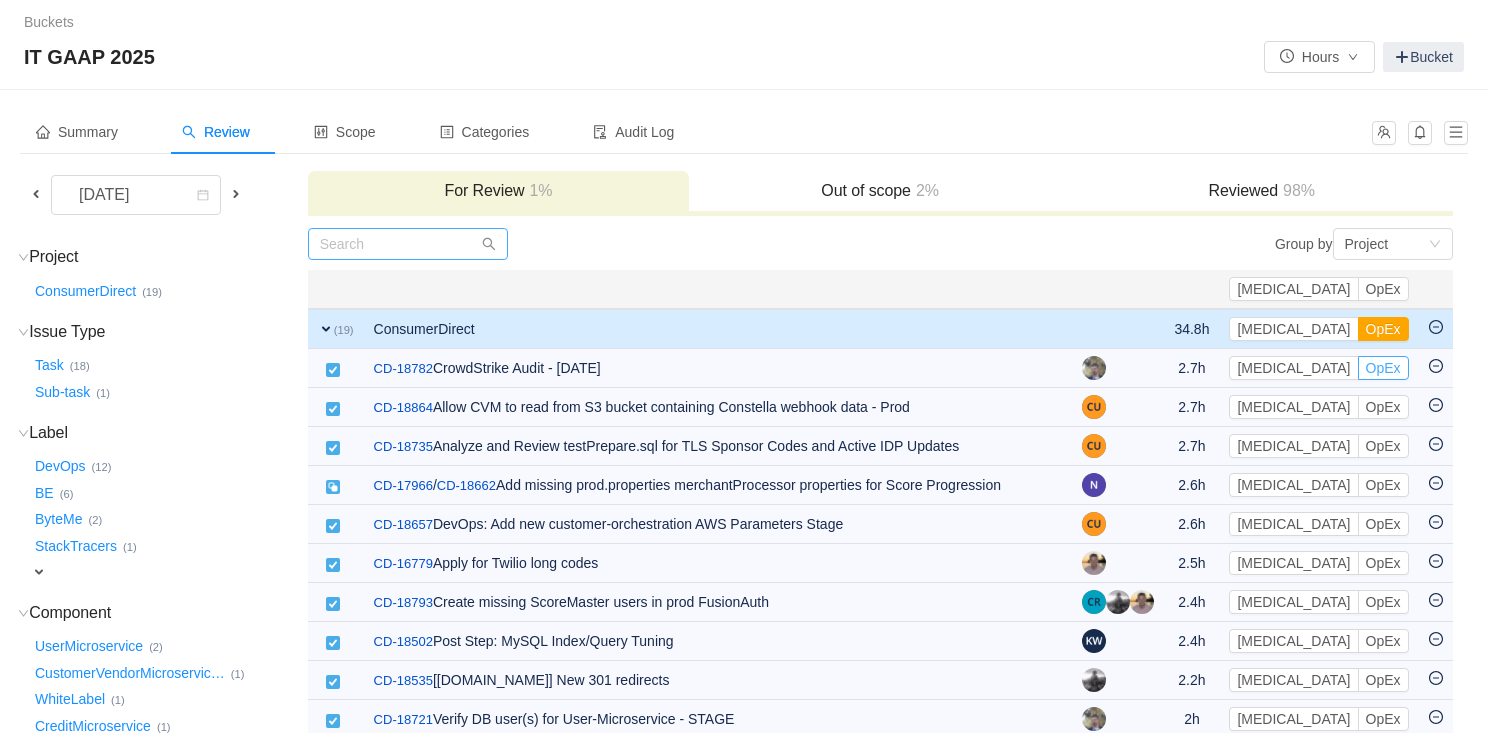 click on "OpEx" at bounding box center (1383, 368) 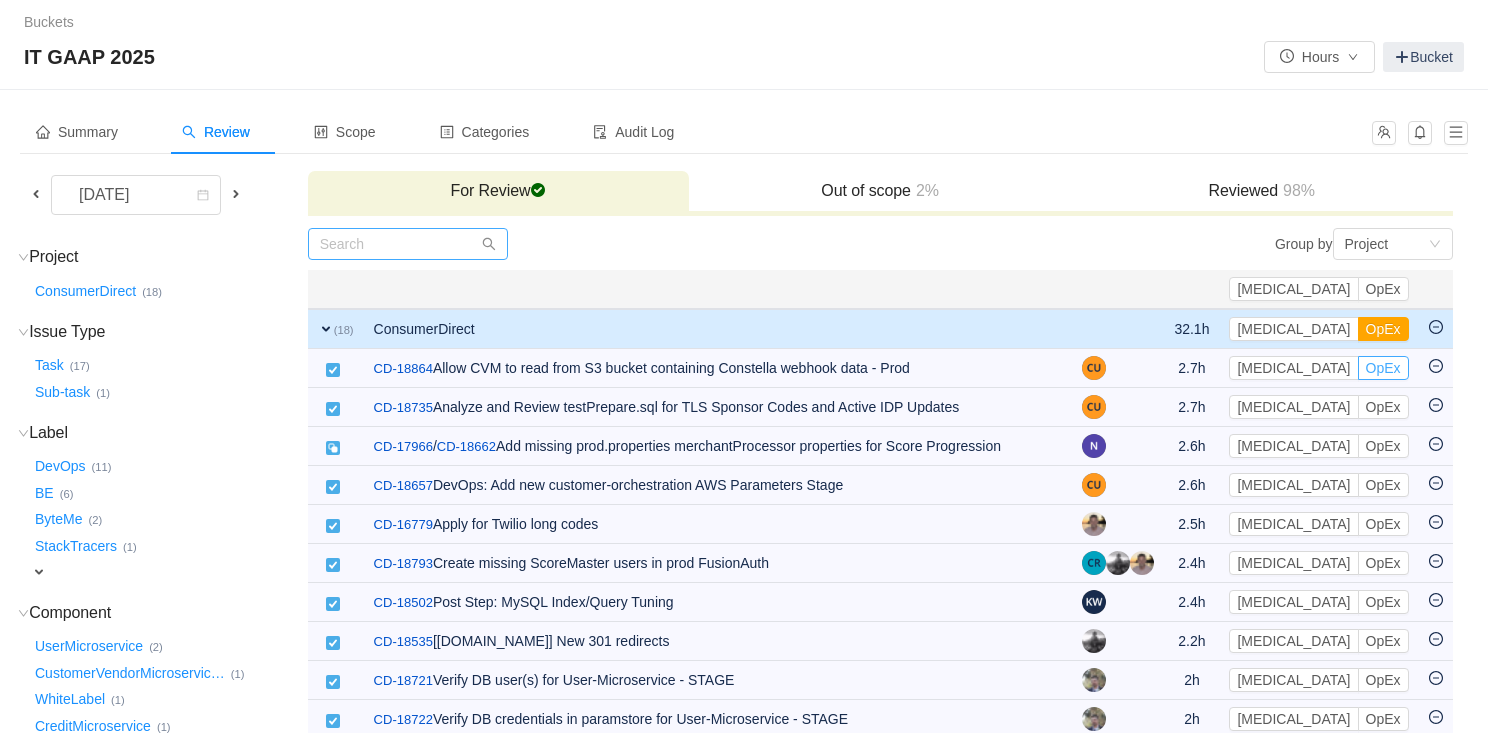 click on "OpEx" at bounding box center (1383, 368) 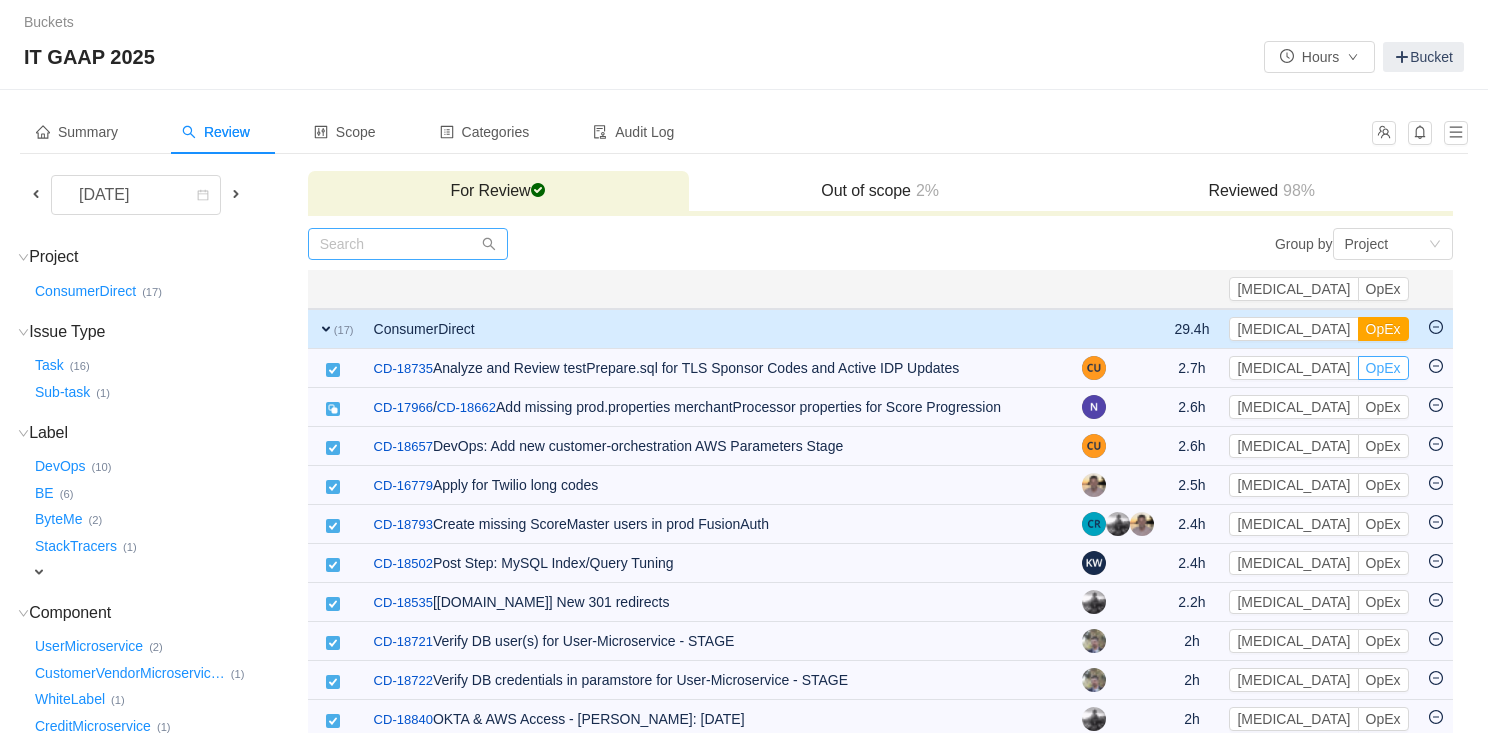 click on "OpEx" at bounding box center (1383, 368) 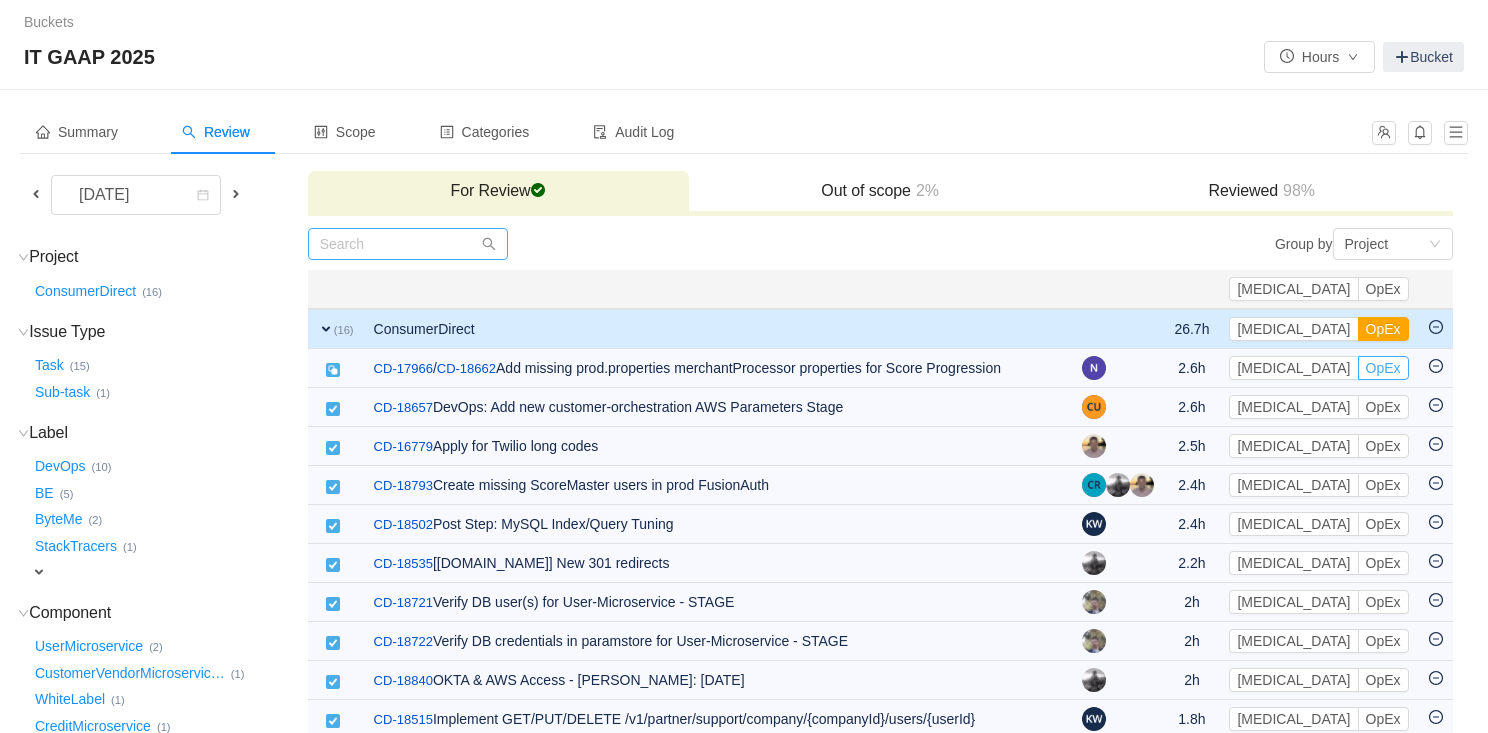 click on "OpEx" at bounding box center (1383, 368) 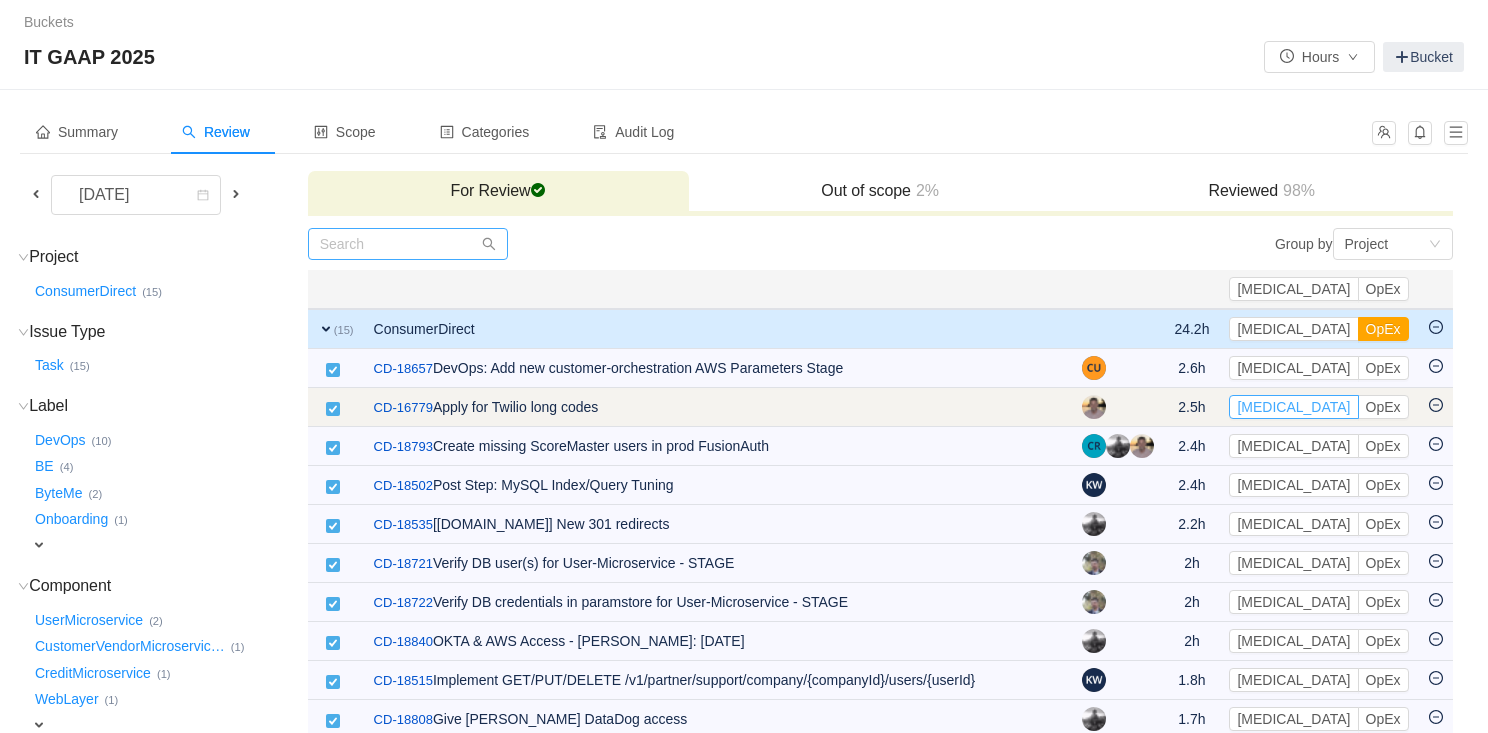 click on "[MEDICAL_DATA]" at bounding box center (1293, 407) 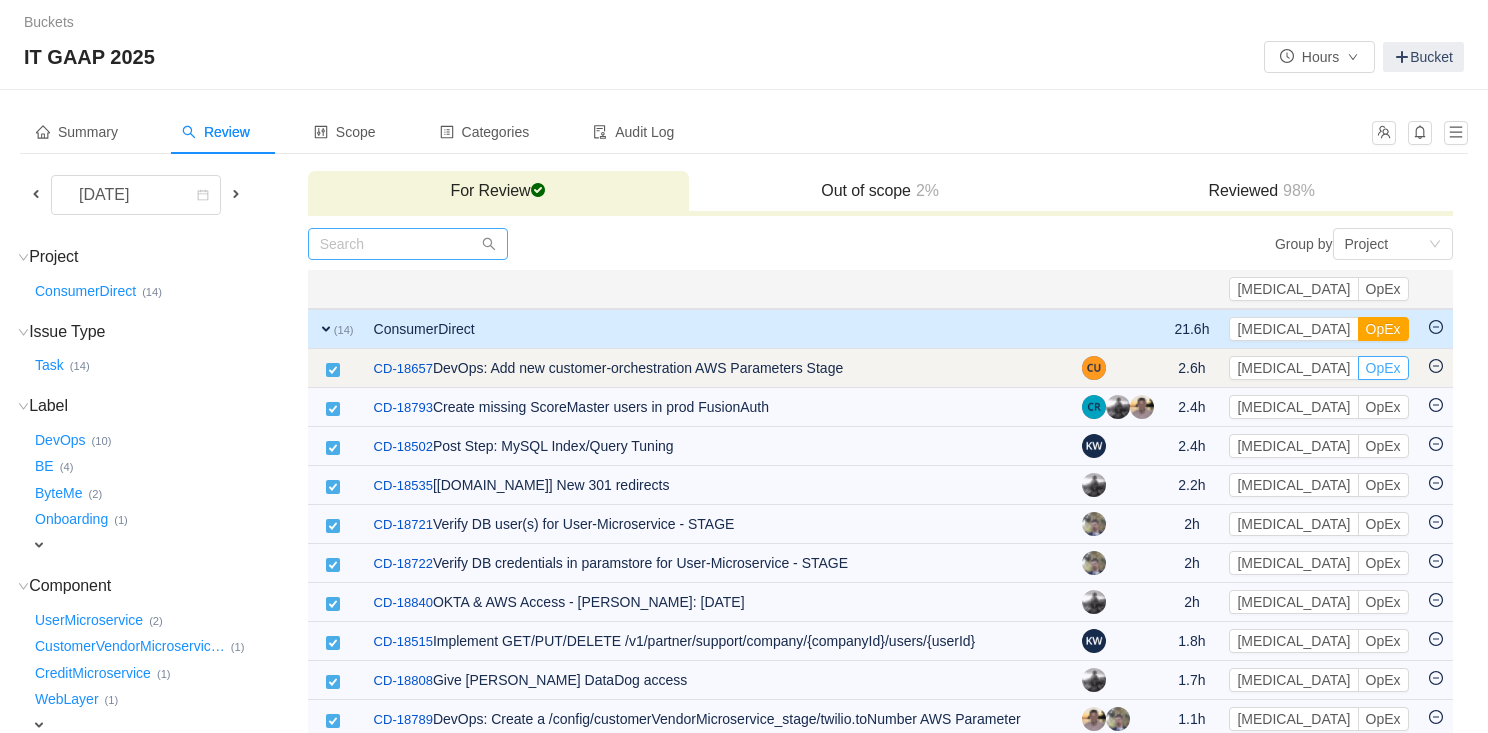 click on "OpEx" at bounding box center [1383, 368] 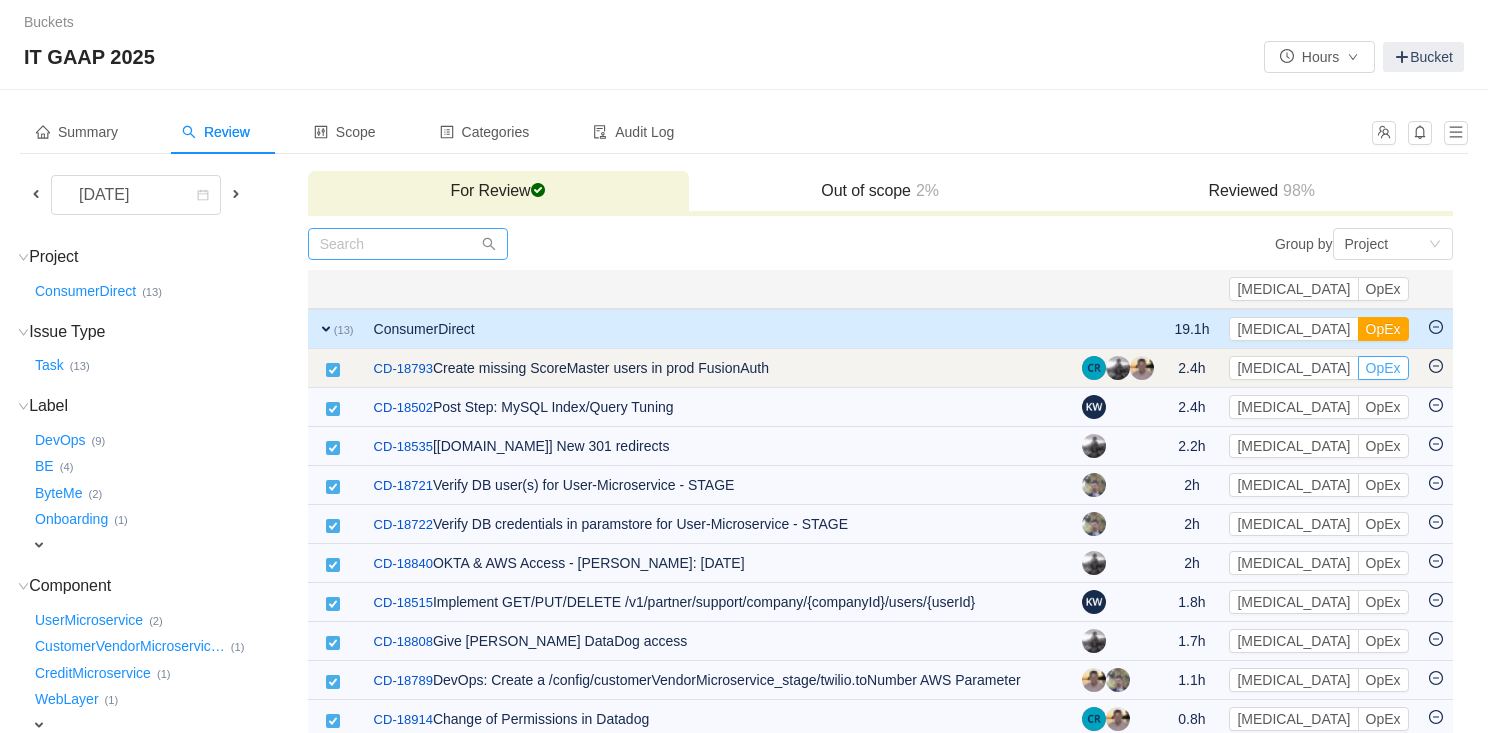 click on "OpEx" at bounding box center [1383, 368] 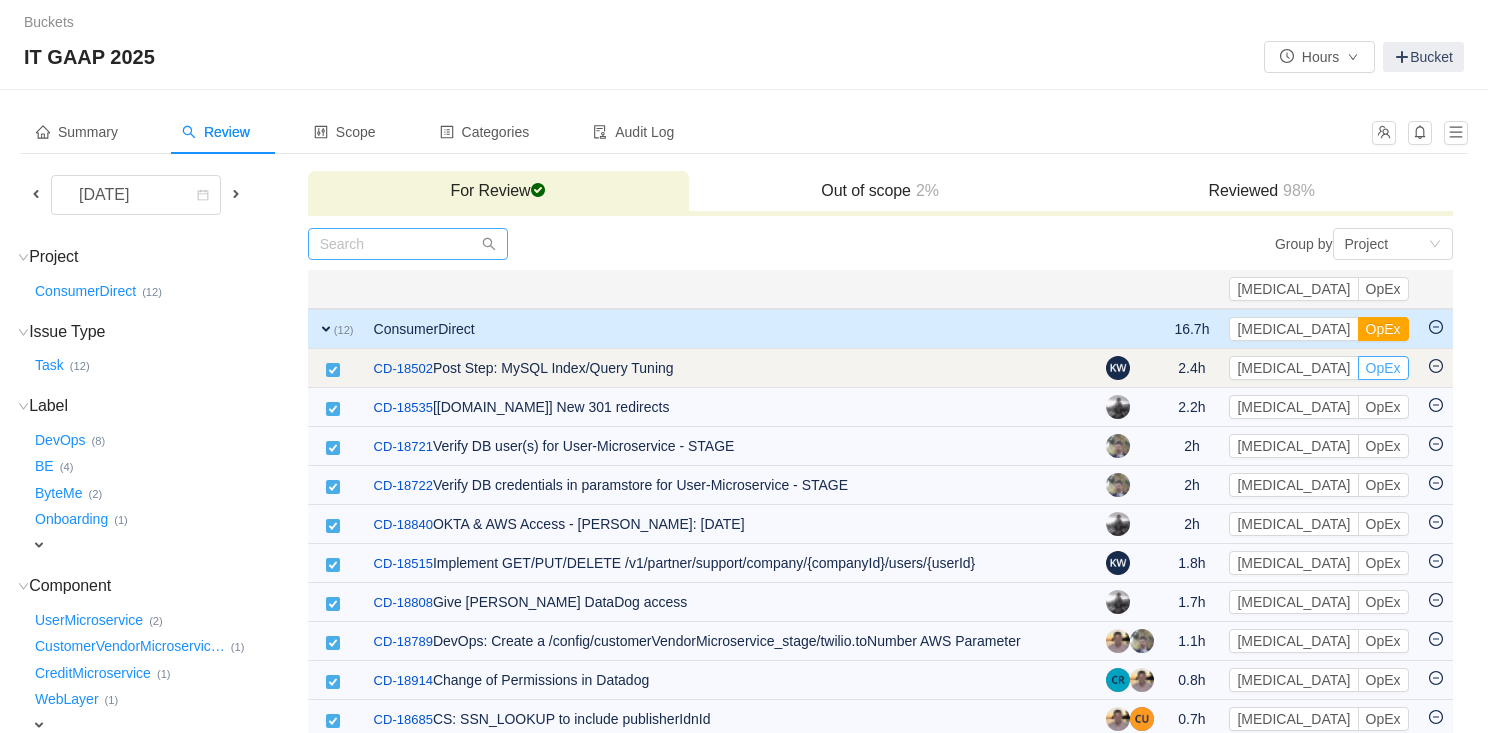 click on "OpEx" at bounding box center [1383, 368] 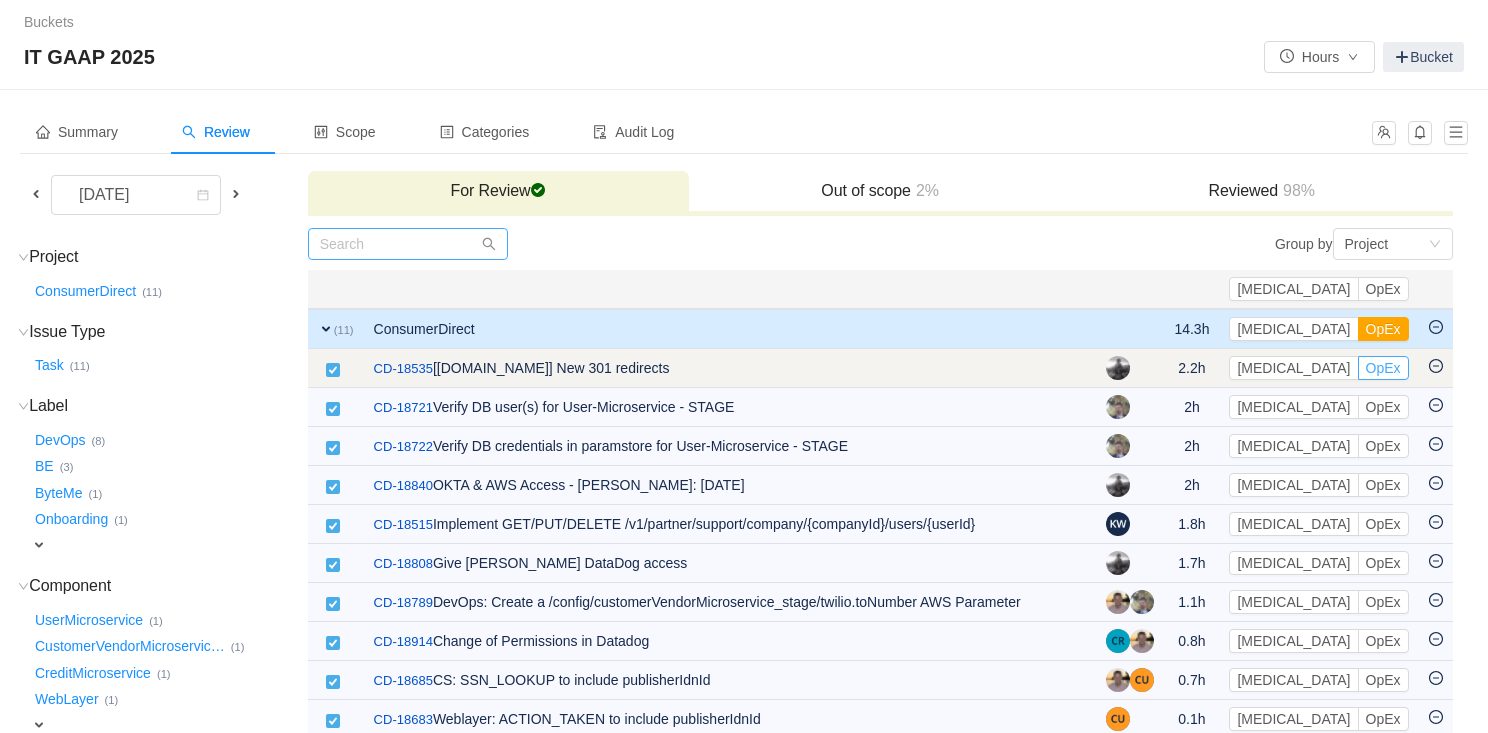 click on "OpEx" at bounding box center [1383, 368] 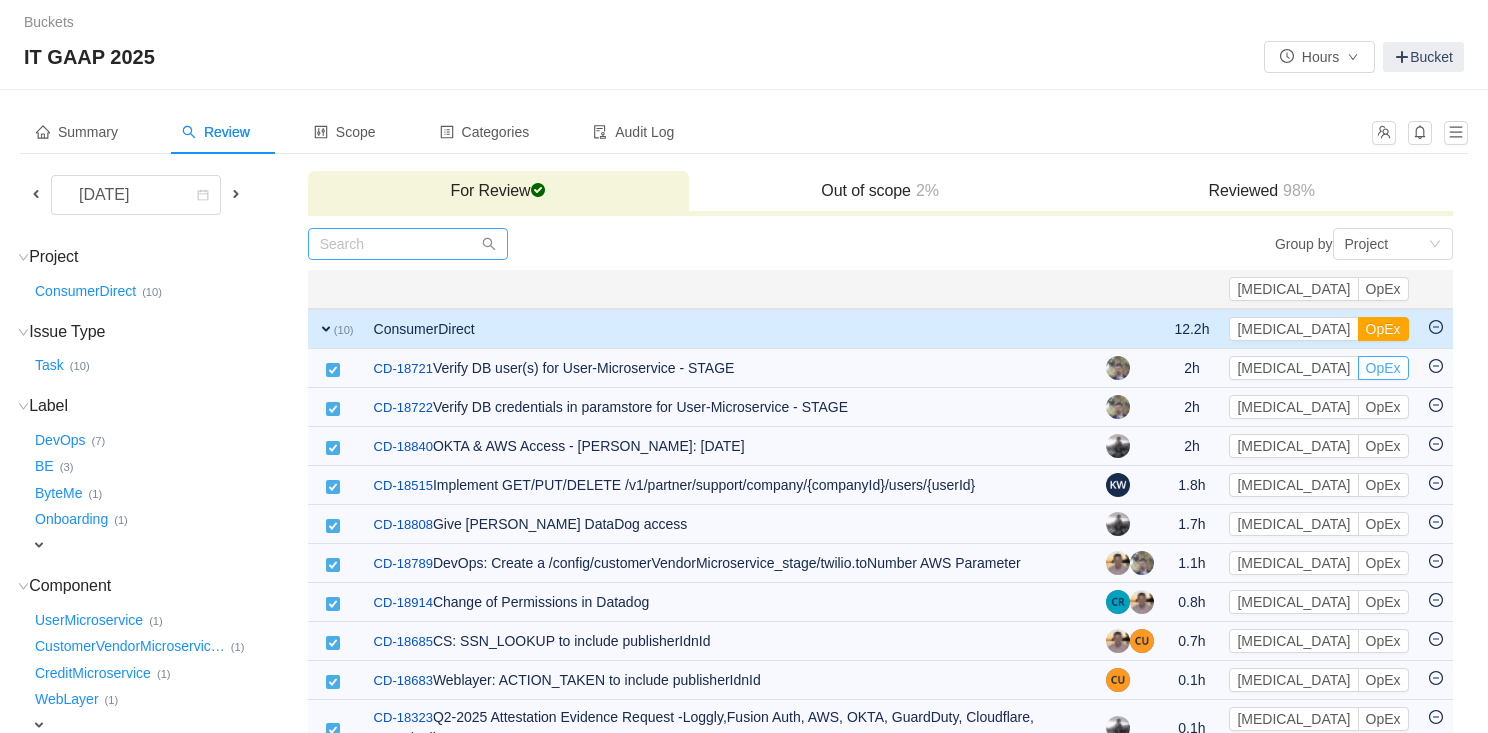 click on "OpEx" at bounding box center [1383, 368] 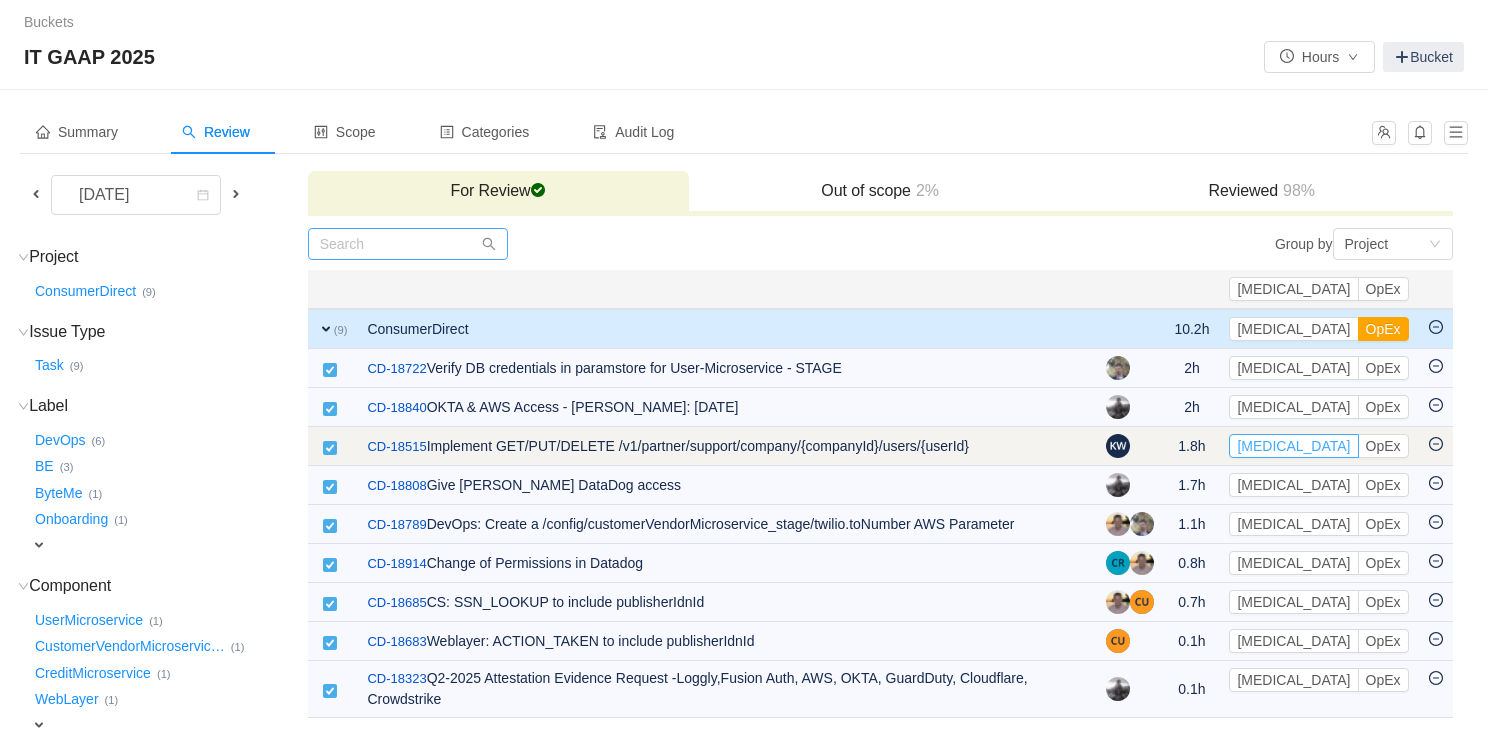 click on "[MEDICAL_DATA]" at bounding box center (1293, 446) 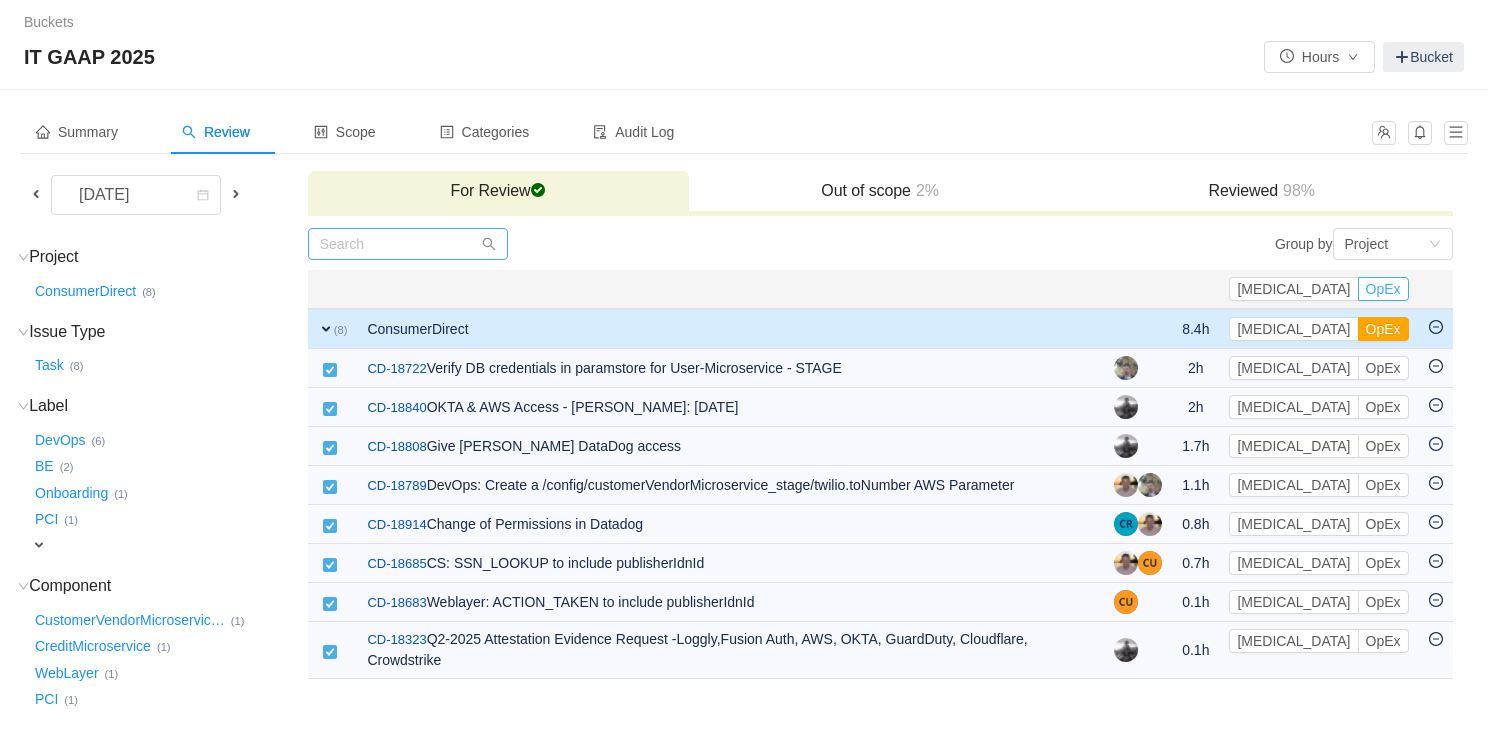 click on "OpEx" at bounding box center [1383, 289] 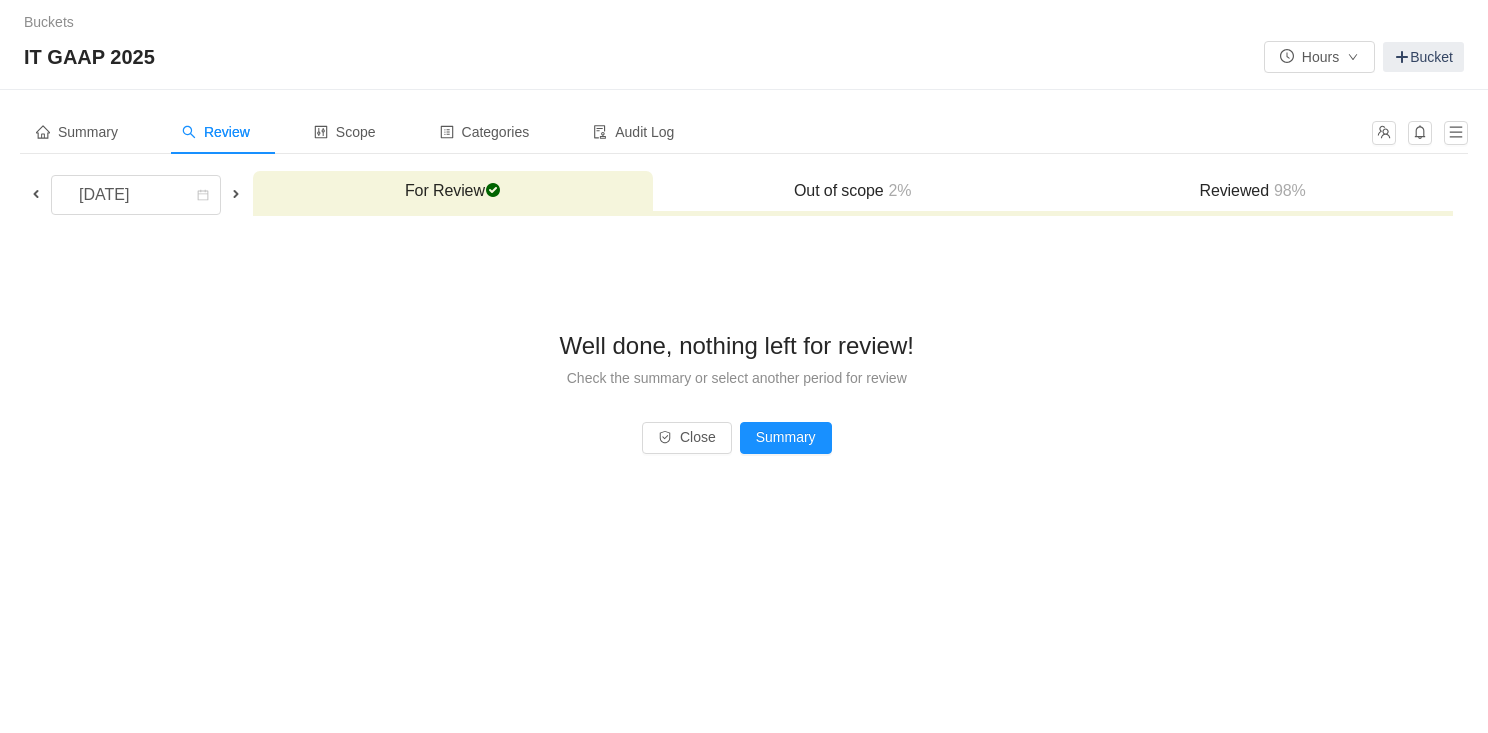 click on "Reviewed  98%" at bounding box center [1253, 191] 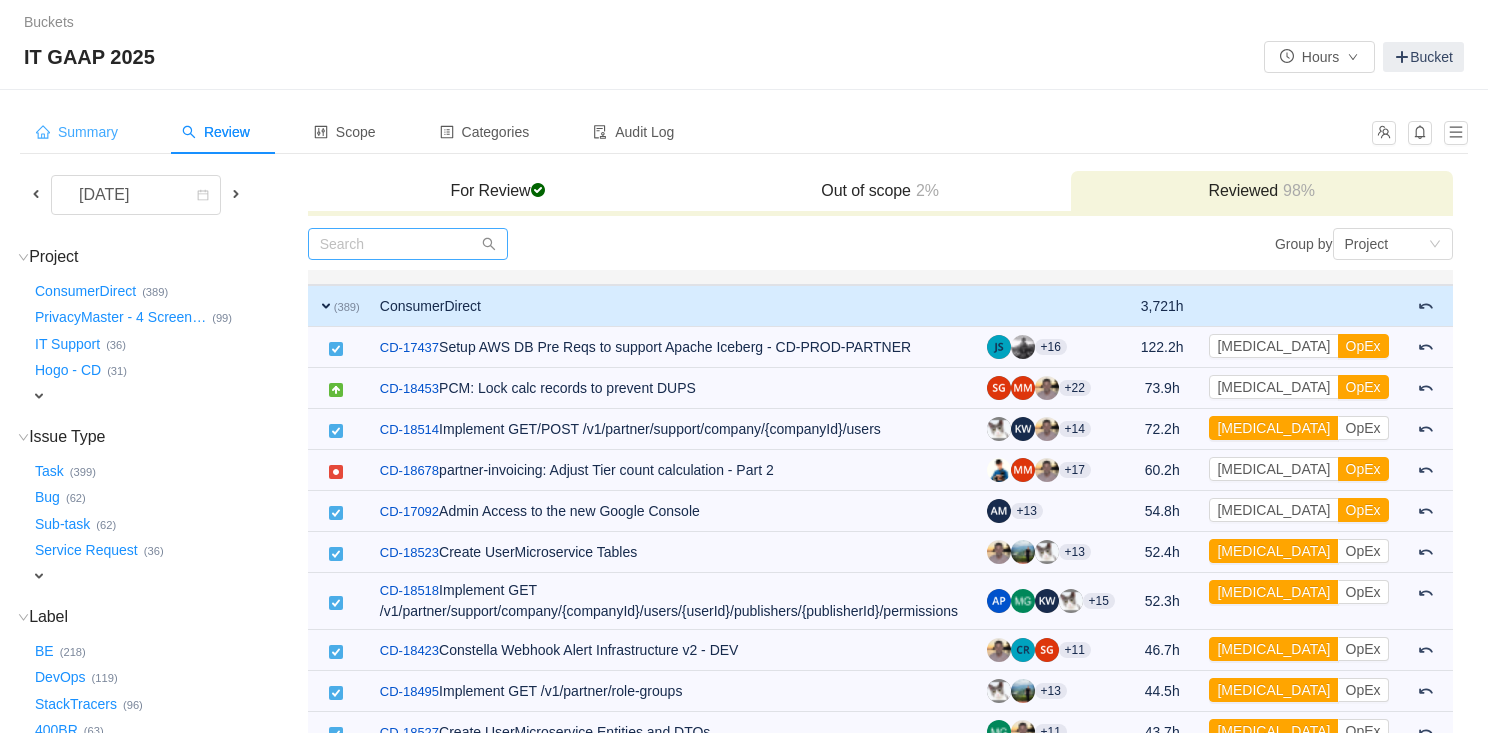 click on "Summary" at bounding box center [77, 132] 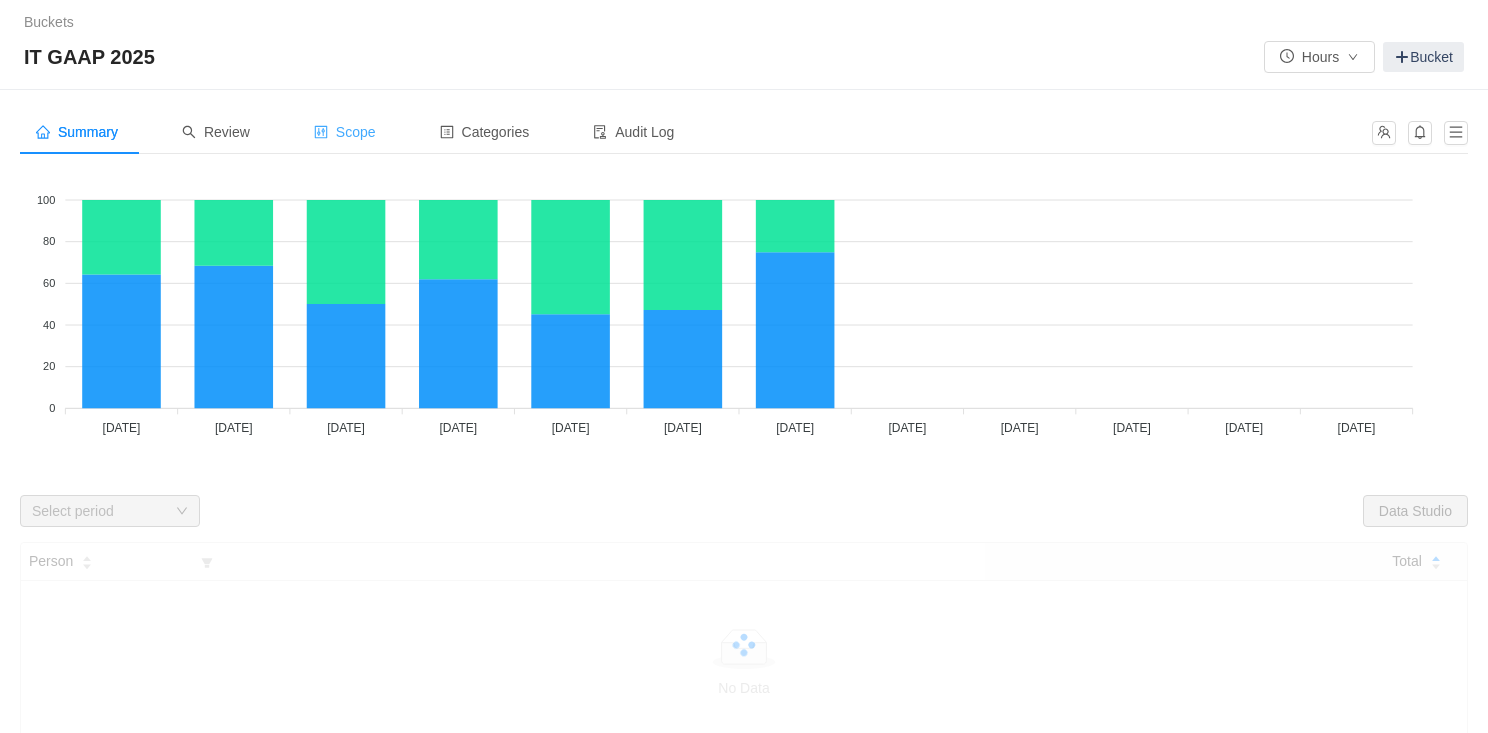 click on "Scope" at bounding box center [345, 132] 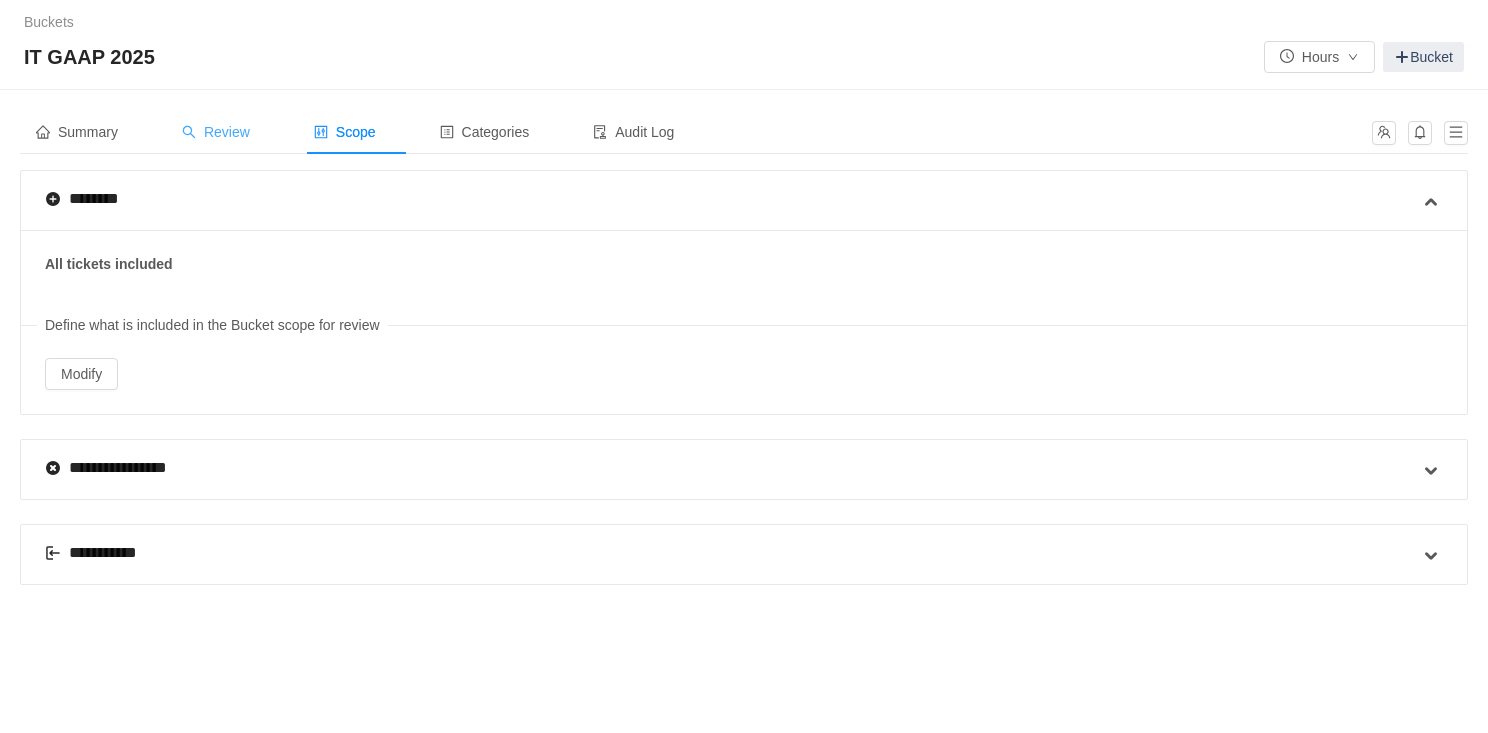 click on "Review" at bounding box center (216, 132) 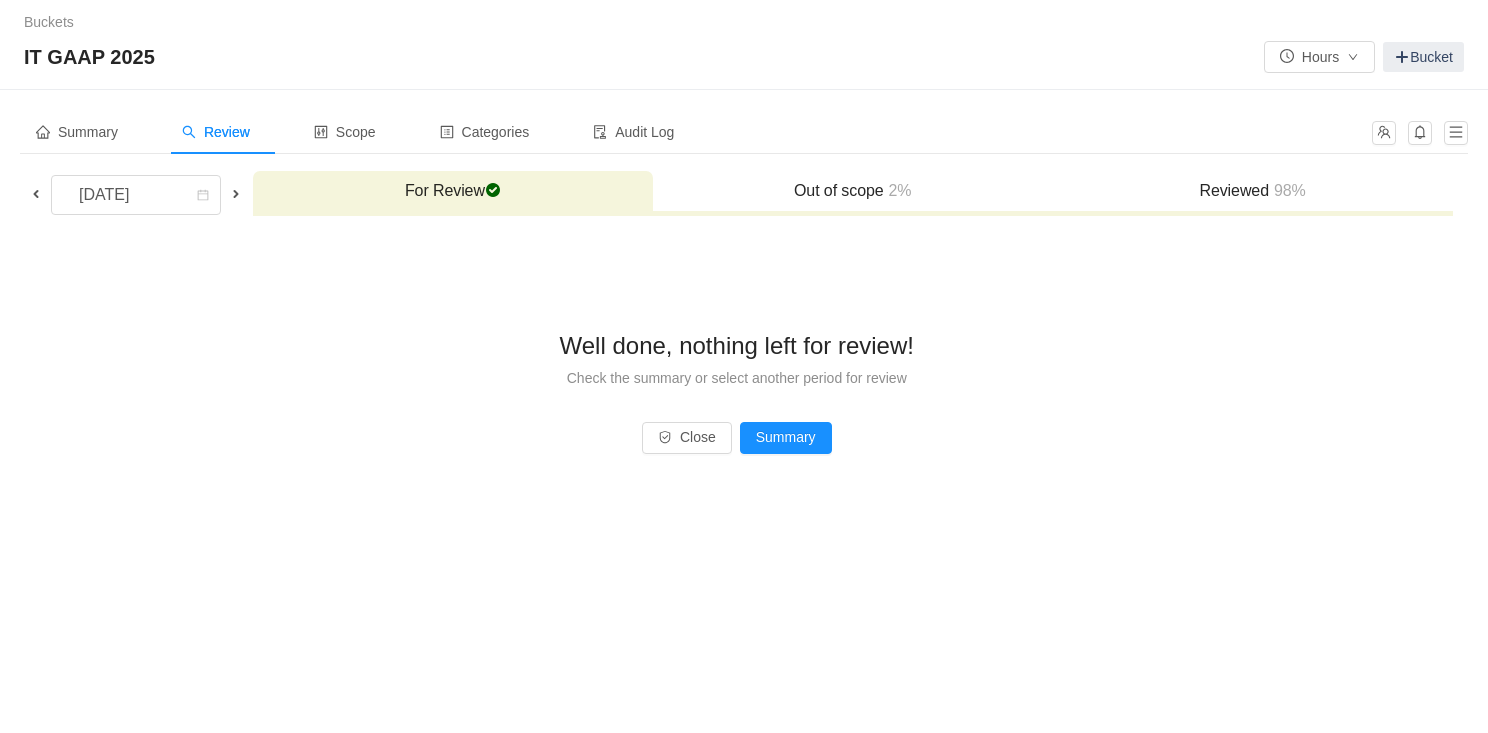 click on "Reviewed  98%" at bounding box center [1253, 191] 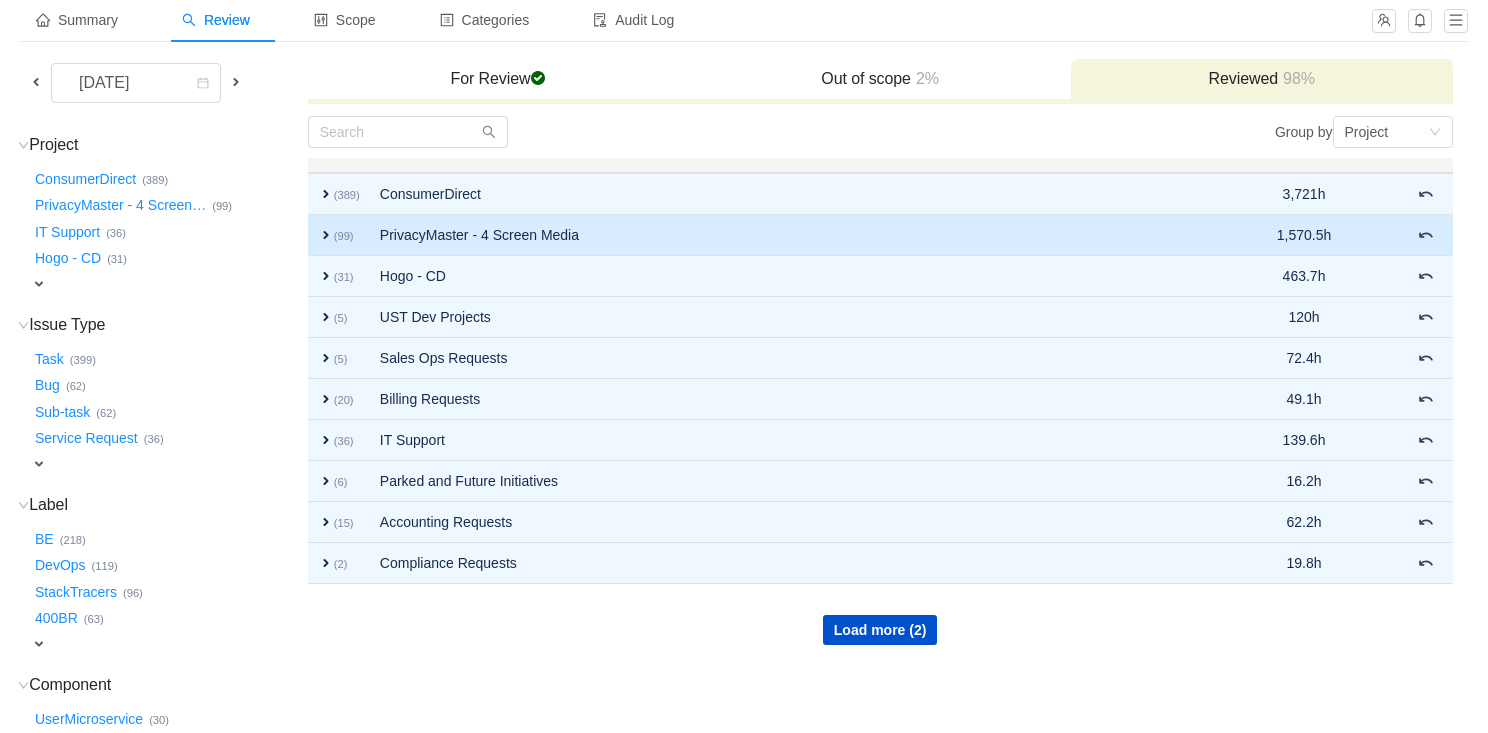 scroll, scrollTop: 123, scrollLeft: 0, axis: vertical 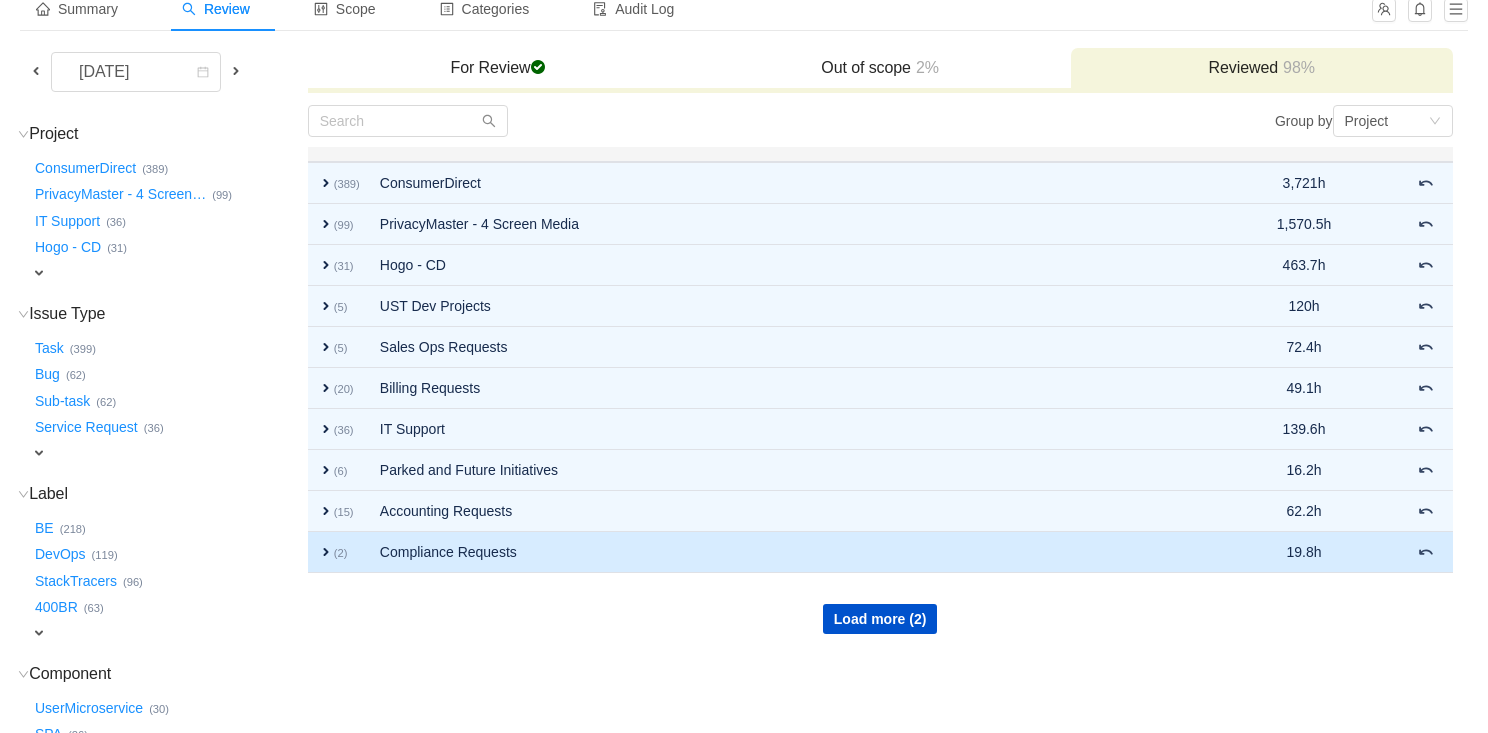 click on "expand" at bounding box center (326, 552) 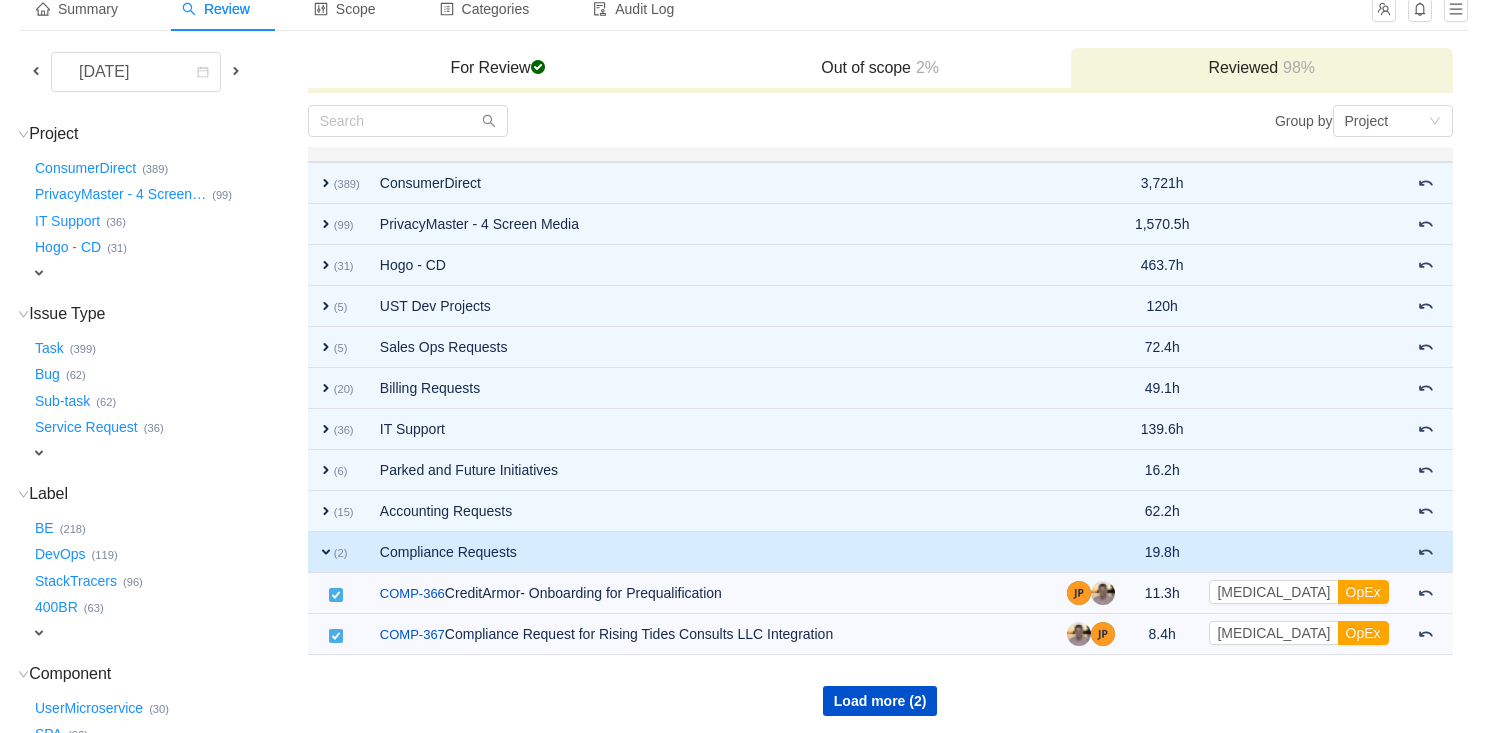 click on "expand" at bounding box center [326, 552] 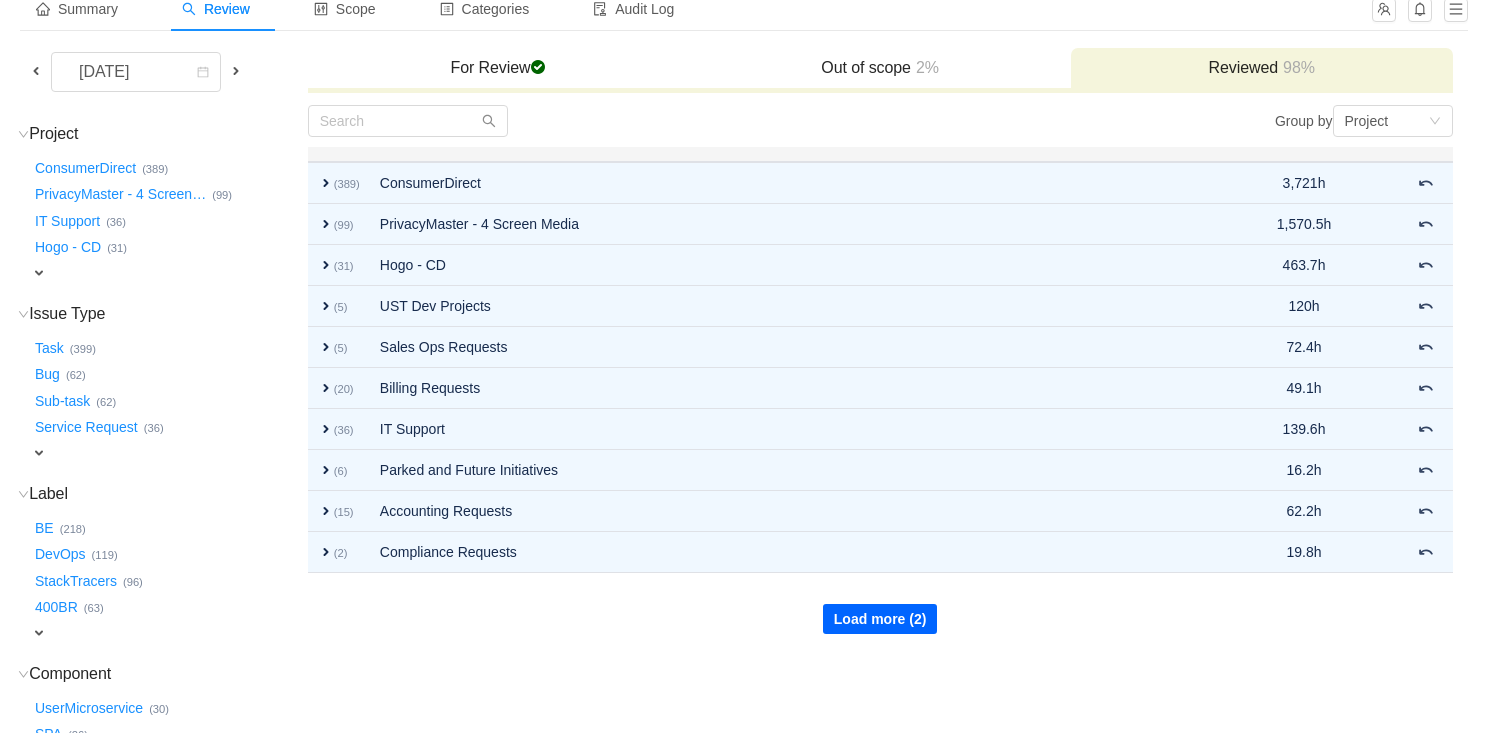 click on "Load more (2)" at bounding box center [880, 619] 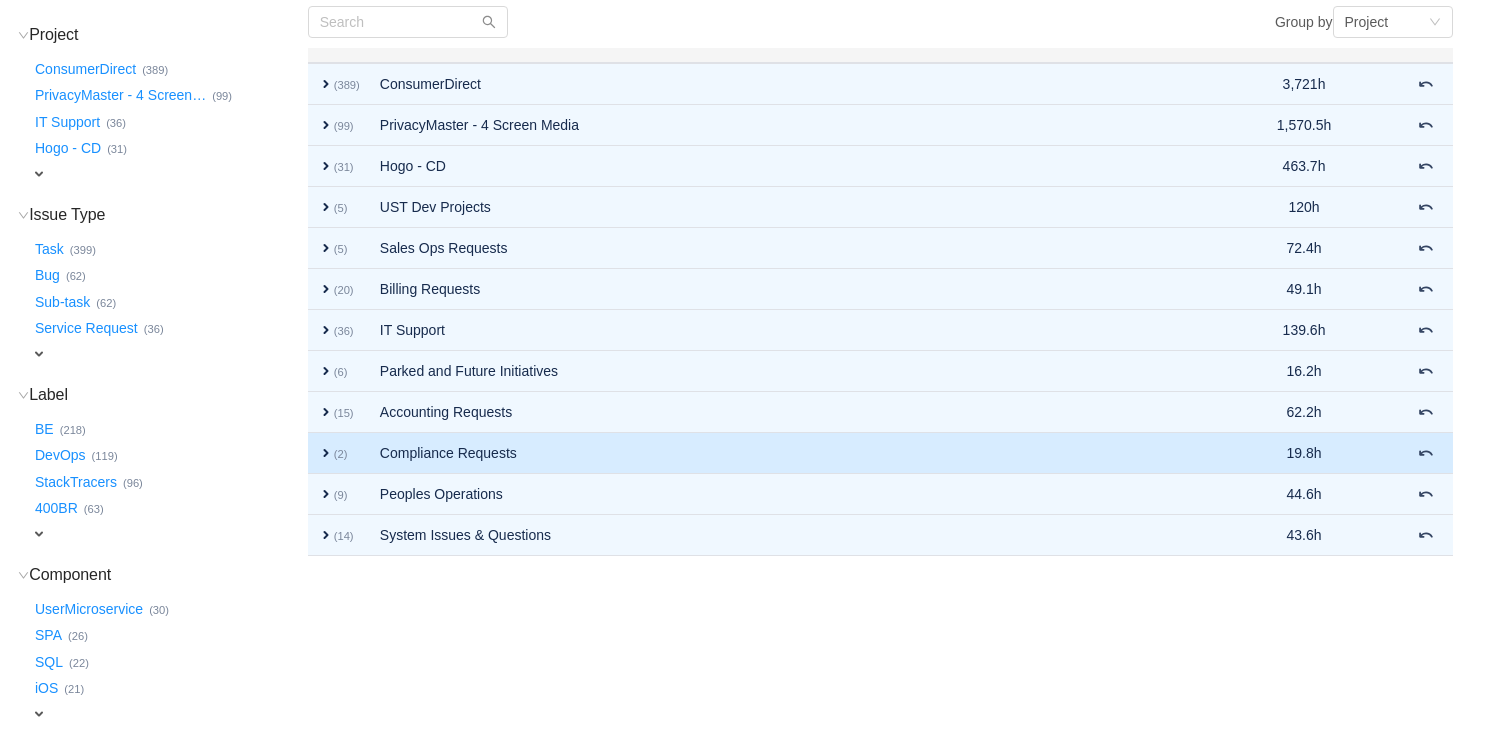 scroll, scrollTop: 258, scrollLeft: 0, axis: vertical 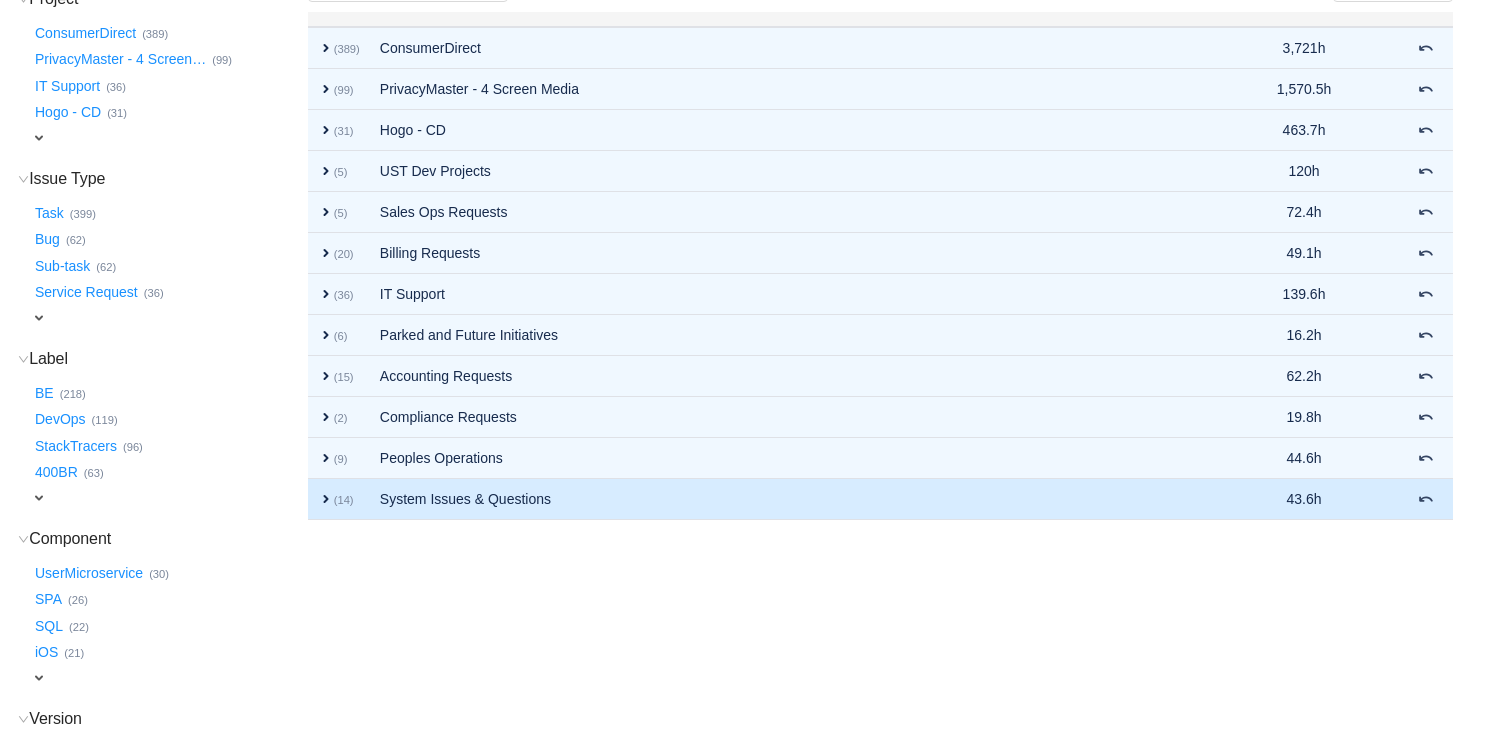click on "expand" at bounding box center [326, 499] 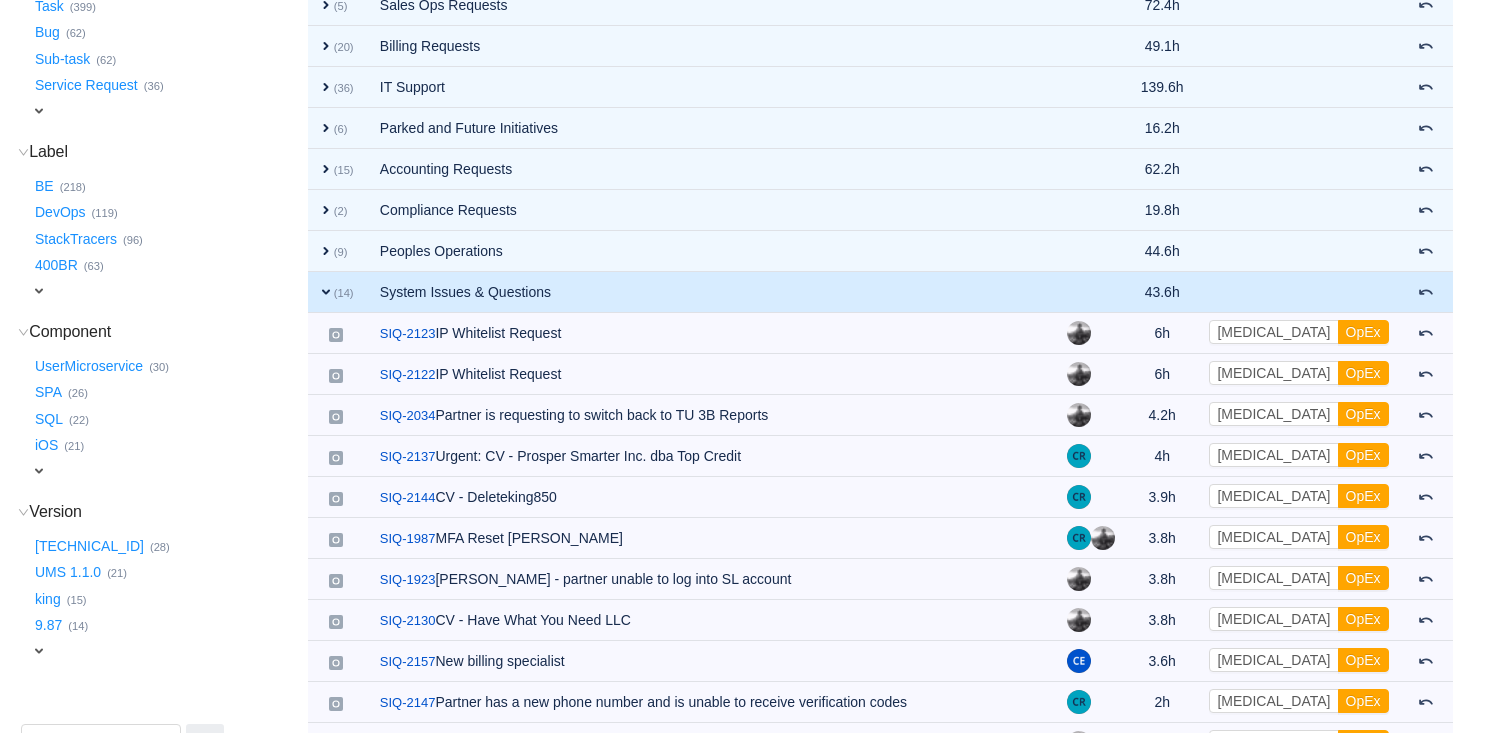scroll, scrollTop: 466, scrollLeft: 0, axis: vertical 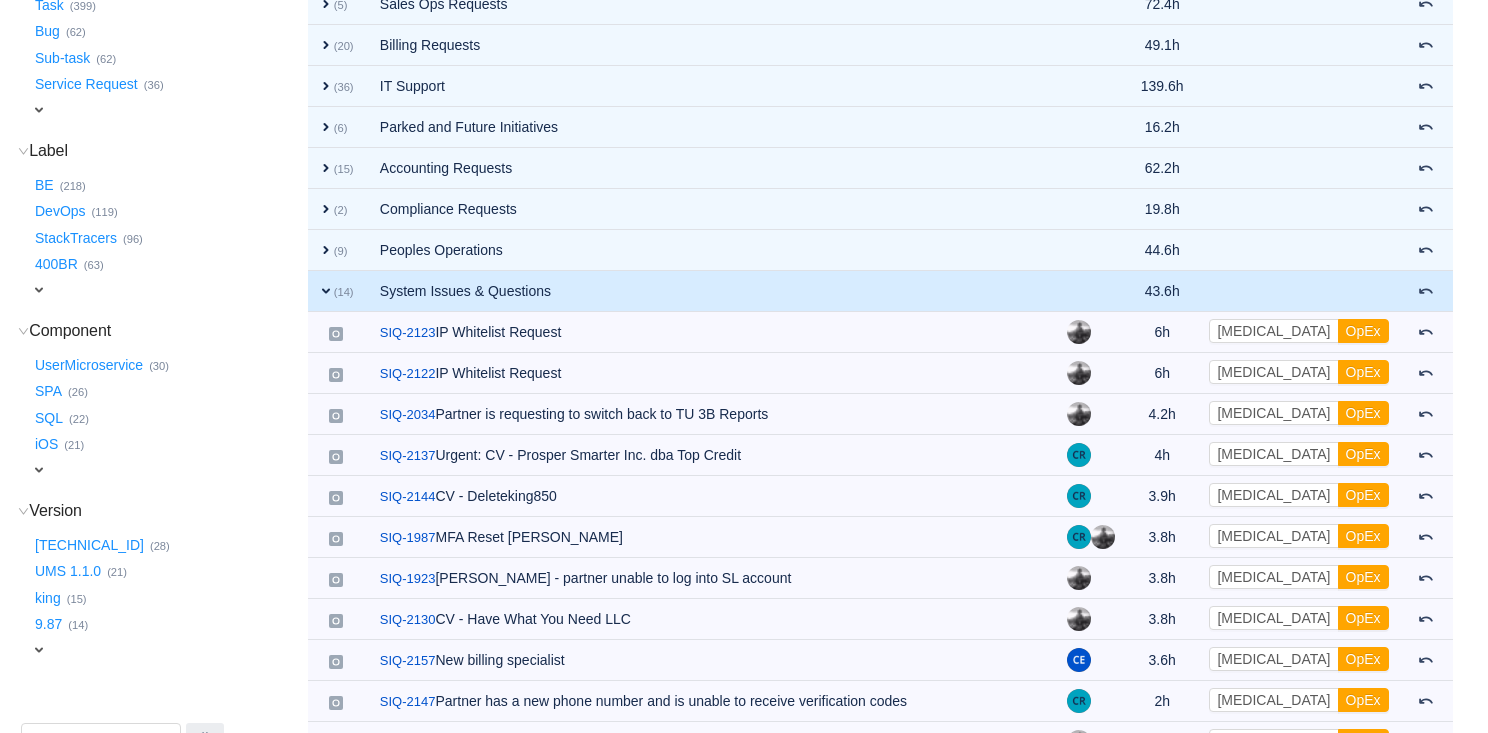 click on "expand" at bounding box center [326, 291] 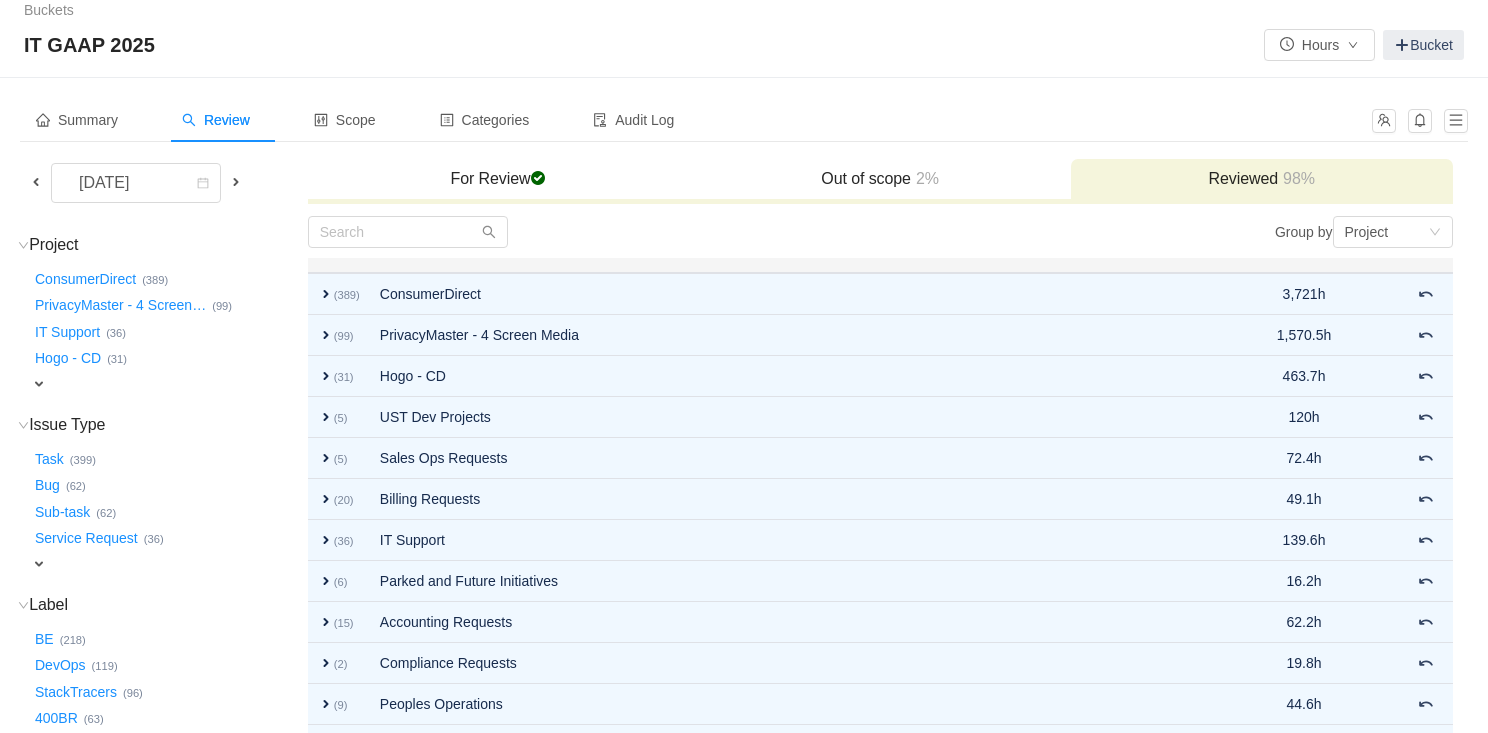 scroll, scrollTop: 0, scrollLeft: 0, axis: both 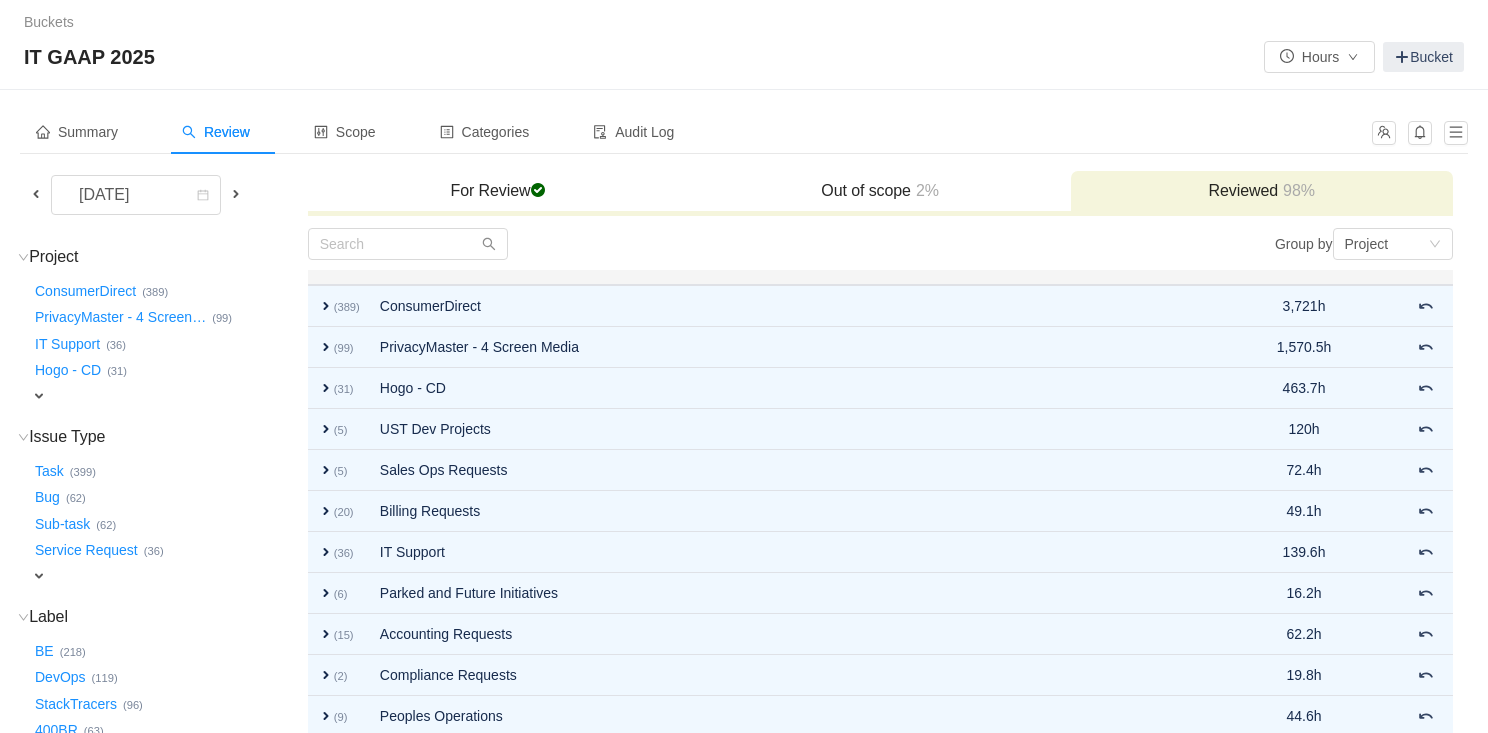 click on "Out of scope  2%" at bounding box center (880, 191) 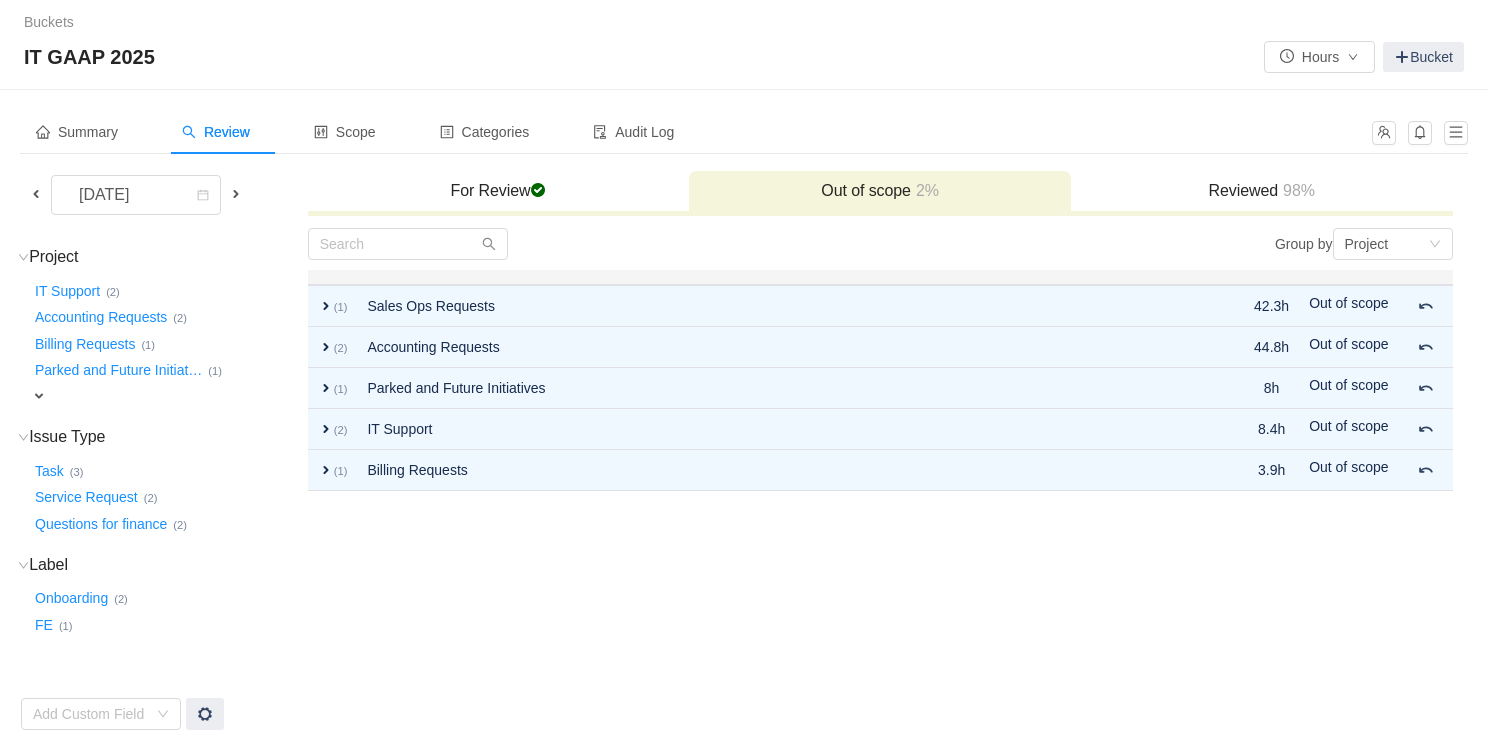 click on "Reviewed  98%" at bounding box center [1262, 192] 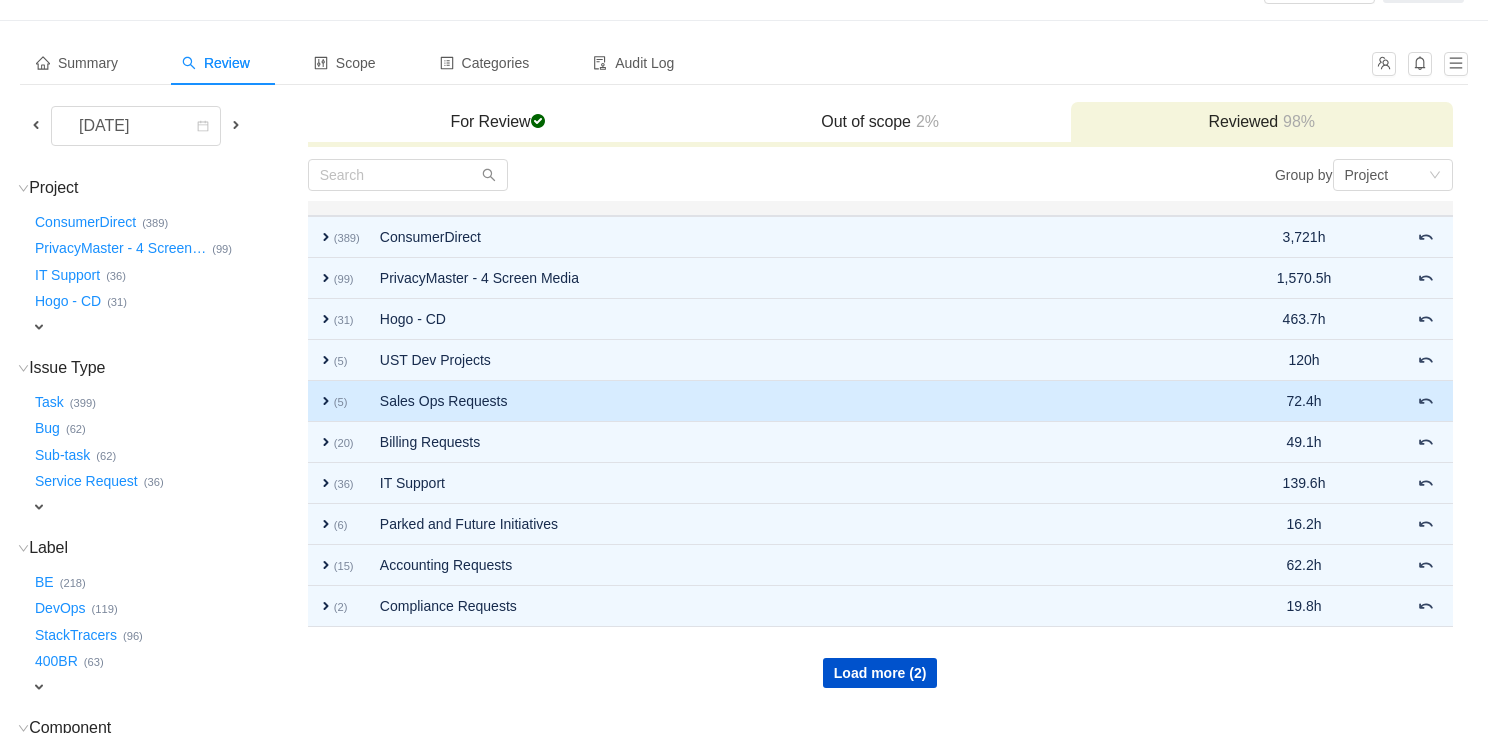scroll, scrollTop: 81, scrollLeft: 0, axis: vertical 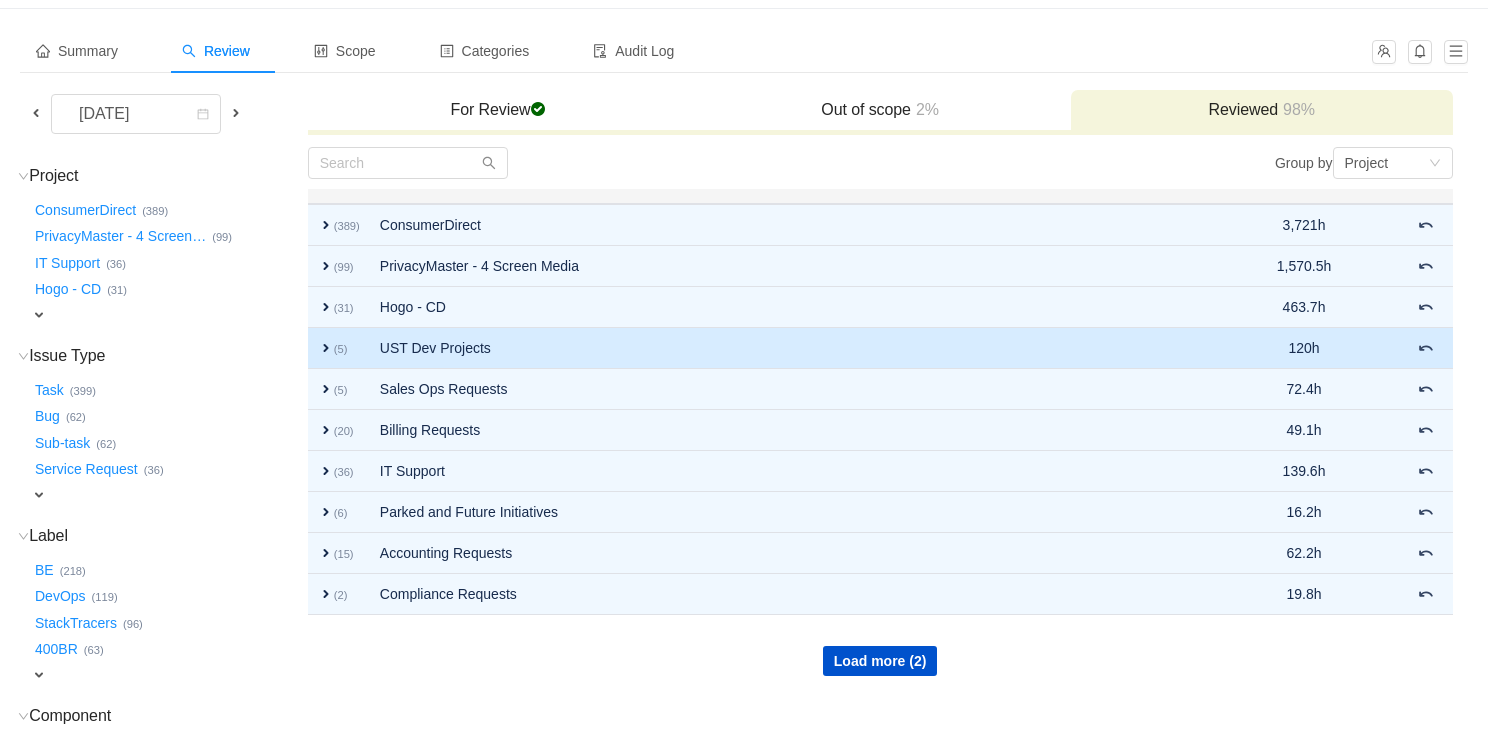 click on "expand" at bounding box center [326, 348] 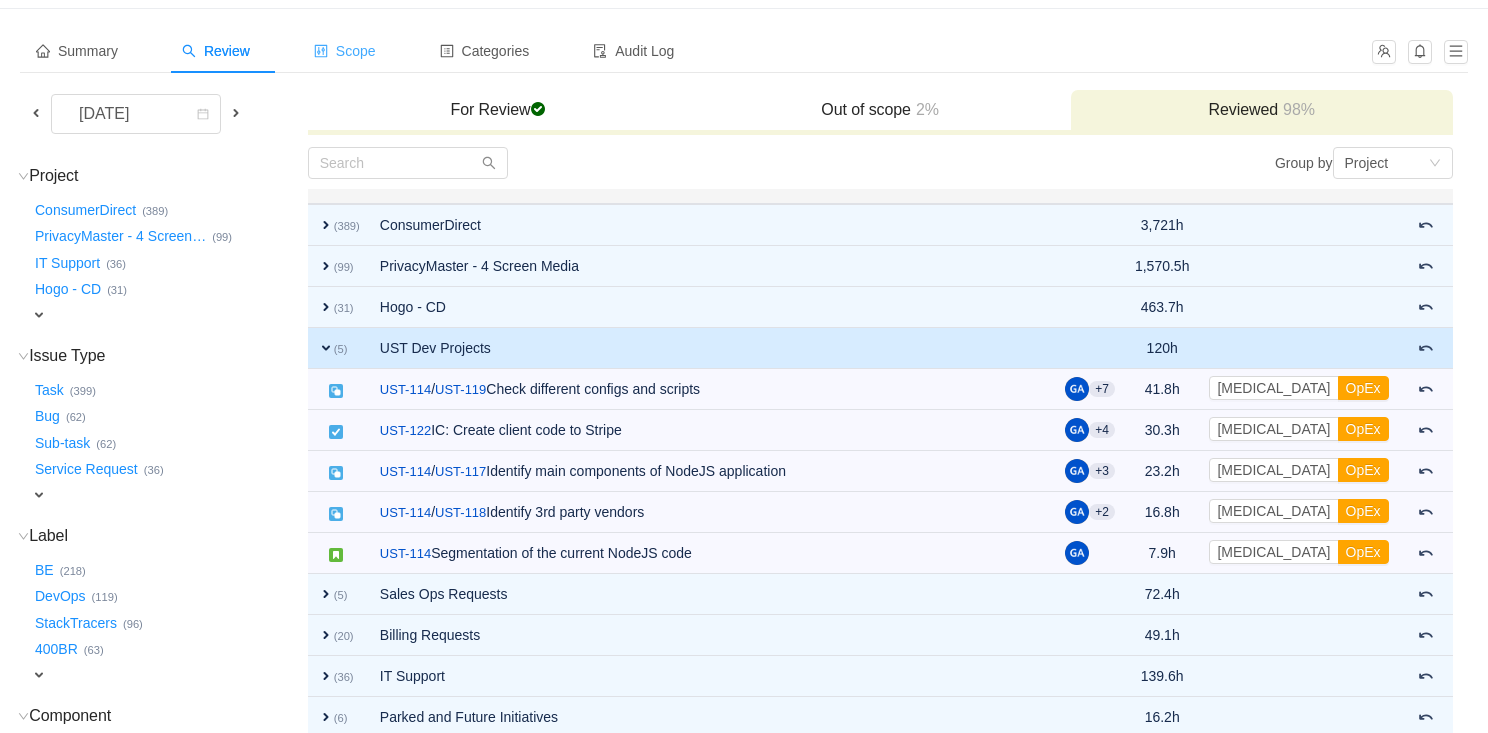 click on "Scope" at bounding box center (345, 51) 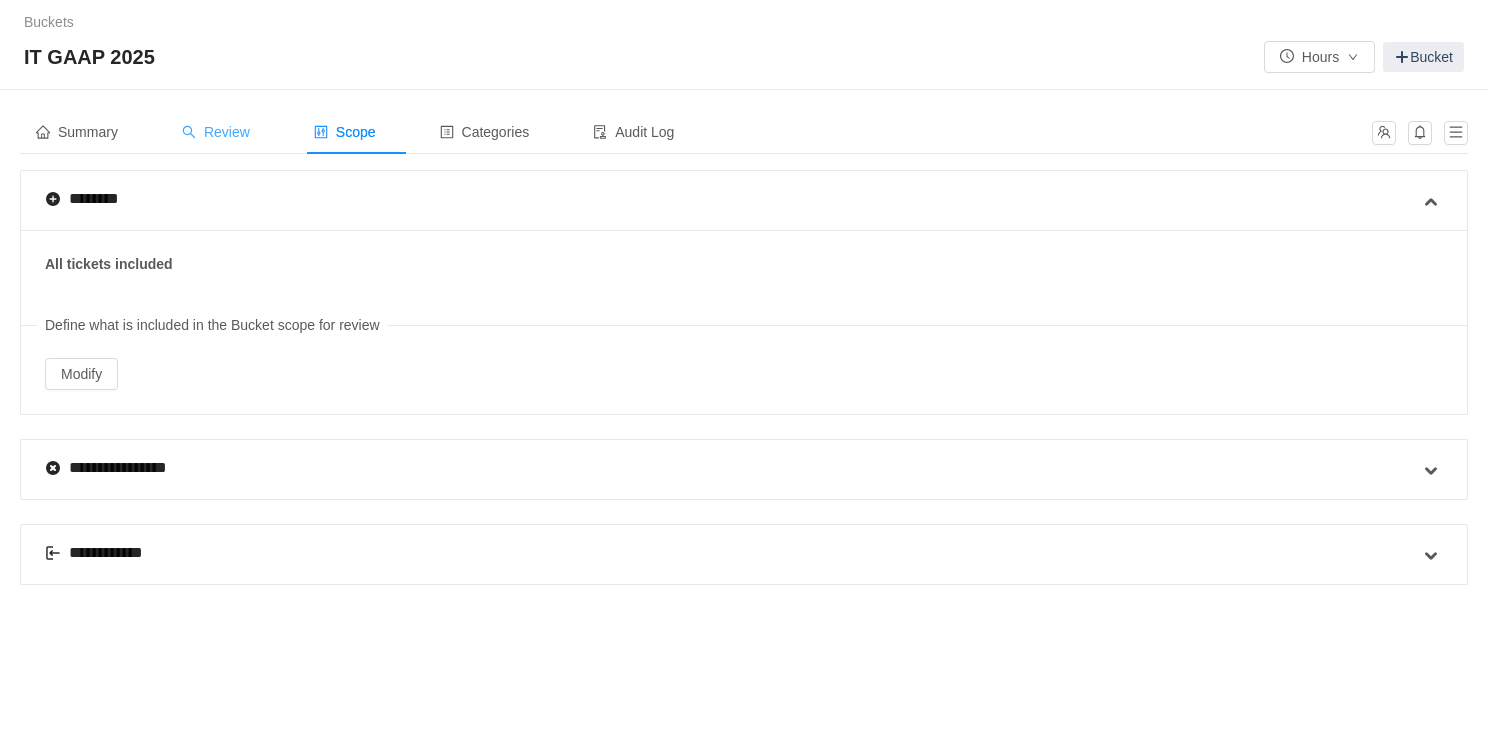 click on "Review" at bounding box center [216, 132] 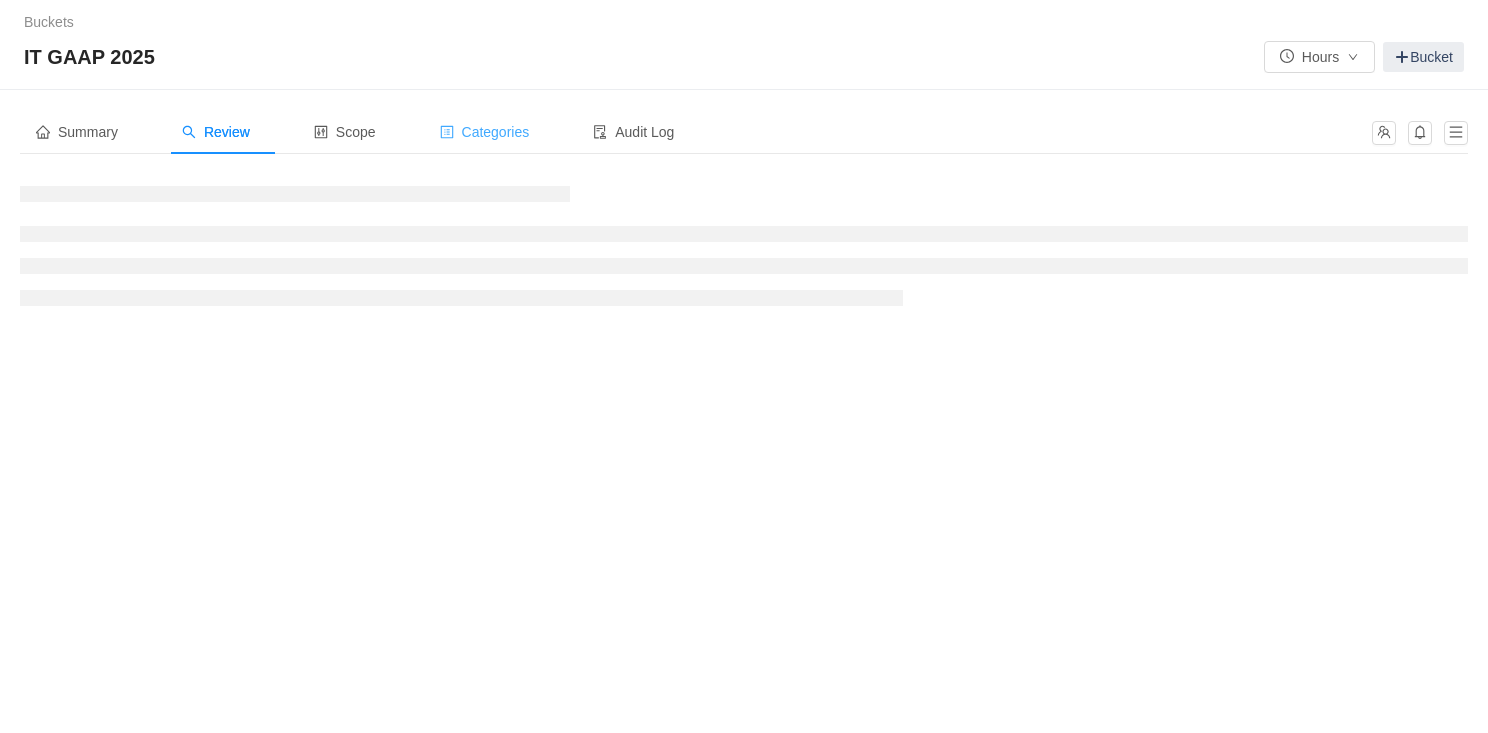 click on "Categories" at bounding box center [485, 132] 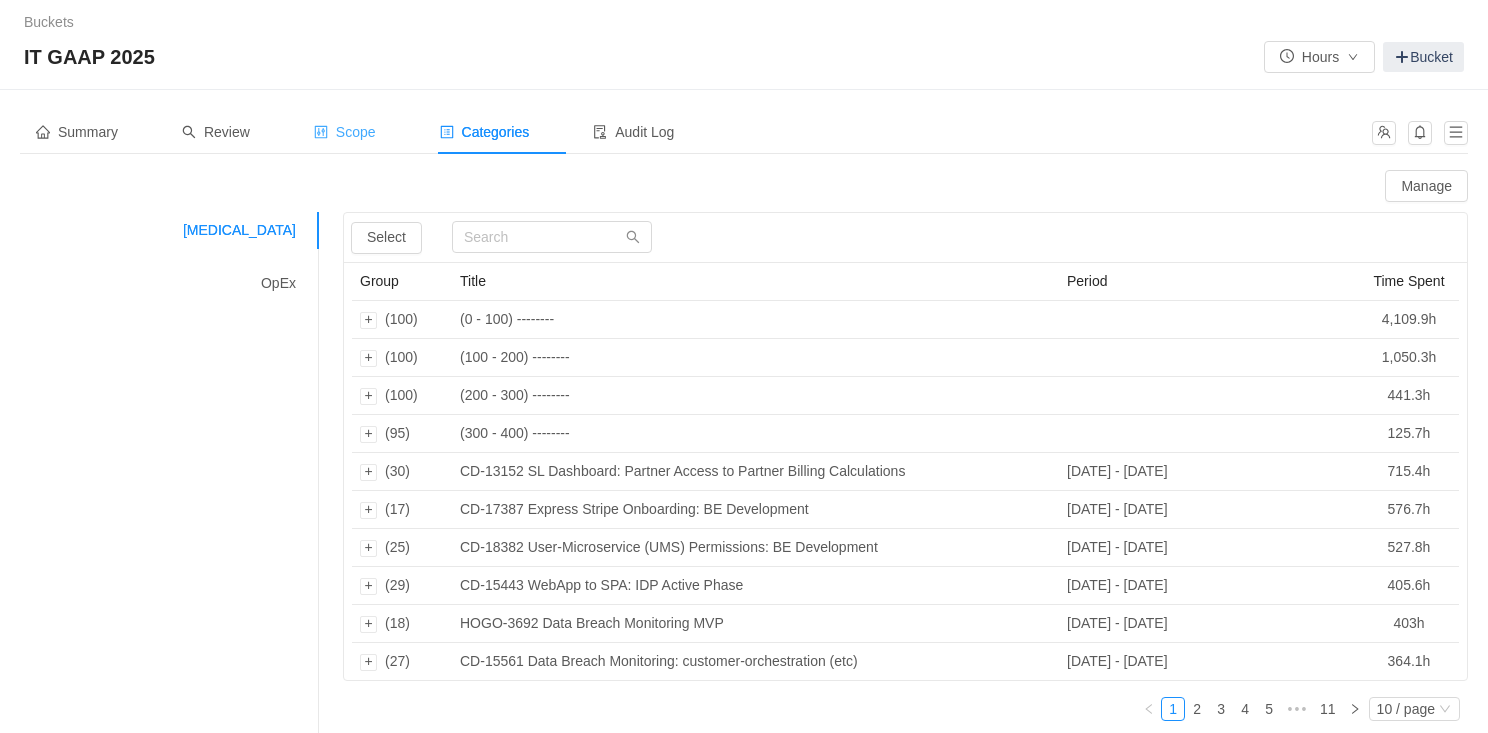 click on "Scope" at bounding box center (345, 132) 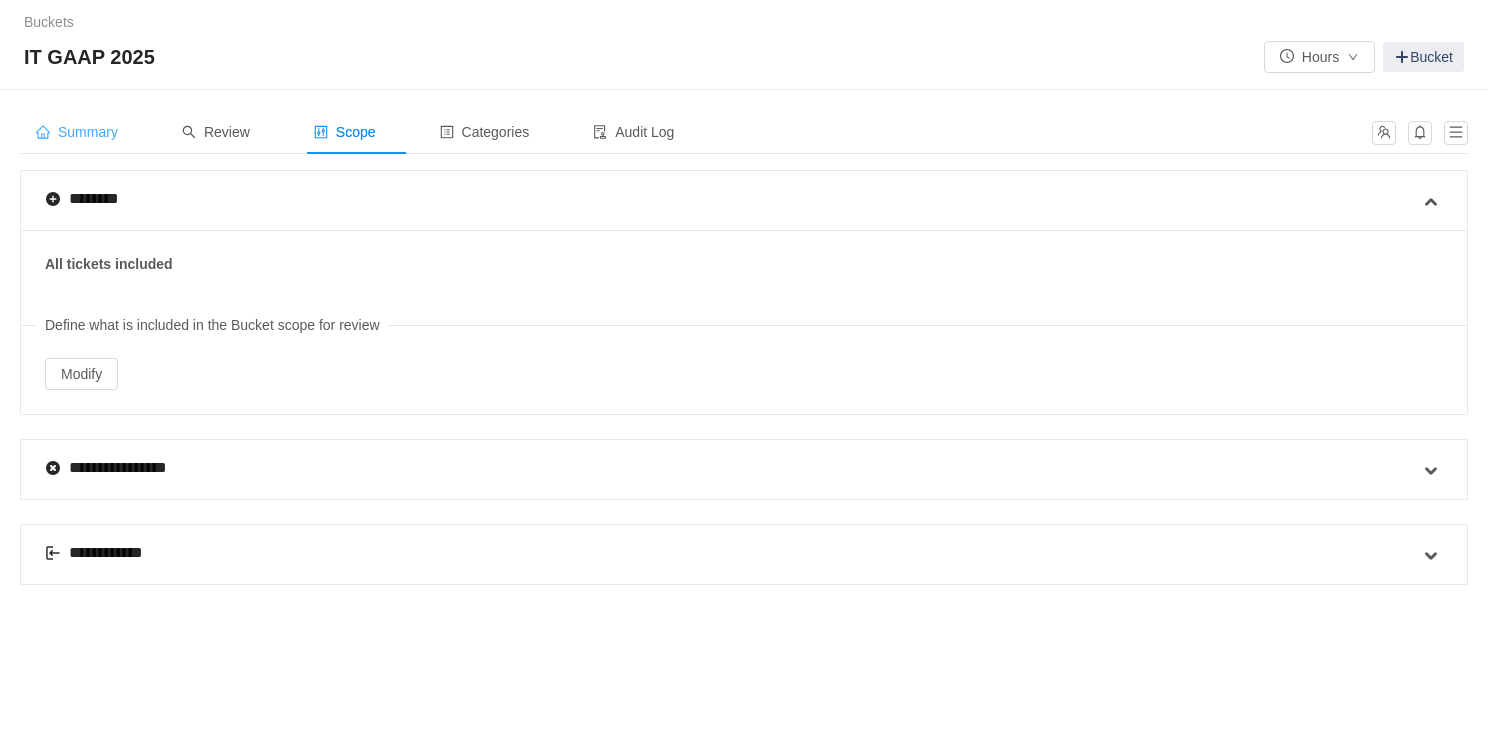 click on "Summary" at bounding box center [77, 132] 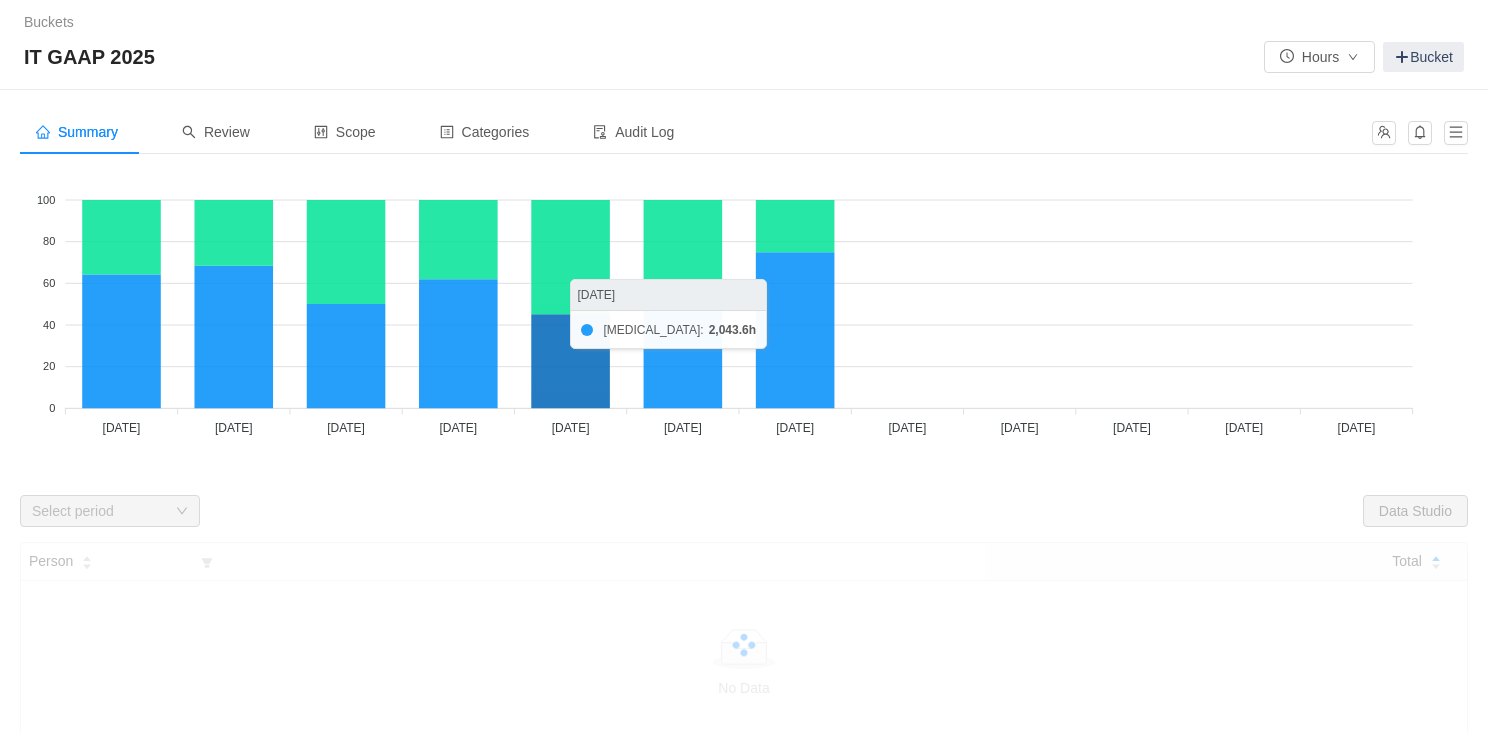 click 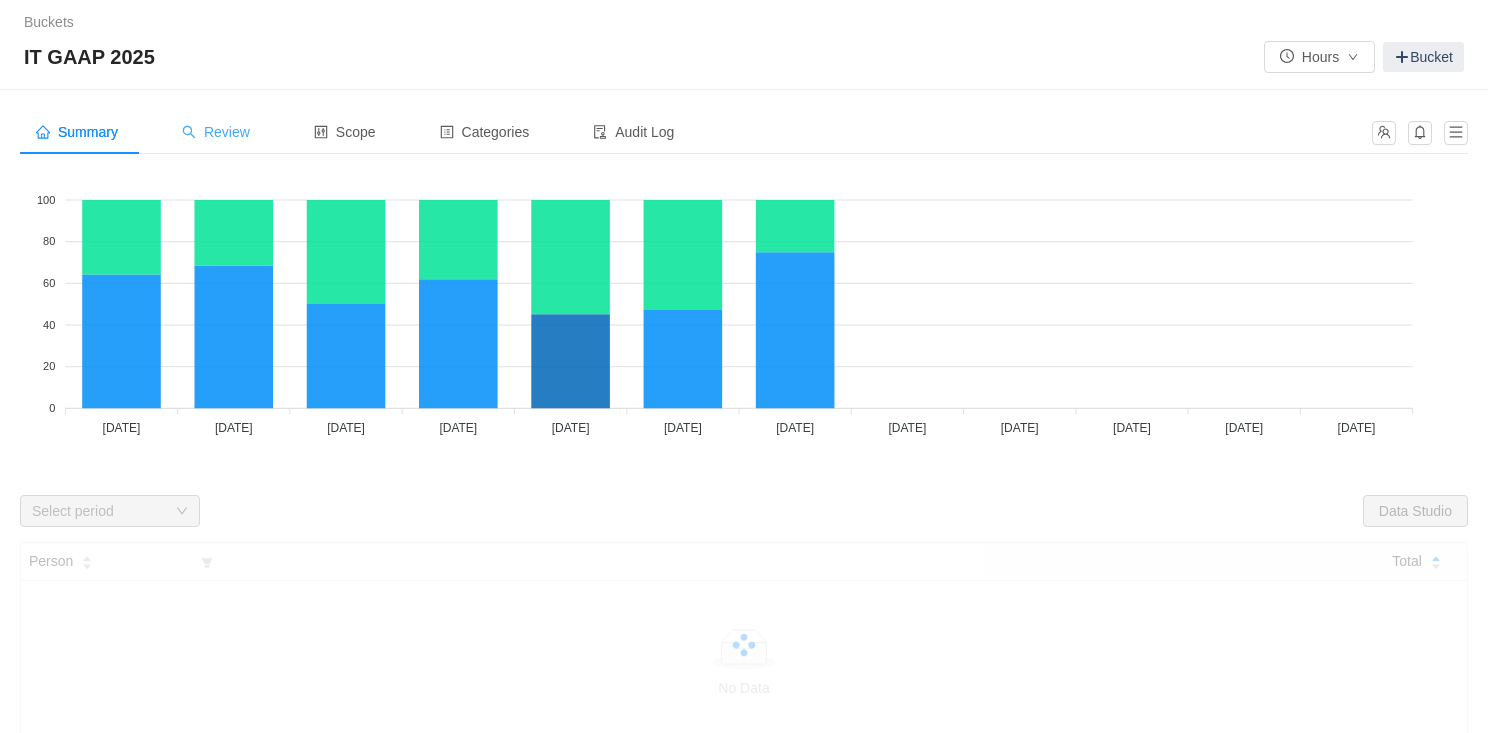 click on "Review" at bounding box center (216, 132) 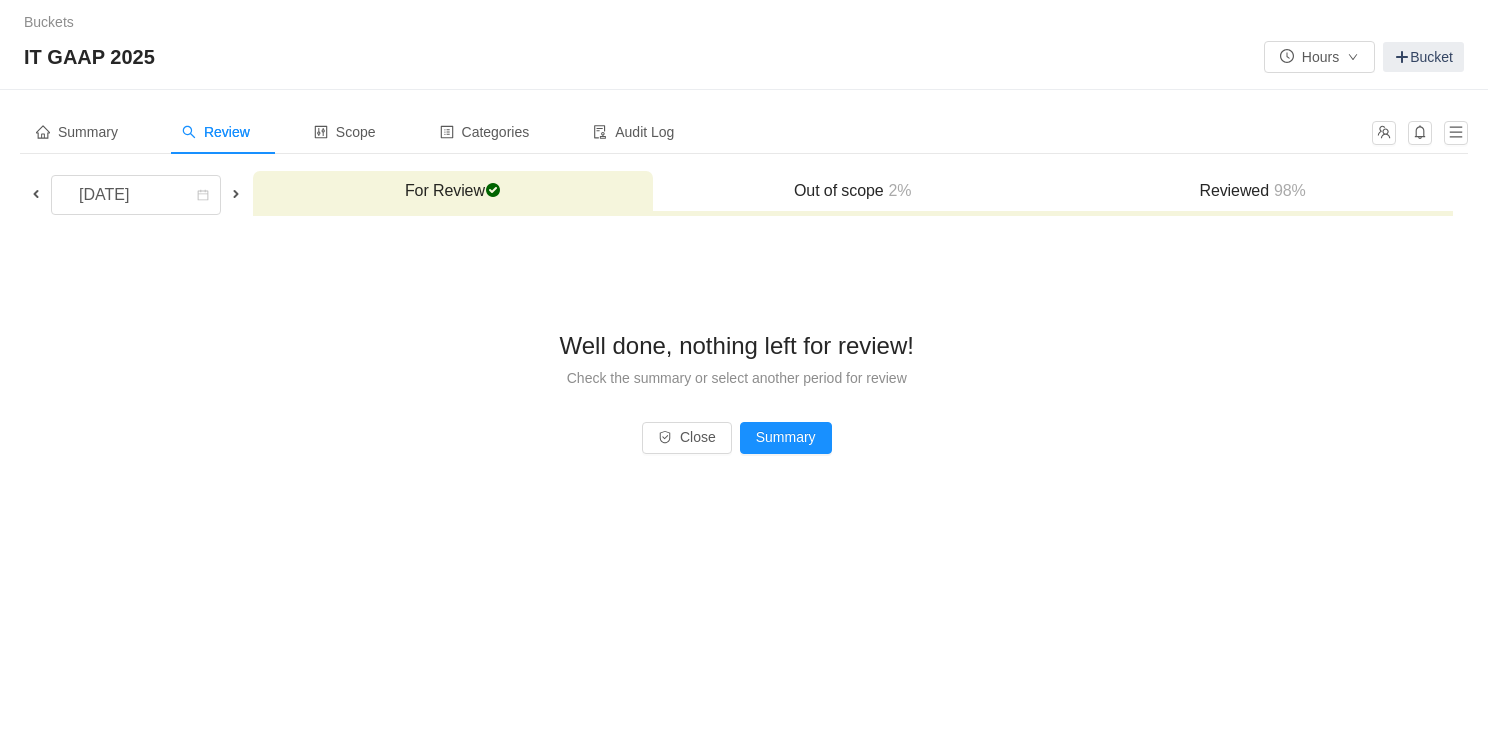 click at bounding box center [36, 194] 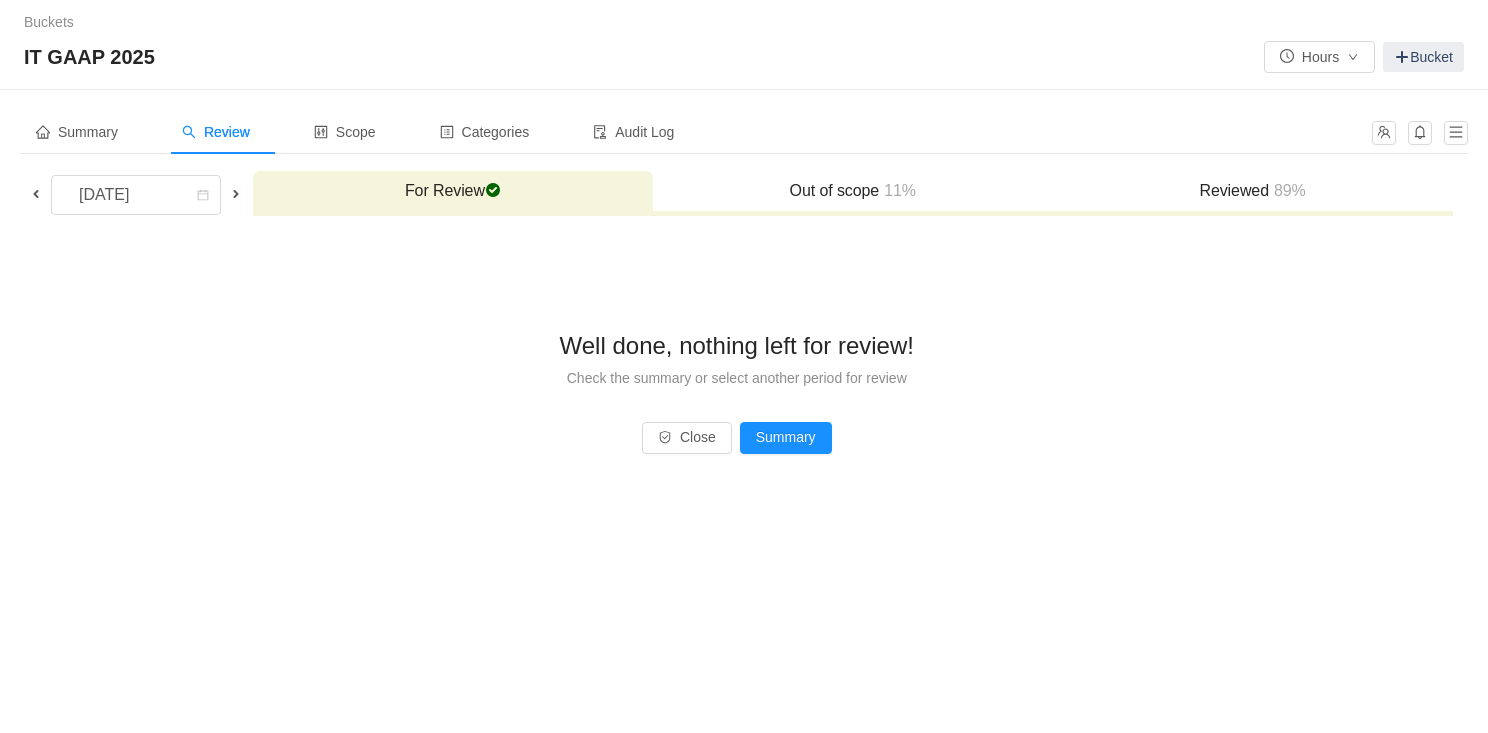 click on "Reviewed  89%" at bounding box center [1253, 191] 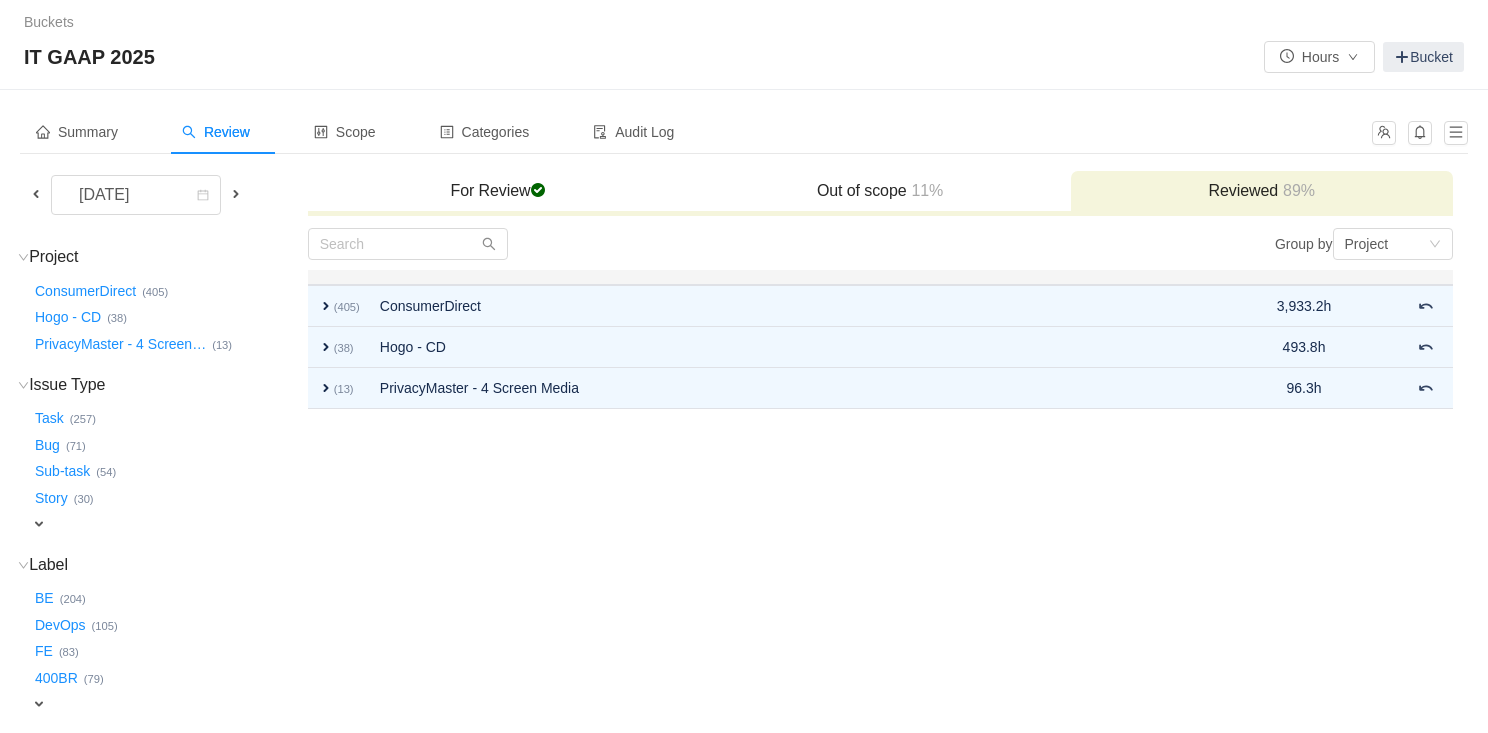 click on "Out of scope  11%" at bounding box center [880, 191] 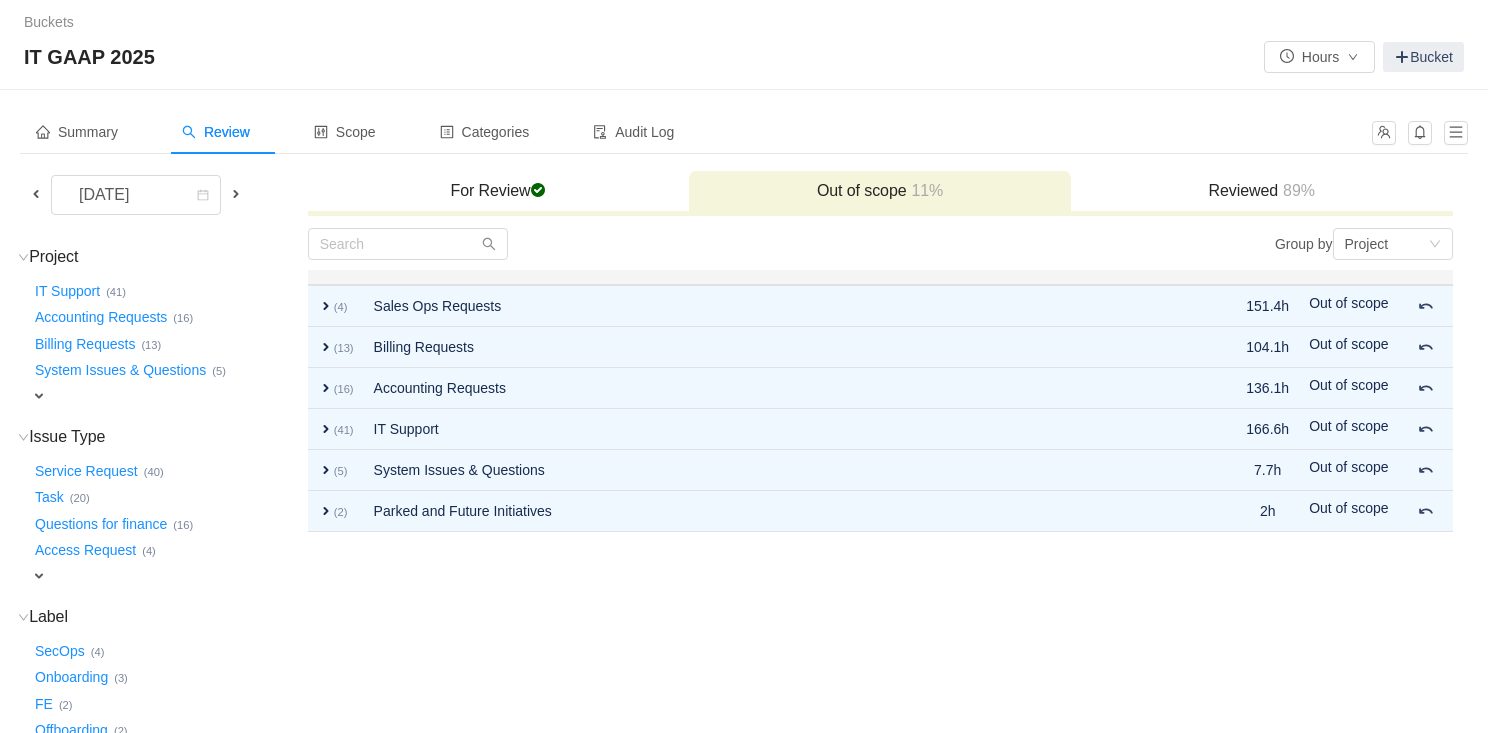 click at bounding box center (236, 194) 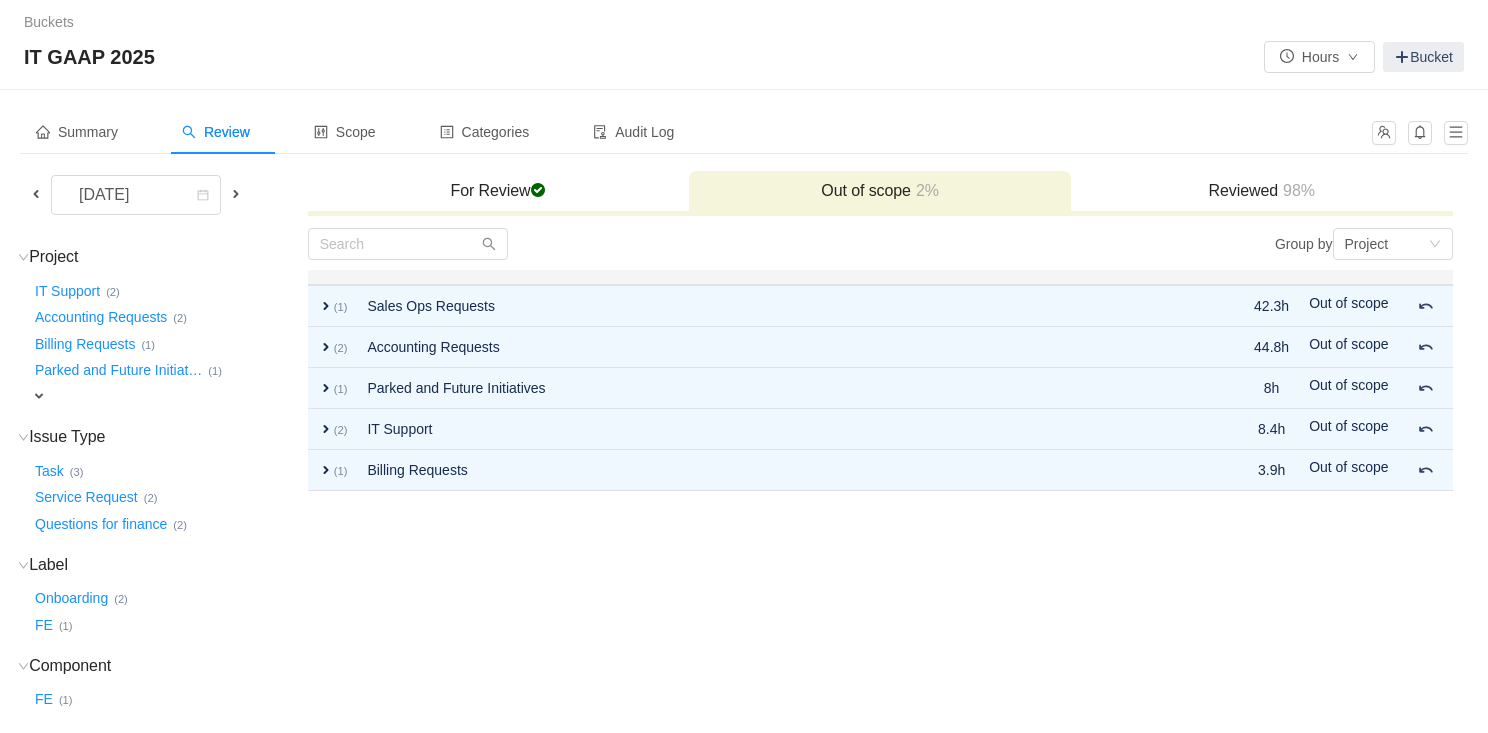 click on "Reviewed  98%" at bounding box center (1262, 192) 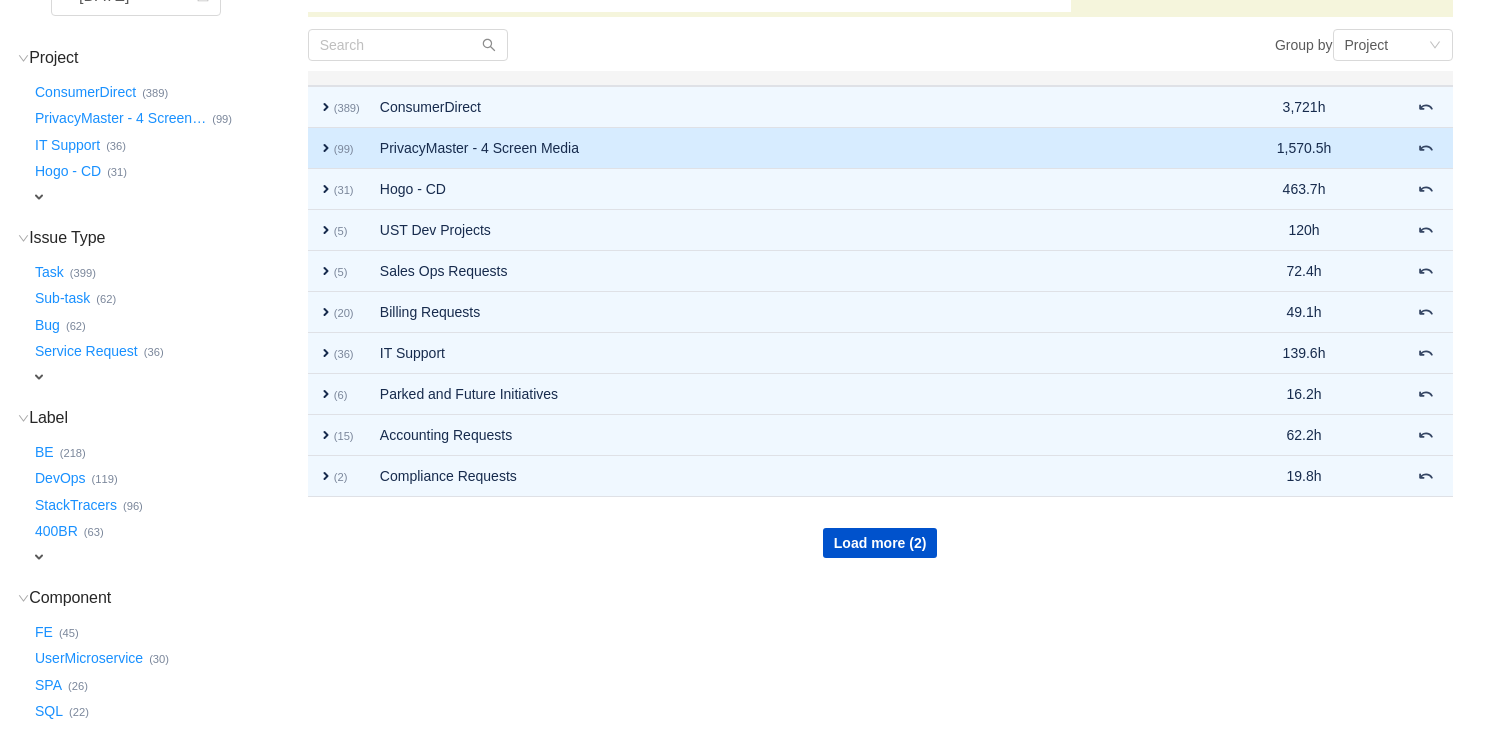 scroll, scrollTop: 202, scrollLeft: 0, axis: vertical 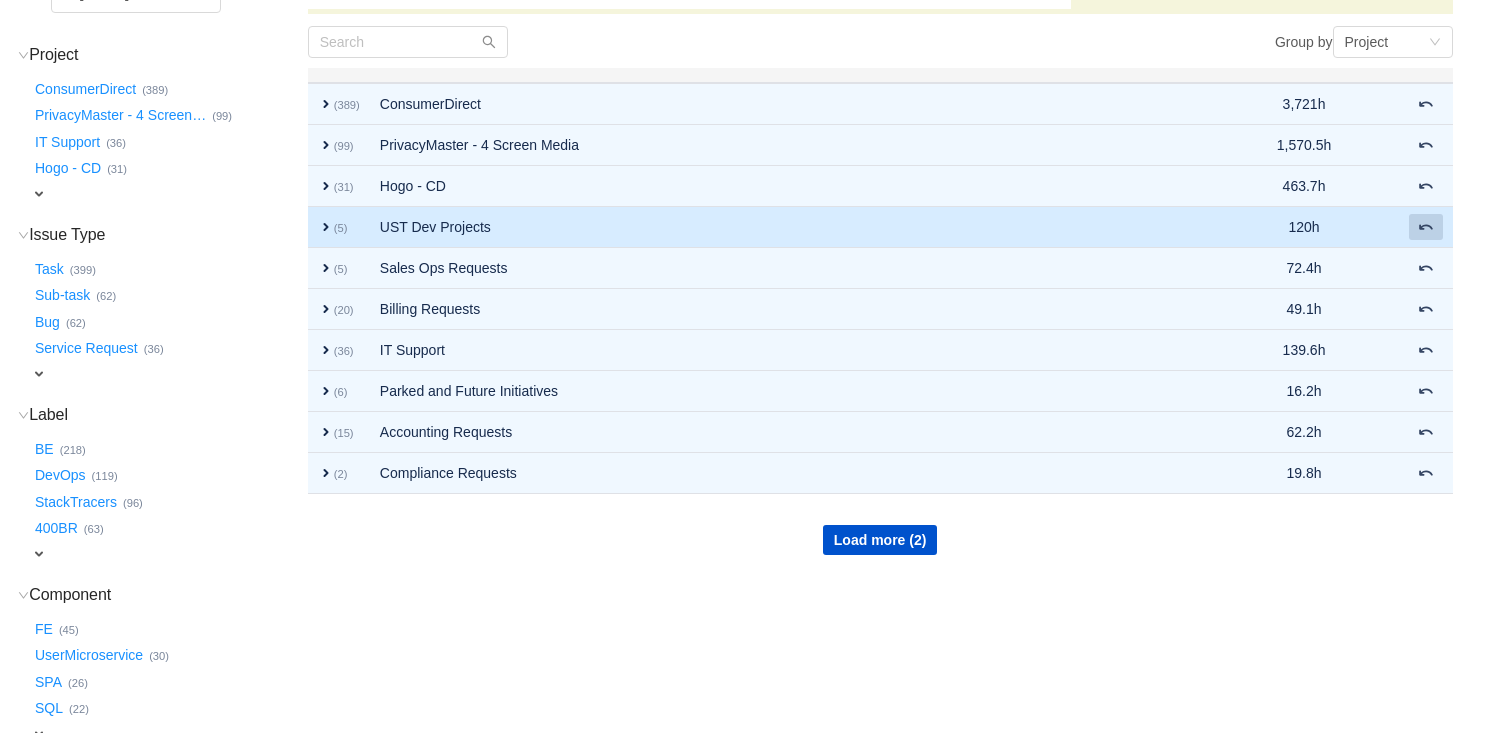 click at bounding box center [1426, 227] 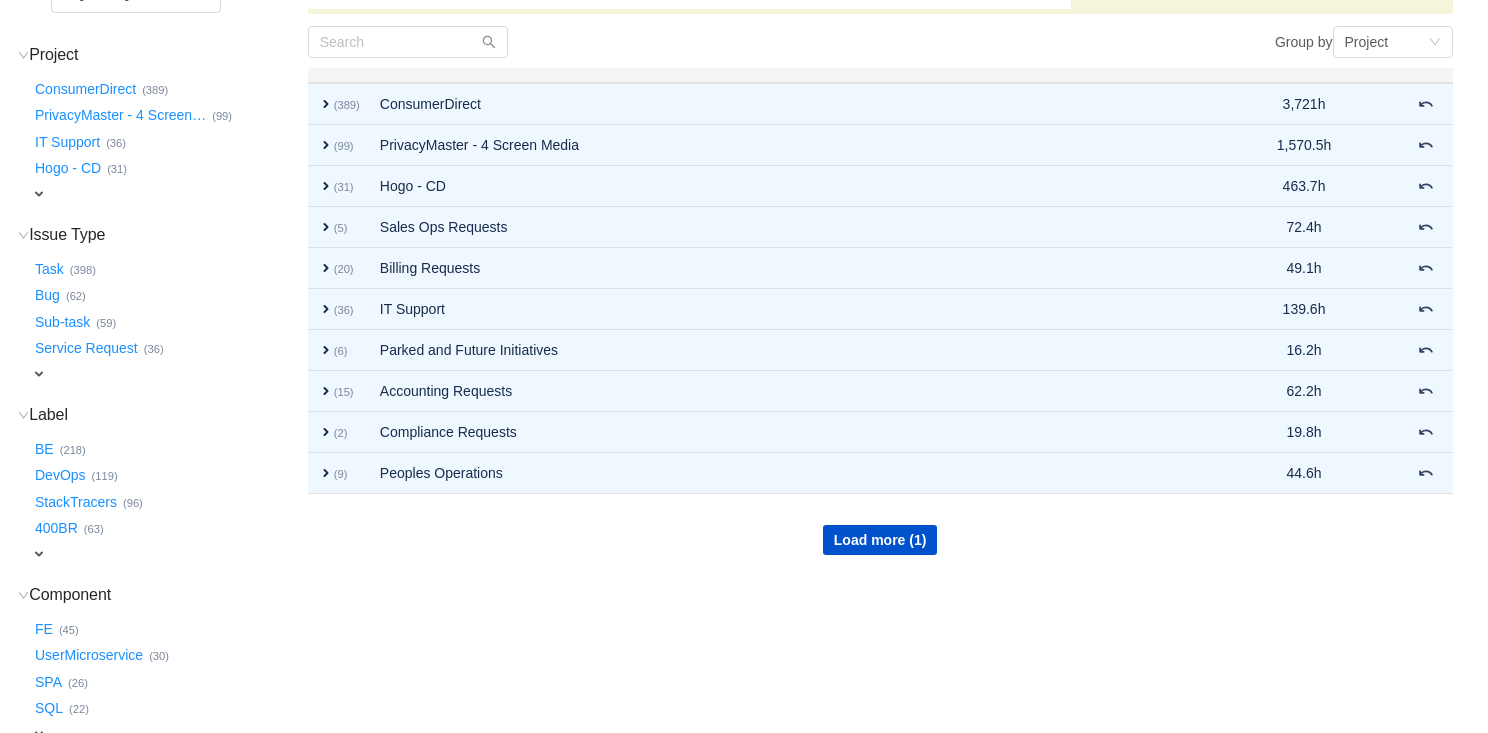 click on "expand" at bounding box center (39, 194) 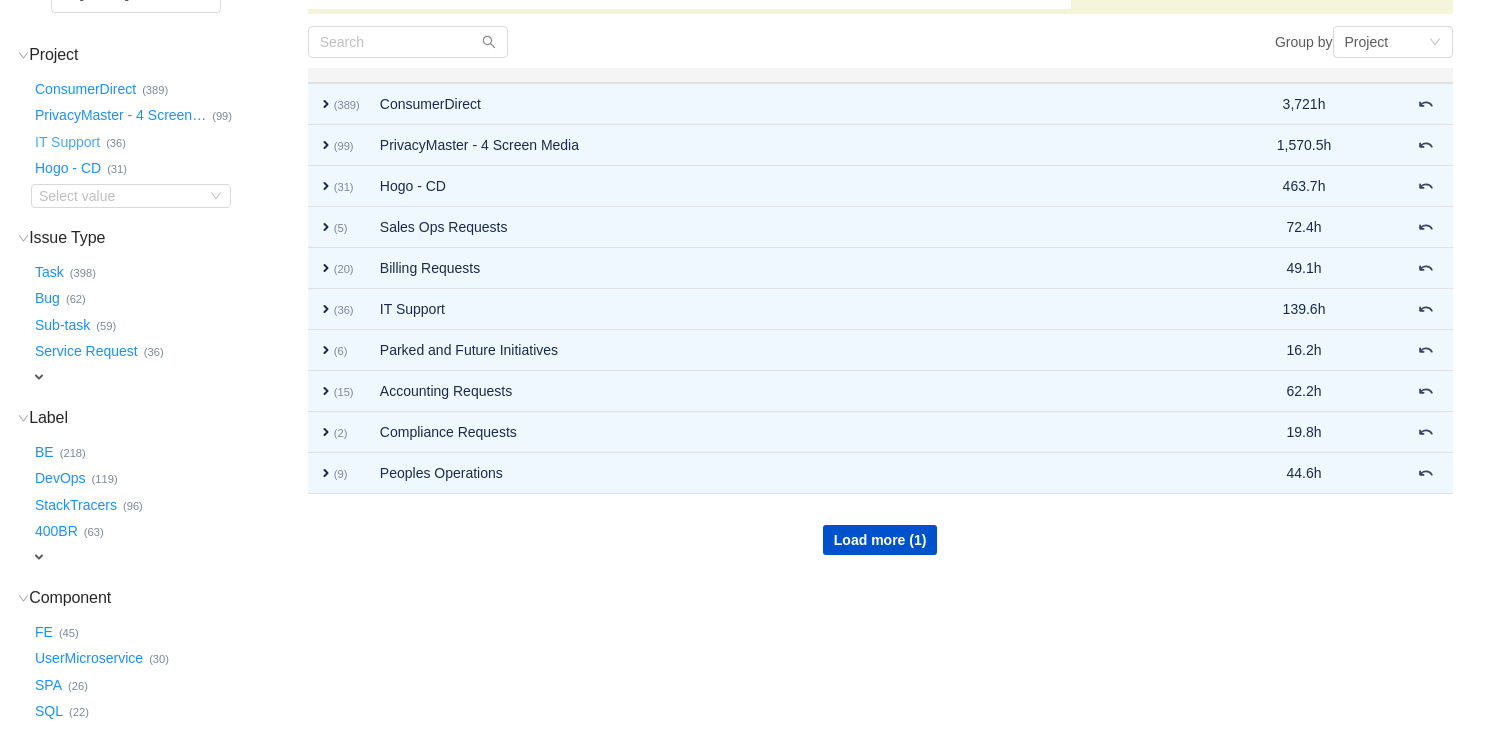 click on "IT Support …" at bounding box center (68, 142) 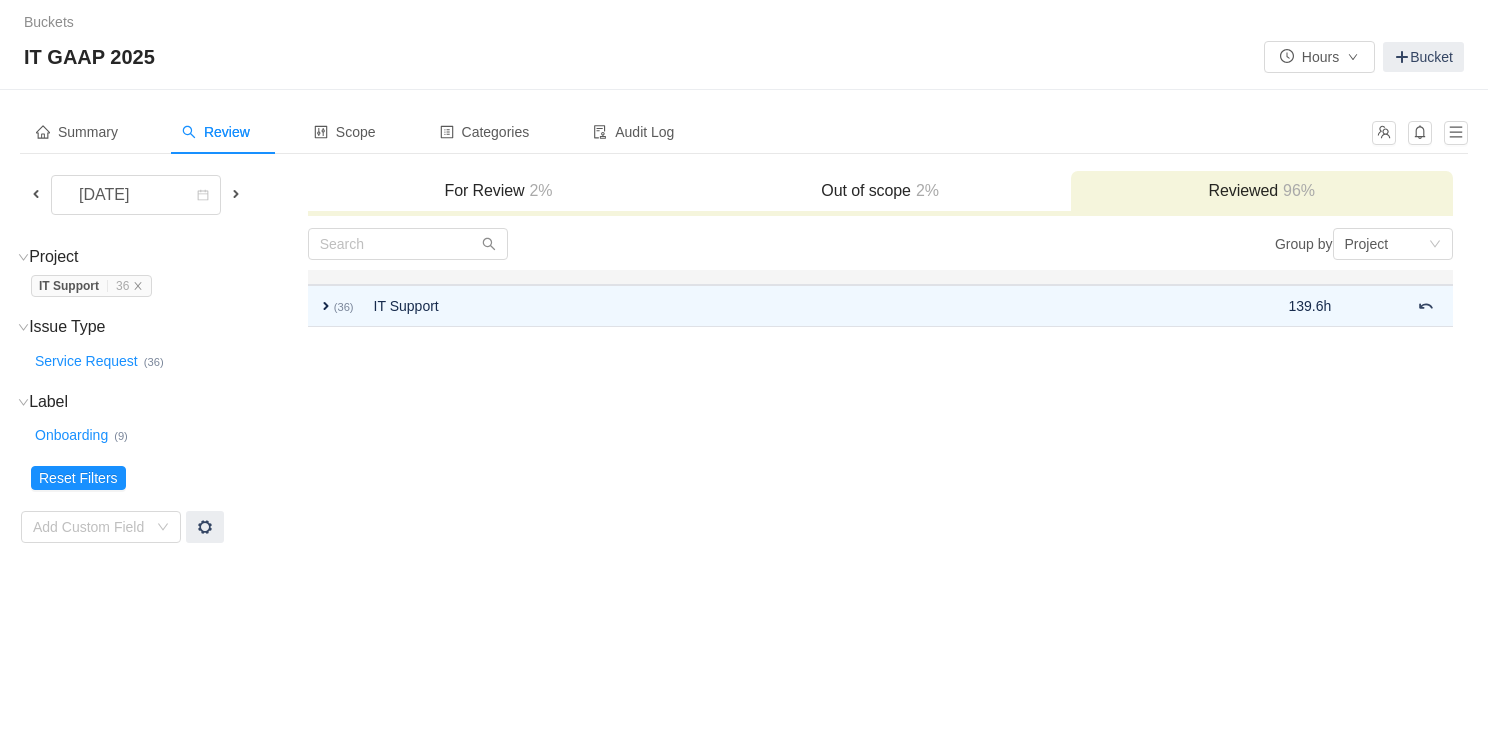 scroll, scrollTop: 0, scrollLeft: 0, axis: both 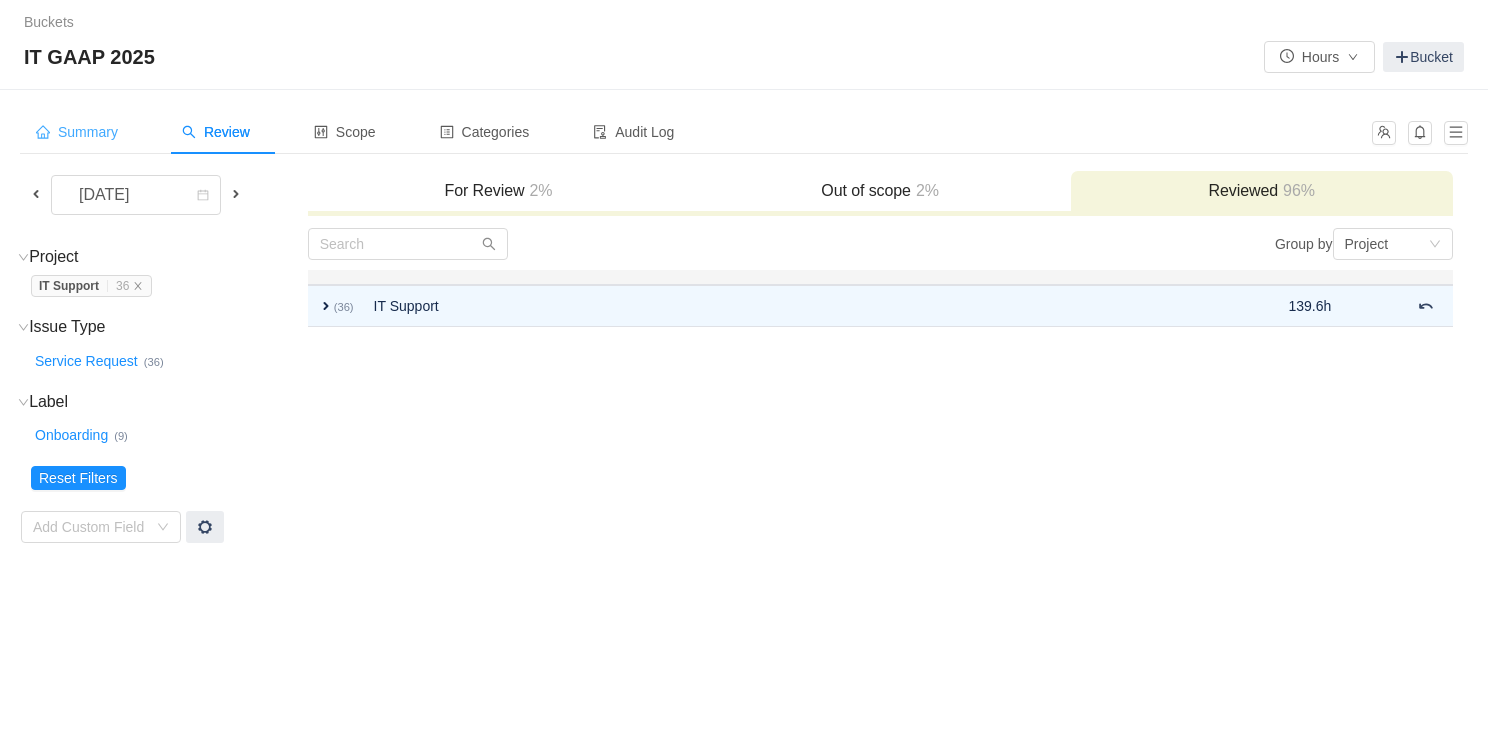 click on "Summary" at bounding box center (77, 132) 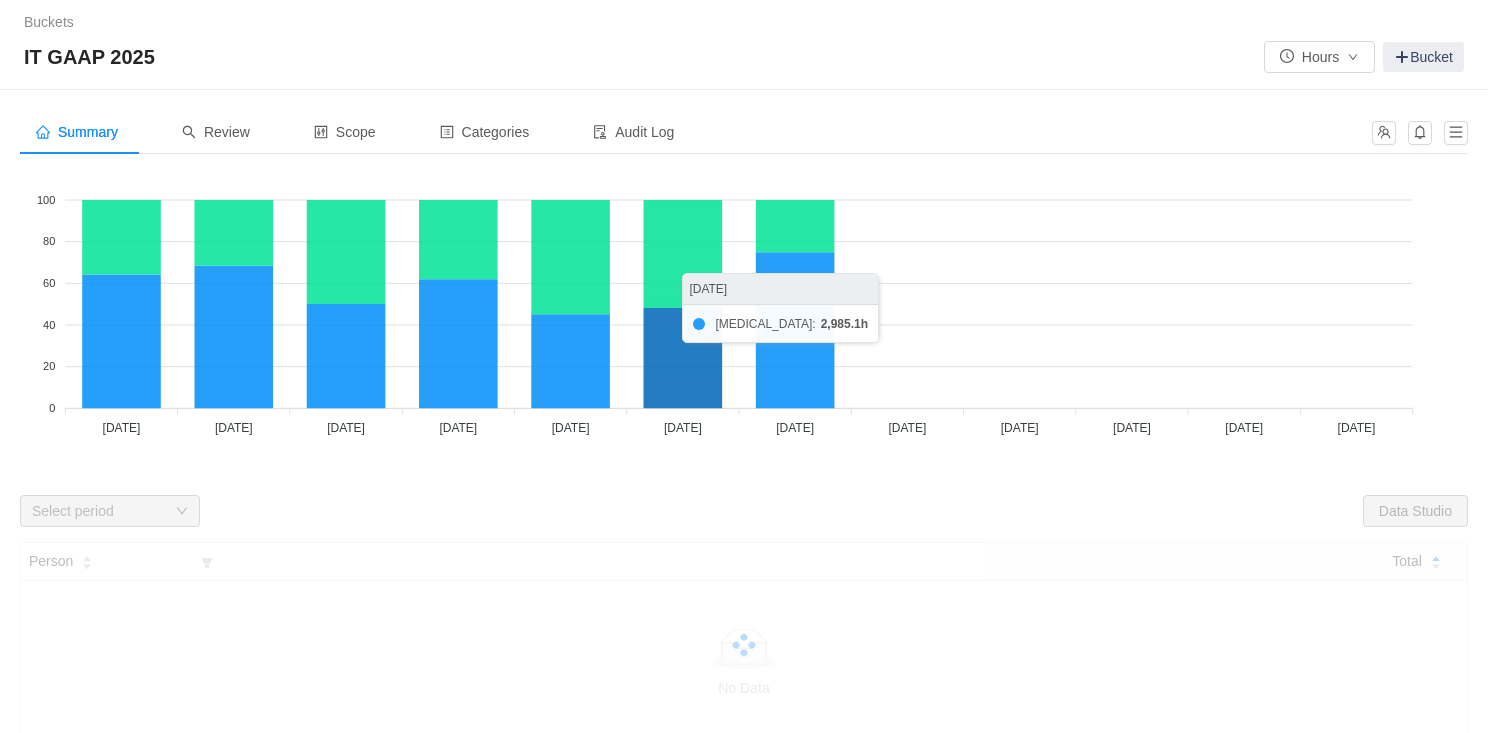 click 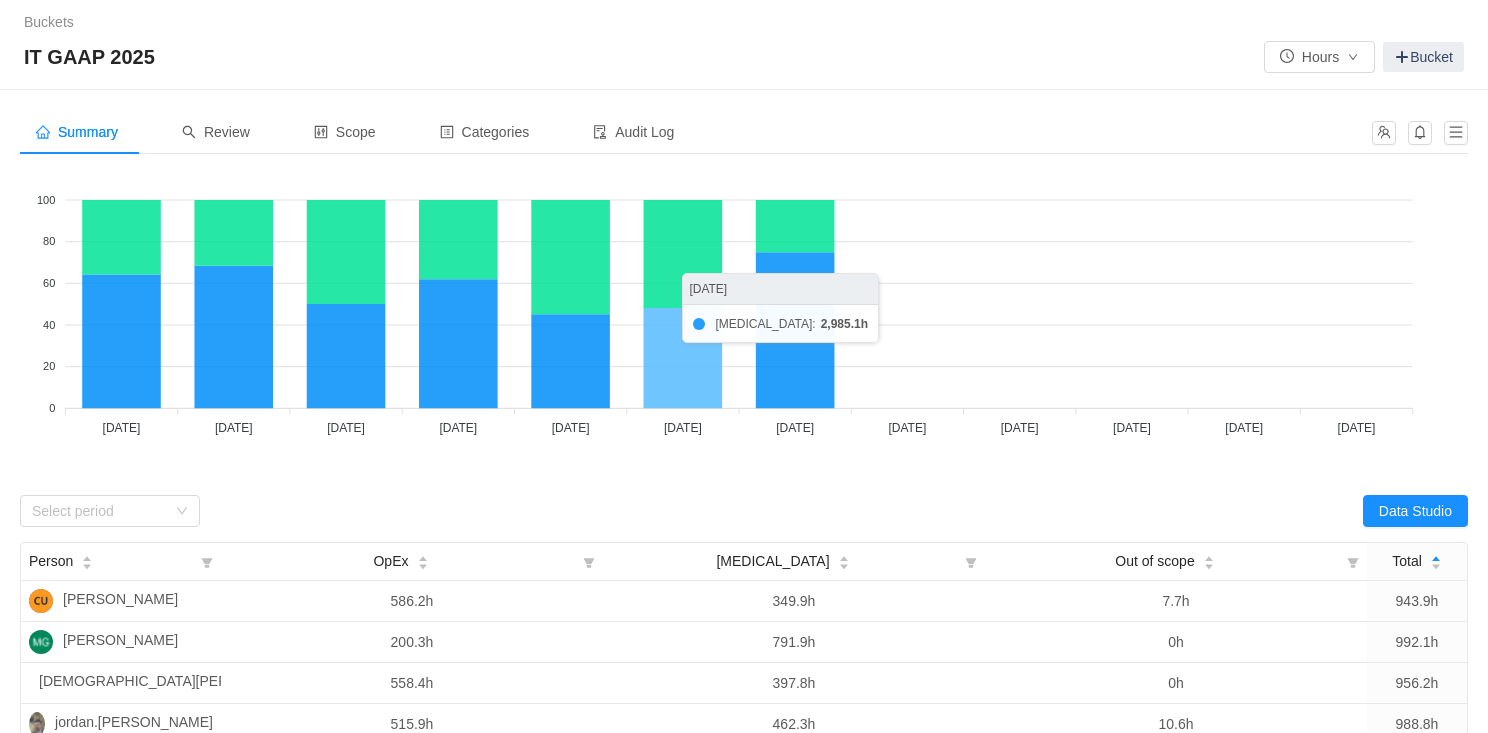 click 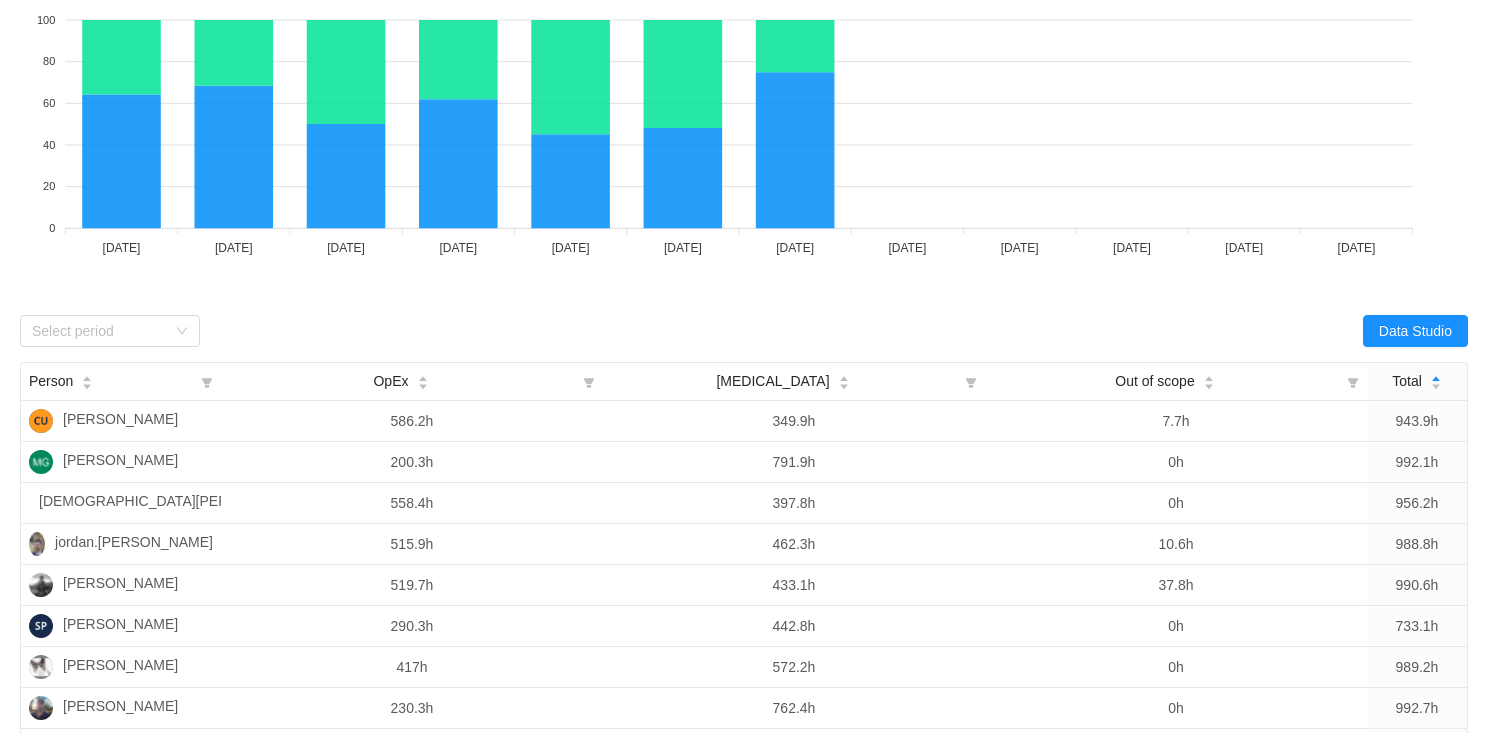 scroll, scrollTop: 0, scrollLeft: 0, axis: both 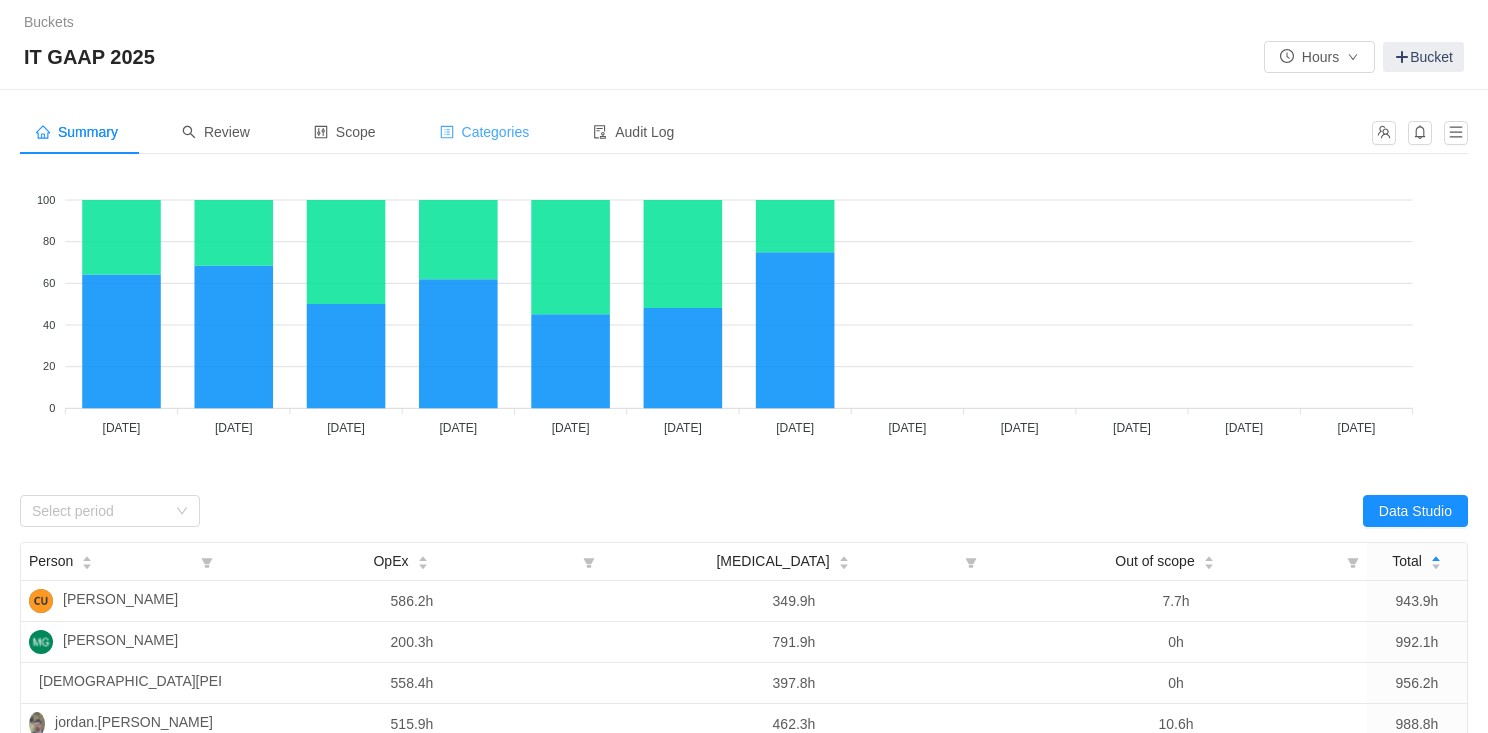 click on "Categories" at bounding box center (485, 132) 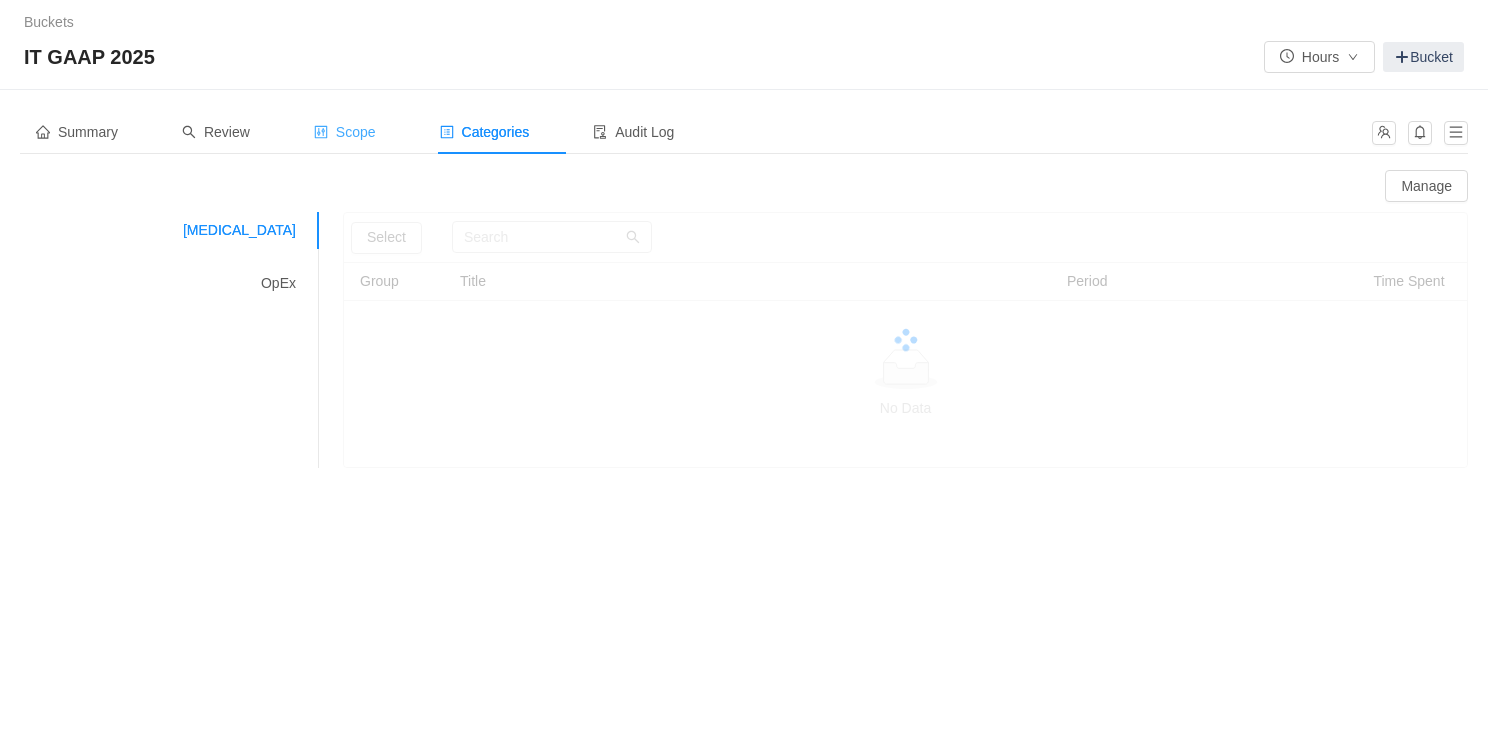 click on "Scope" at bounding box center [345, 132] 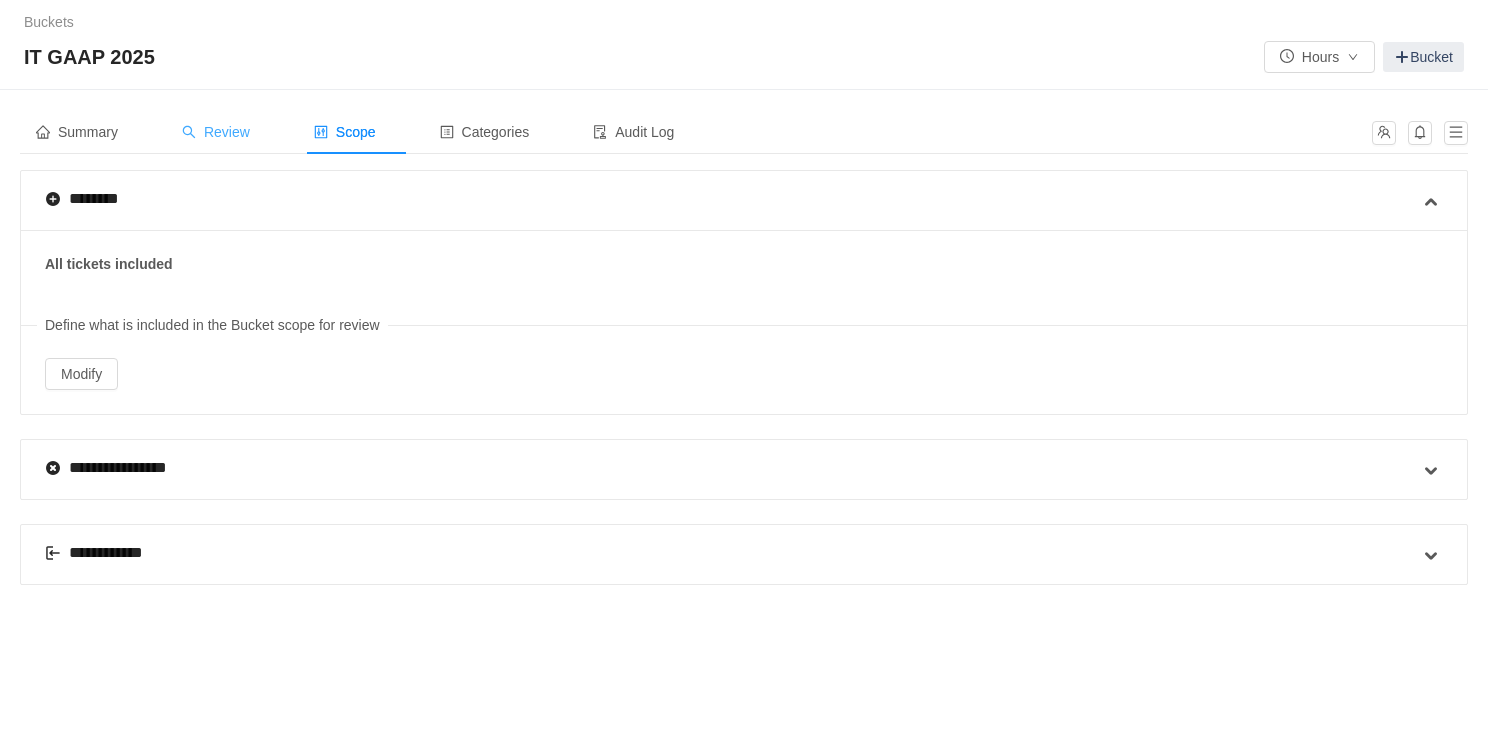 click on "Review" at bounding box center (216, 132) 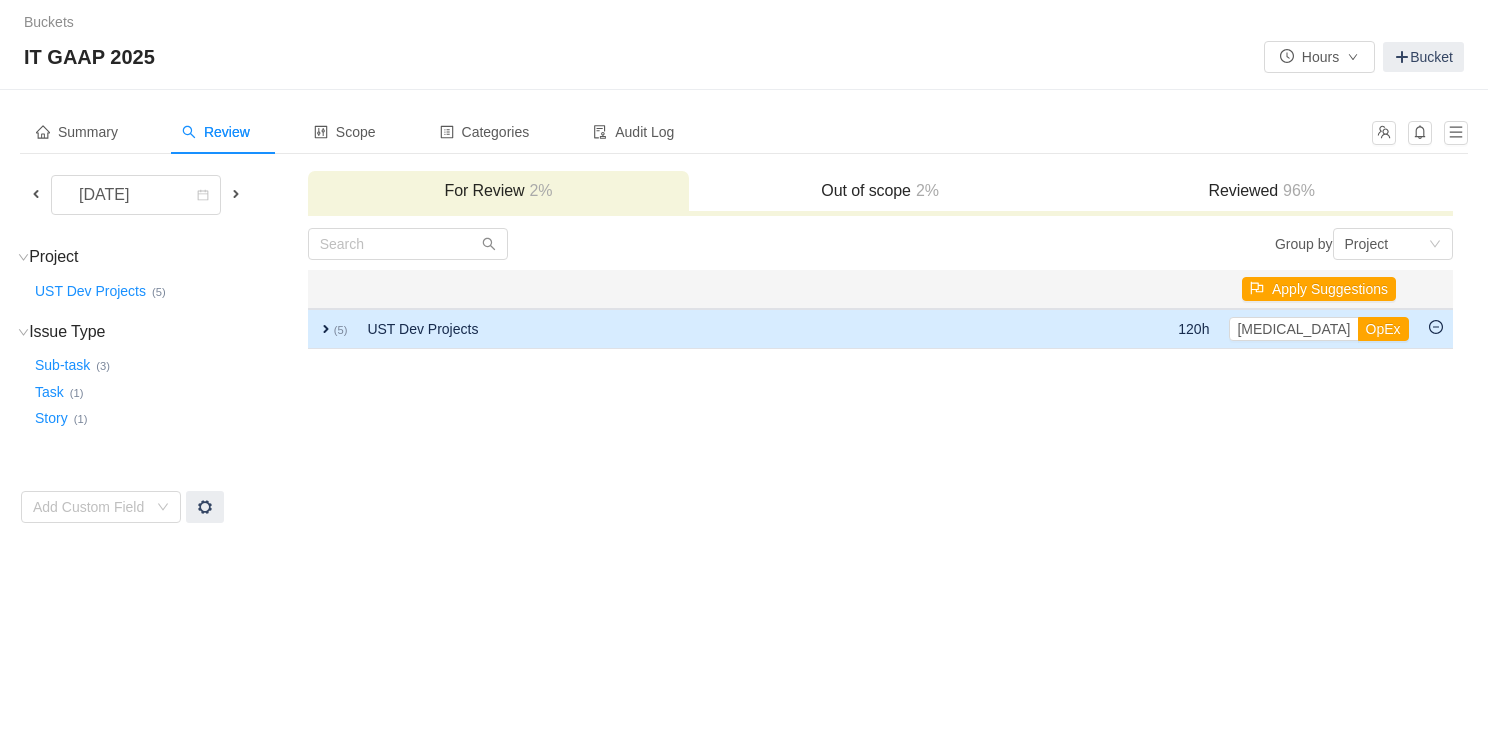 click on "expand" at bounding box center (326, 329) 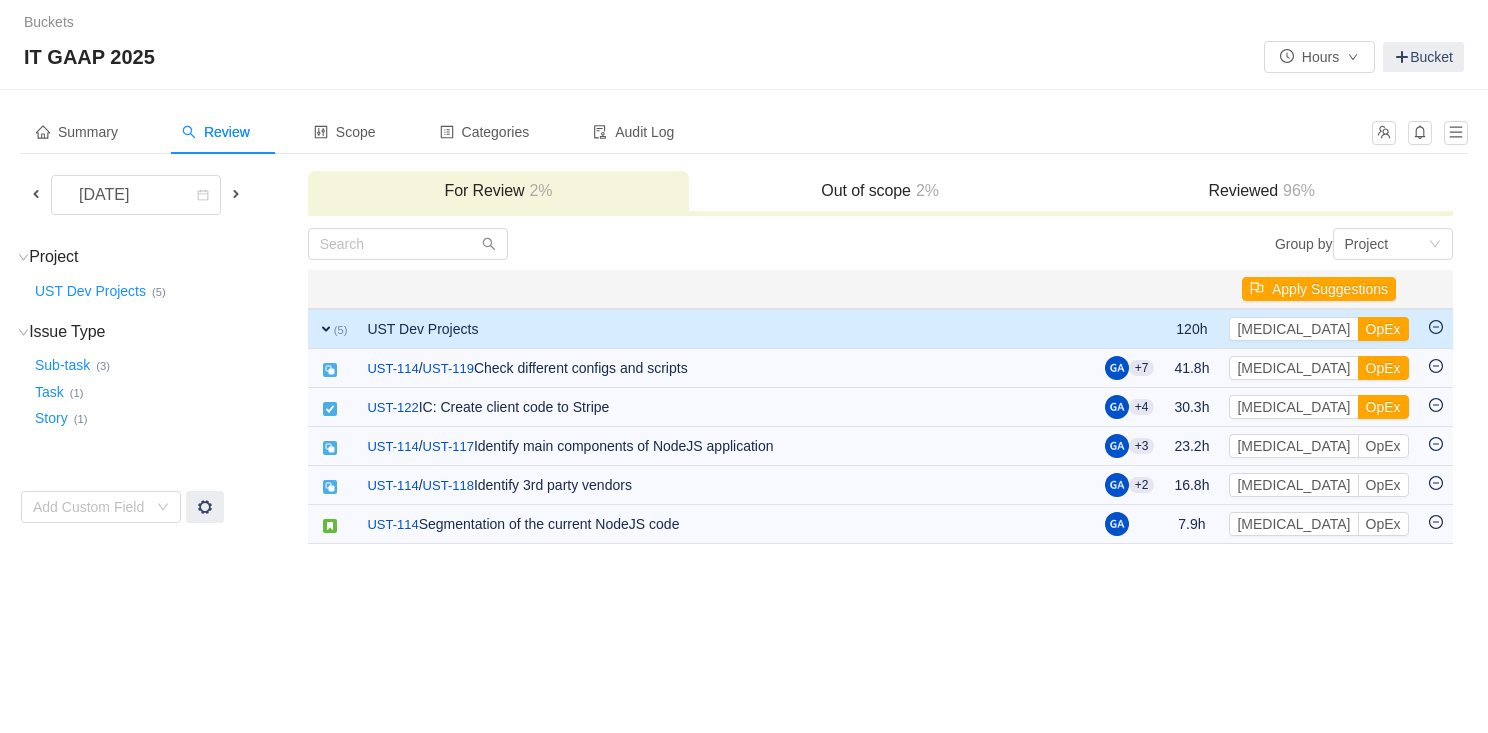 click 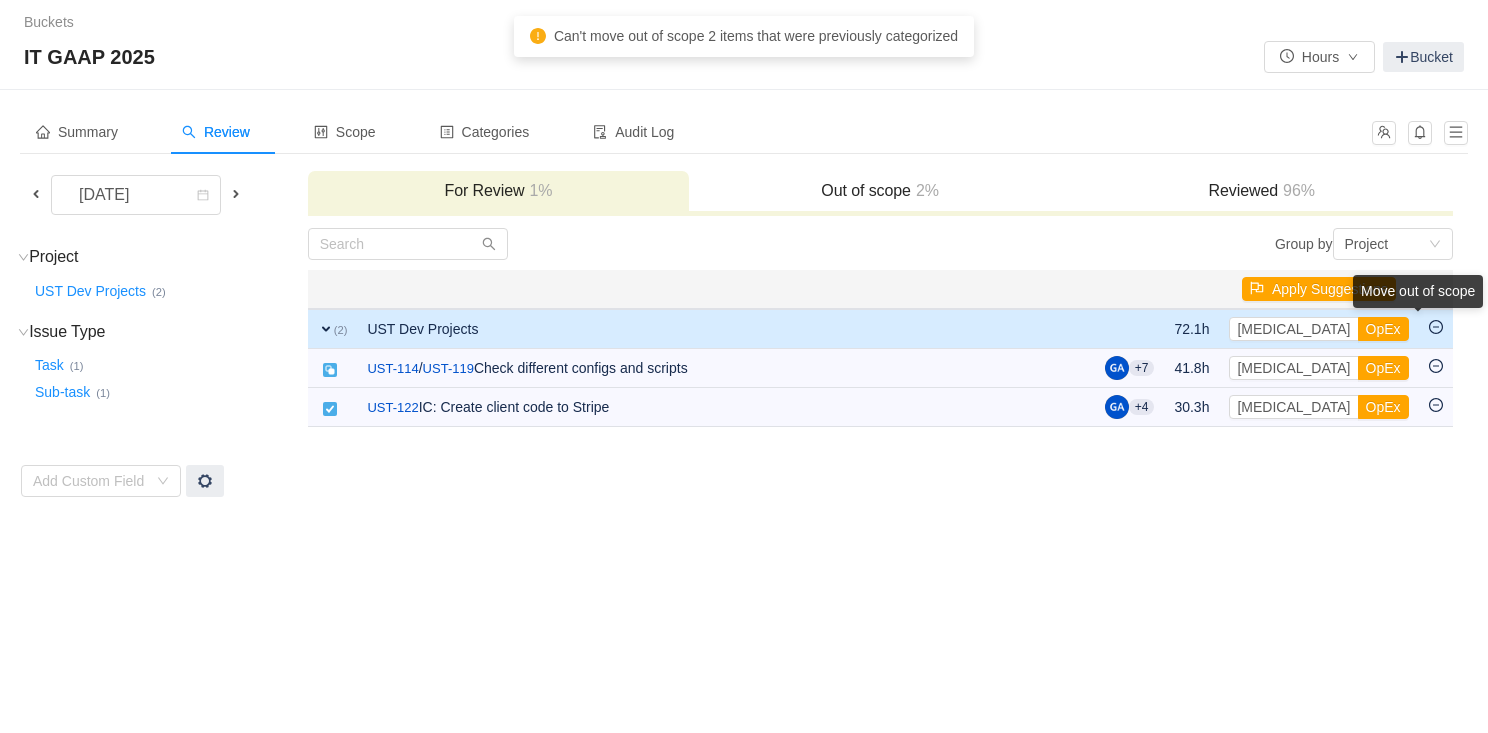 click on "Move out of scope" at bounding box center [1418, 291] 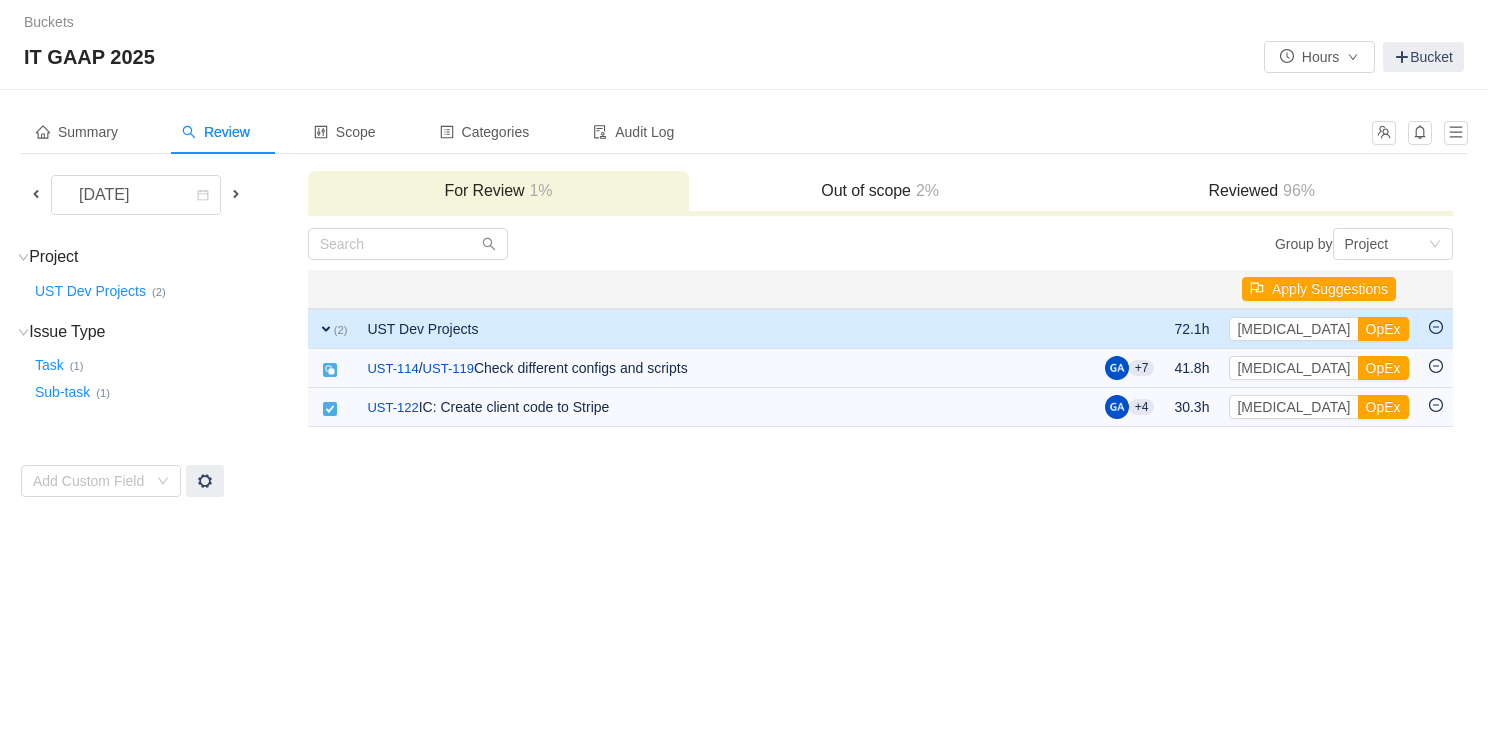 click 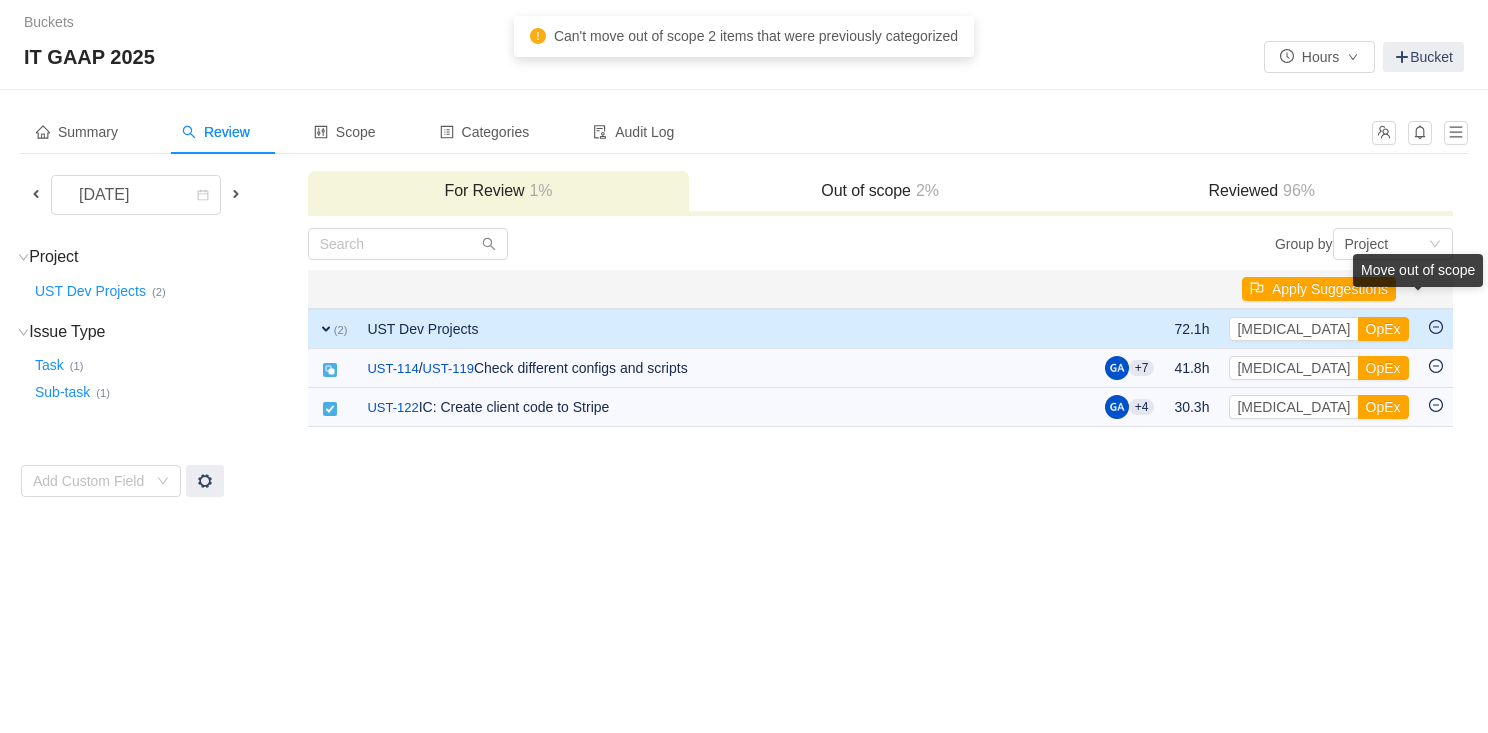 click 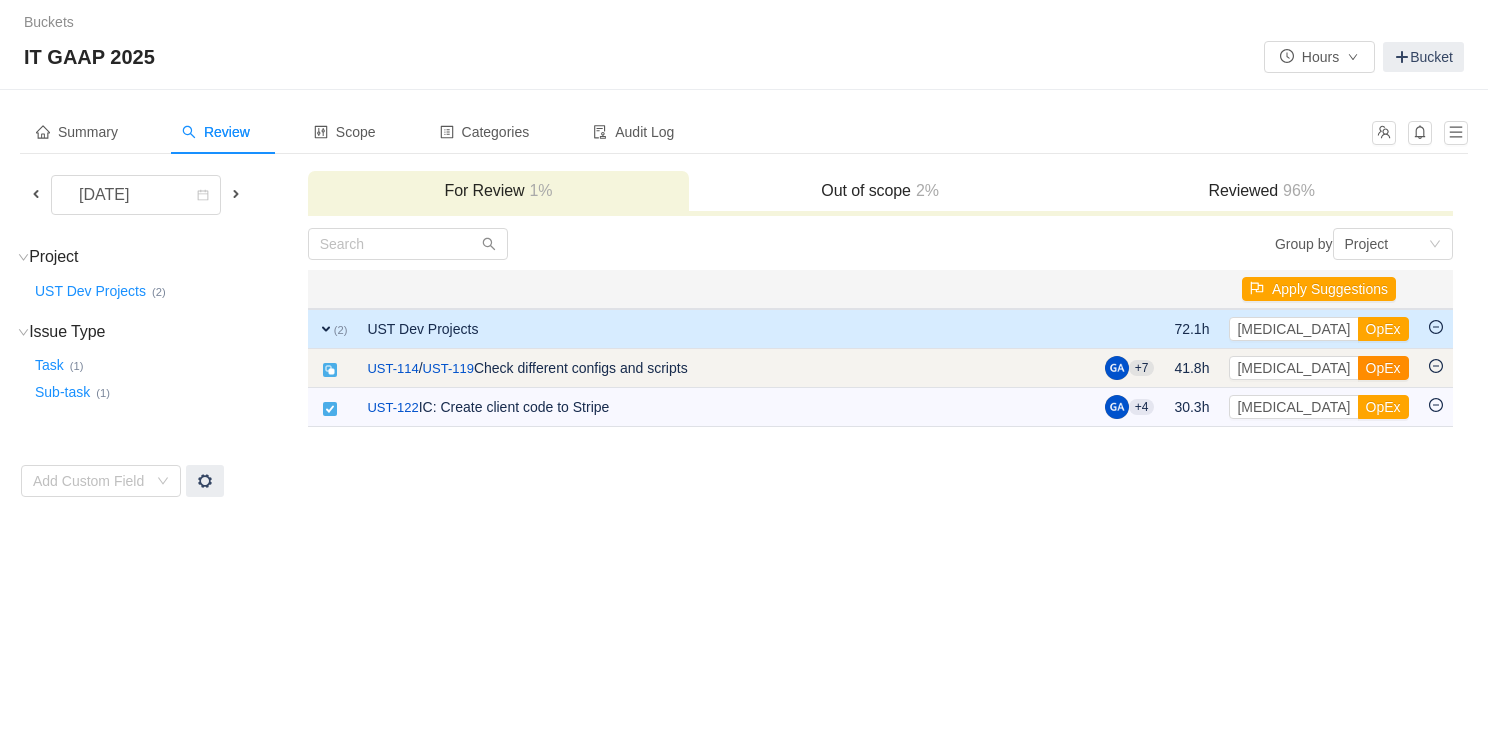 click on "OpEx" at bounding box center [1383, 368] 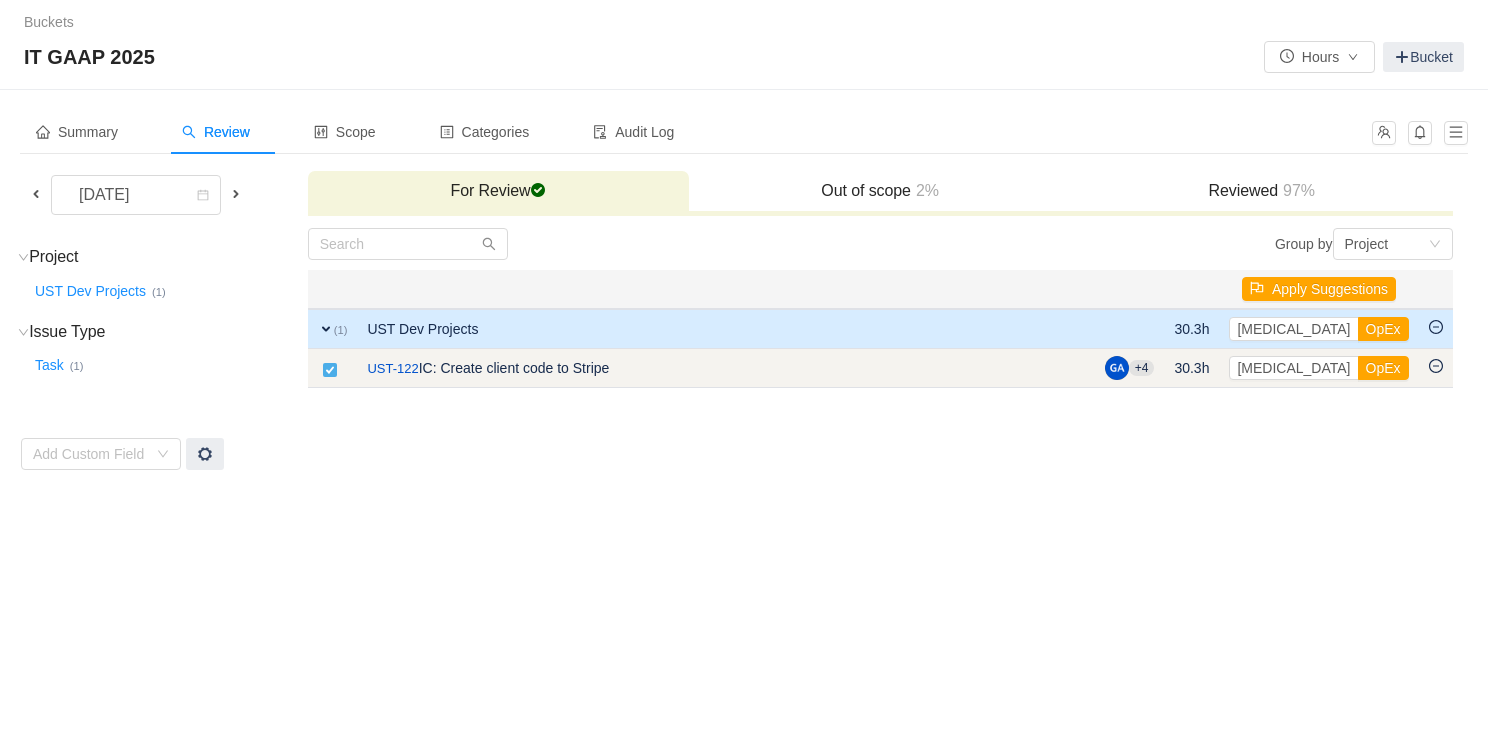 click 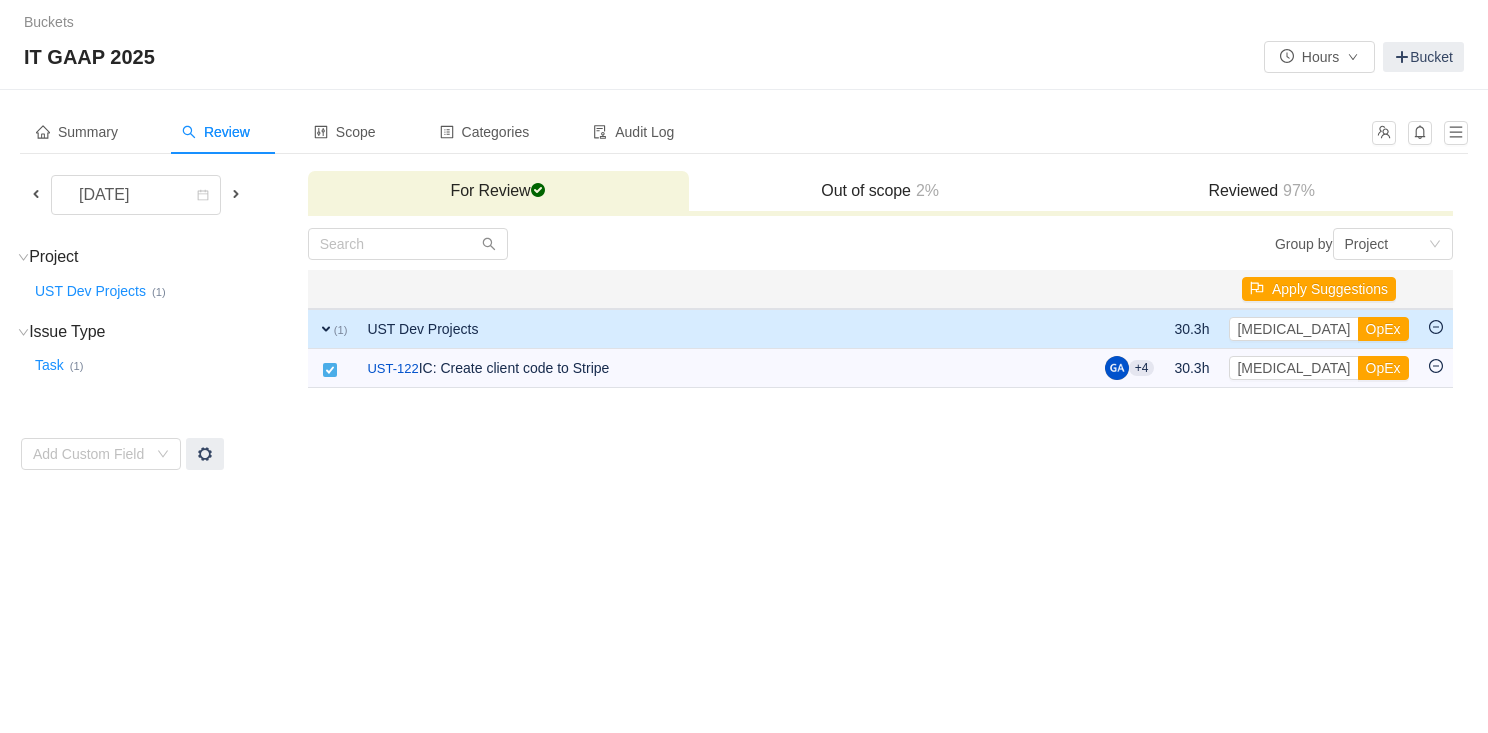 click on "Reviewed  97%" at bounding box center [1262, 191] 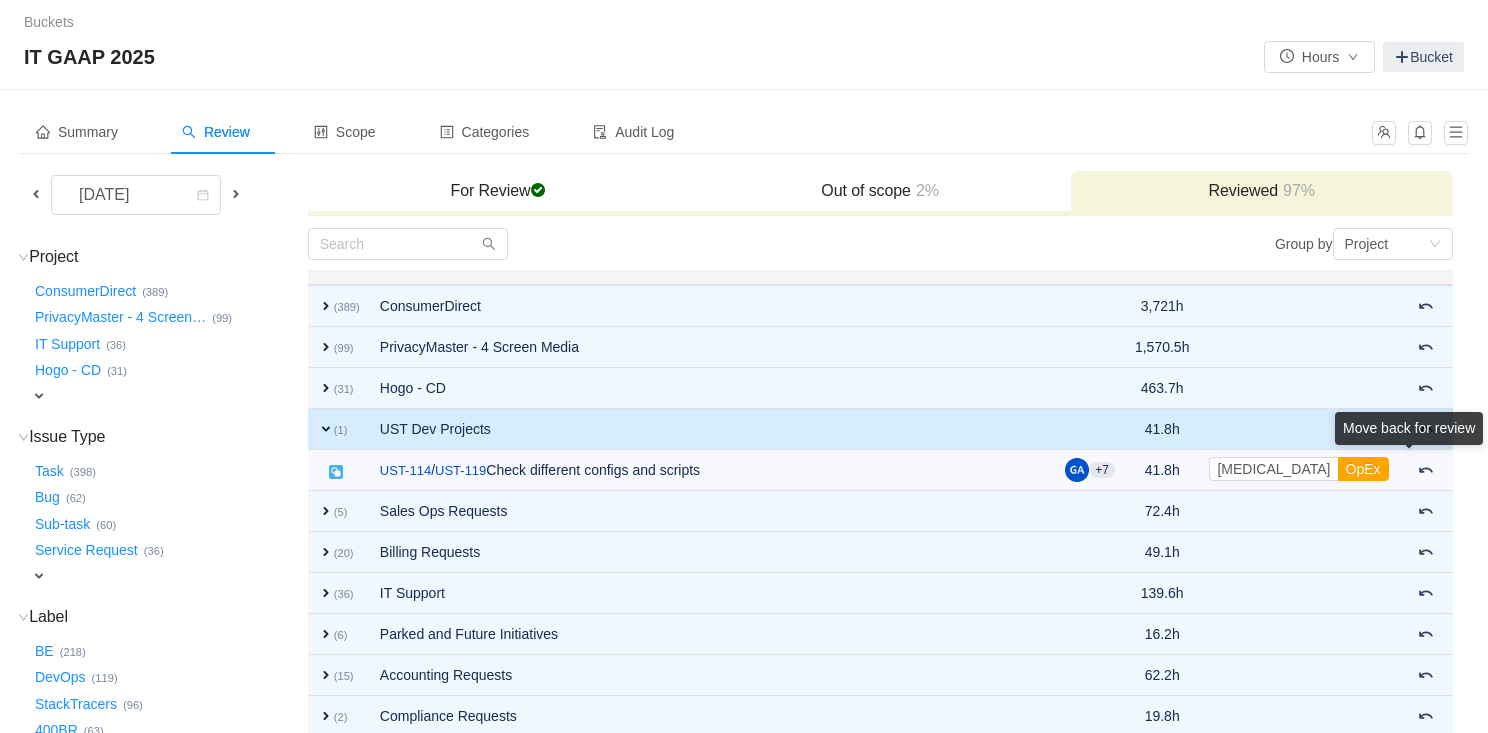 click on "Move back for review" at bounding box center (1409, 432) 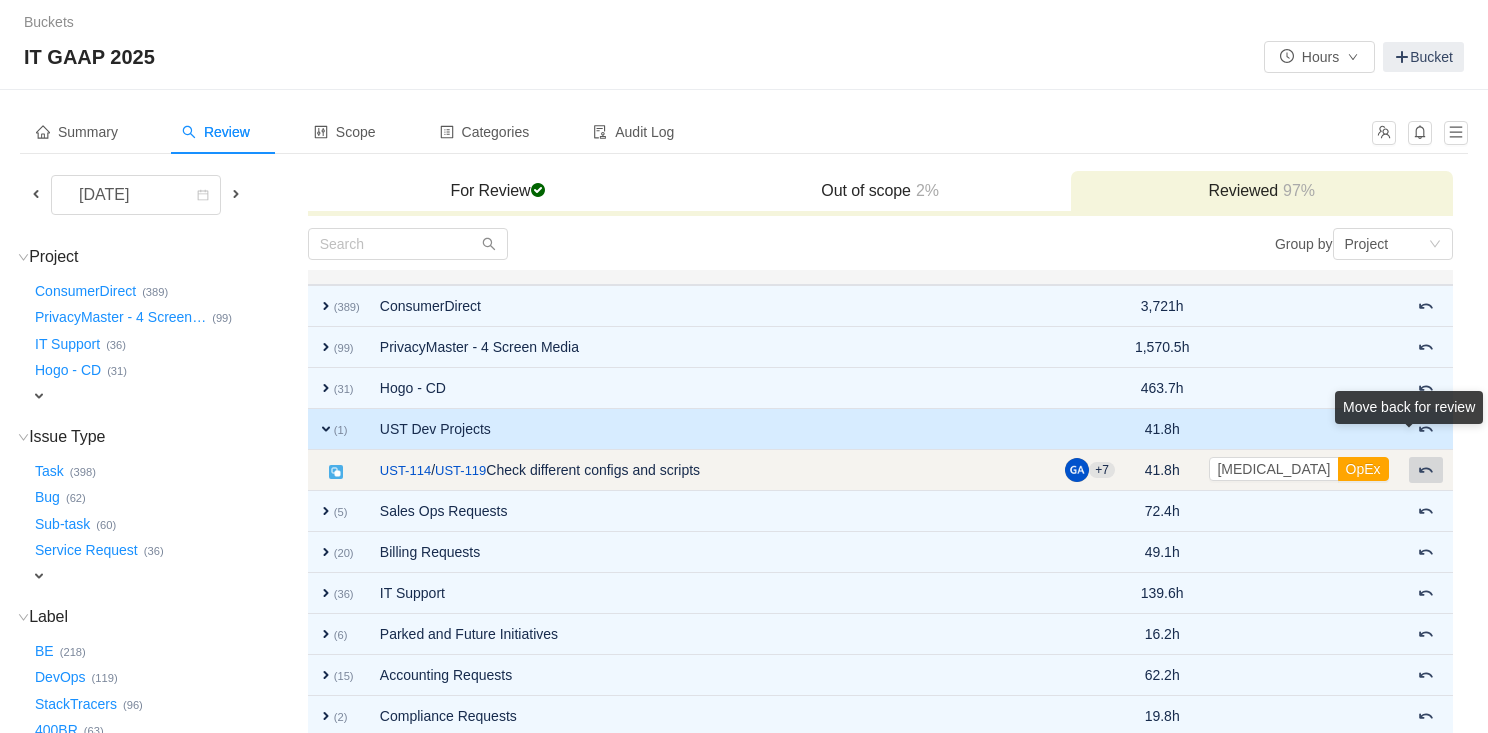 click at bounding box center (1426, 470) 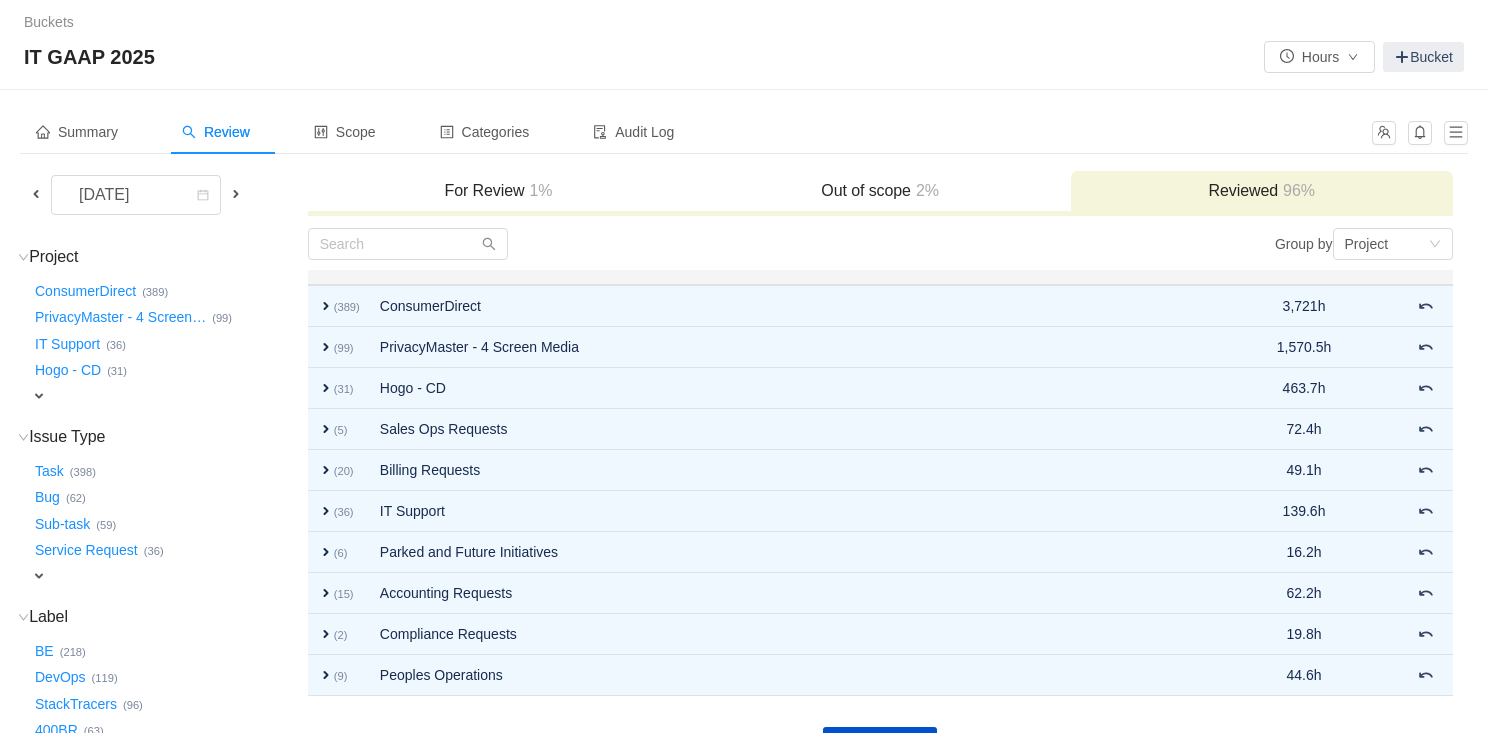 click on "1%" at bounding box center (539, 190) 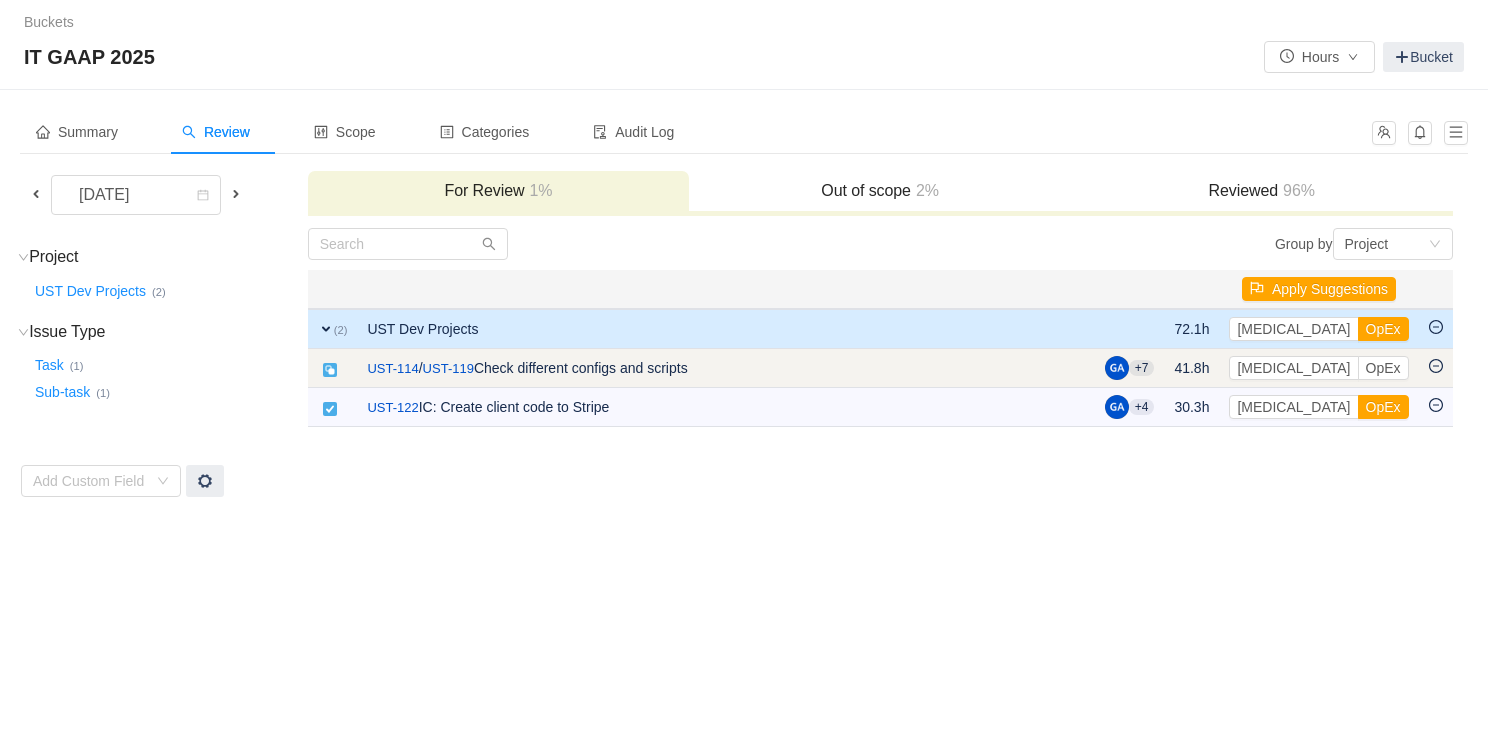 click at bounding box center (1436, 368) 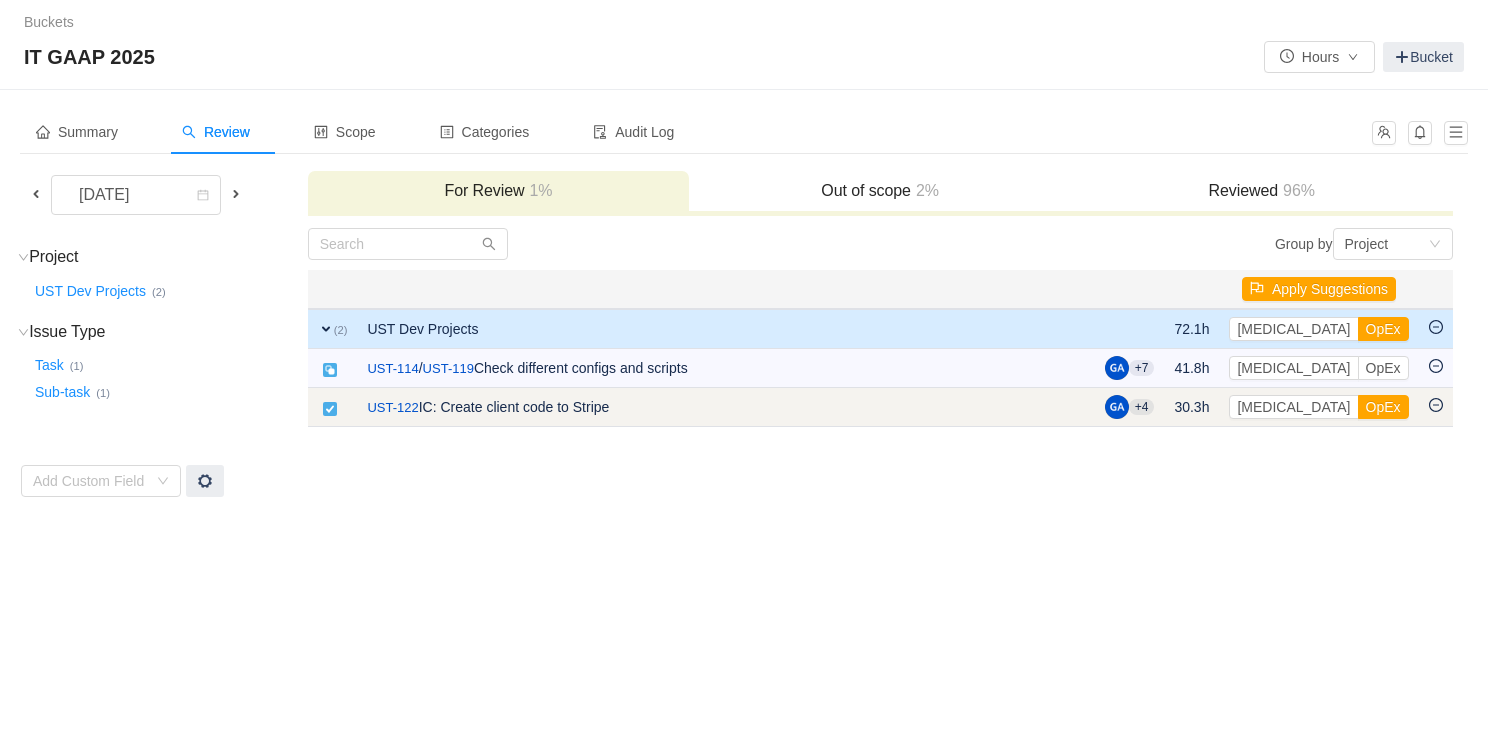 click 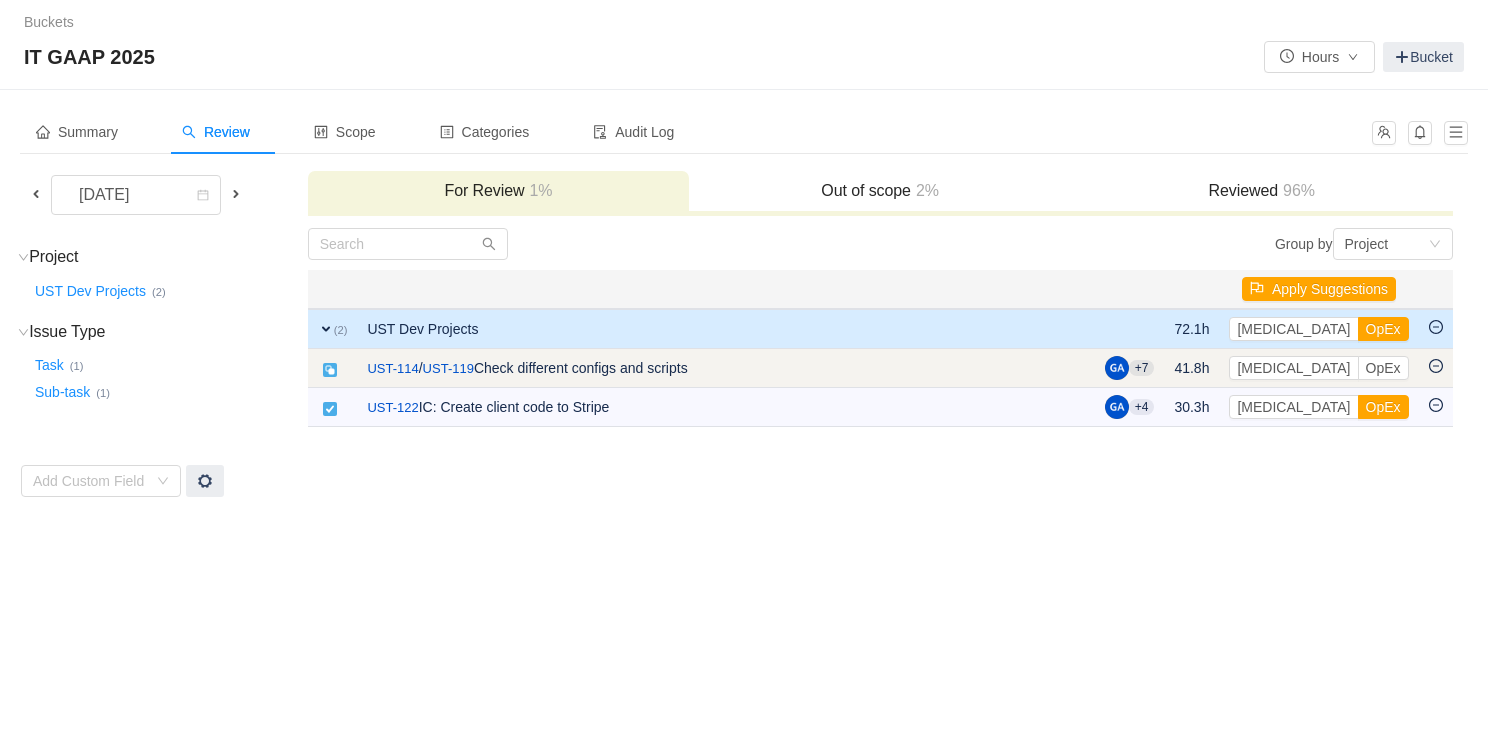 click 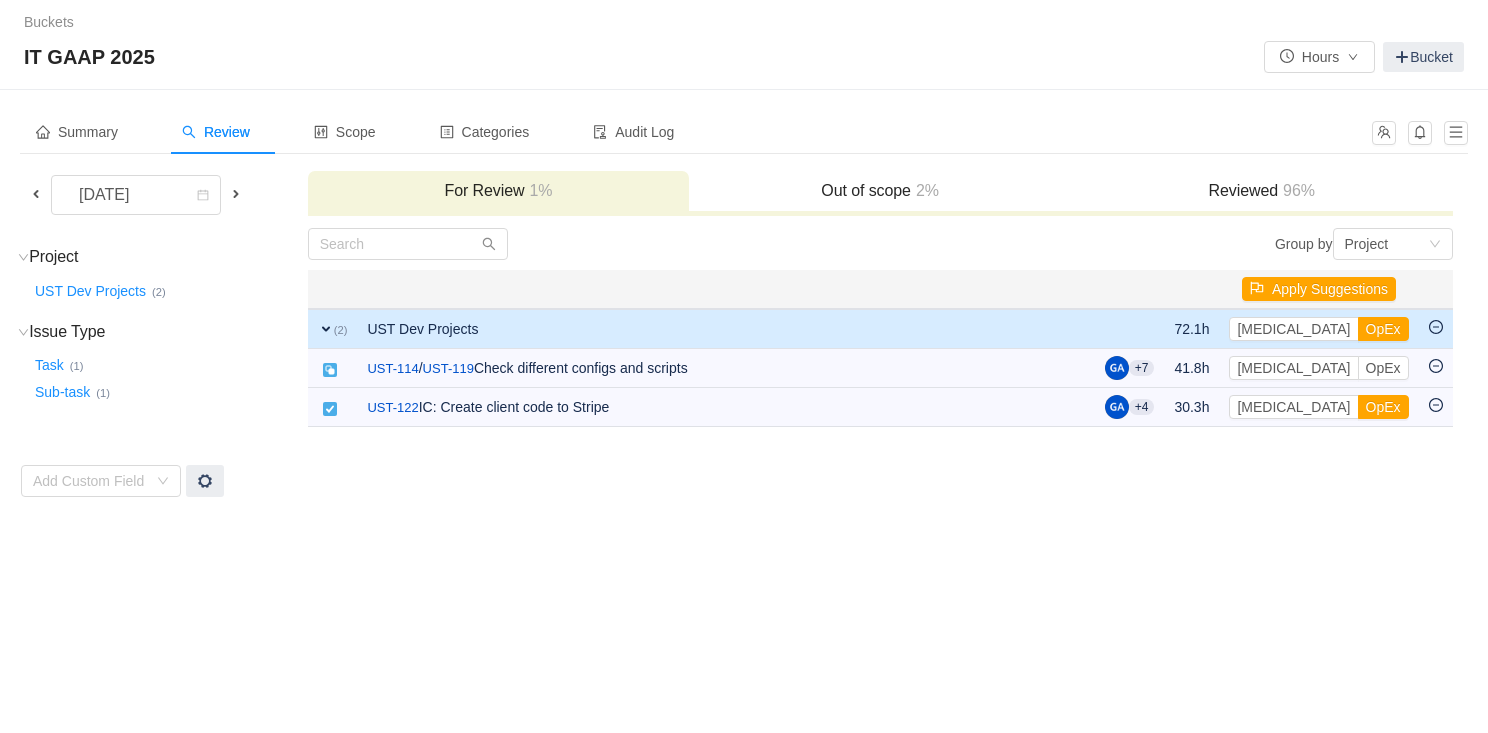 click 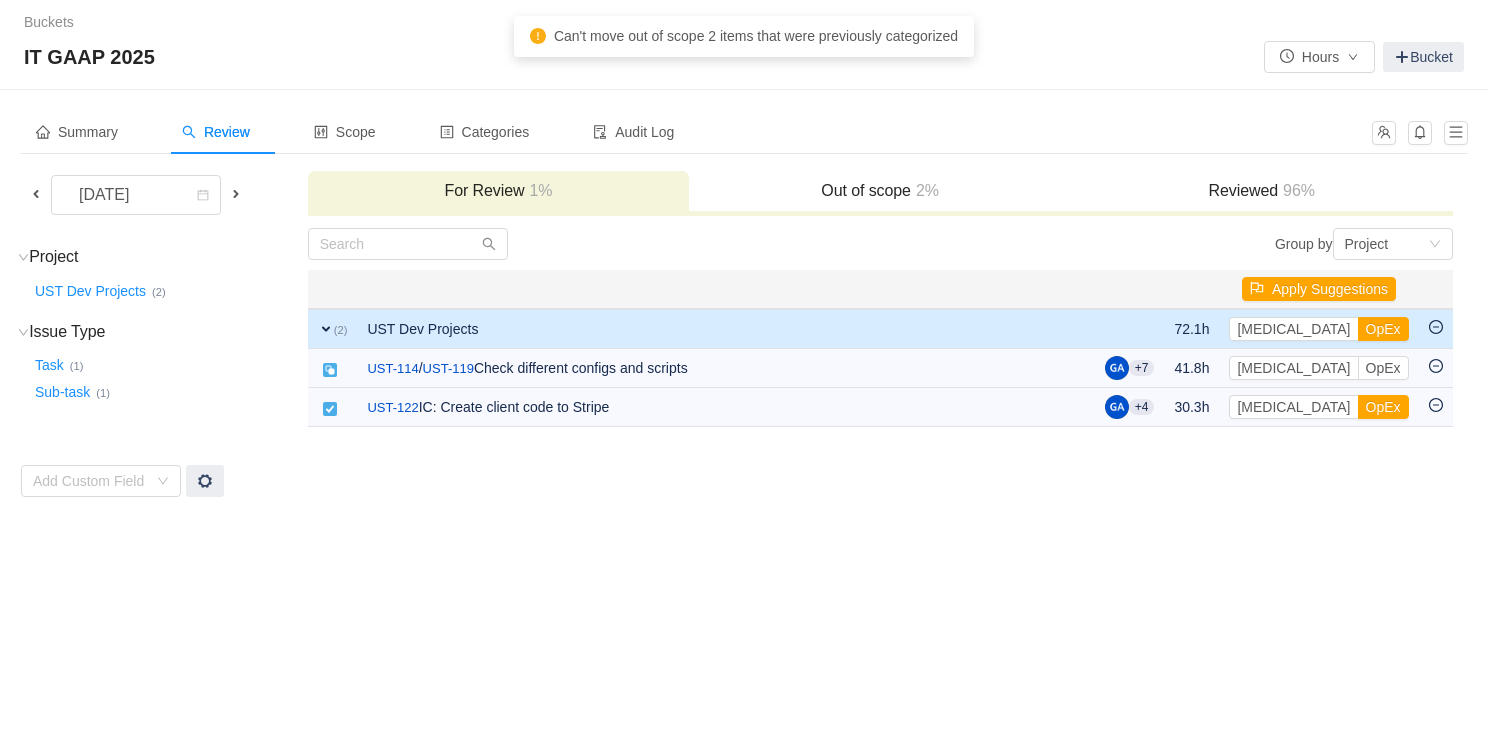 click on "Out of scope  2%" at bounding box center [880, 191] 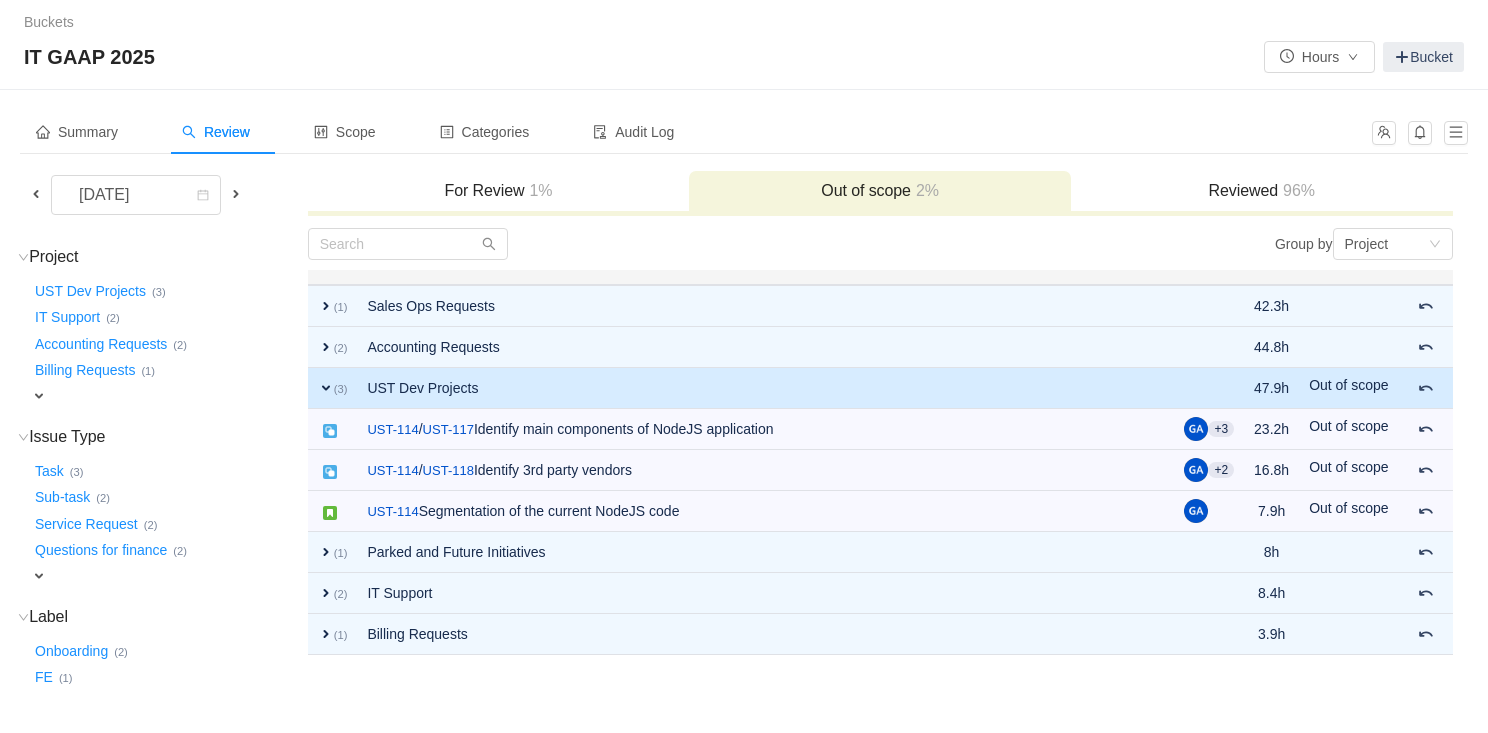 click on "expand" at bounding box center [326, 388] 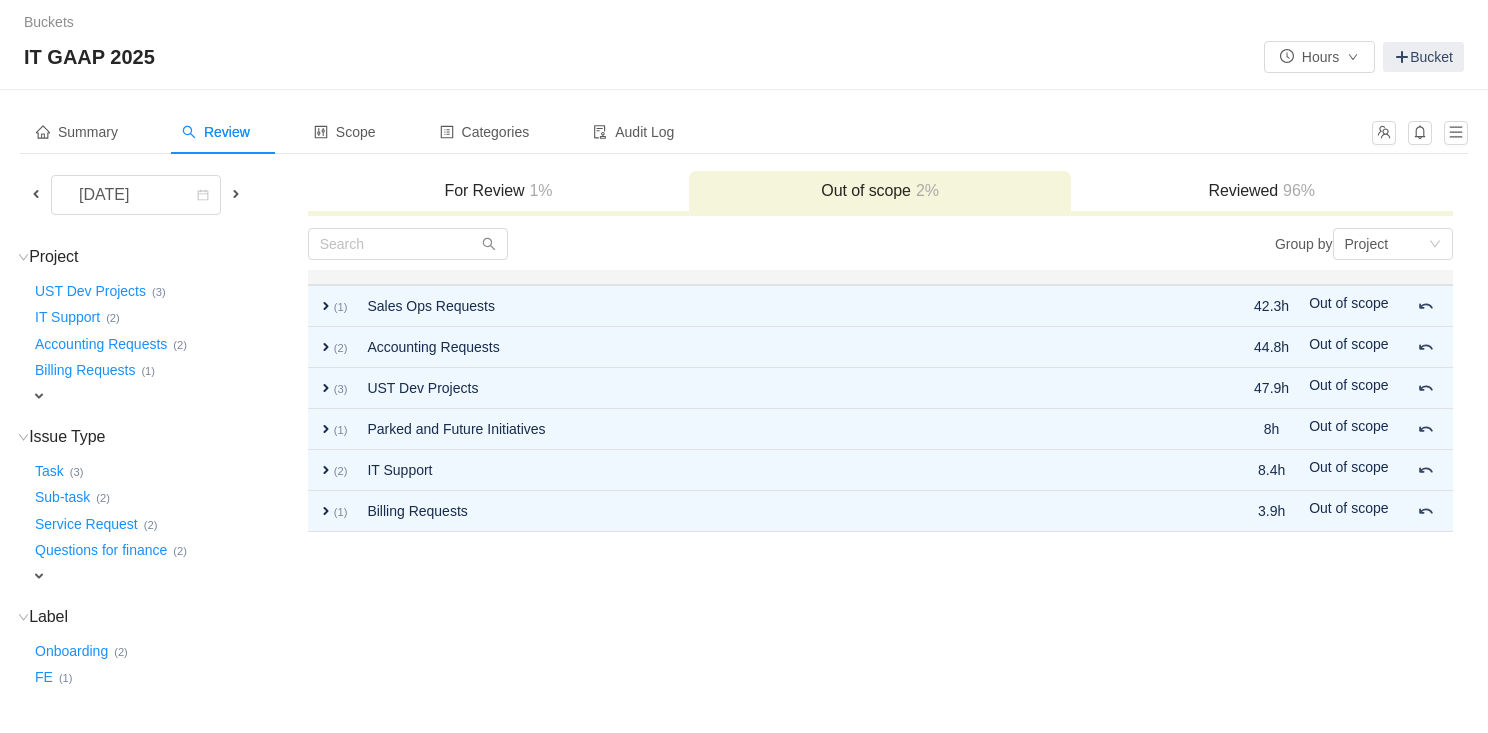 click on "Reviewed  96%" at bounding box center [1262, 191] 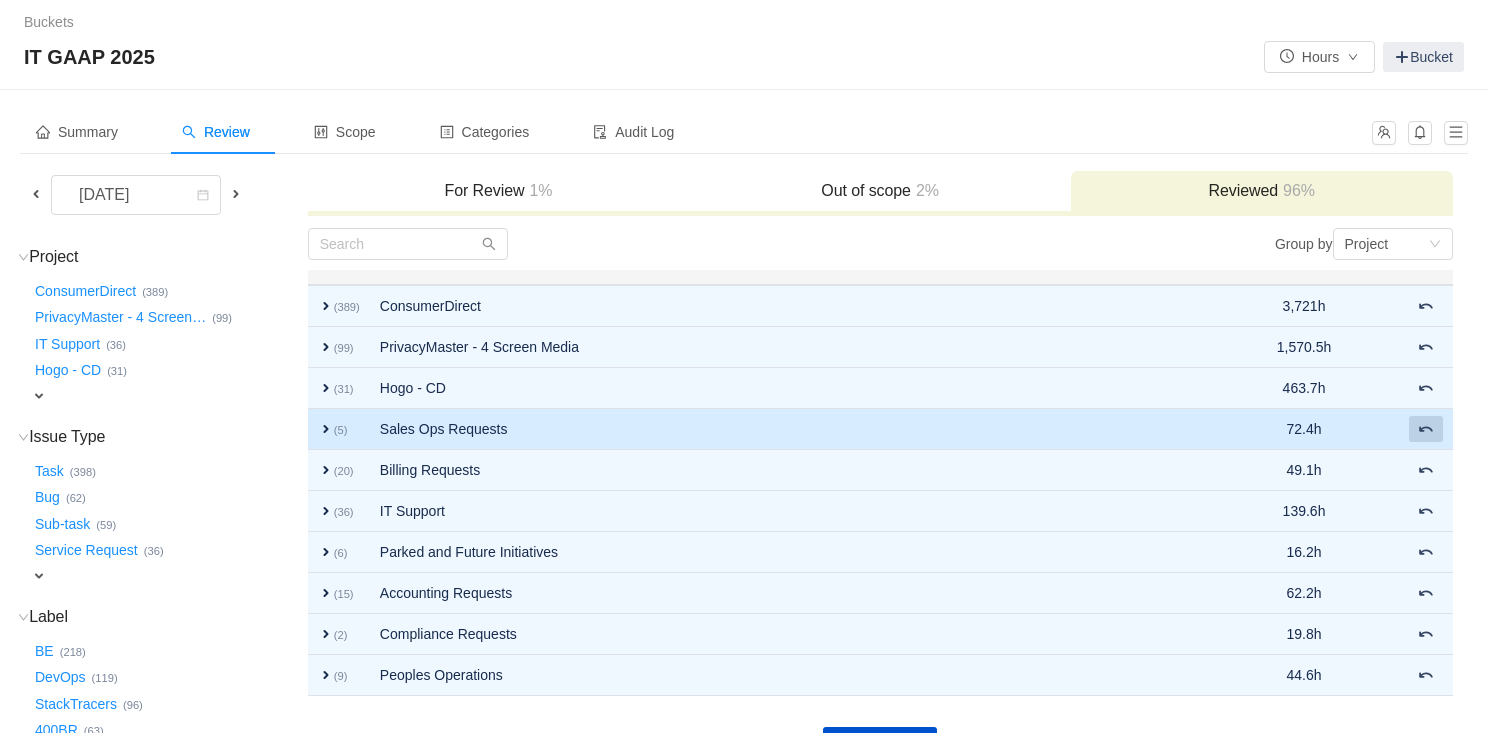 click at bounding box center (1426, 429) 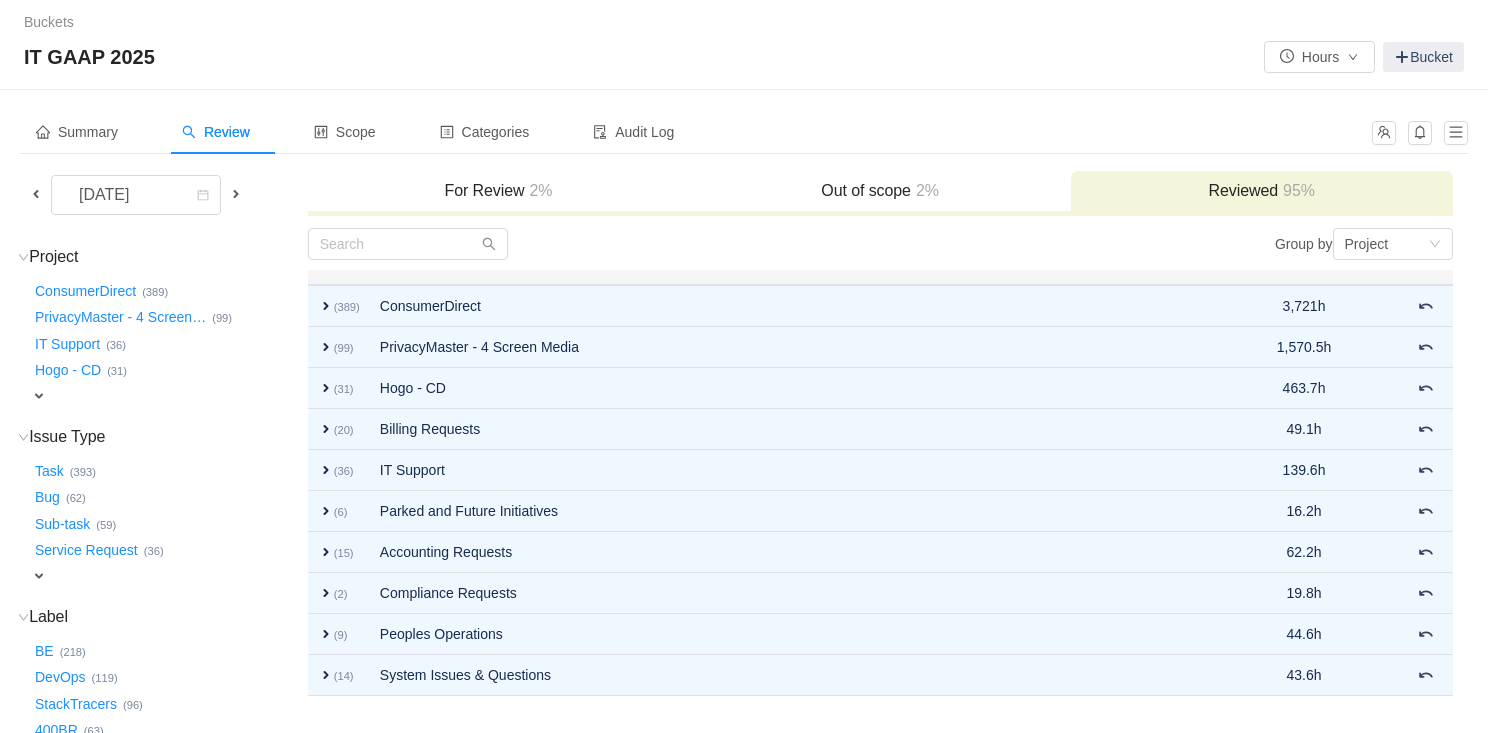 click on "For Review  2%" at bounding box center (499, 191) 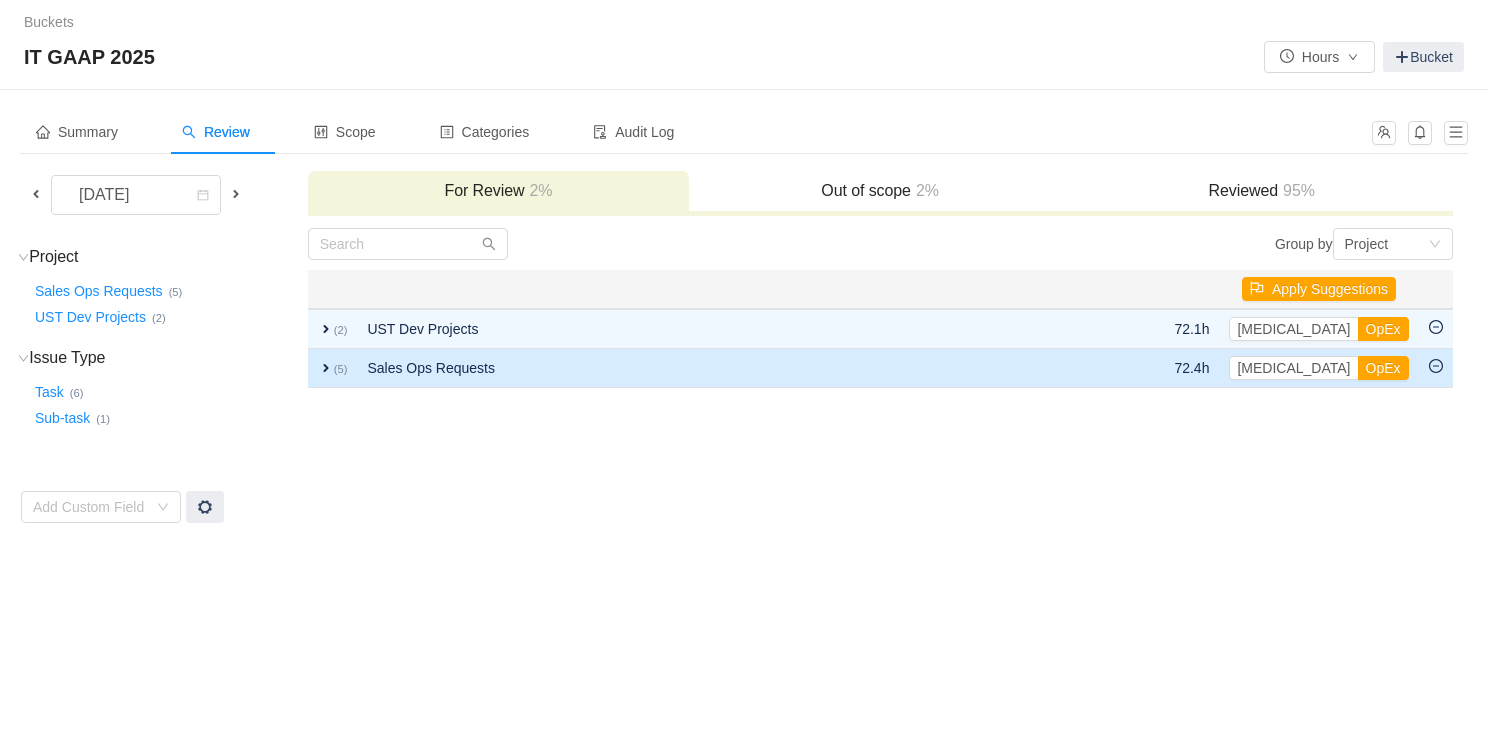 click 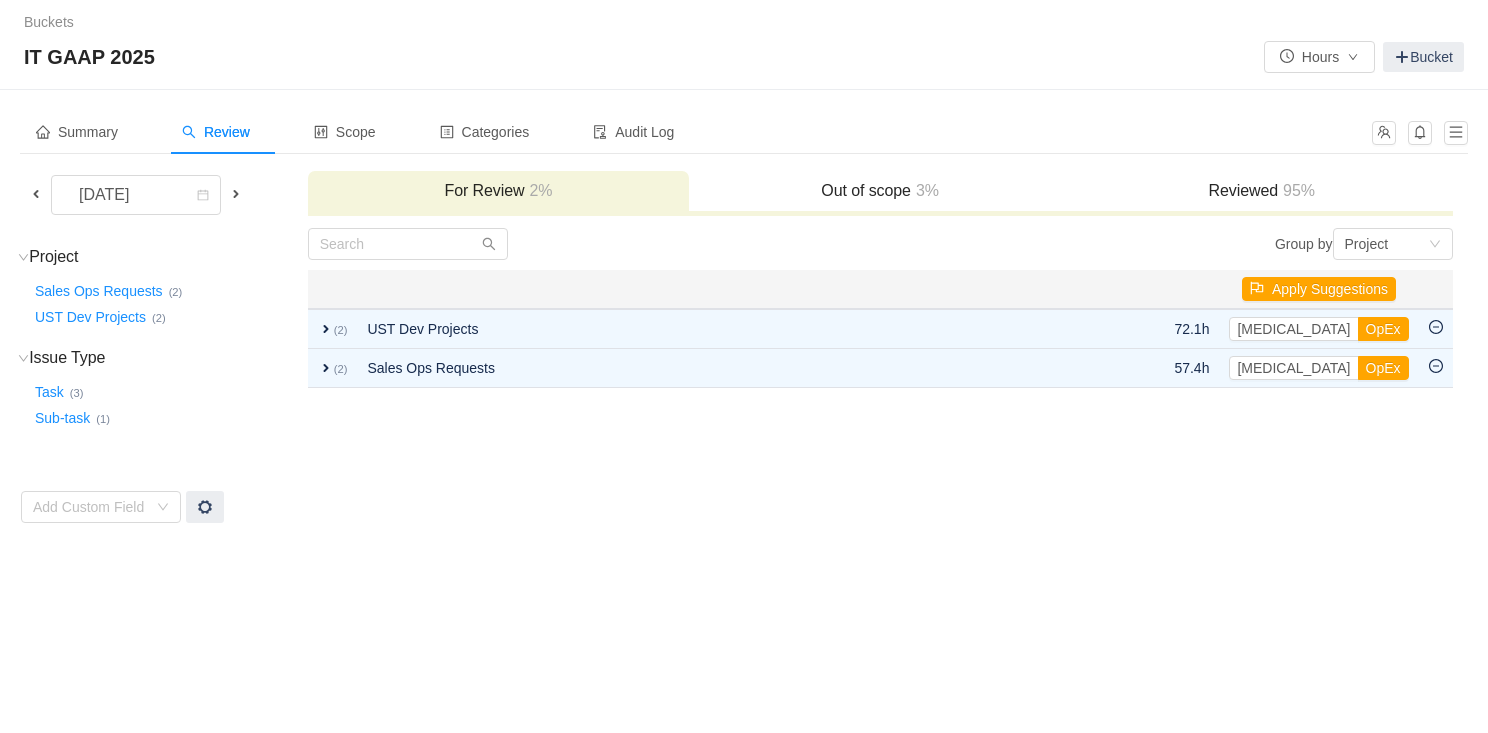 click on "Out of scope  3%" at bounding box center [880, 191] 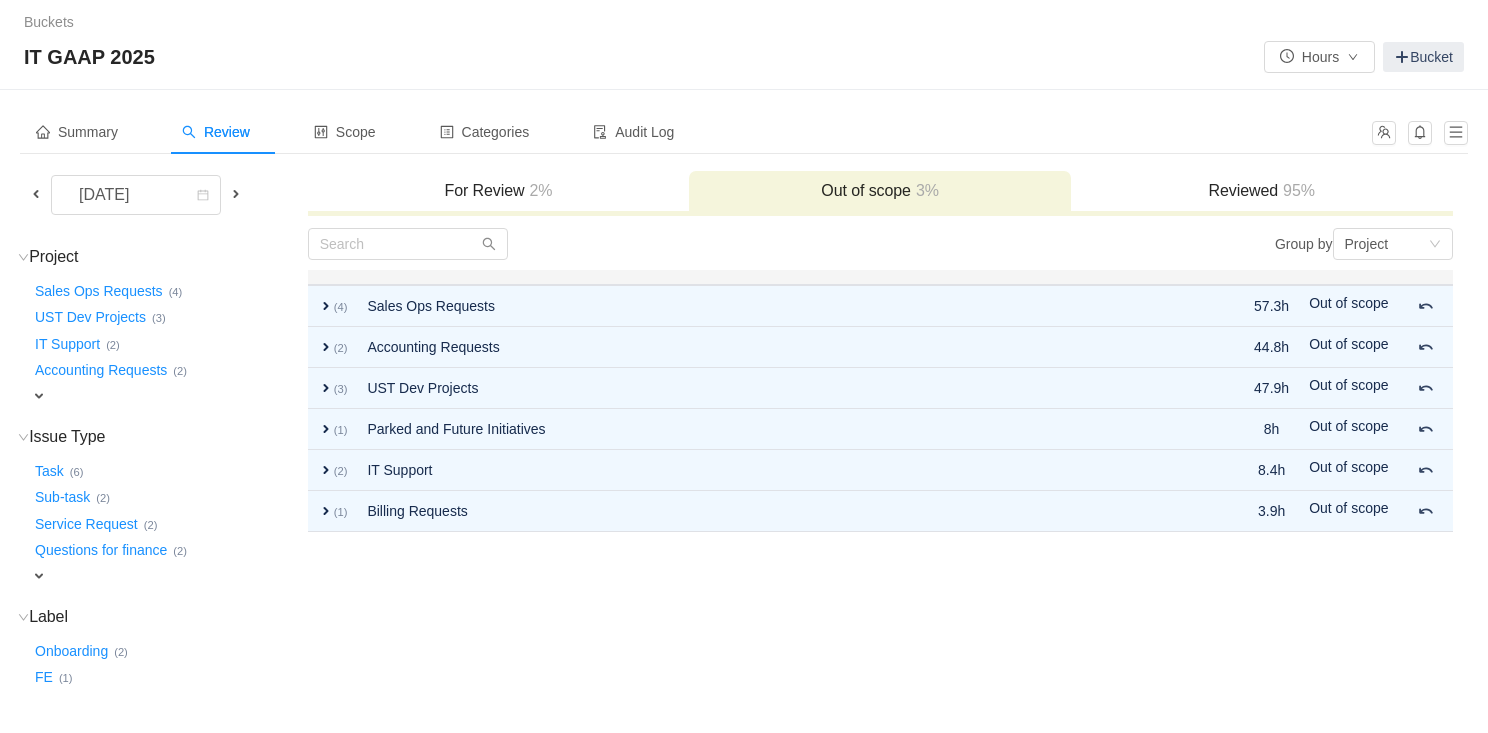 click on "Reviewed  95%" at bounding box center [1262, 191] 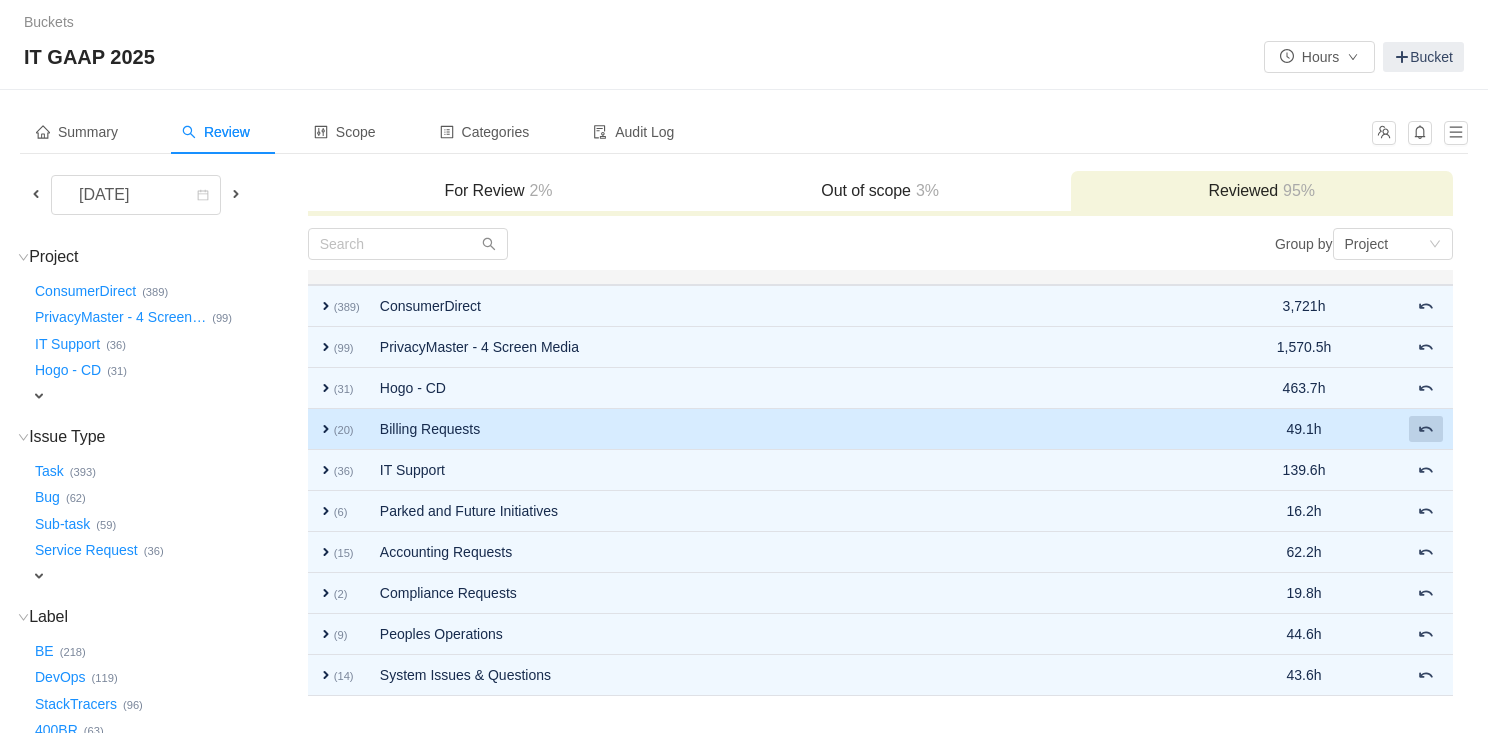 click at bounding box center (1426, 429) 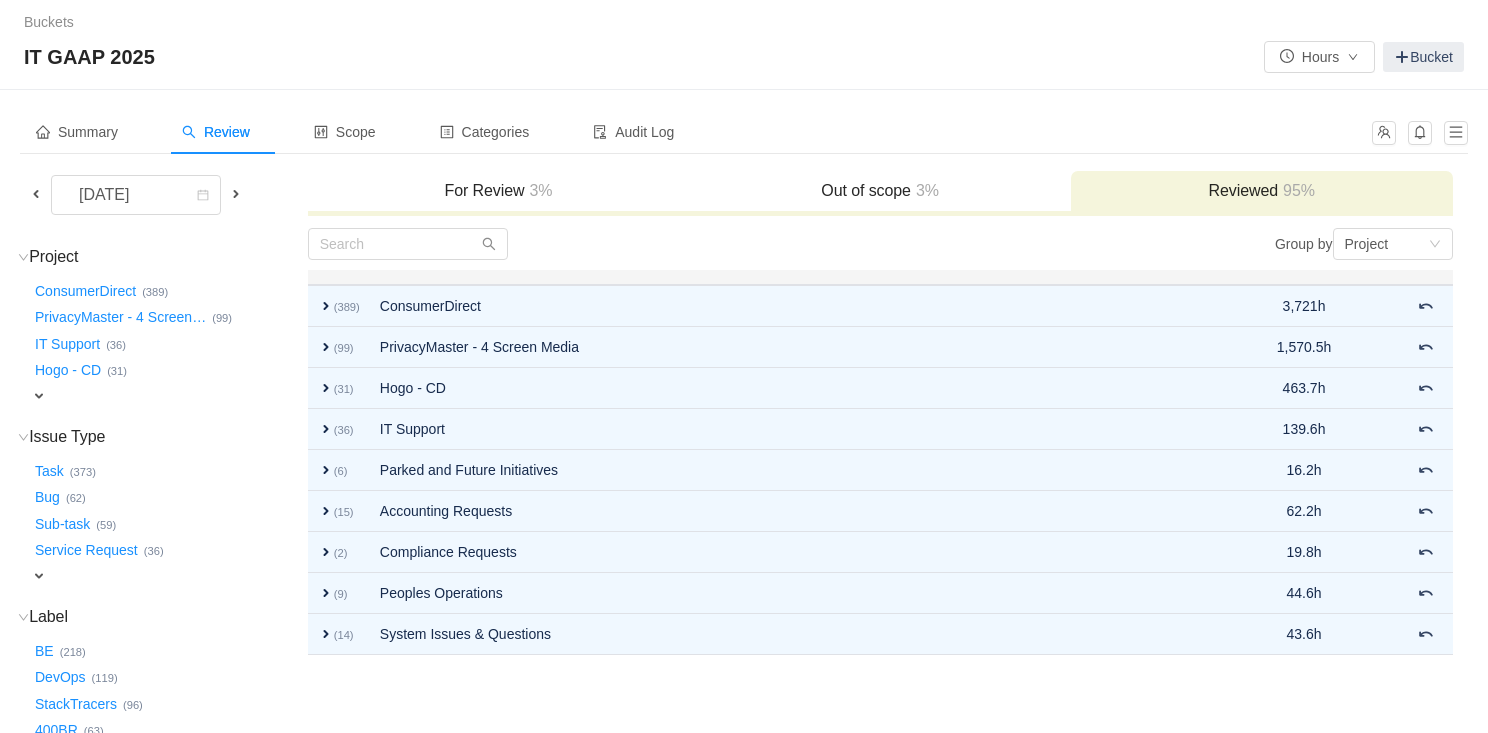 click on "For Review  3%" at bounding box center (499, 191) 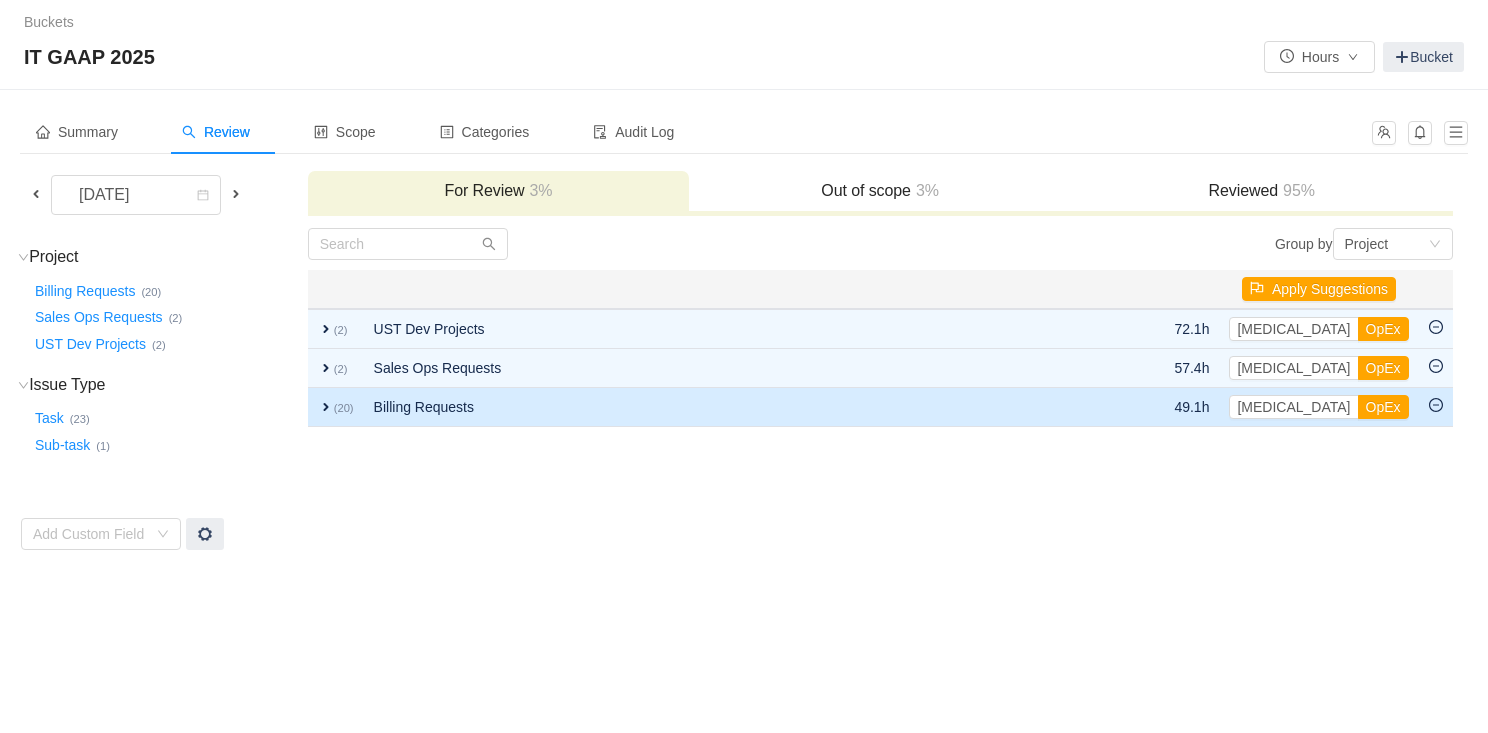 click 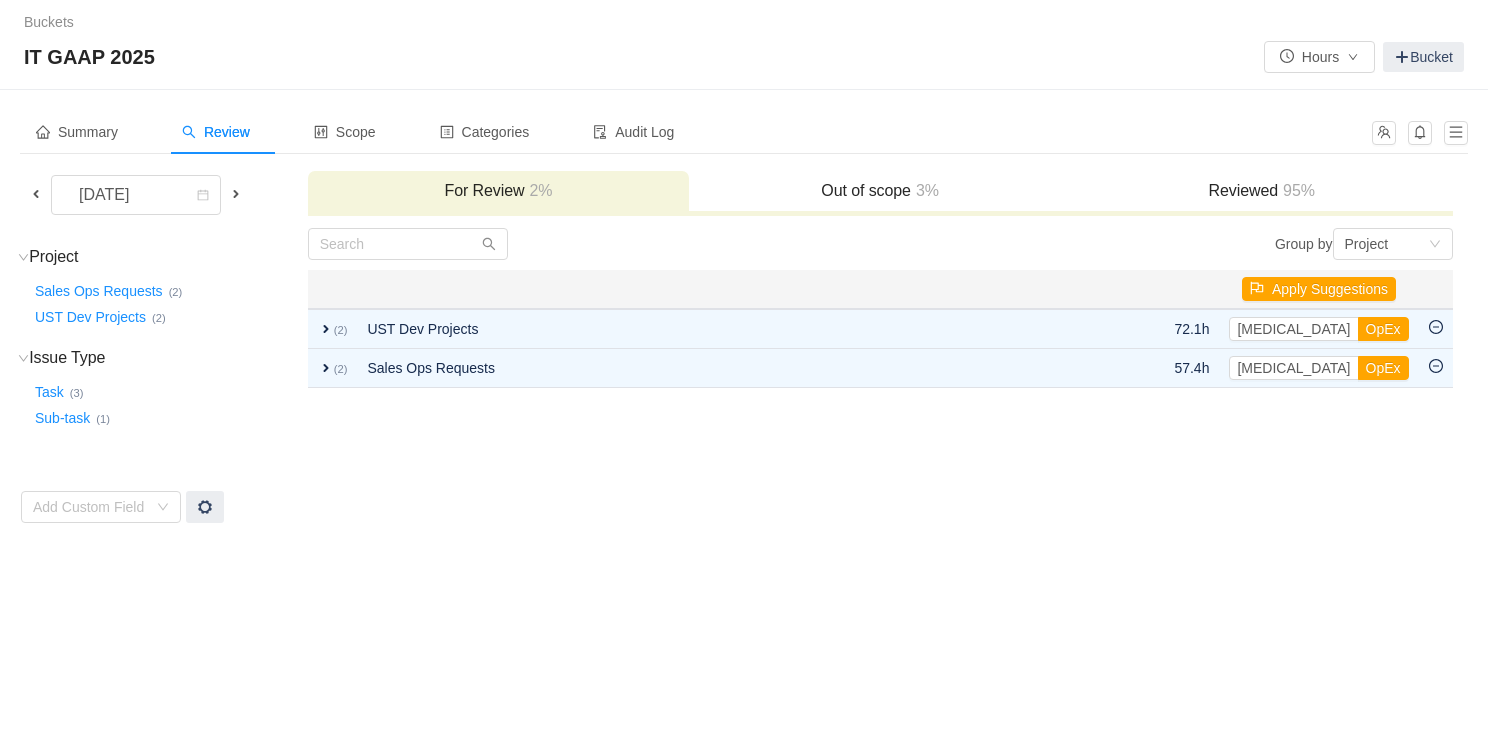 click on "Out of scope  3%" at bounding box center (880, 192) 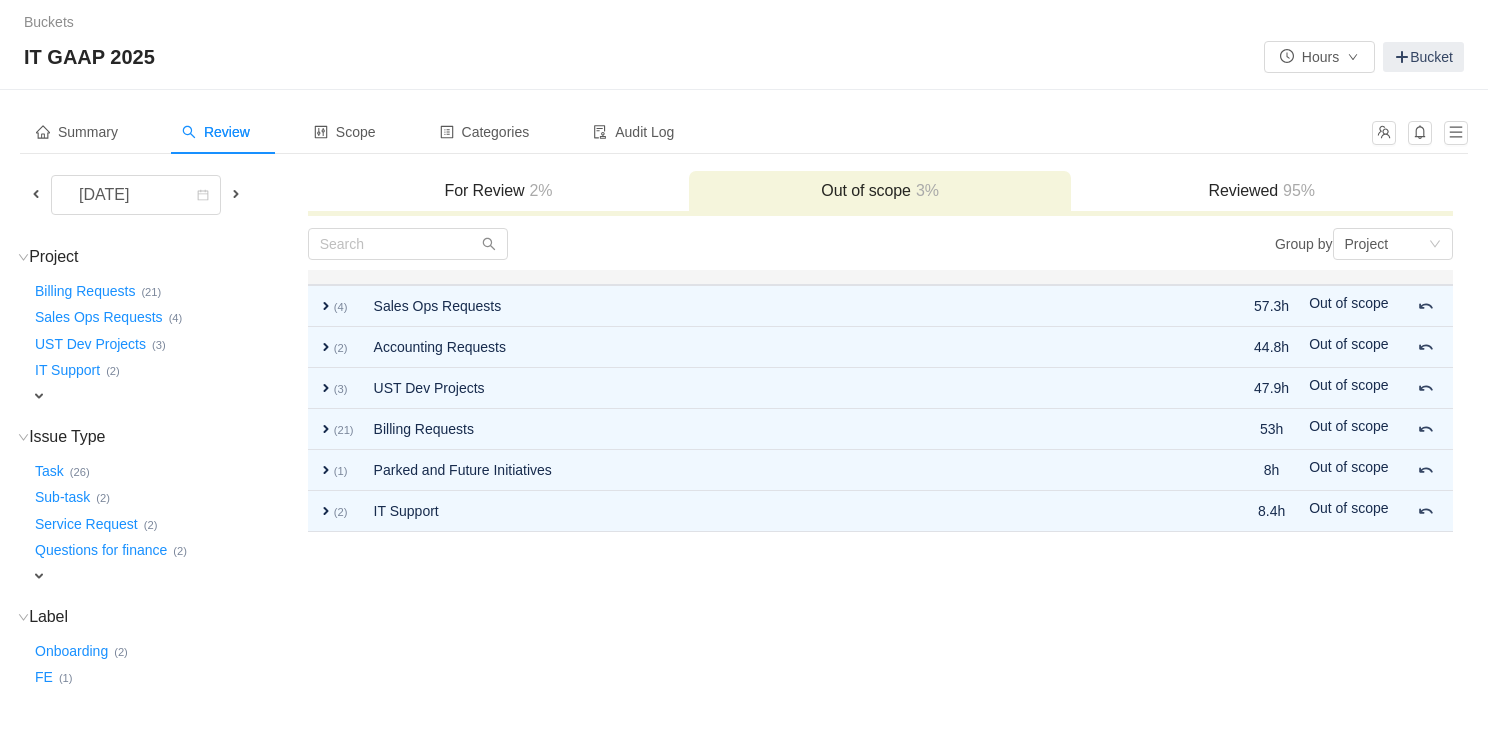 click on "Reviewed  95%" at bounding box center [1262, 191] 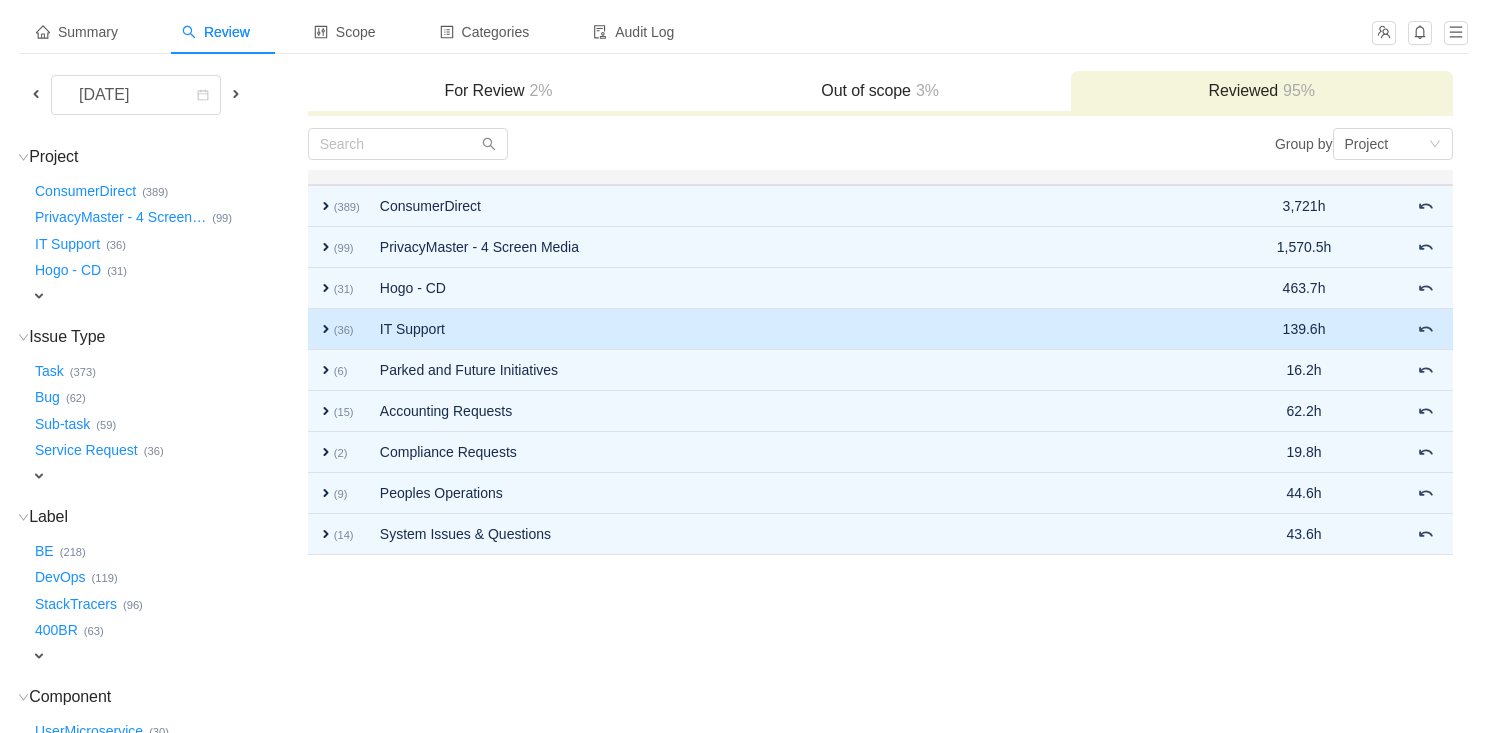 scroll, scrollTop: 105, scrollLeft: 0, axis: vertical 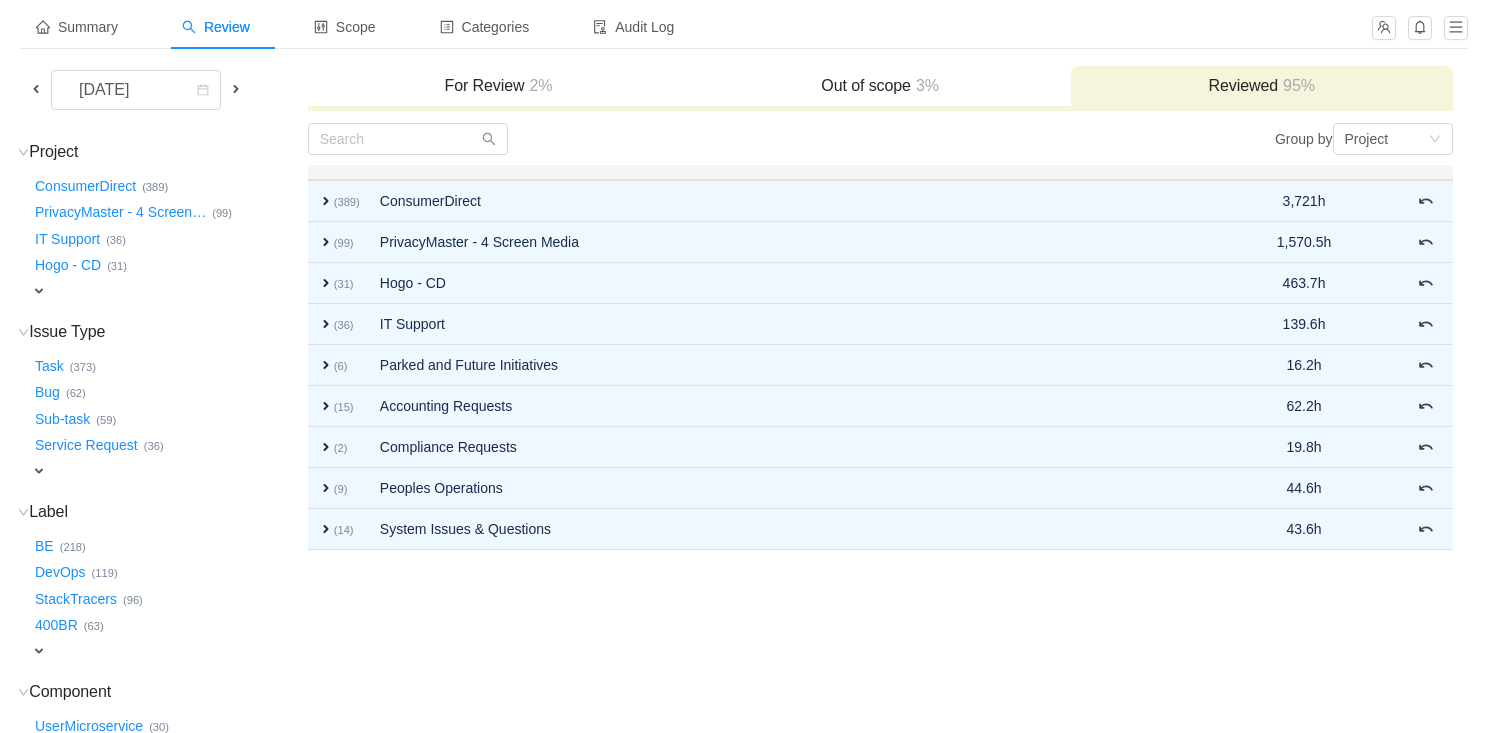 click on "Out of scope  3%" at bounding box center (880, 86) 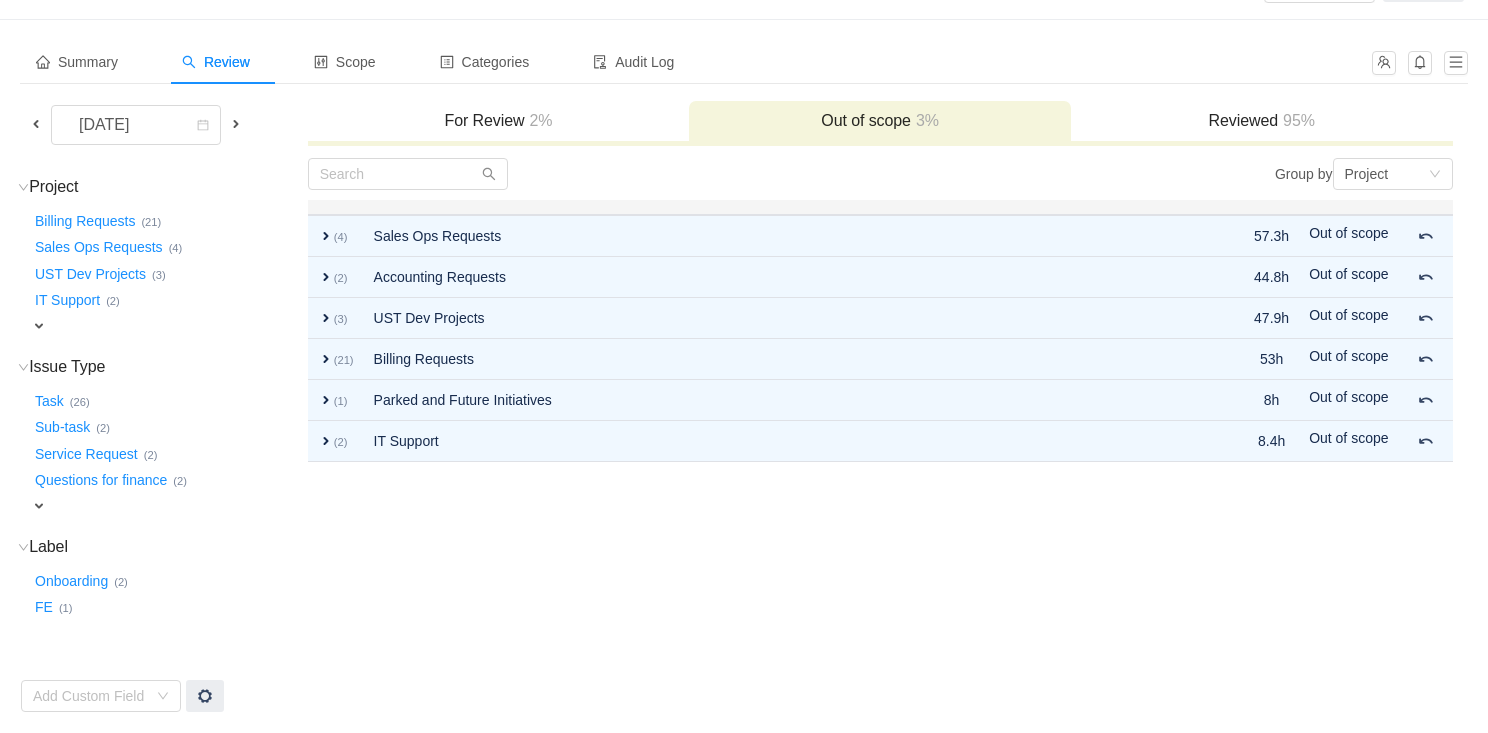 scroll, scrollTop: 70, scrollLeft: 0, axis: vertical 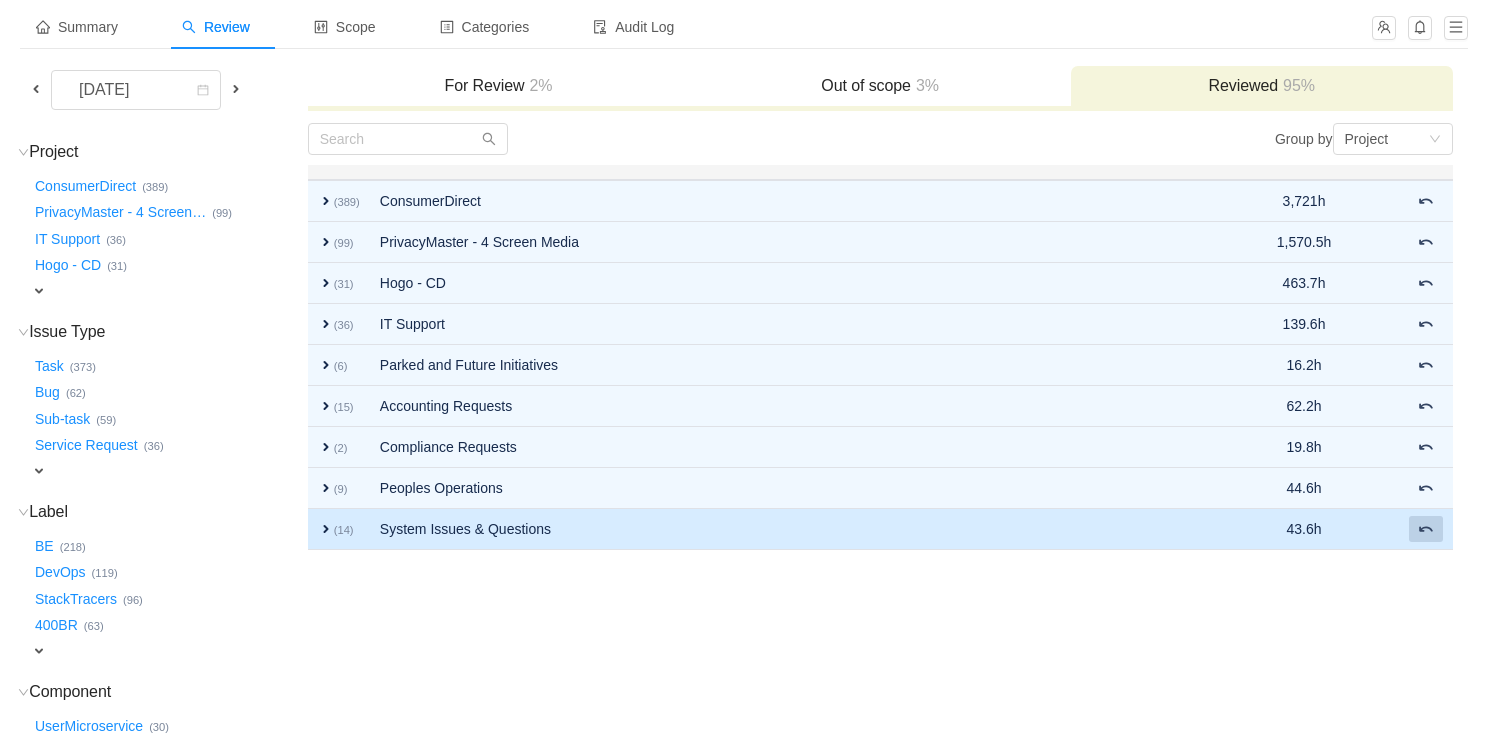 click at bounding box center (1426, 529) 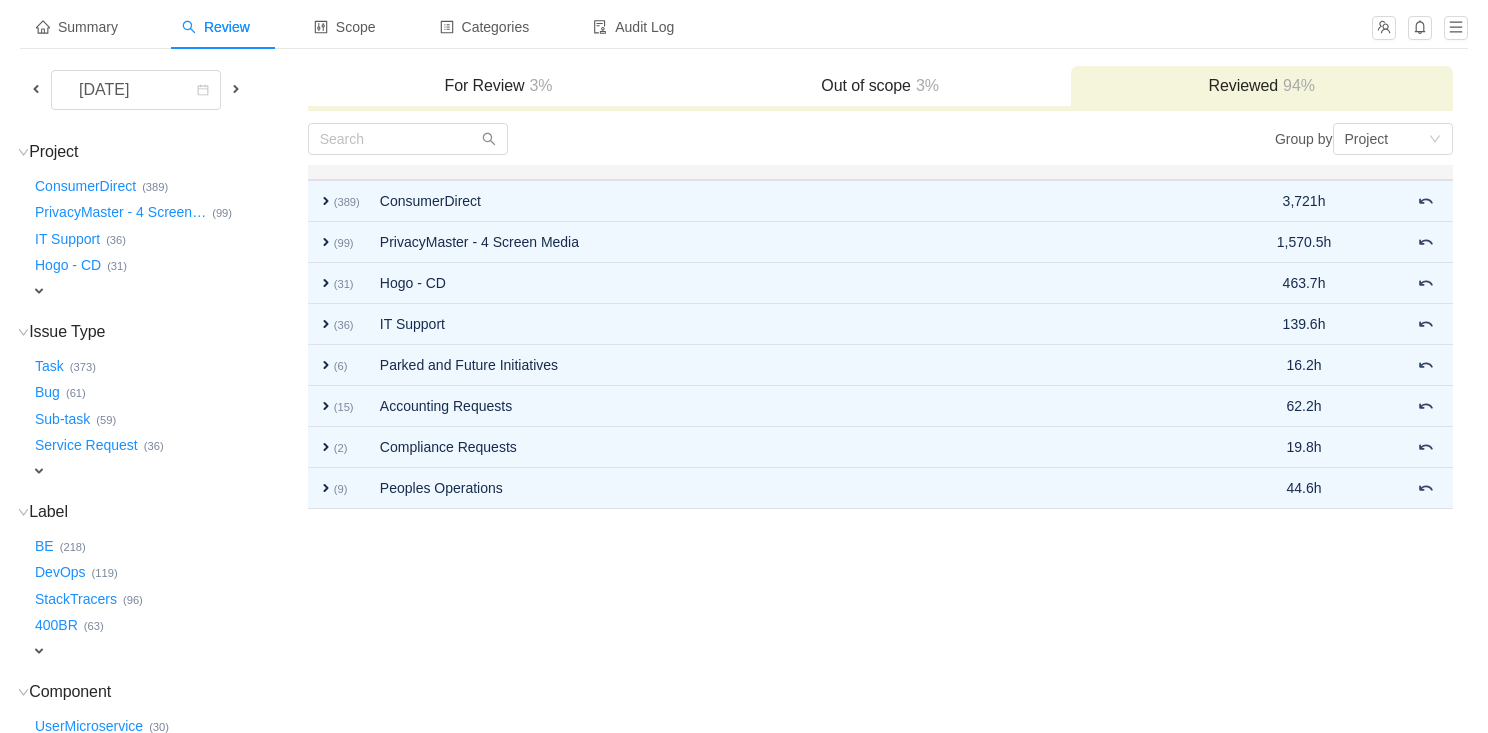 click on "For Review  3%" at bounding box center (499, 86) 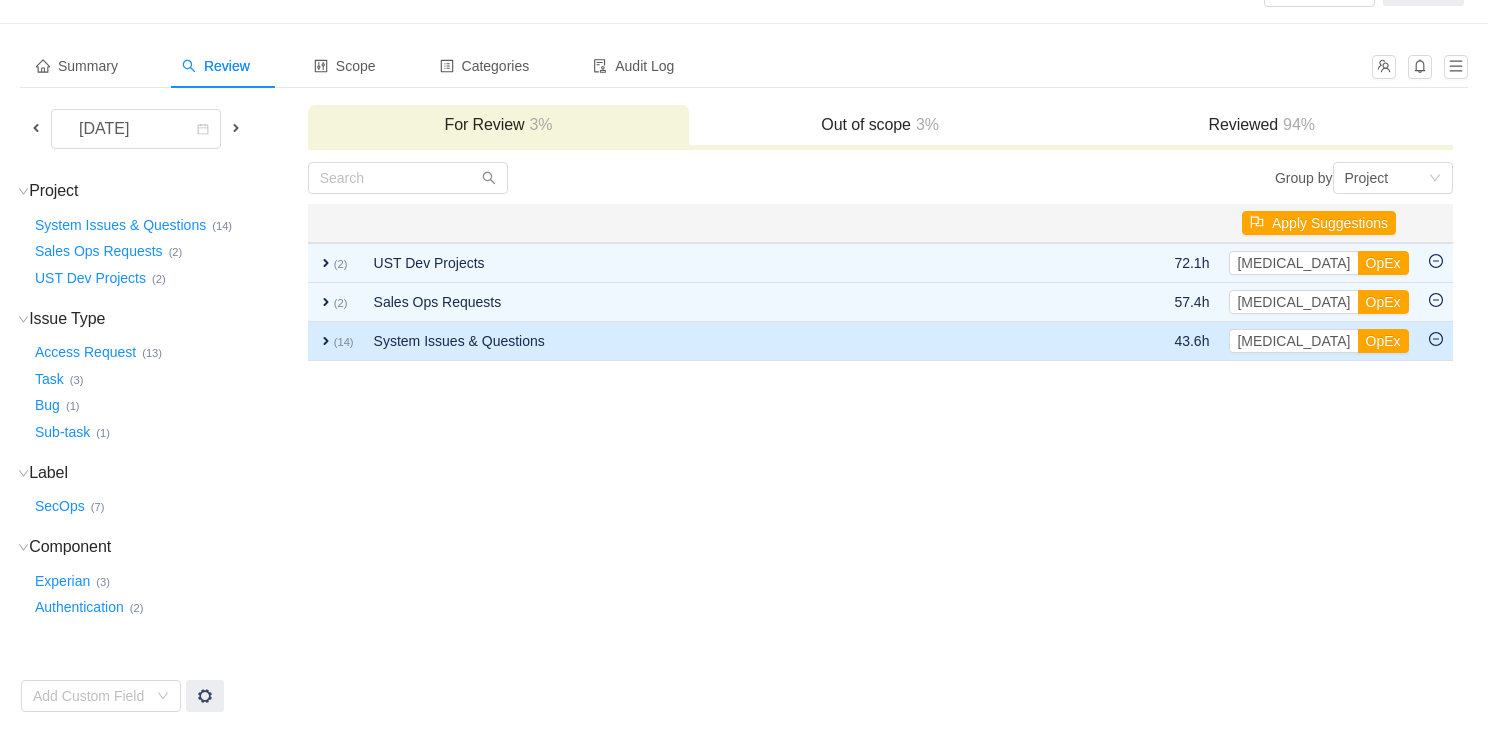 click 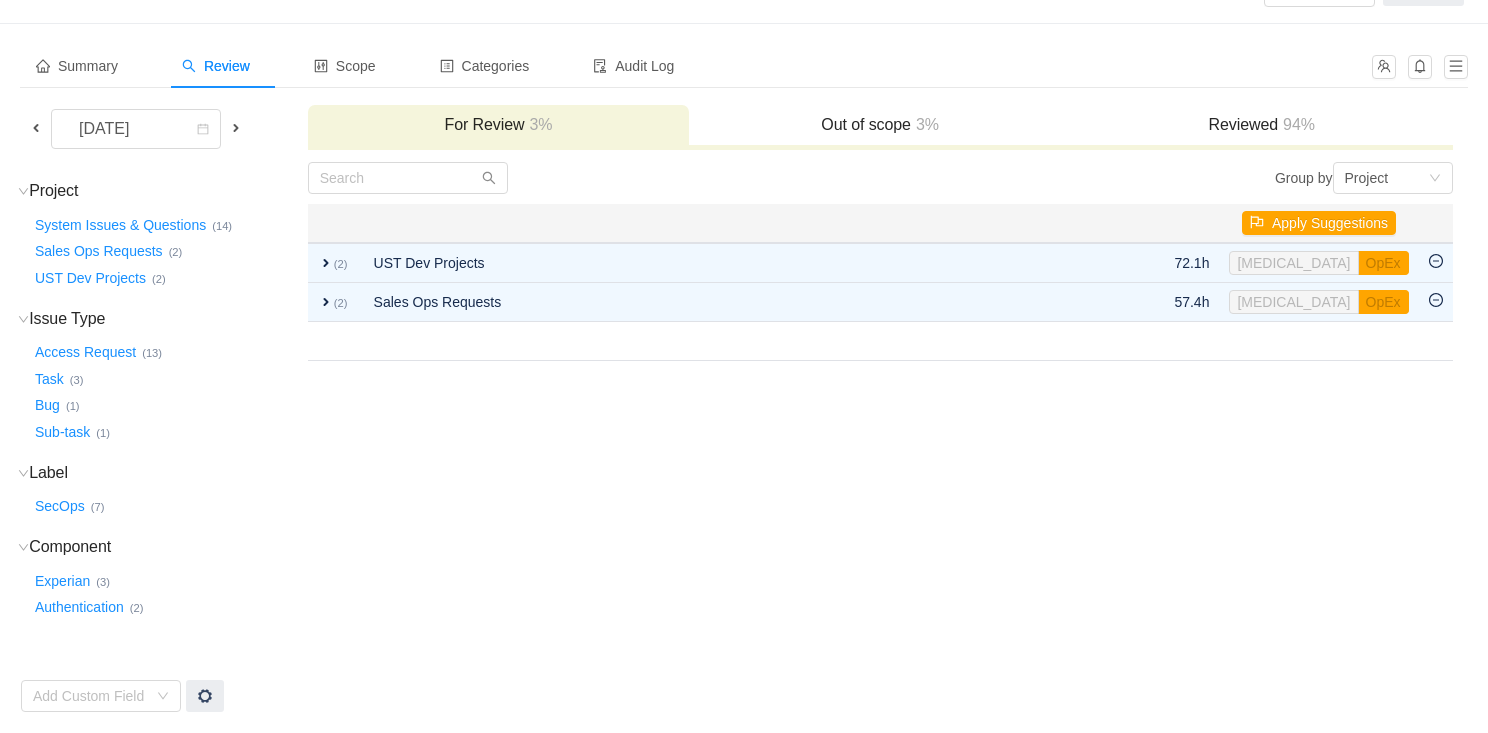 scroll, scrollTop: 0, scrollLeft: 0, axis: both 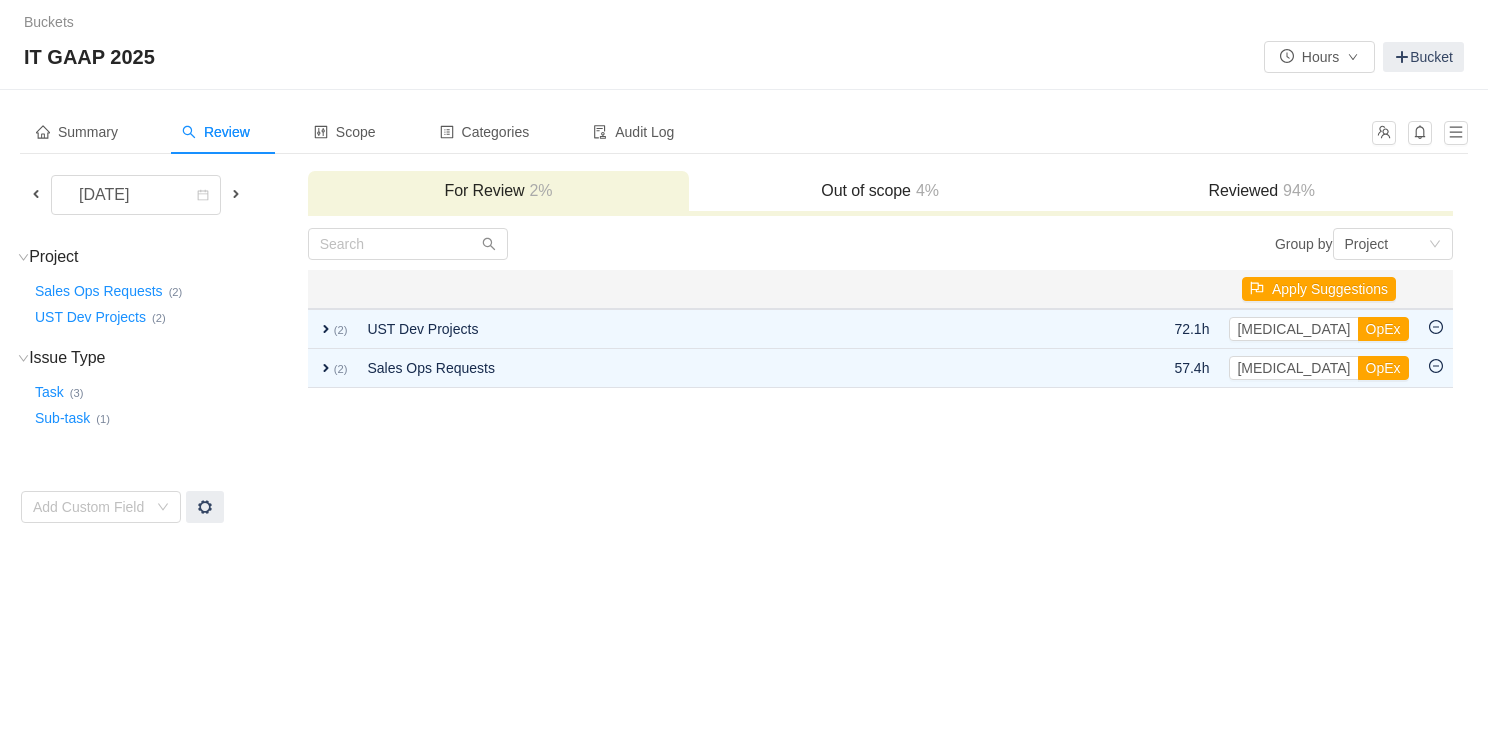 click on "4%" at bounding box center (925, 190) 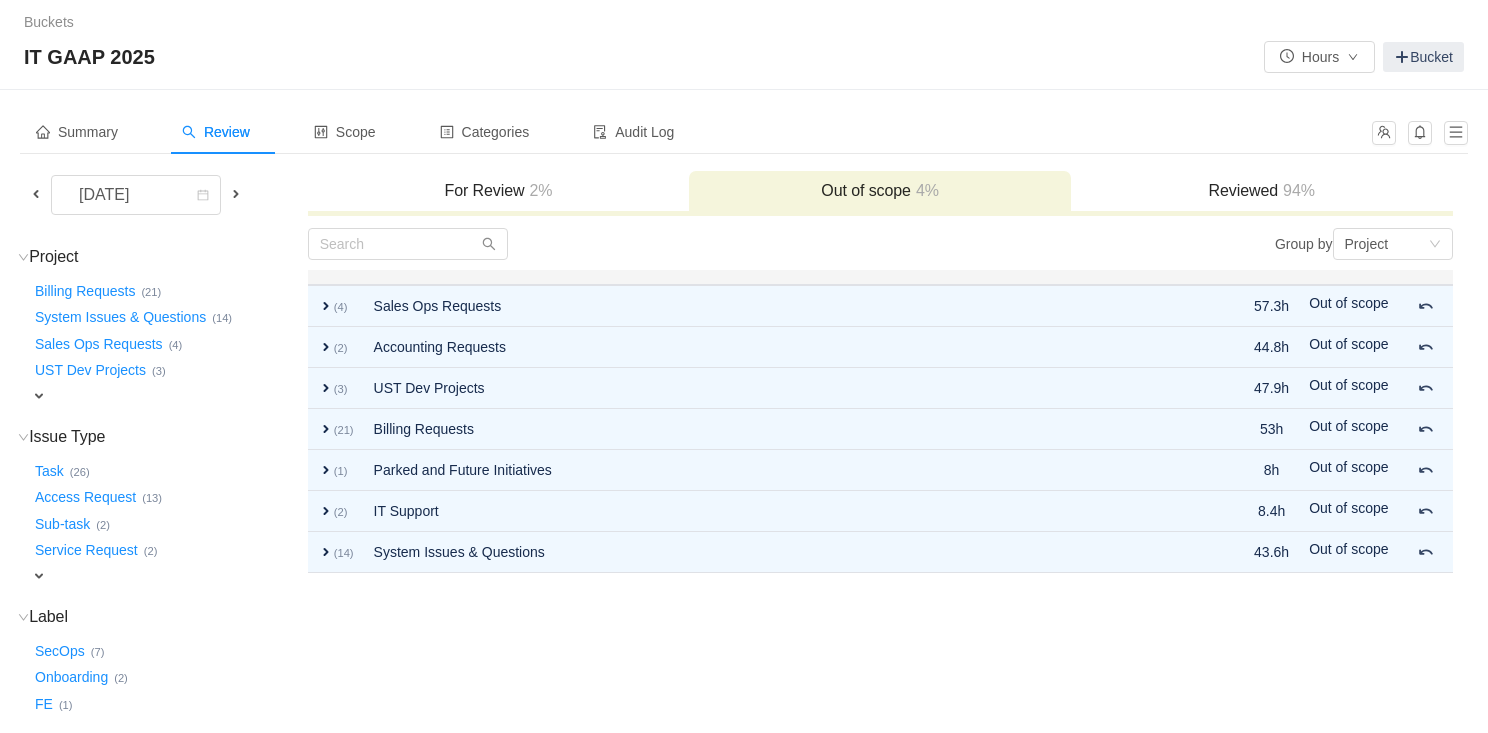 click on "Reviewed  94%" at bounding box center (1262, 191) 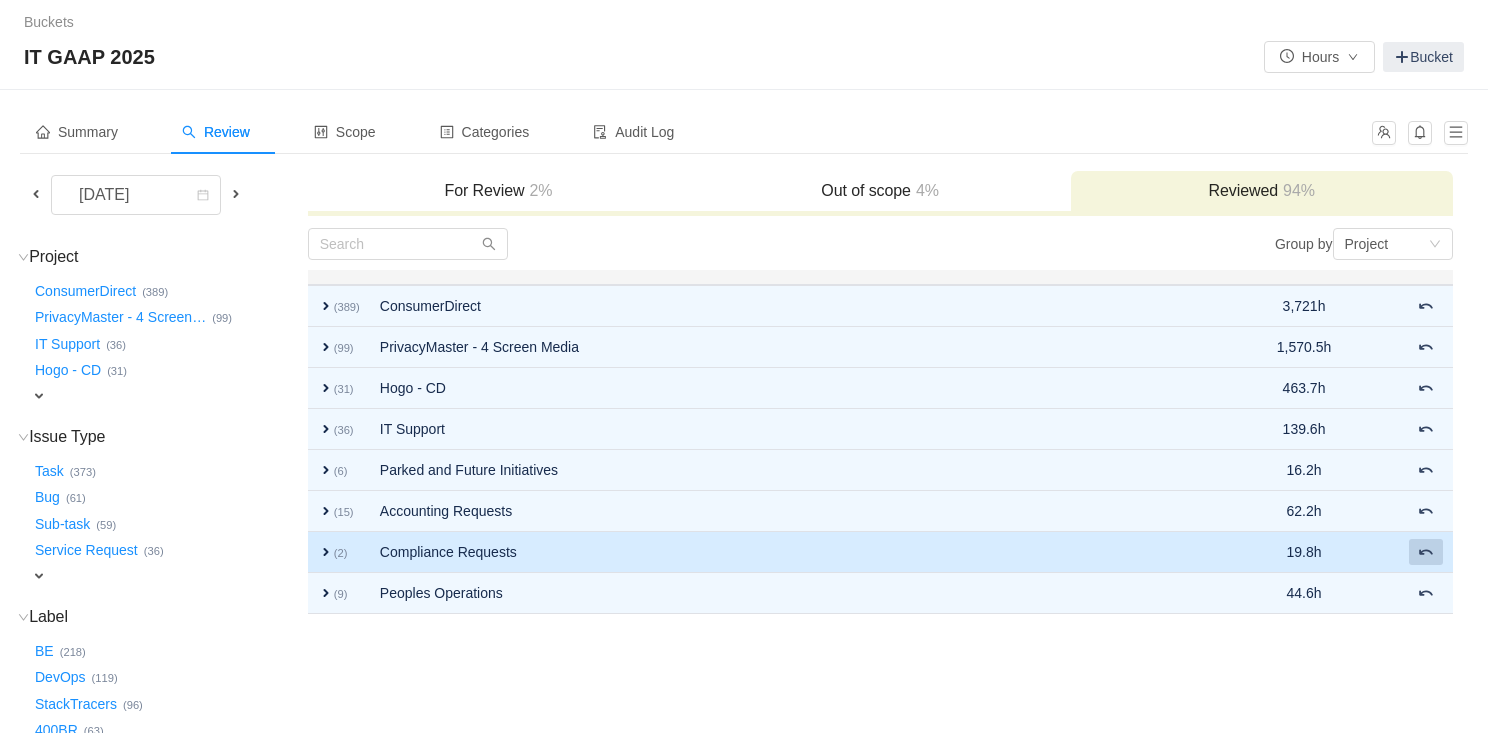 click at bounding box center [1426, 552] 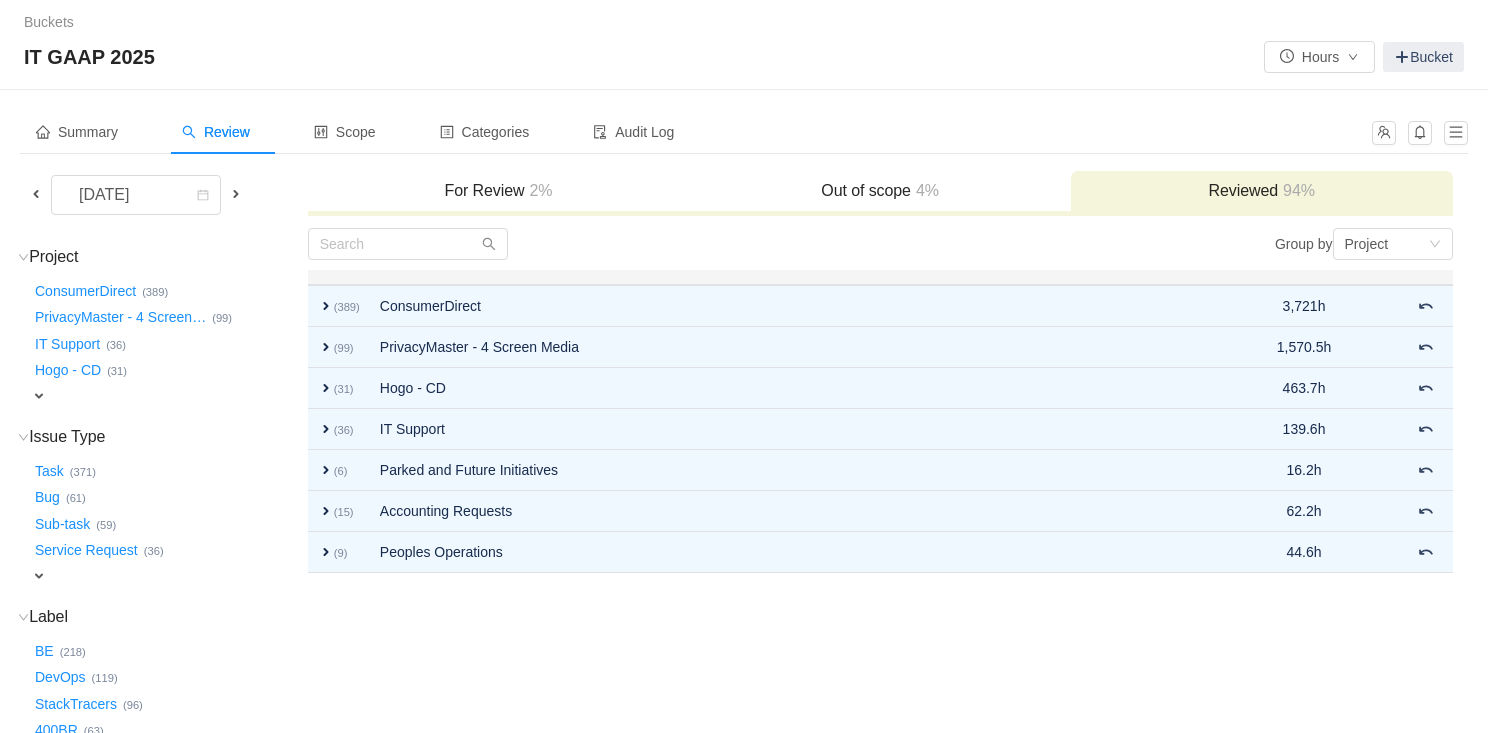 click on "Out of scope  4%" at bounding box center [880, 191] 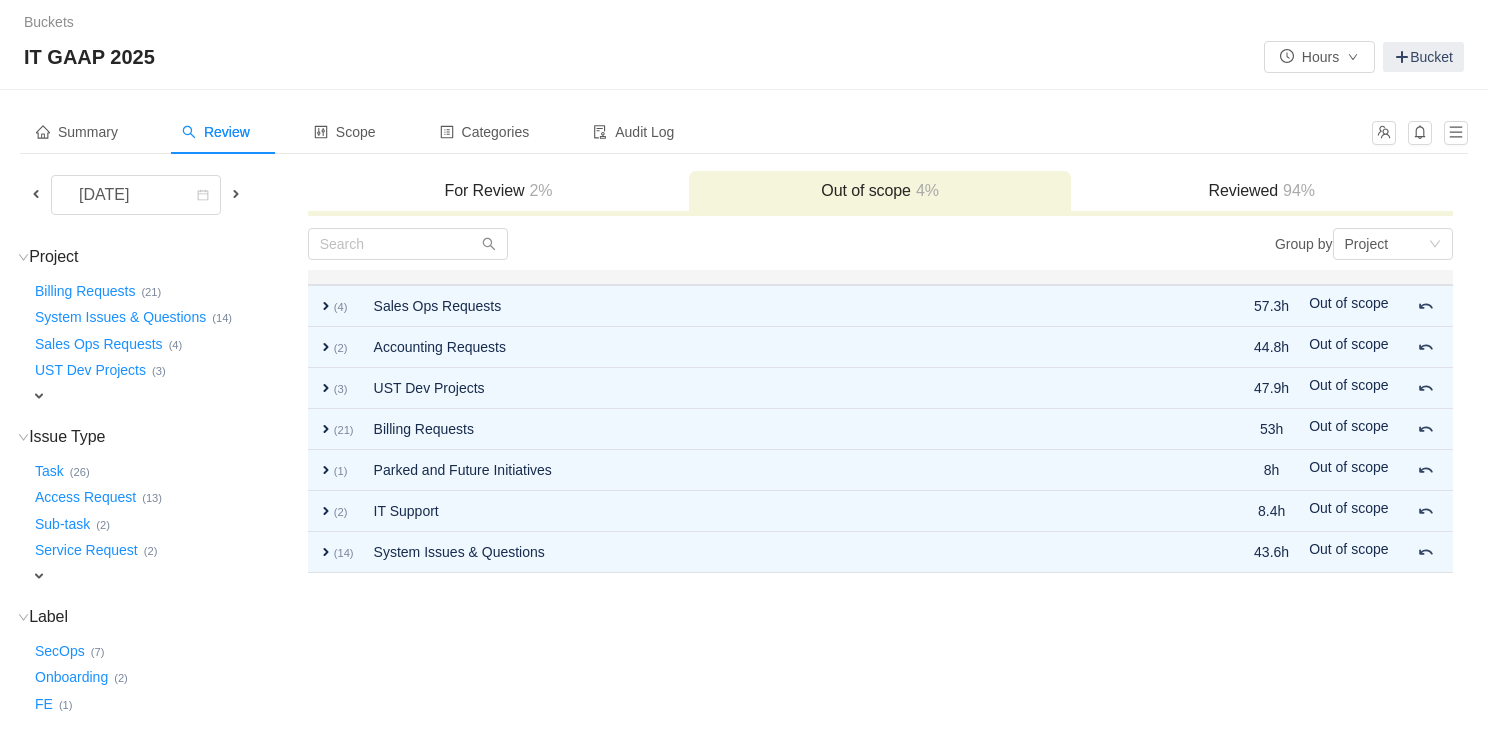 click on "For Review  2%" at bounding box center [499, 191] 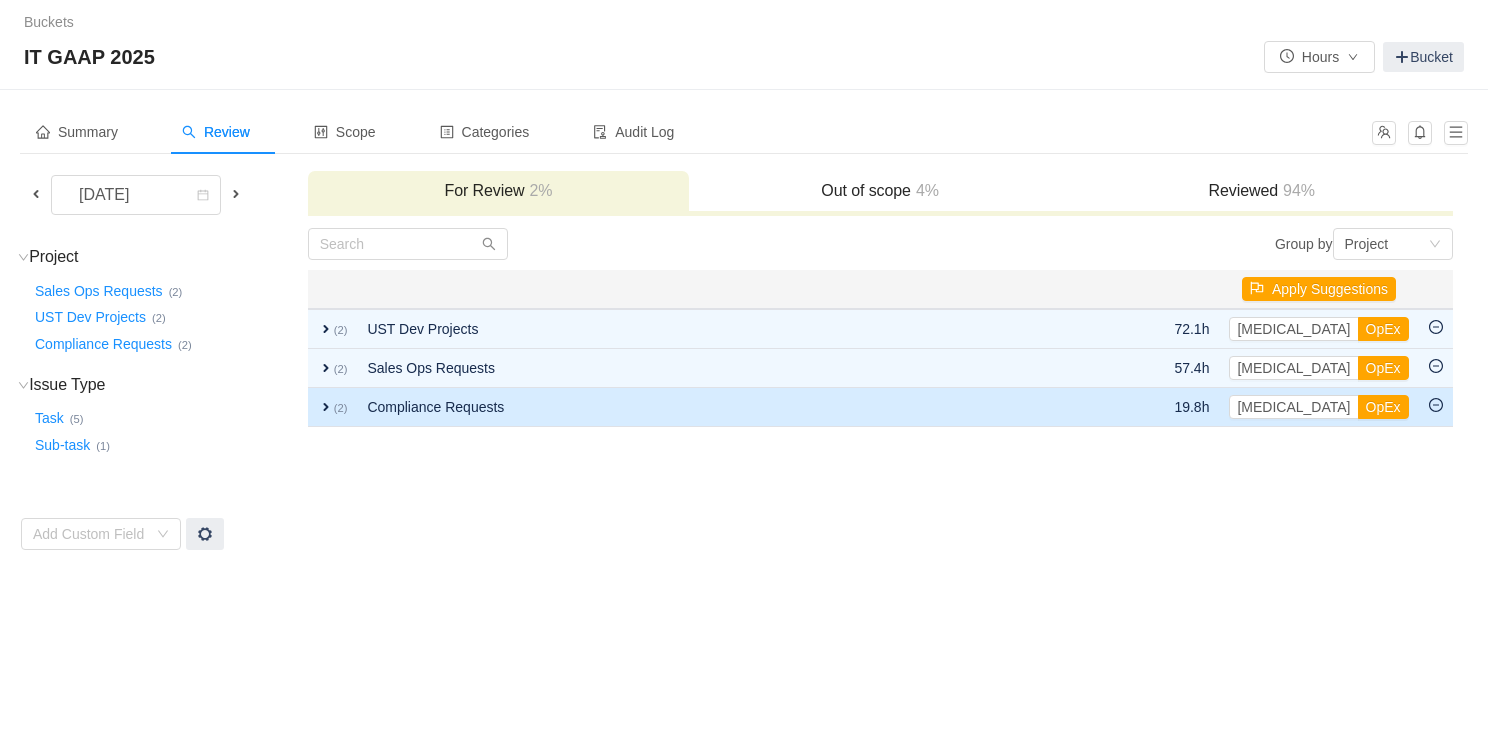 click 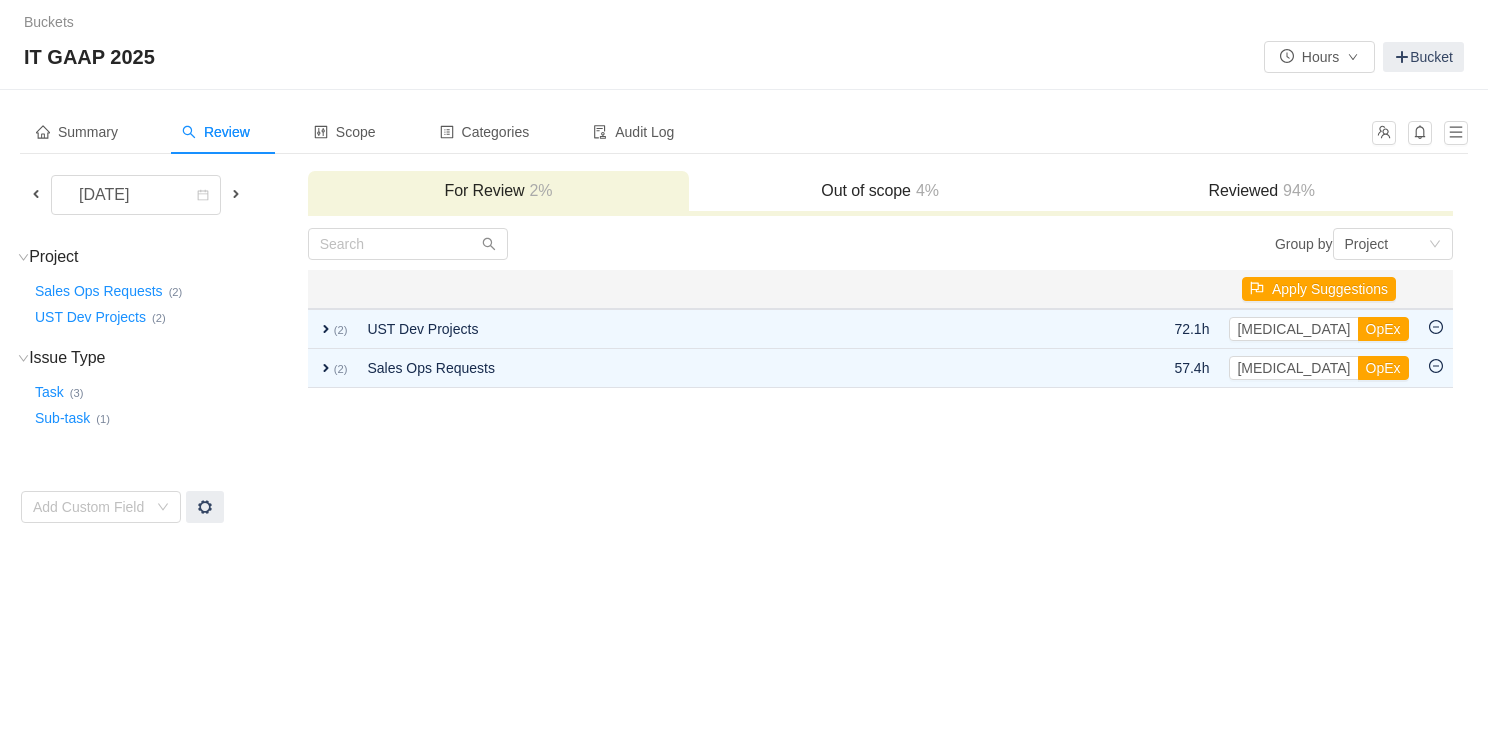 click on "Reviewed  94%" at bounding box center [1262, 191] 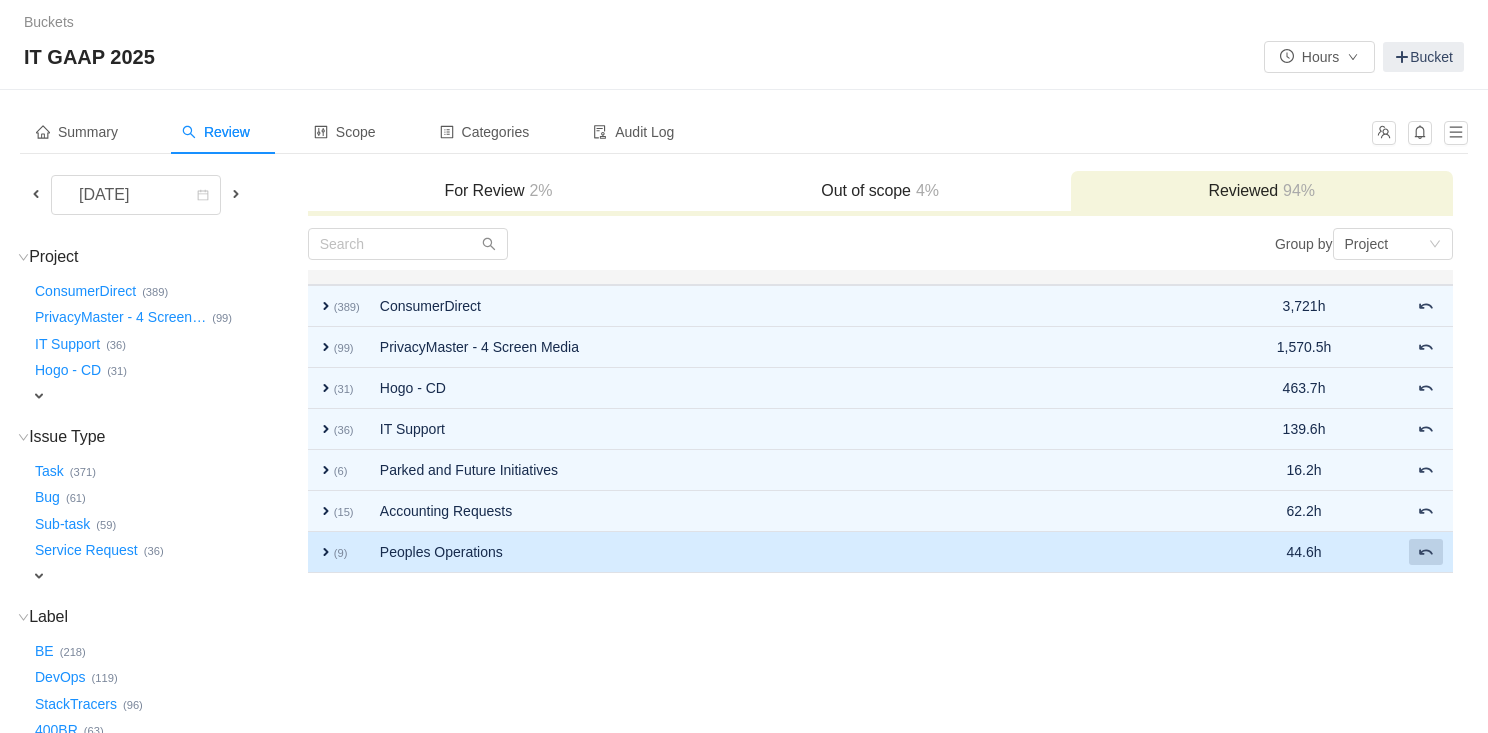click at bounding box center [1426, 552] 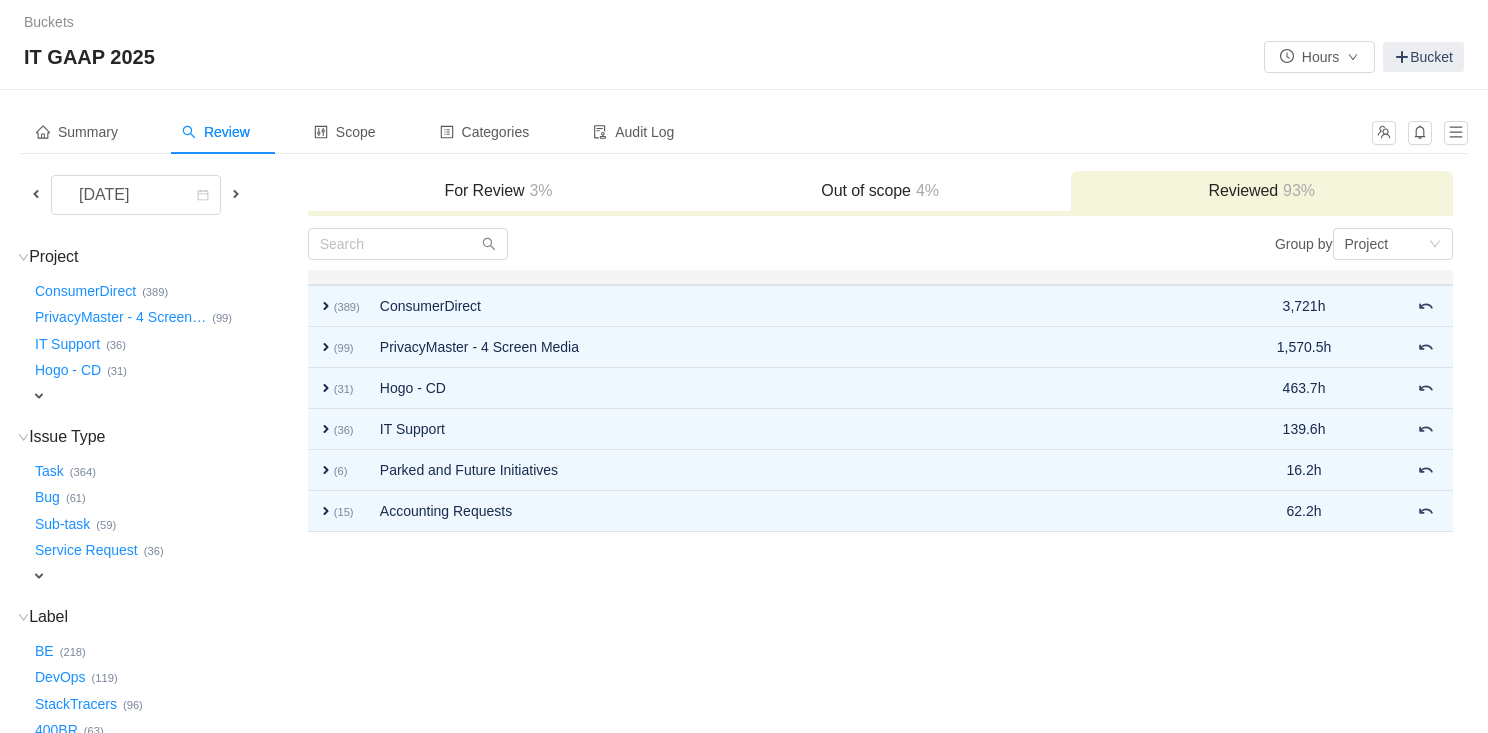 click on "For Review  3%" at bounding box center [499, 192] 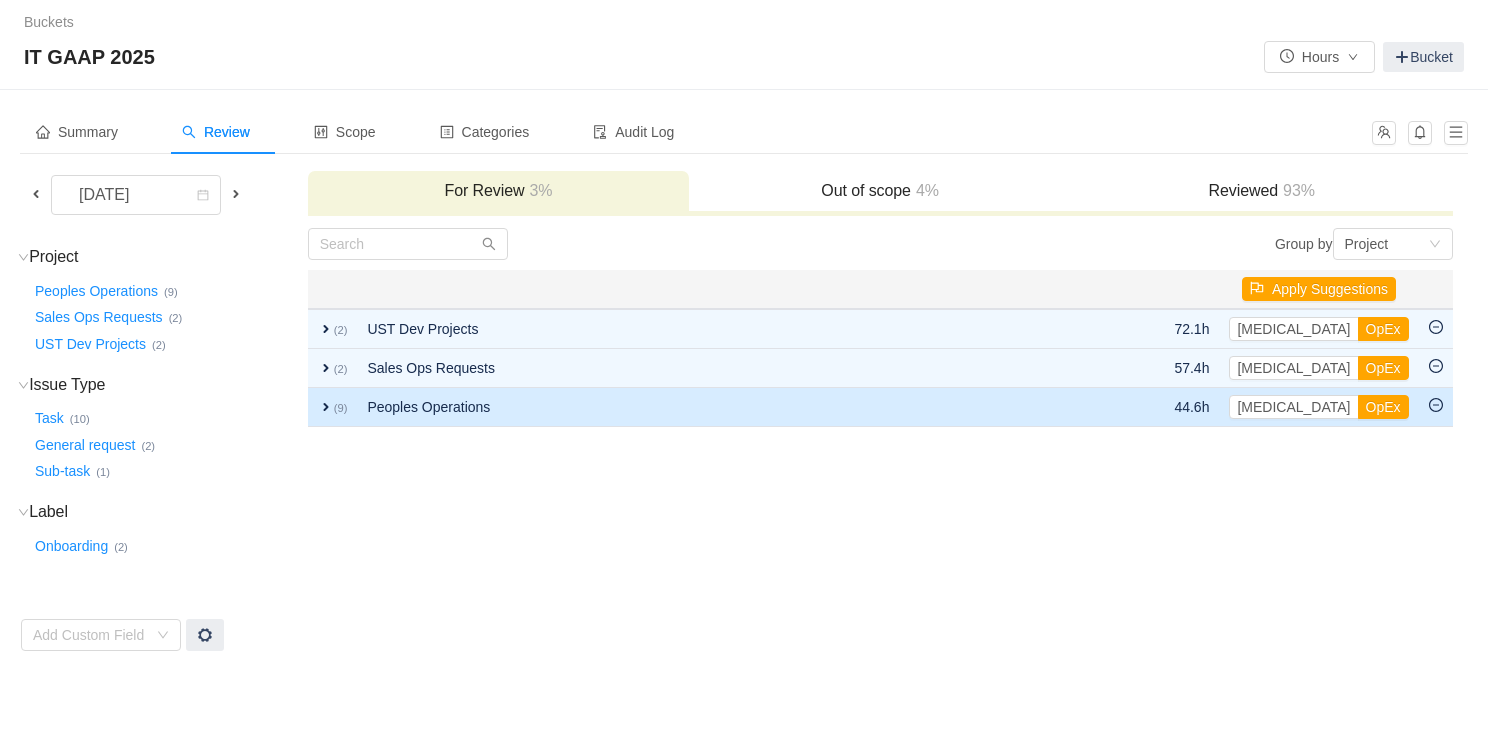 click 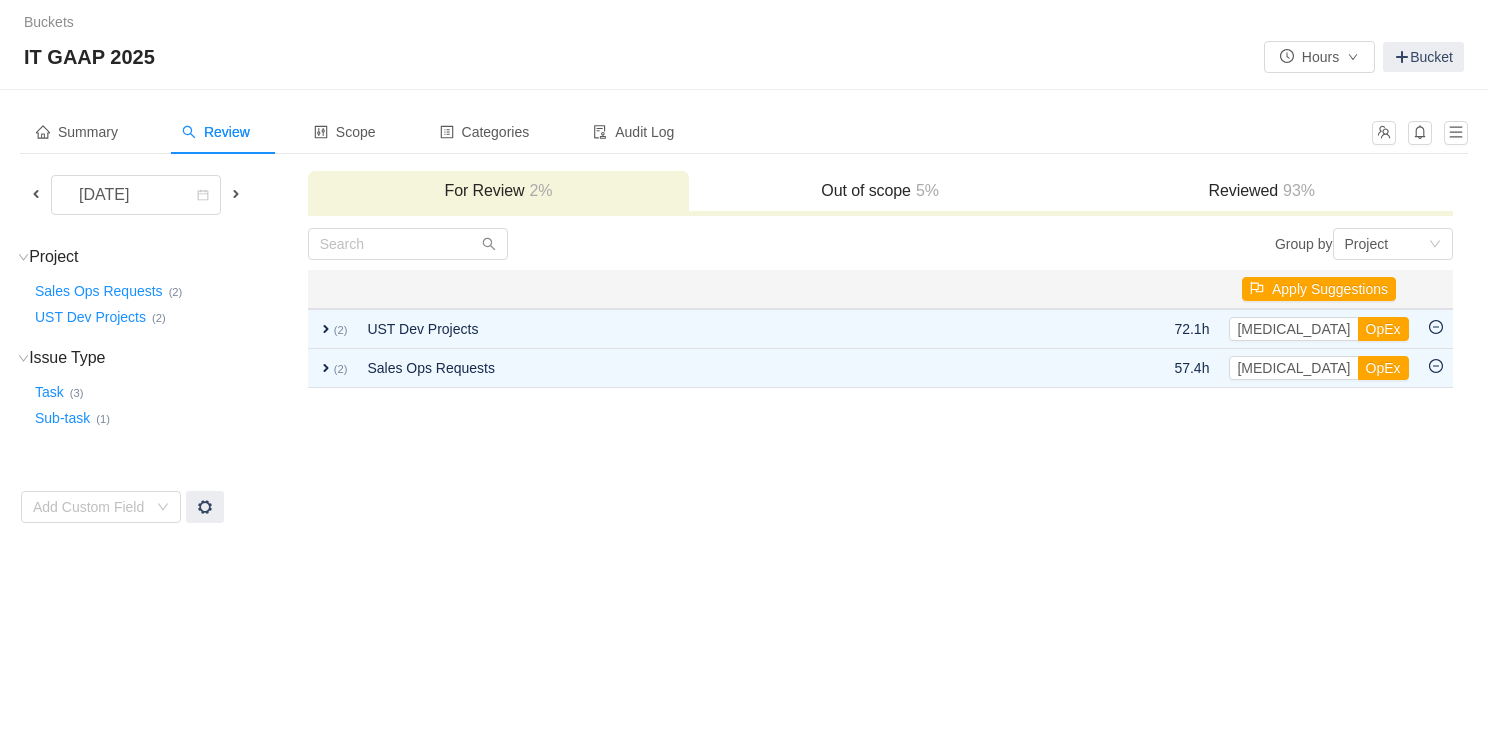 click on "Out of scope  5%" at bounding box center (880, 191) 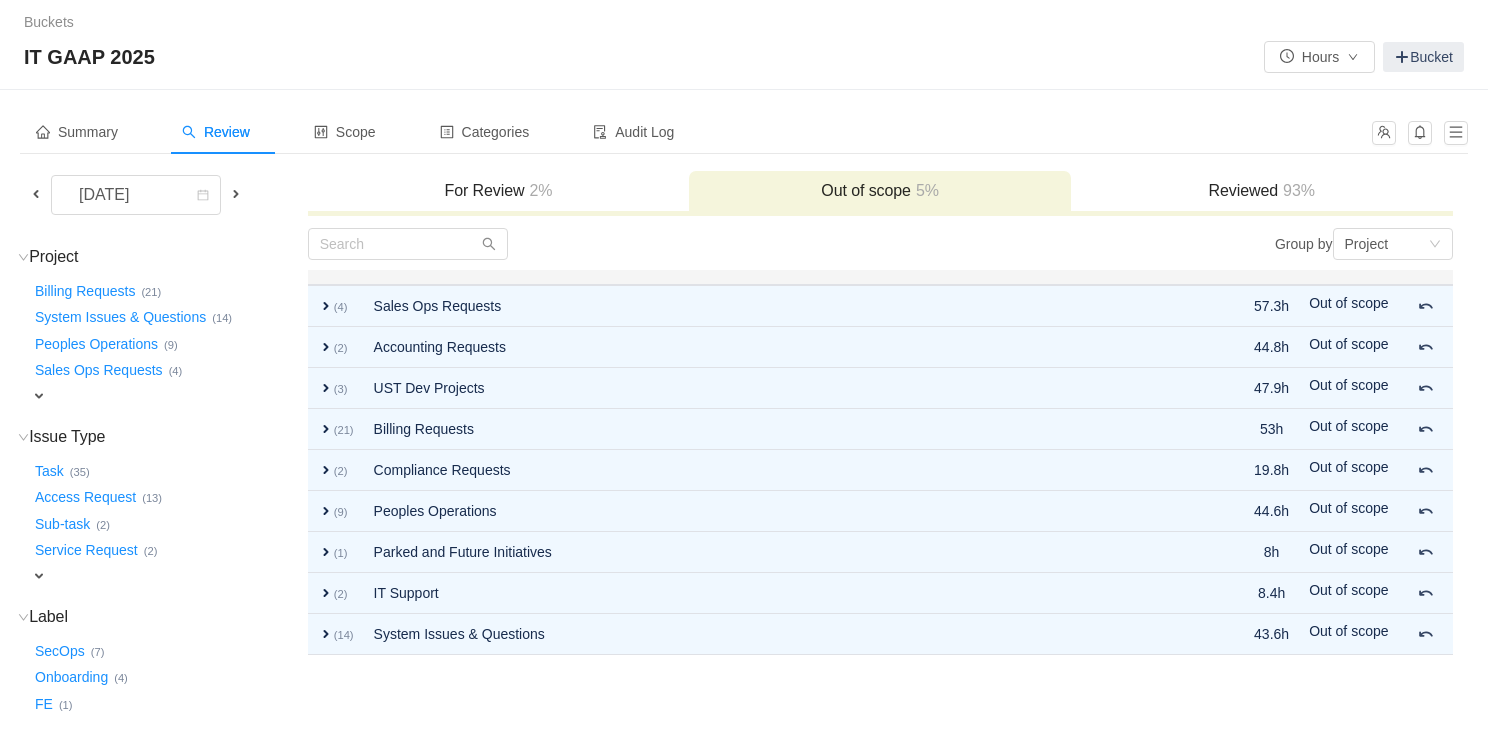 click on "93%" at bounding box center (1296, 190) 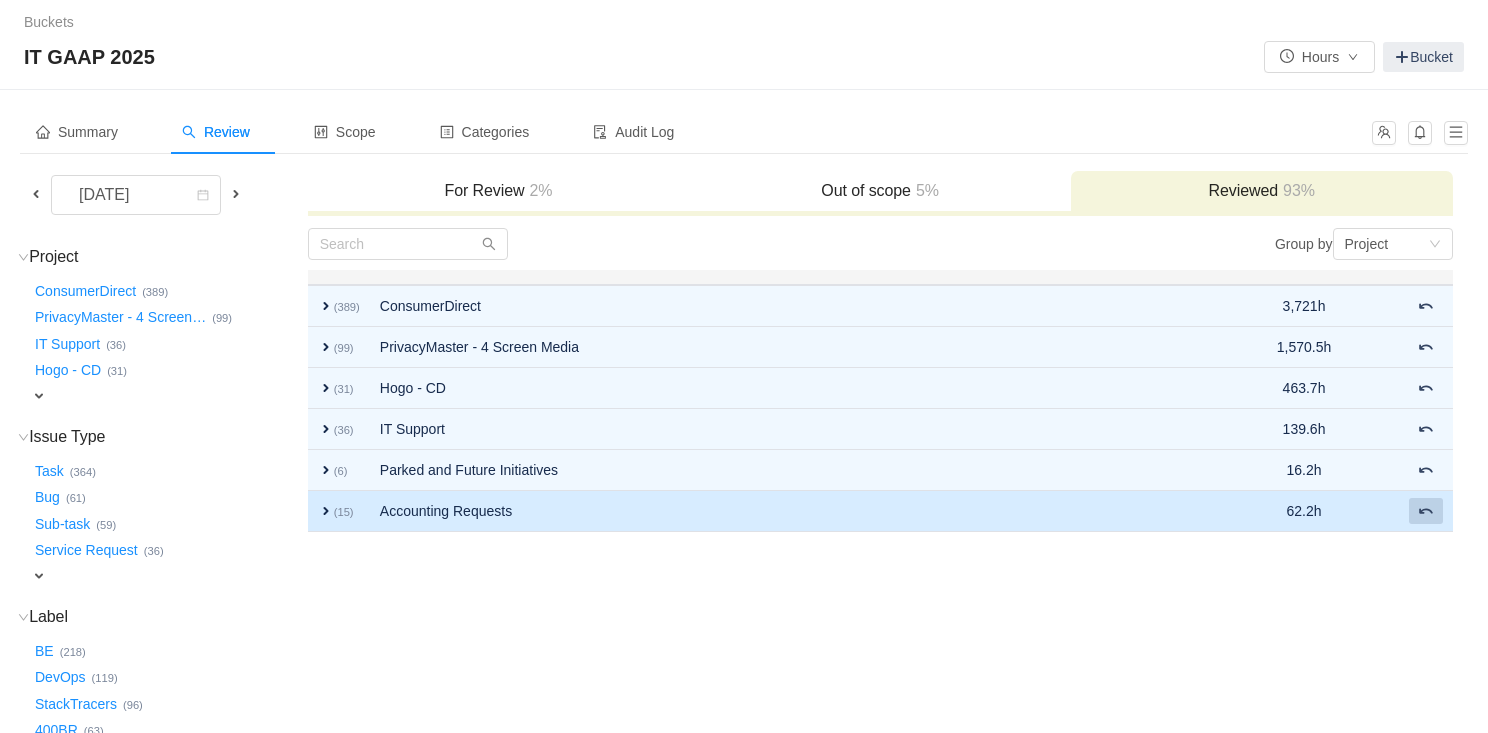 click at bounding box center [1426, 511] 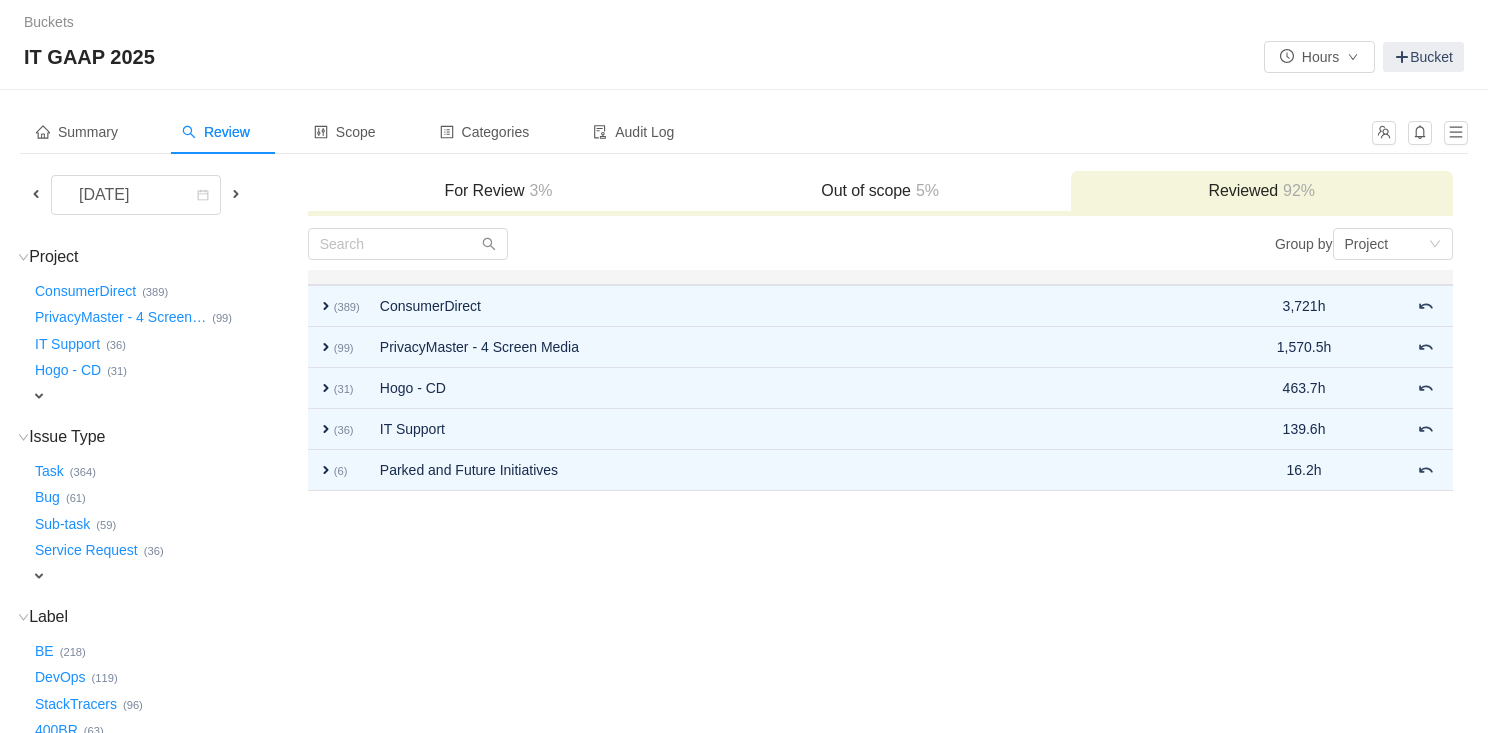 click on "For Review  3%" at bounding box center (499, 192) 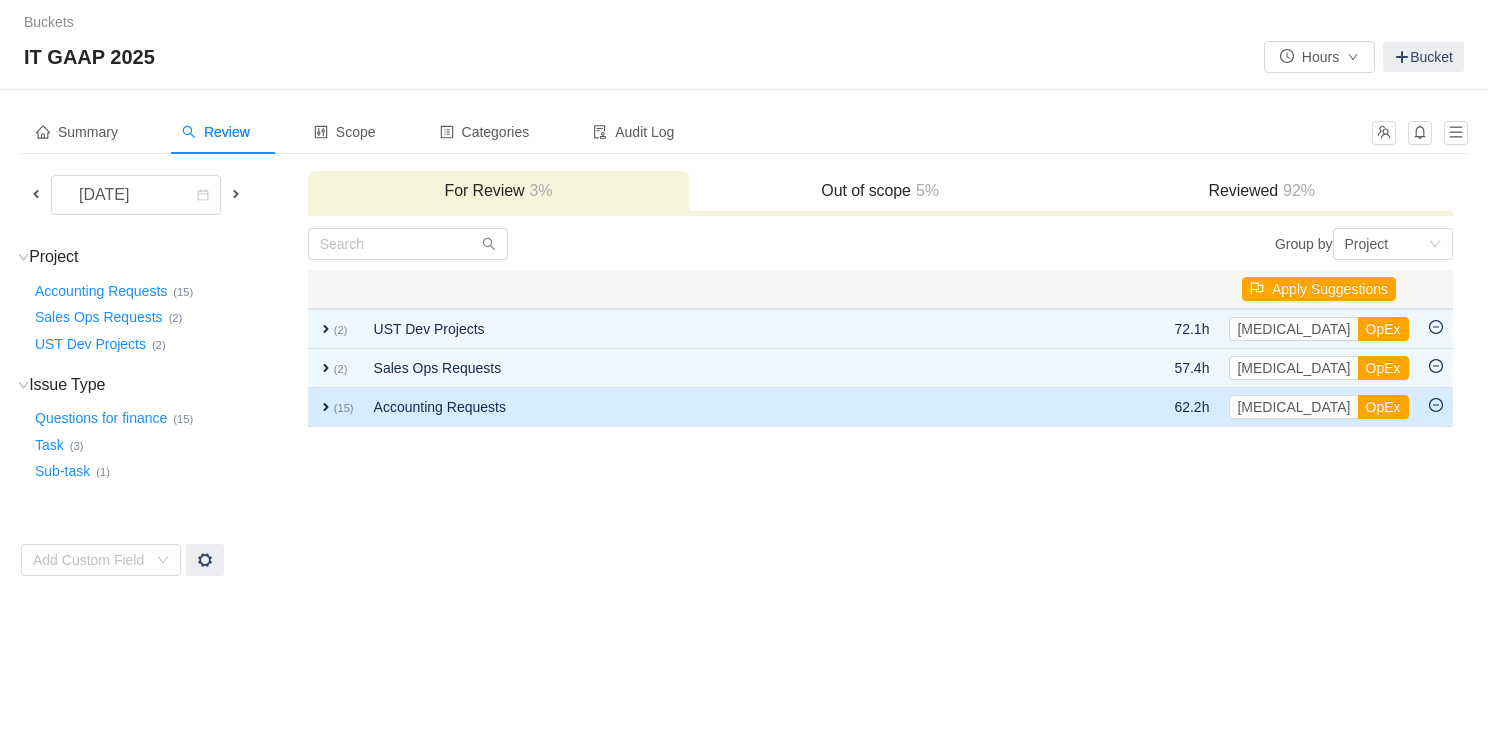 click 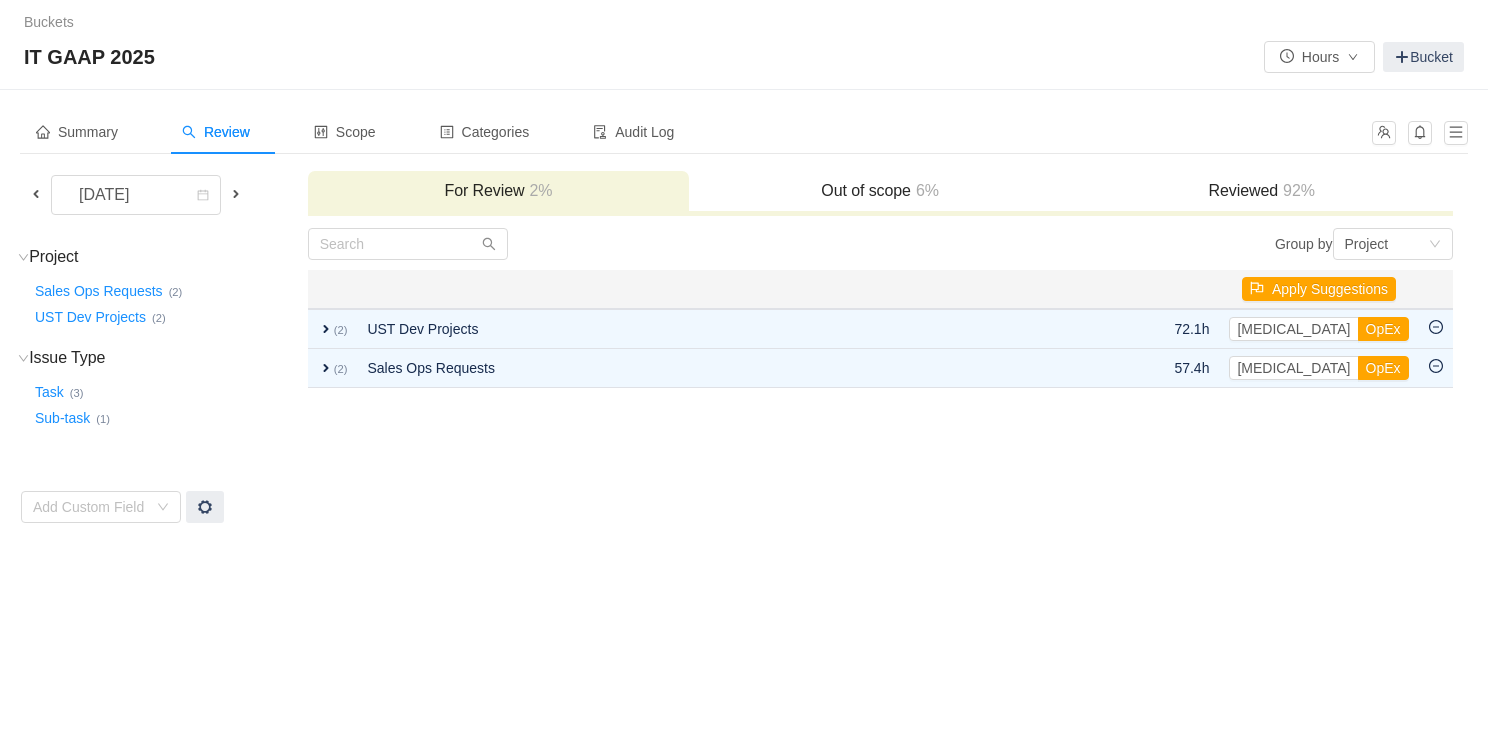 click on "Reviewed  92%" at bounding box center [1262, 191] 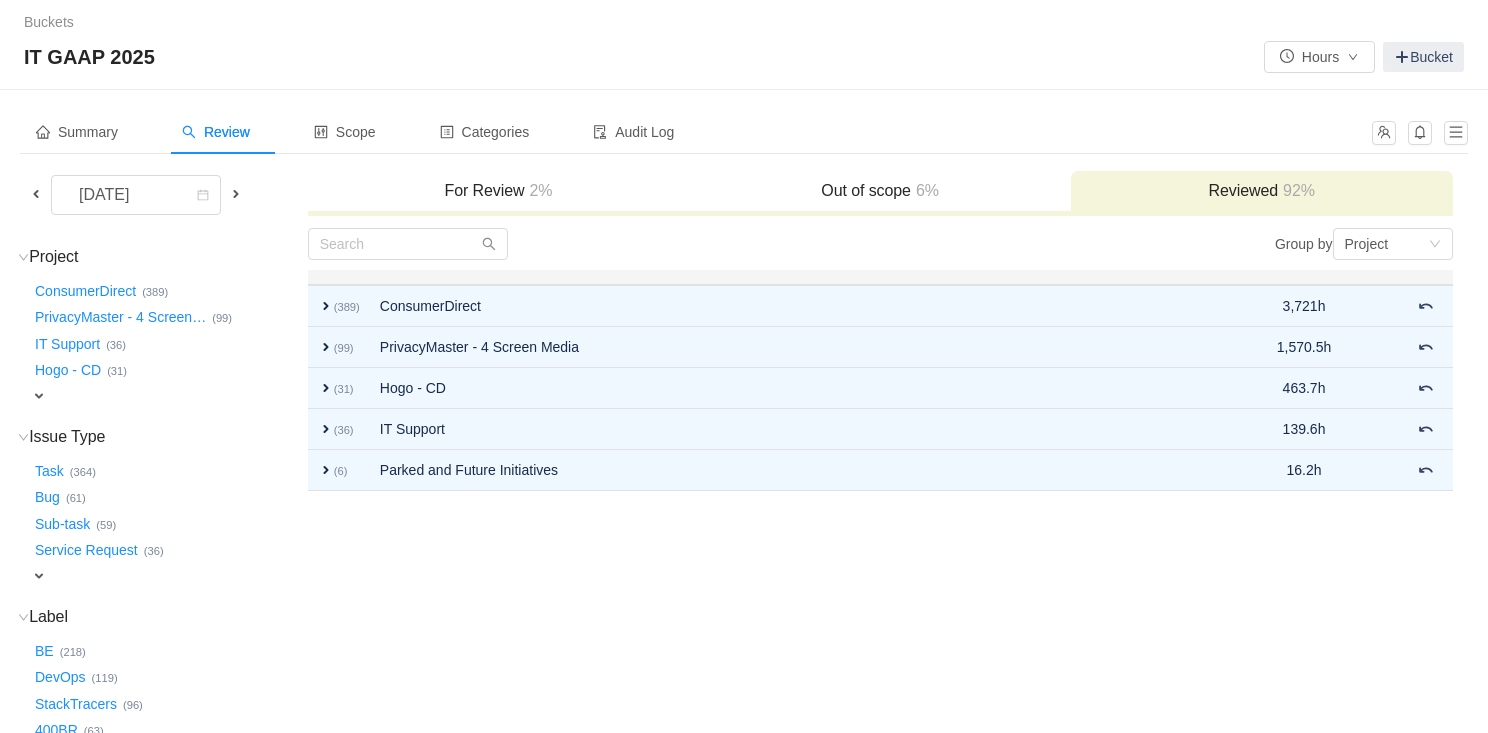click on "Out of scope  6%" at bounding box center [880, 192] 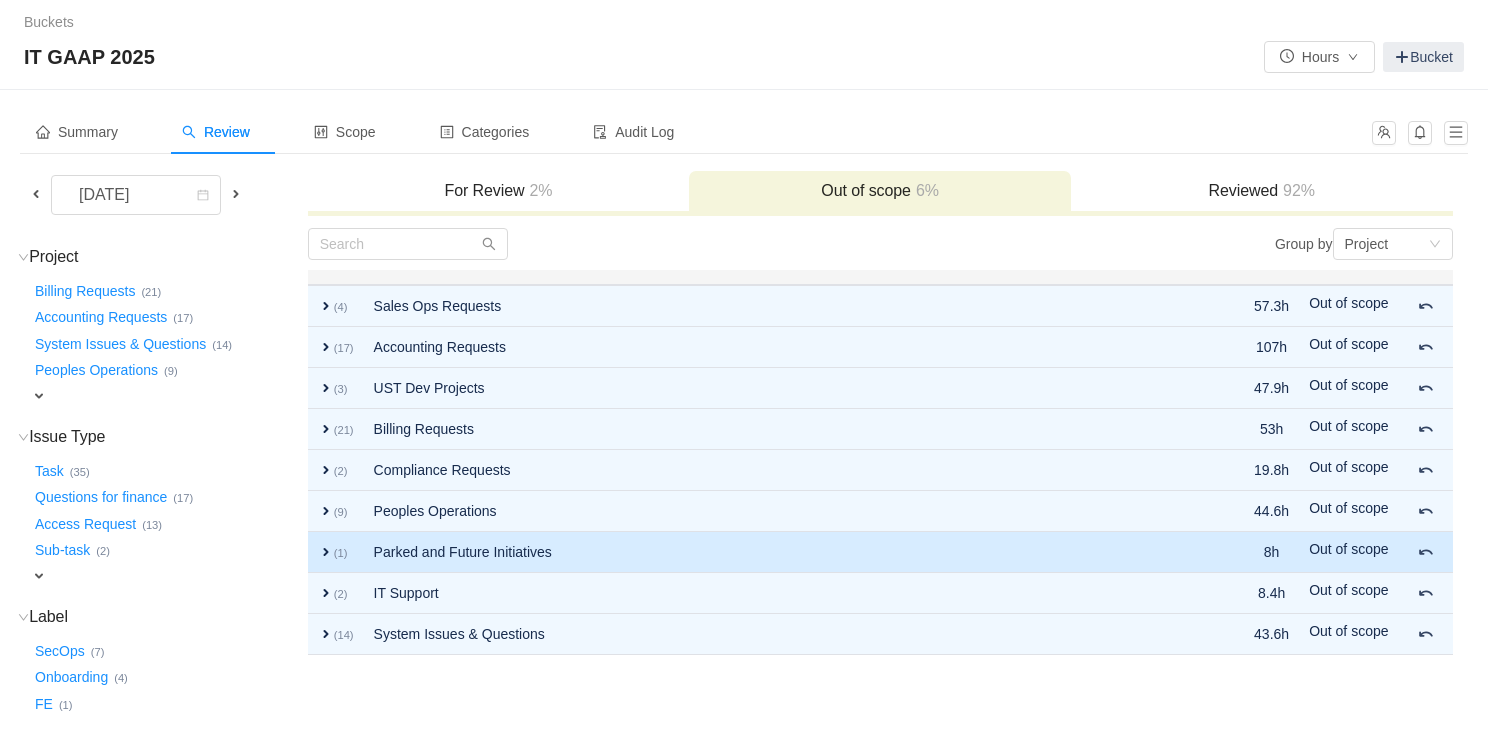click on "expand" at bounding box center (326, 552) 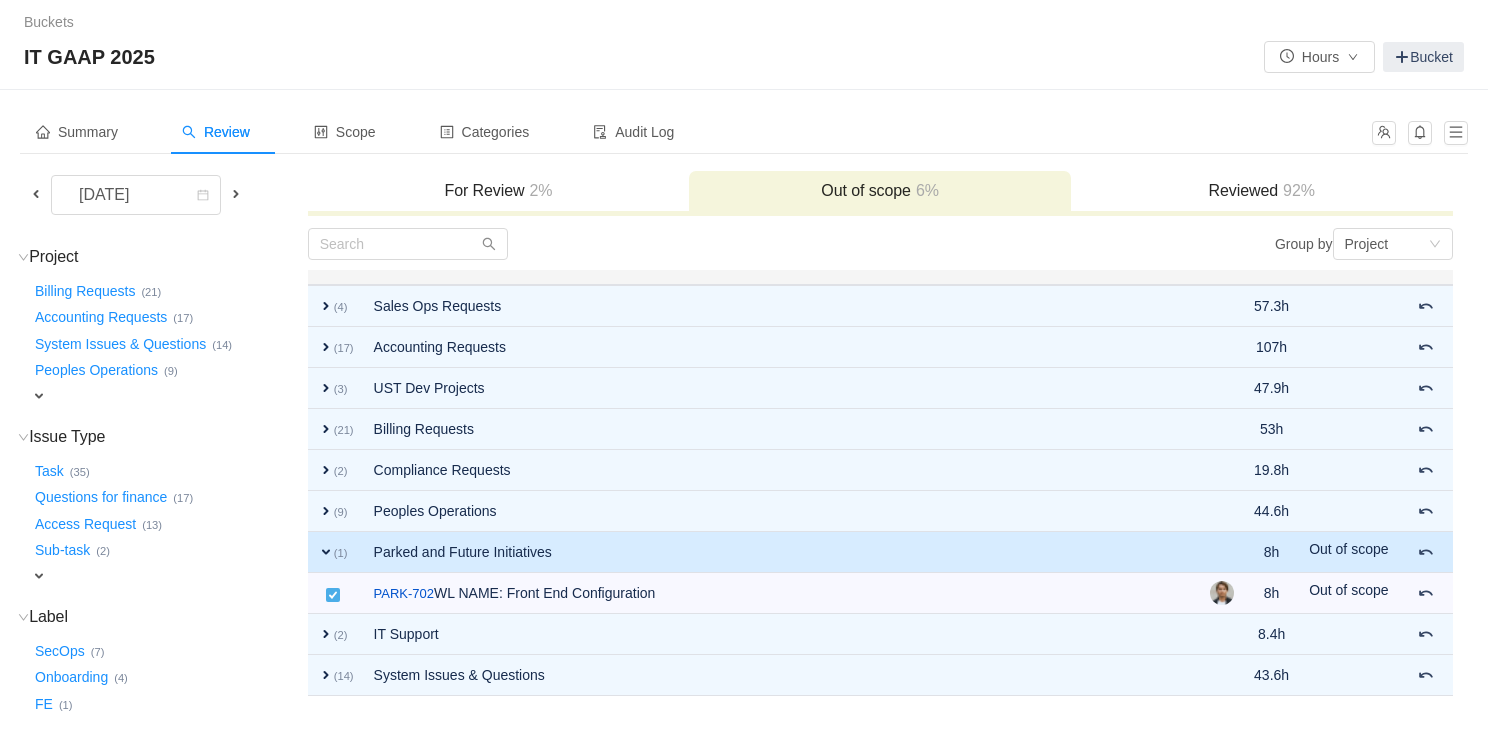 click on "Reviewed  92%" at bounding box center (1262, 192) 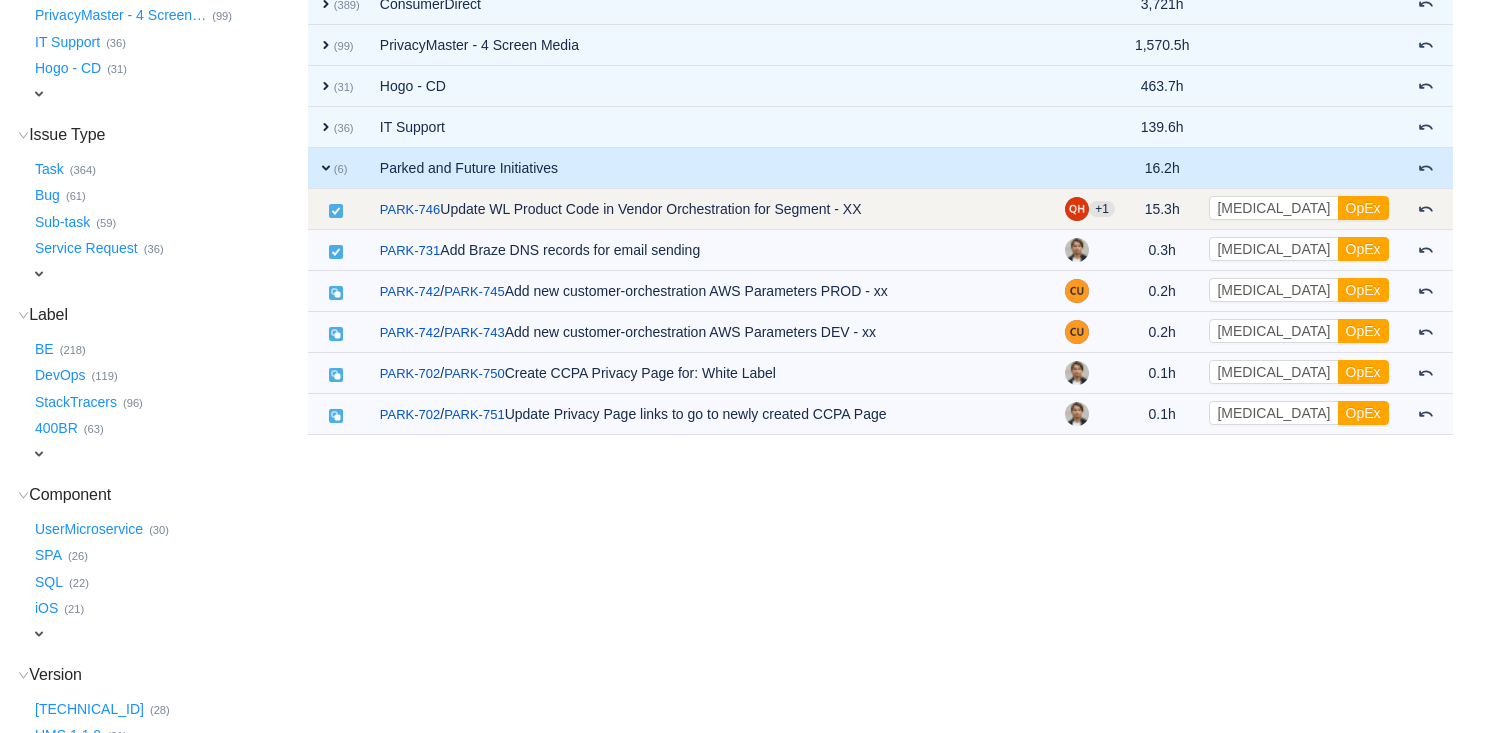 scroll, scrollTop: 300, scrollLeft: 0, axis: vertical 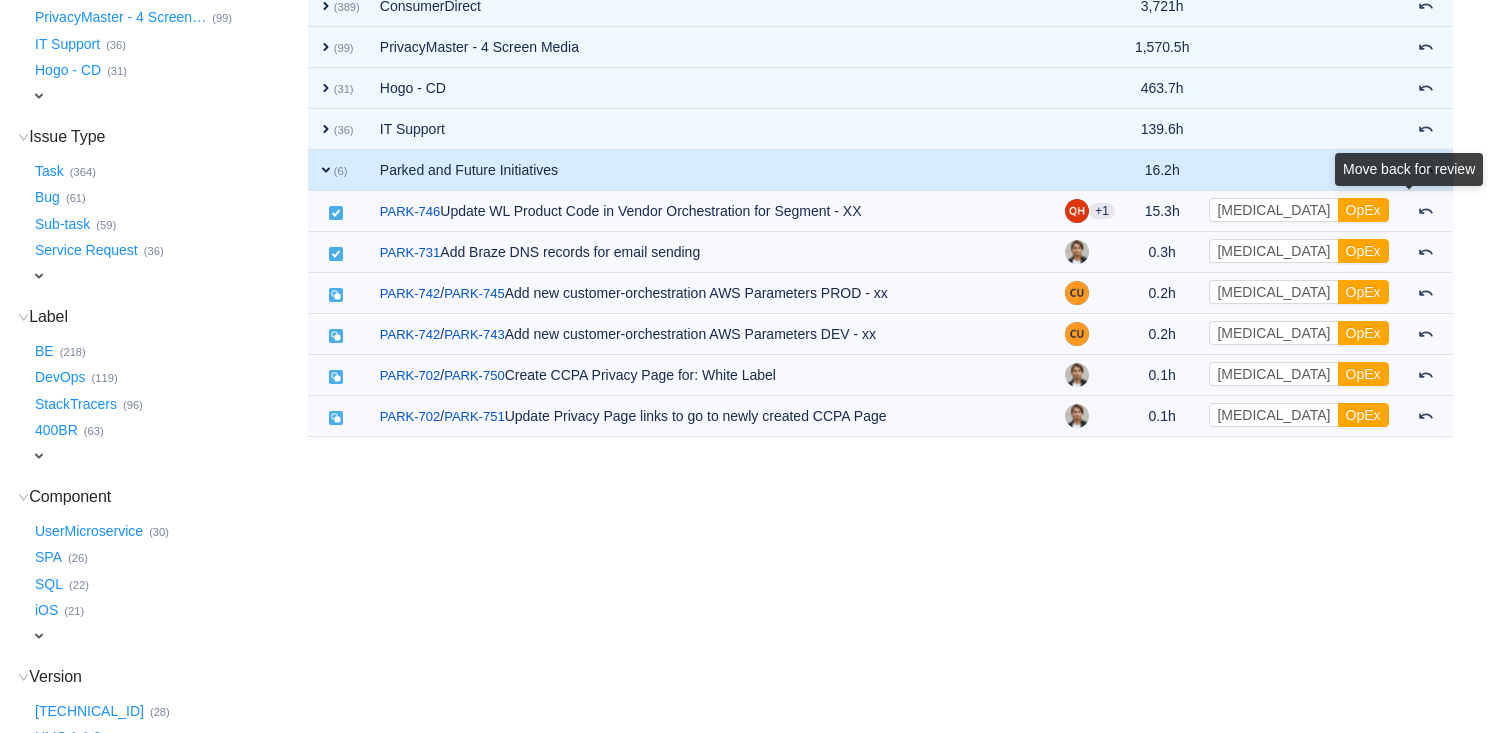 click on "Move back for review" at bounding box center [1409, 173] 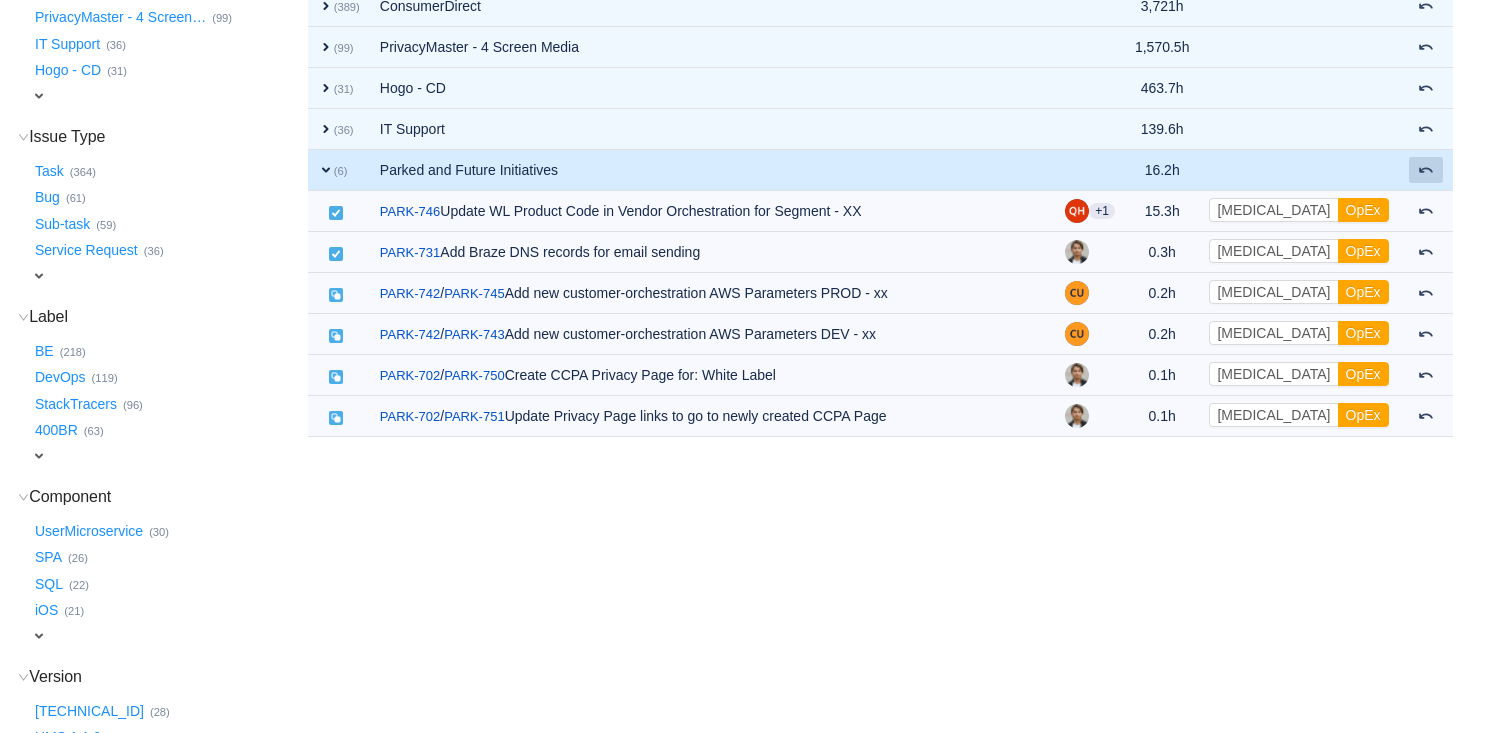 click at bounding box center [1426, 170] 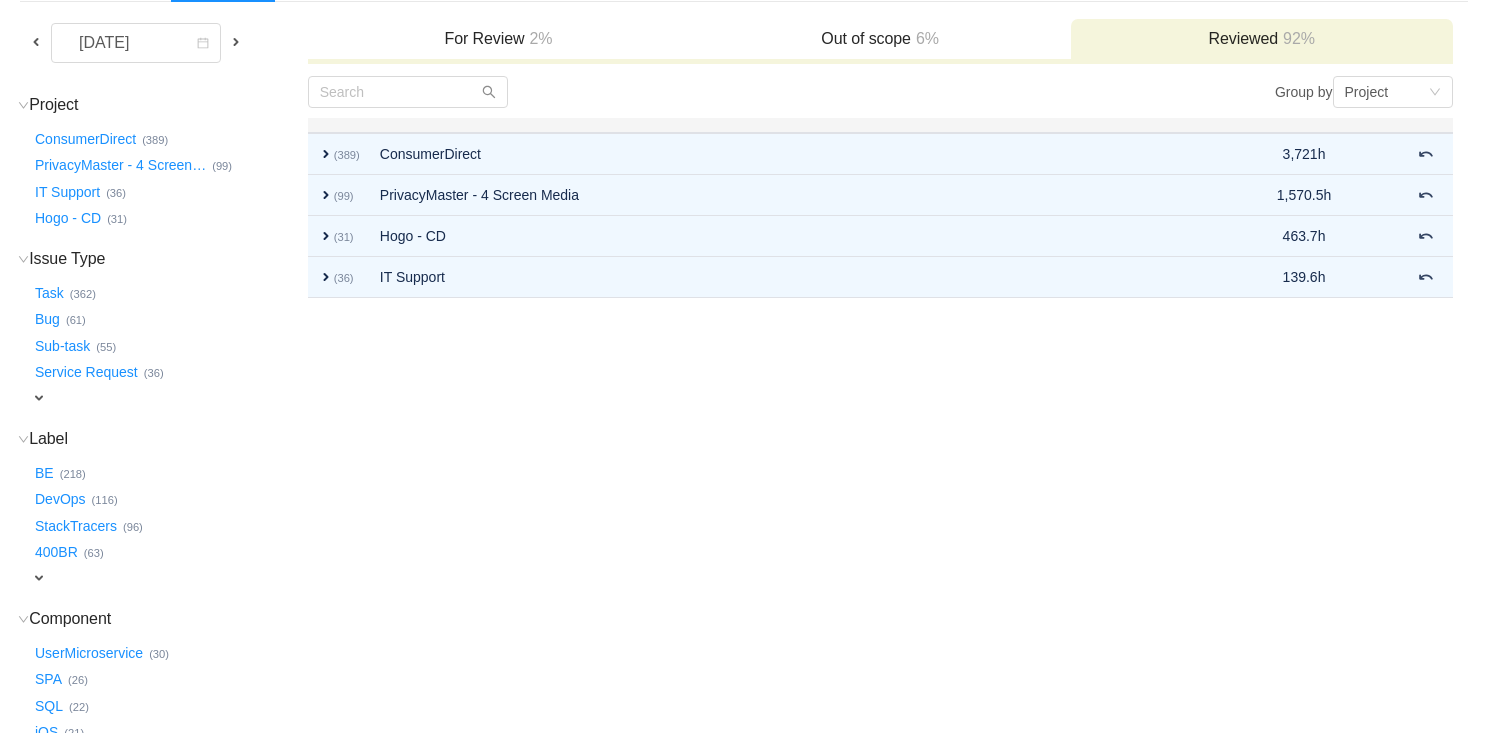 scroll, scrollTop: 151, scrollLeft: 0, axis: vertical 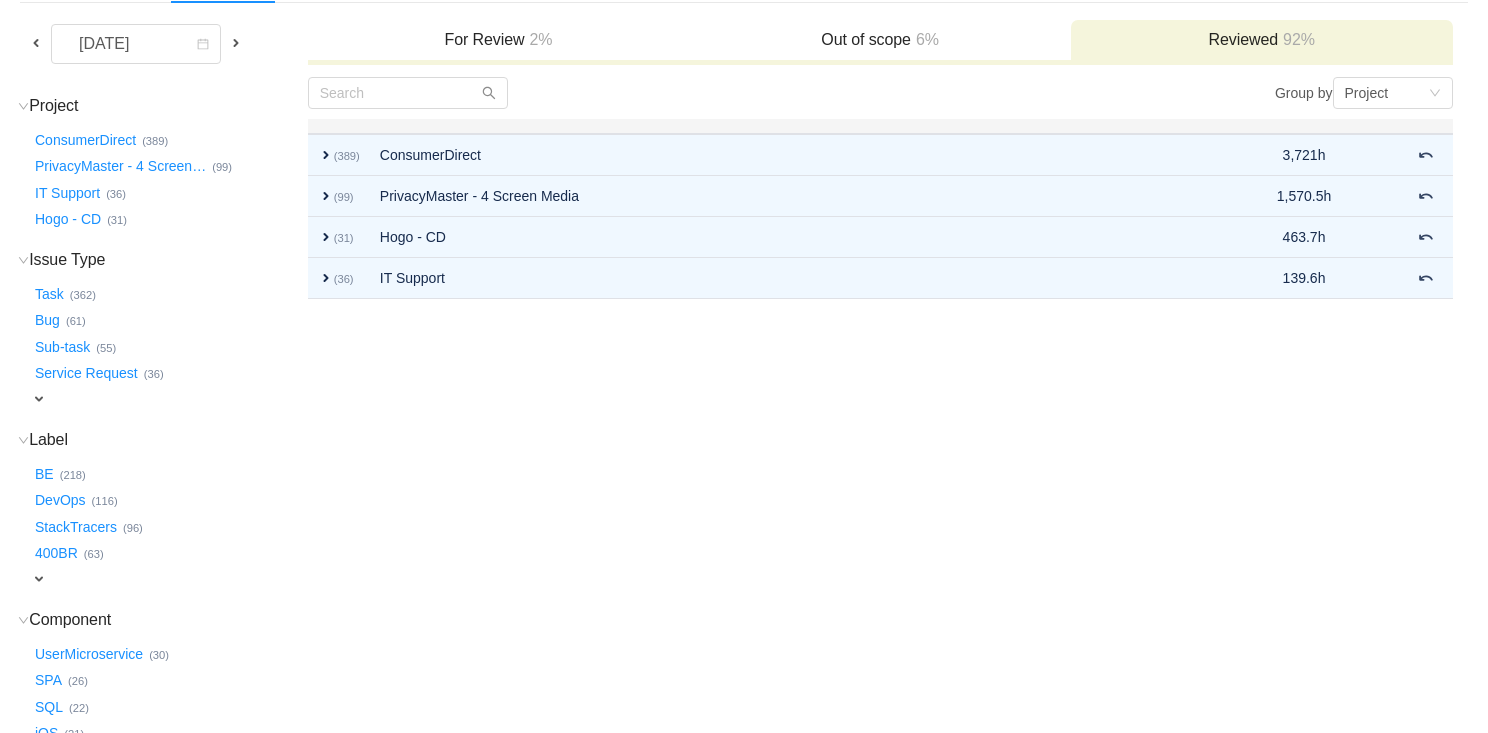 click on "Out of scope  6%" at bounding box center (880, 40) 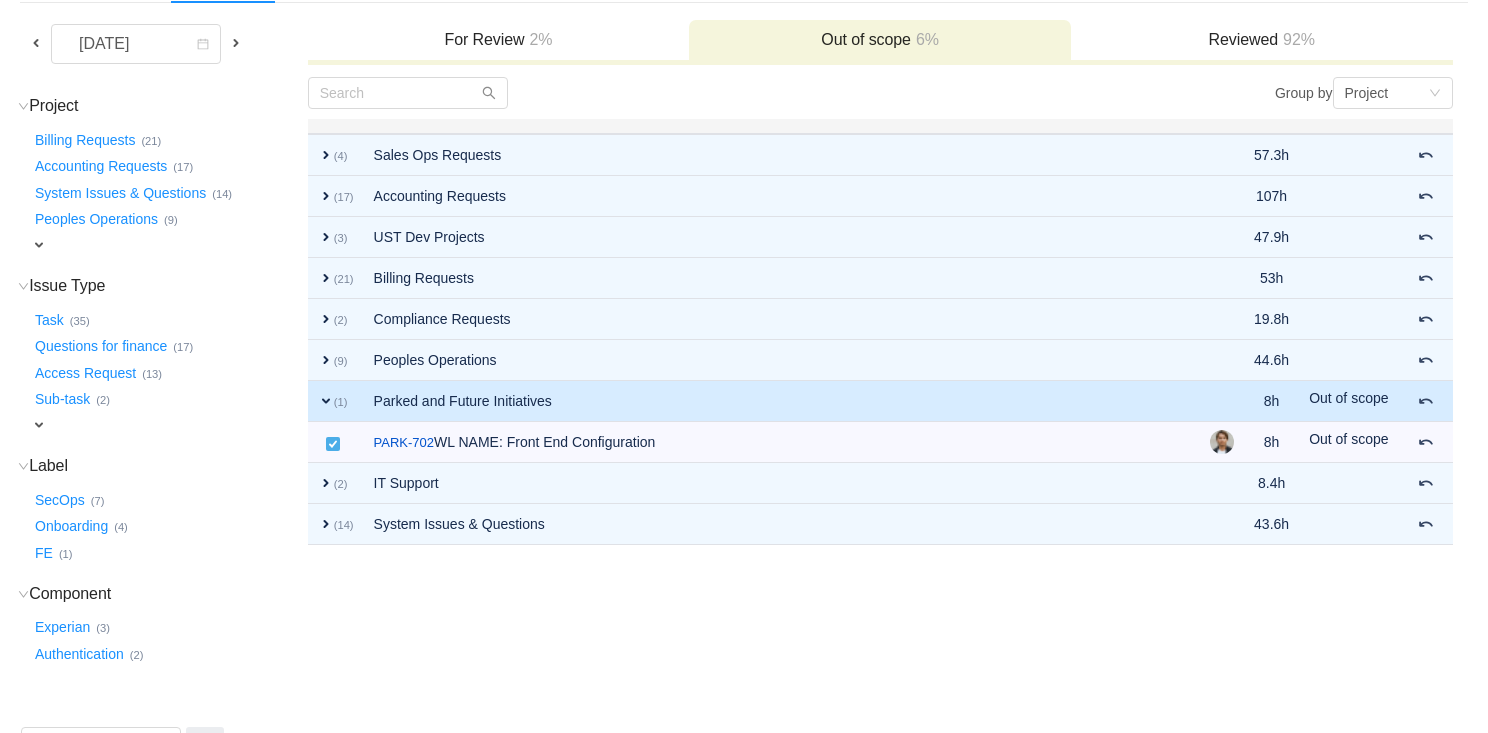click on "Reviewed  92%" at bounding box center (1262, 40) 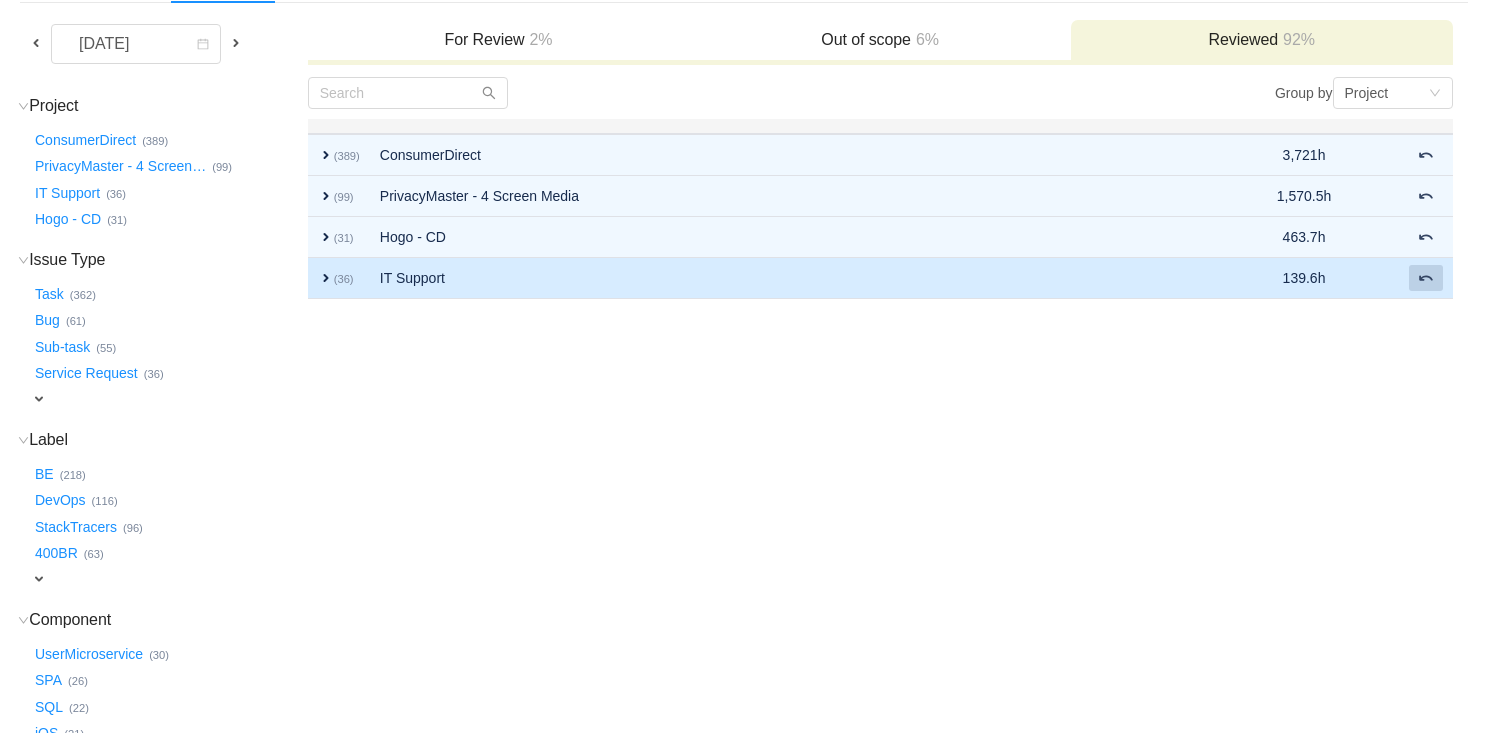 click at bounding box center (1426, 278) 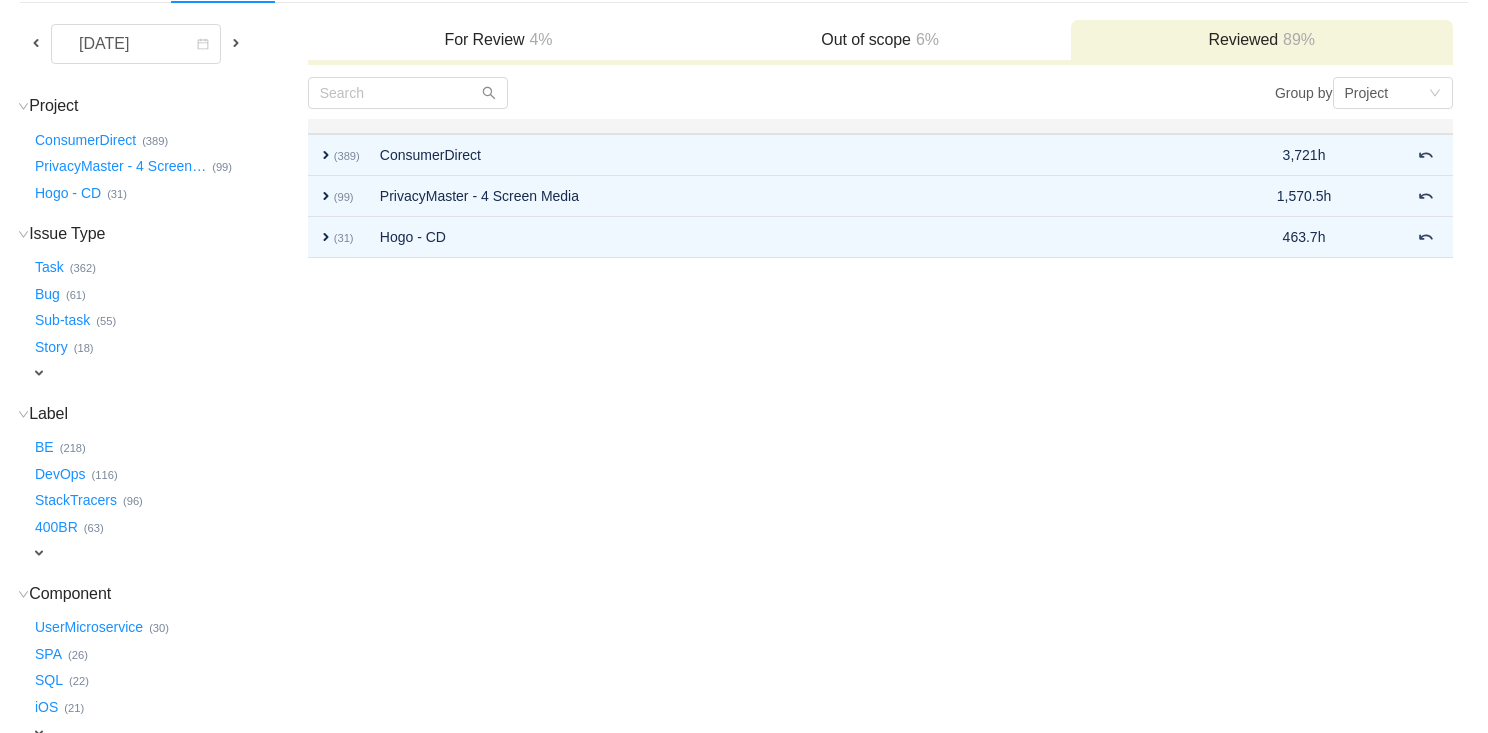 click on "Out of scope  6%" at bounding box center (880, 40) 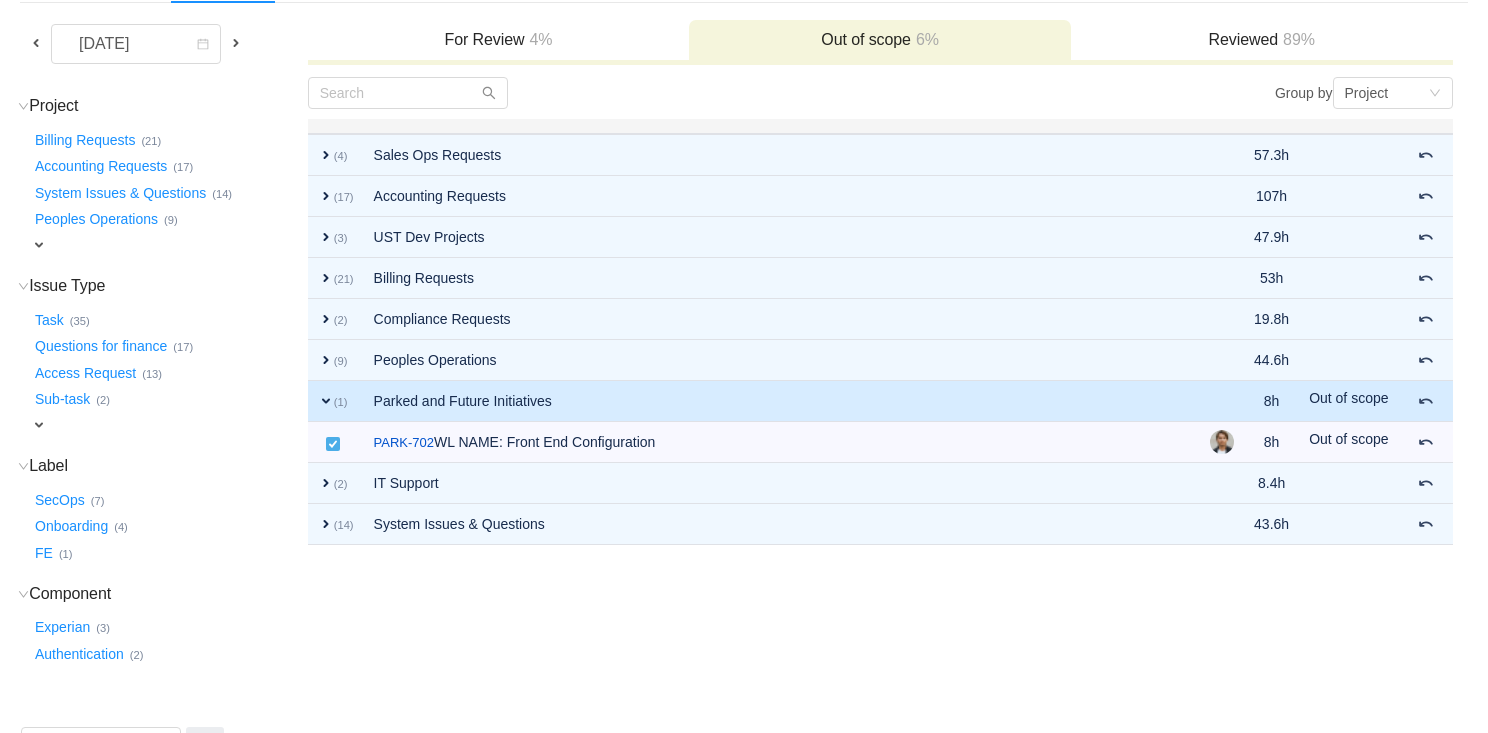 click on "For Review  4%" at bounding box center (499, 40) 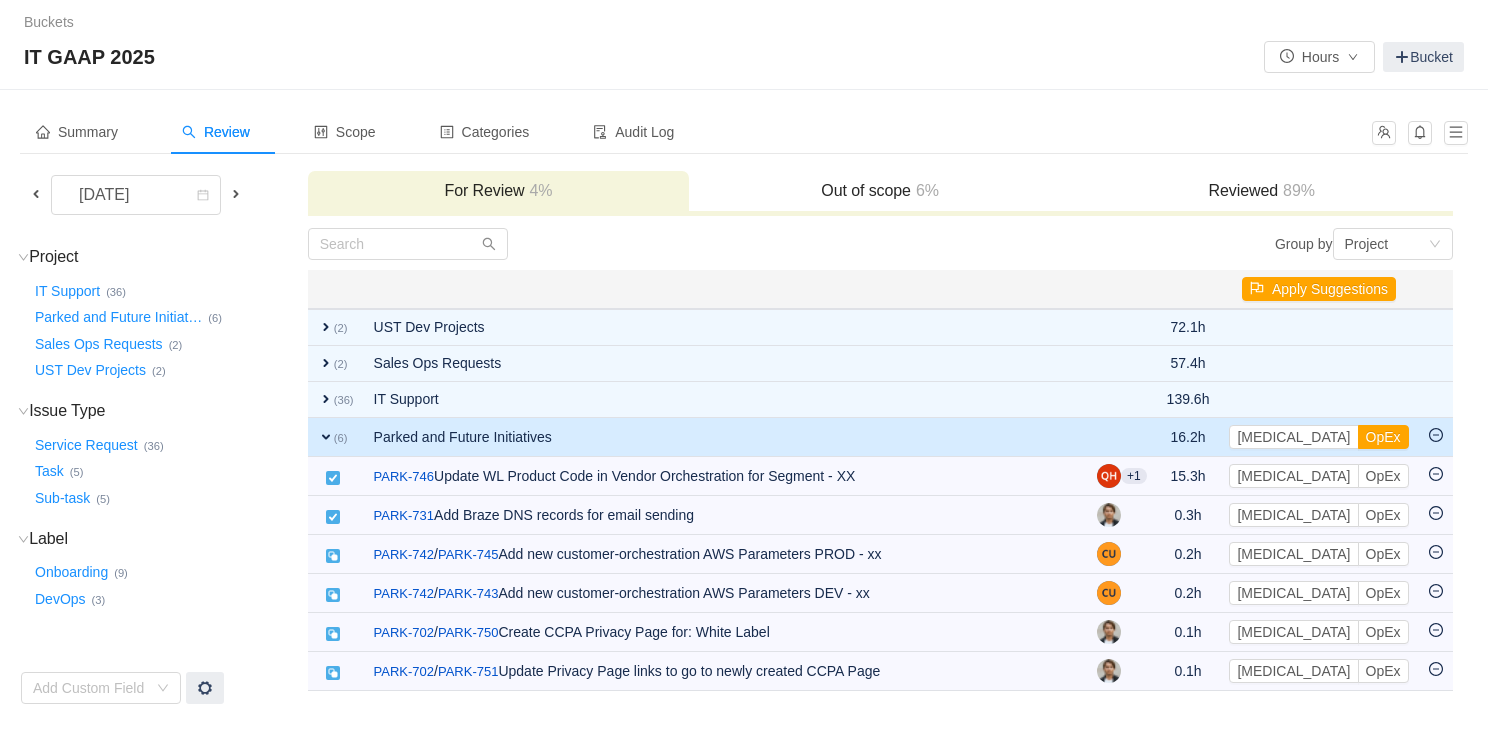 scroll, scrollTop: 0, scrollLeft: 0, axis: both 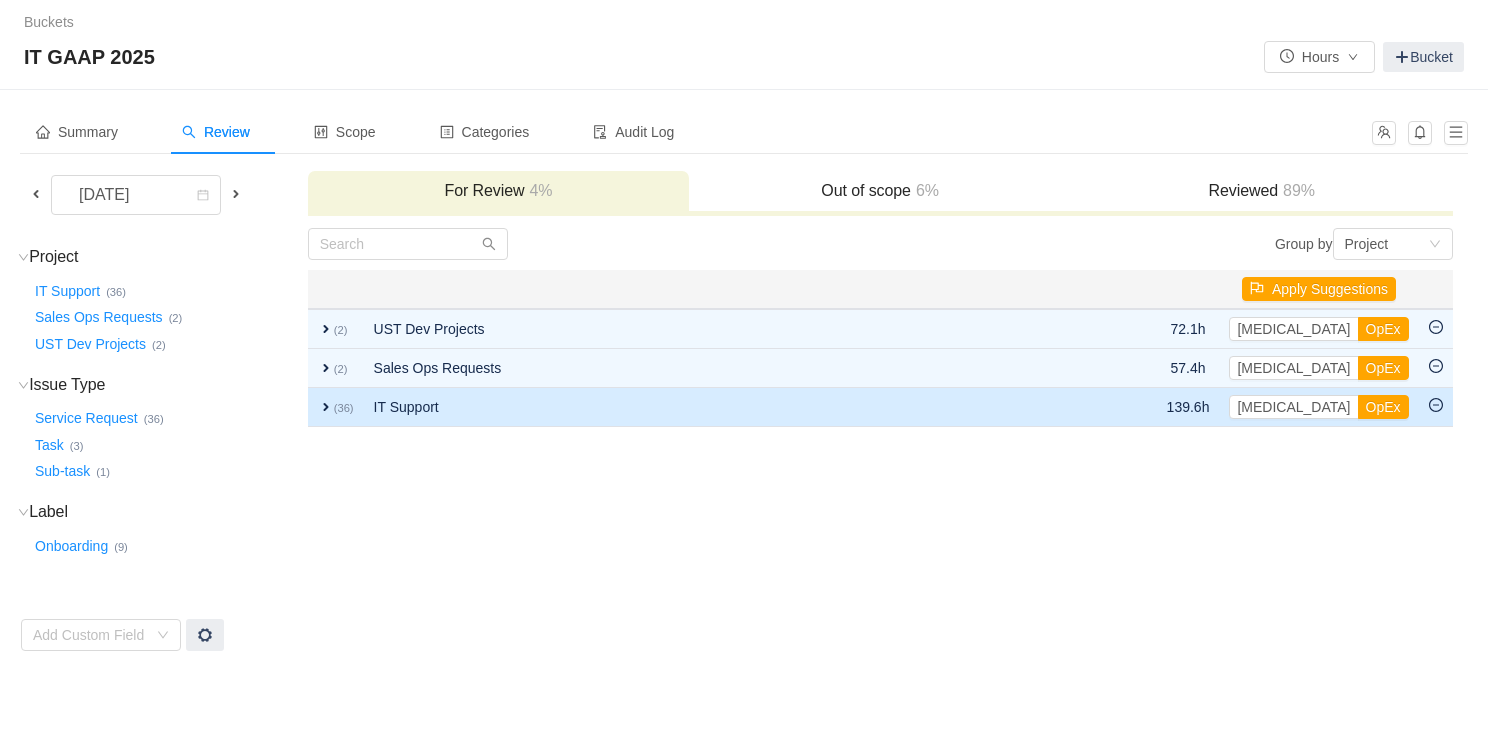 click 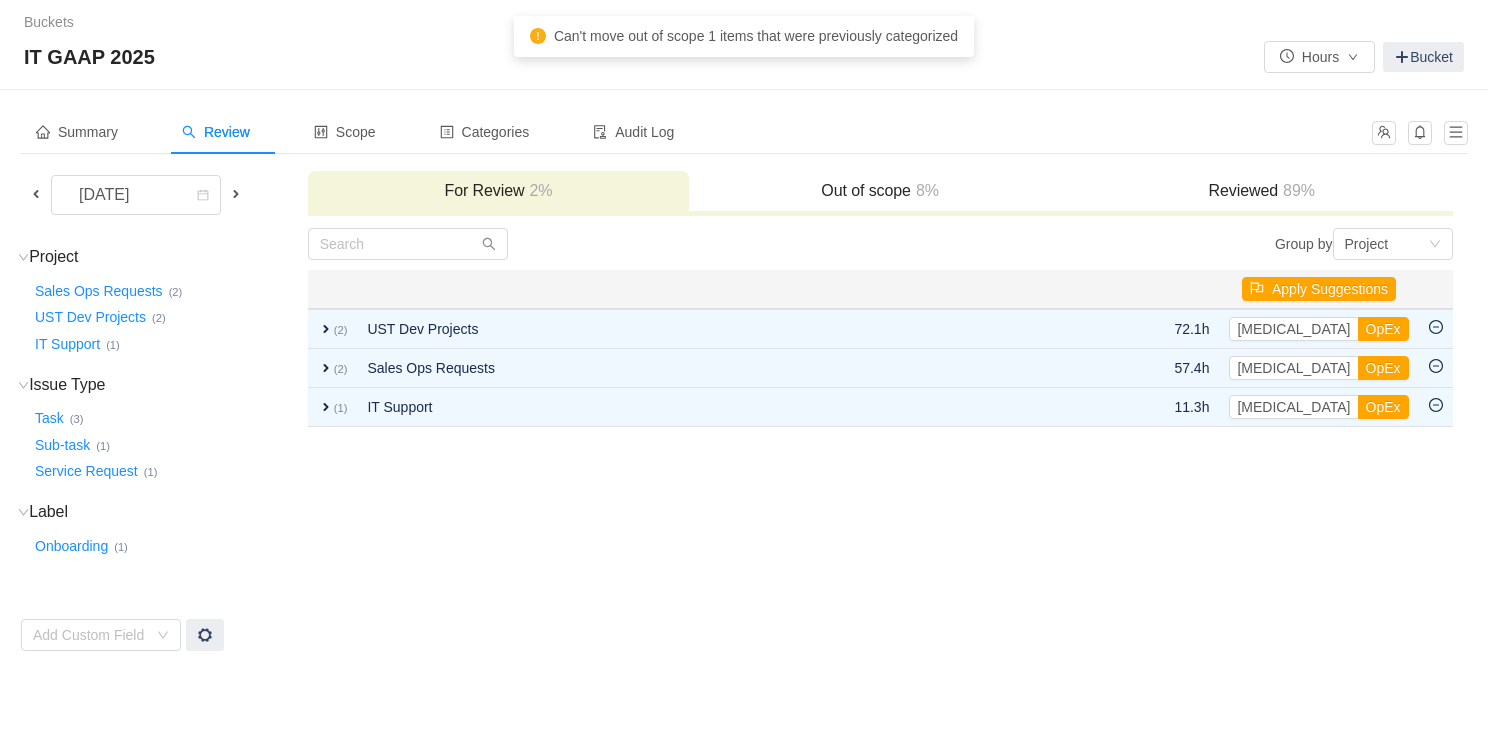 click on "Out of scope  8%" at bounding box center [880, 191] 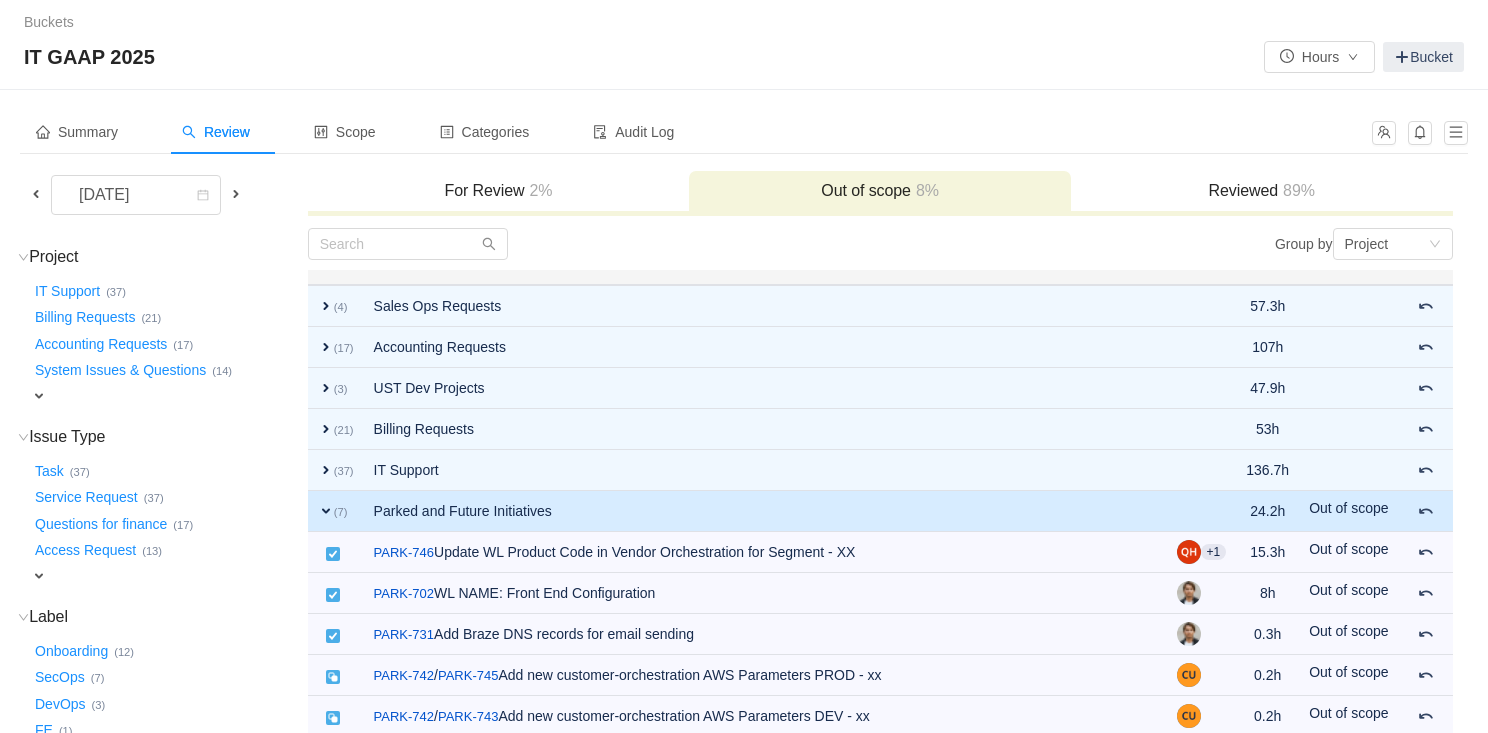 click on "expand" at bounding box center (326, 511) 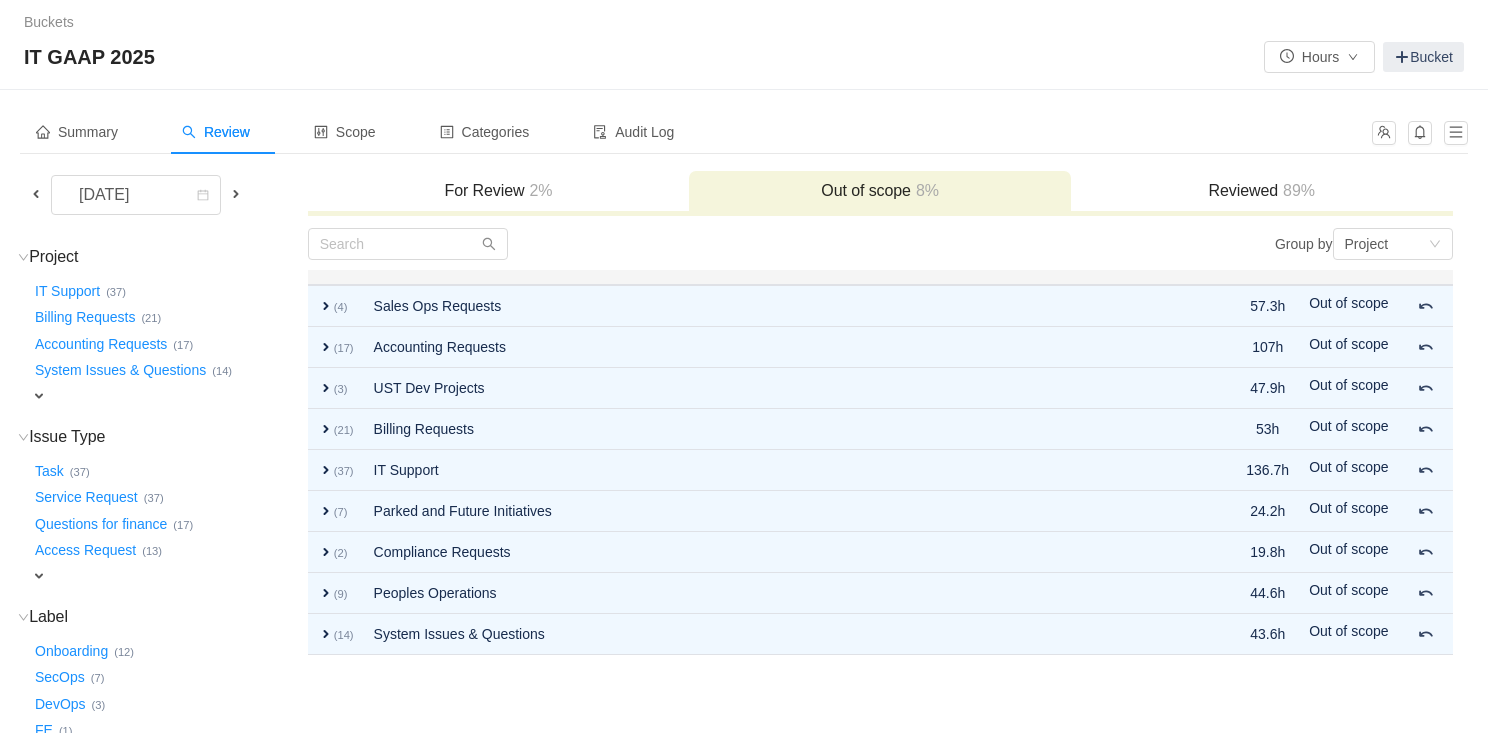 click on "Reviewed  89%" at bounding box center (1262, 191) 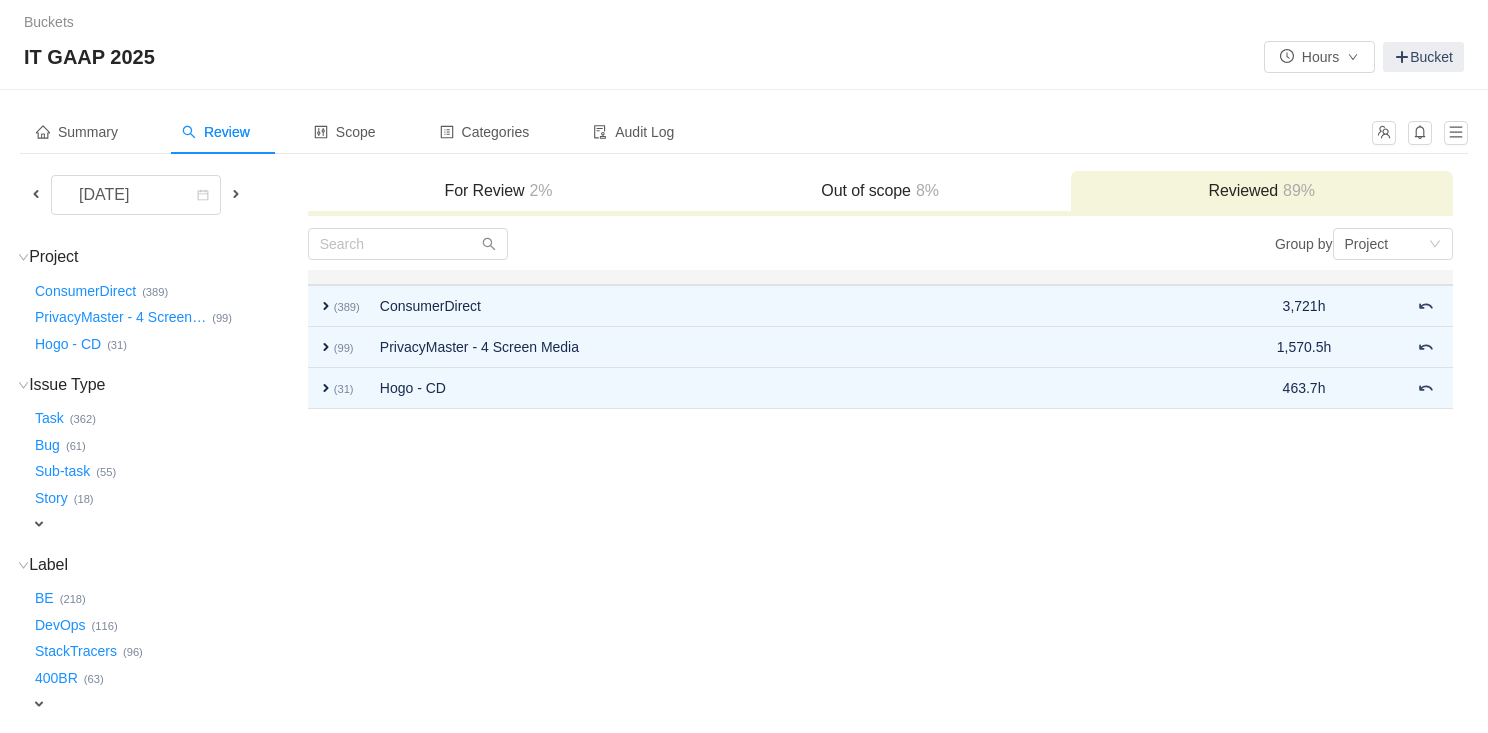 click on "For Review  2%" at bounding box center [499, 191] 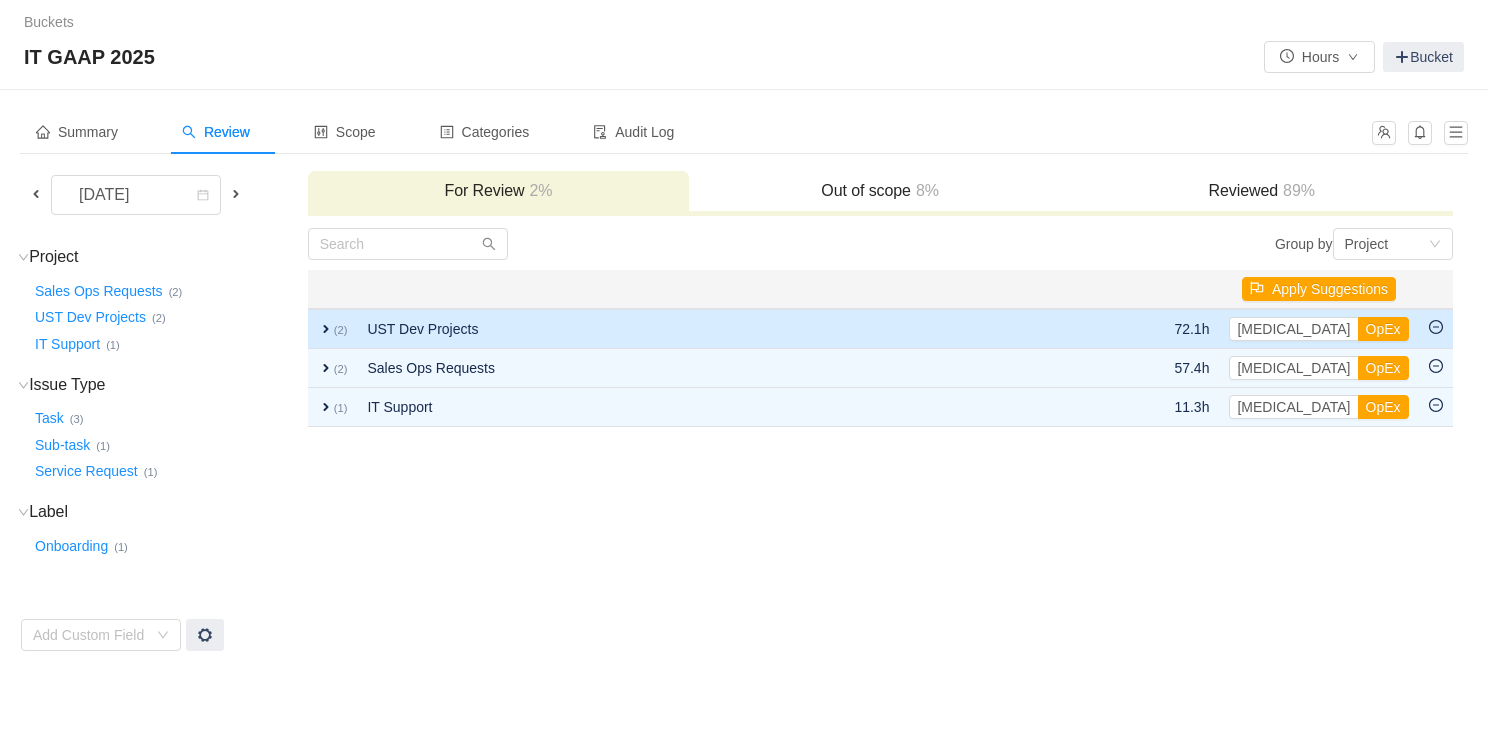 click on "expand" at bounding box center (326, 329) 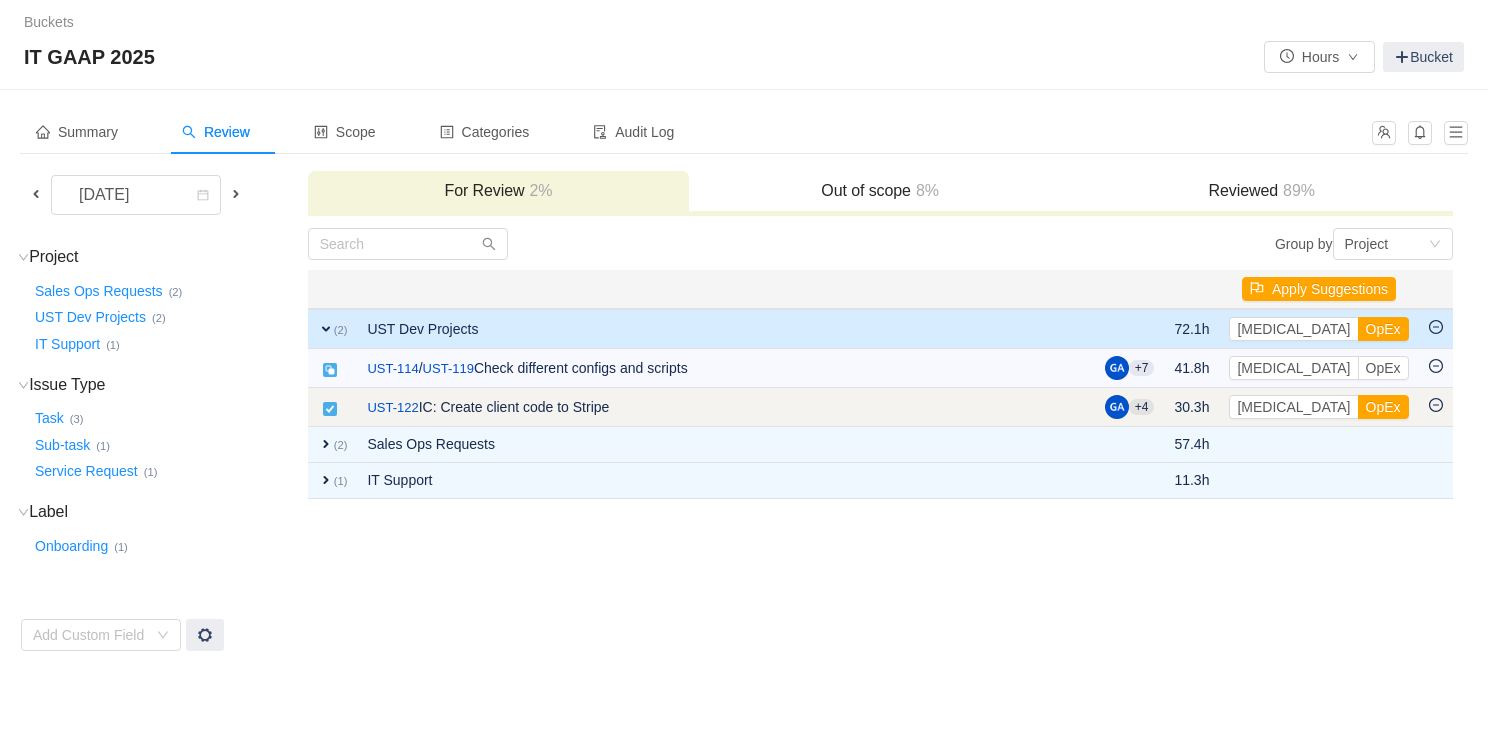 click 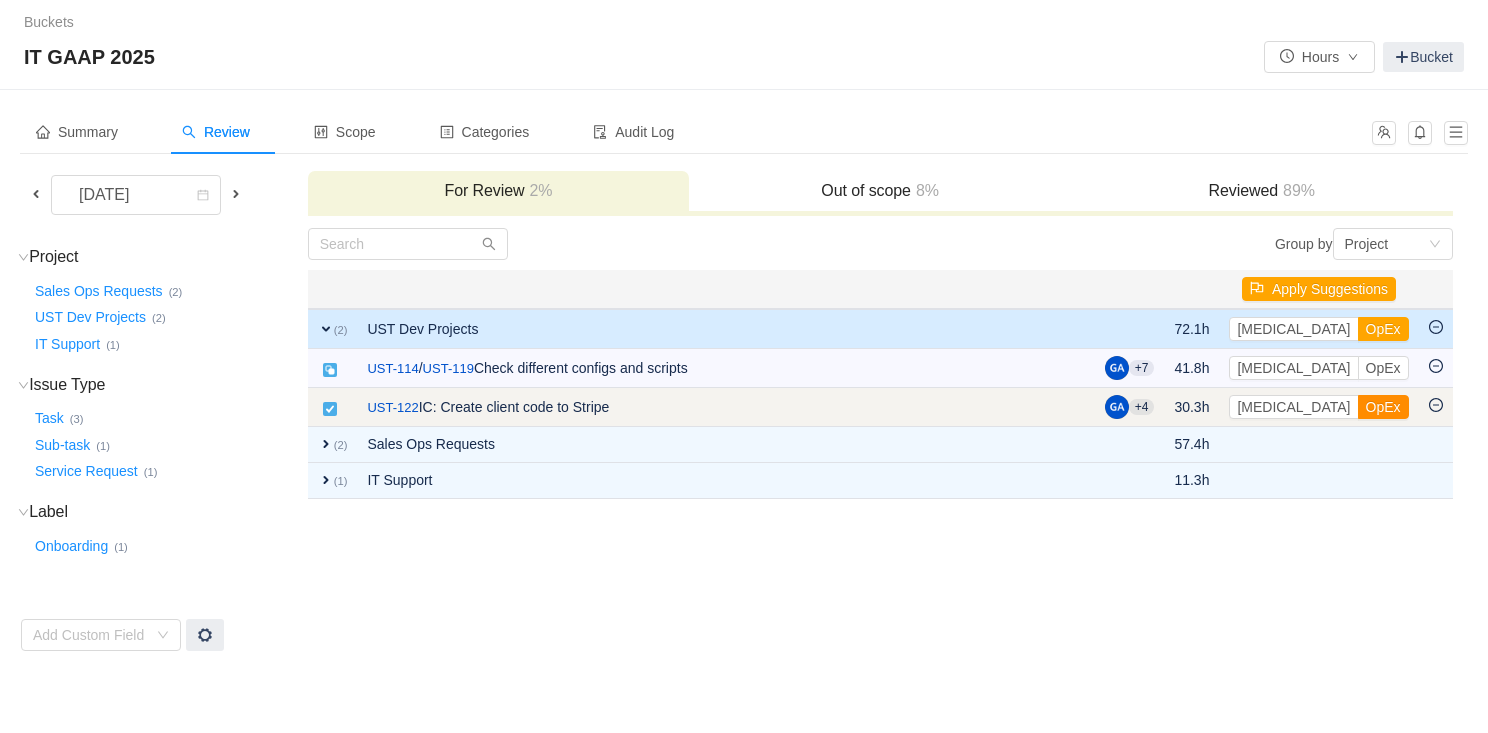 click on "OpEx" at bounding box center [1383, 407] 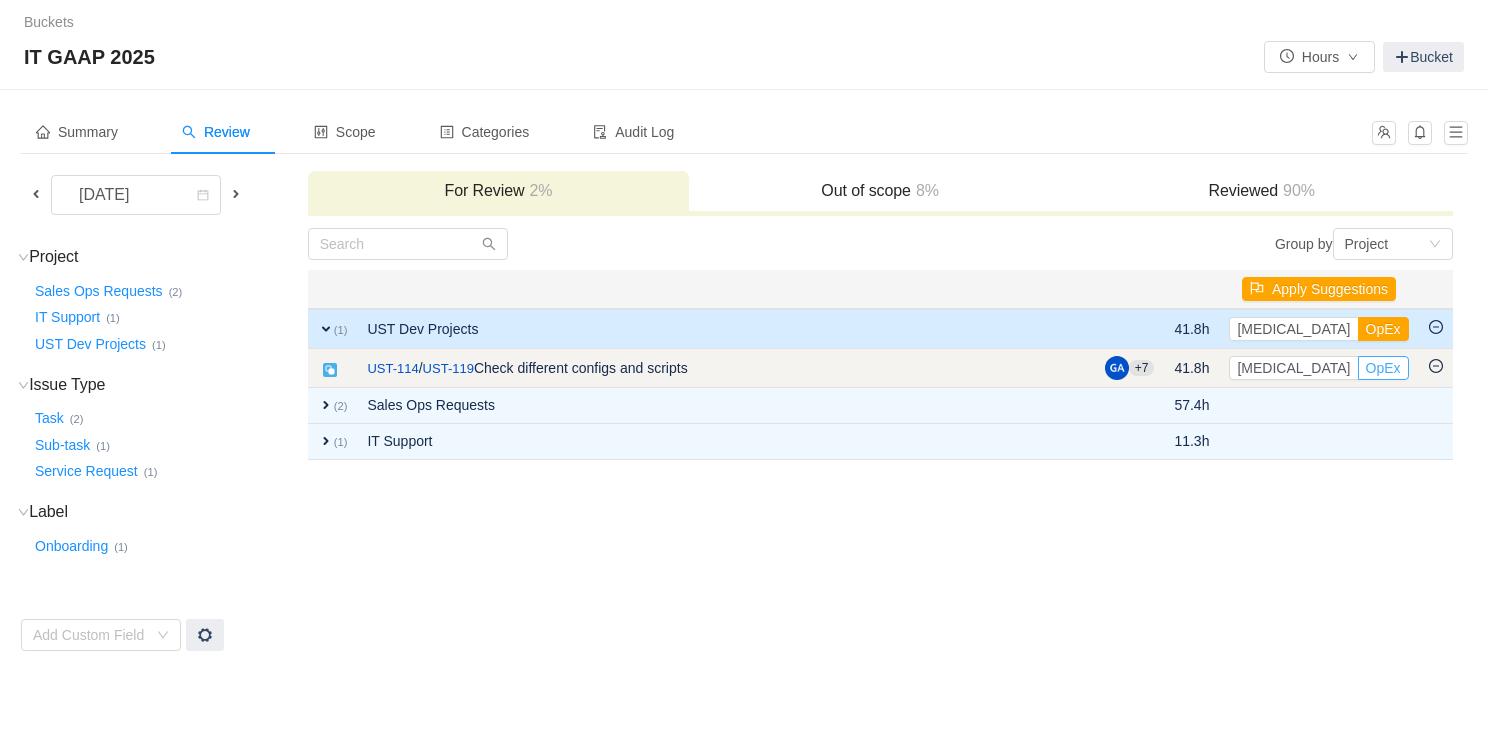 click on "OpEx" at bounding box center [1383, 368] 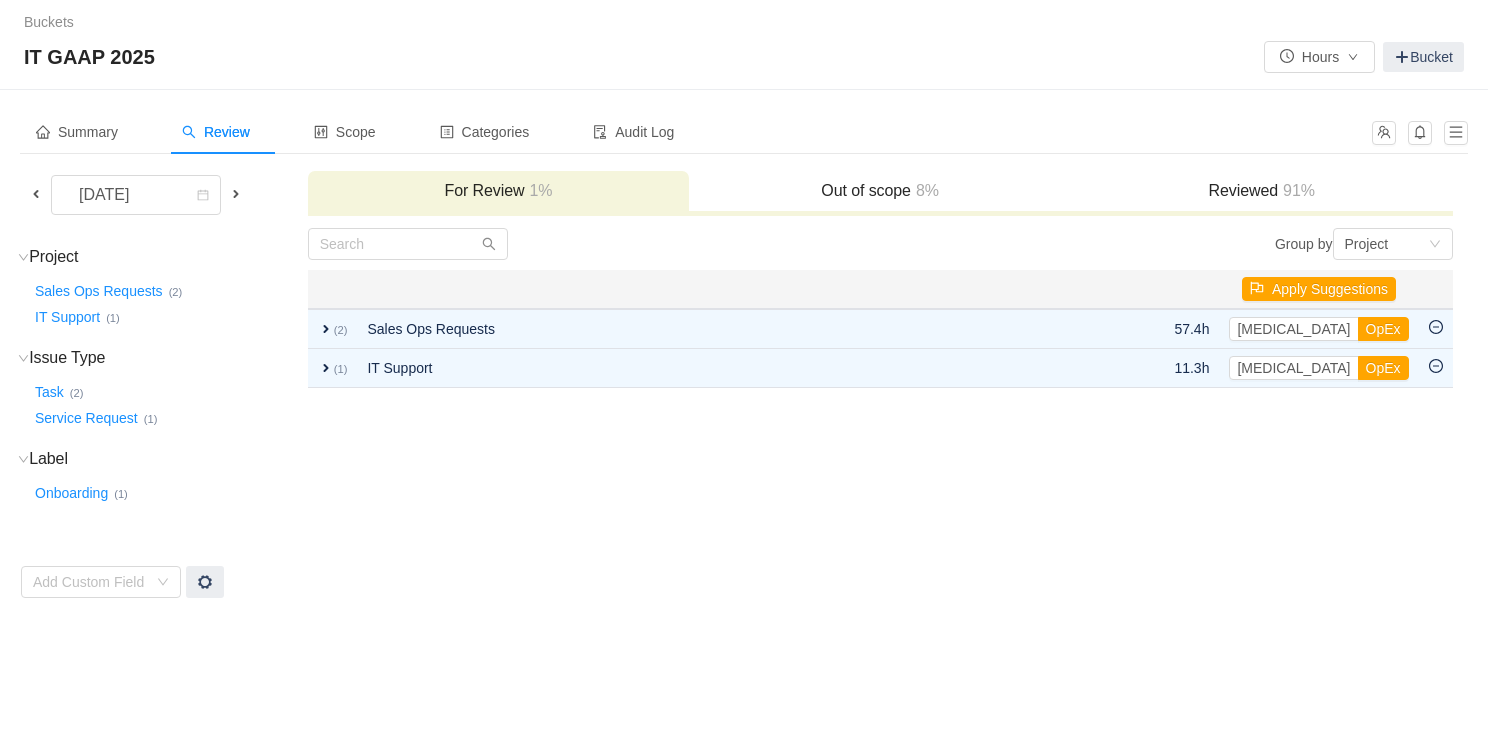 click on "Reviewed  91%" at bounding box center (1262, 191) 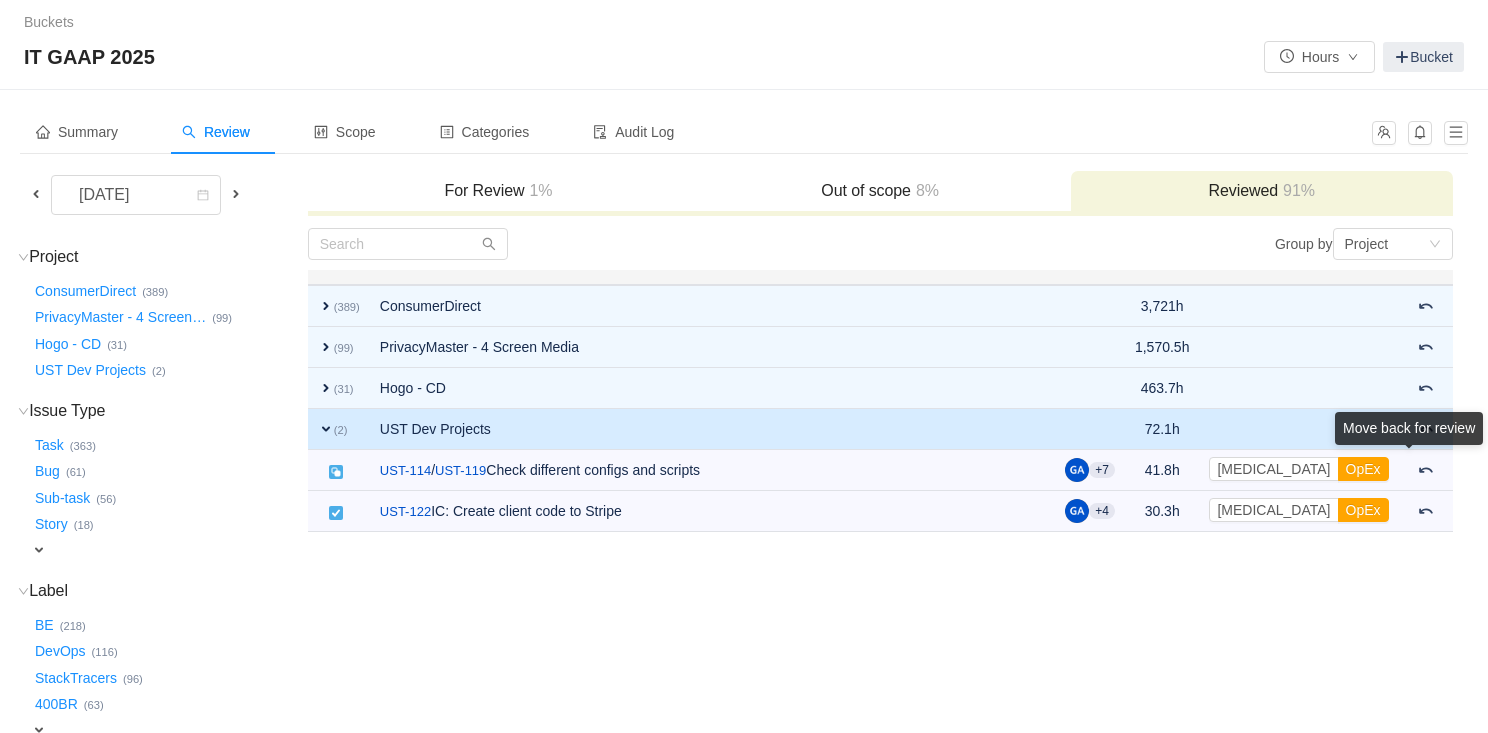 click on "Move back for review" at bounding box center (1409, 432) 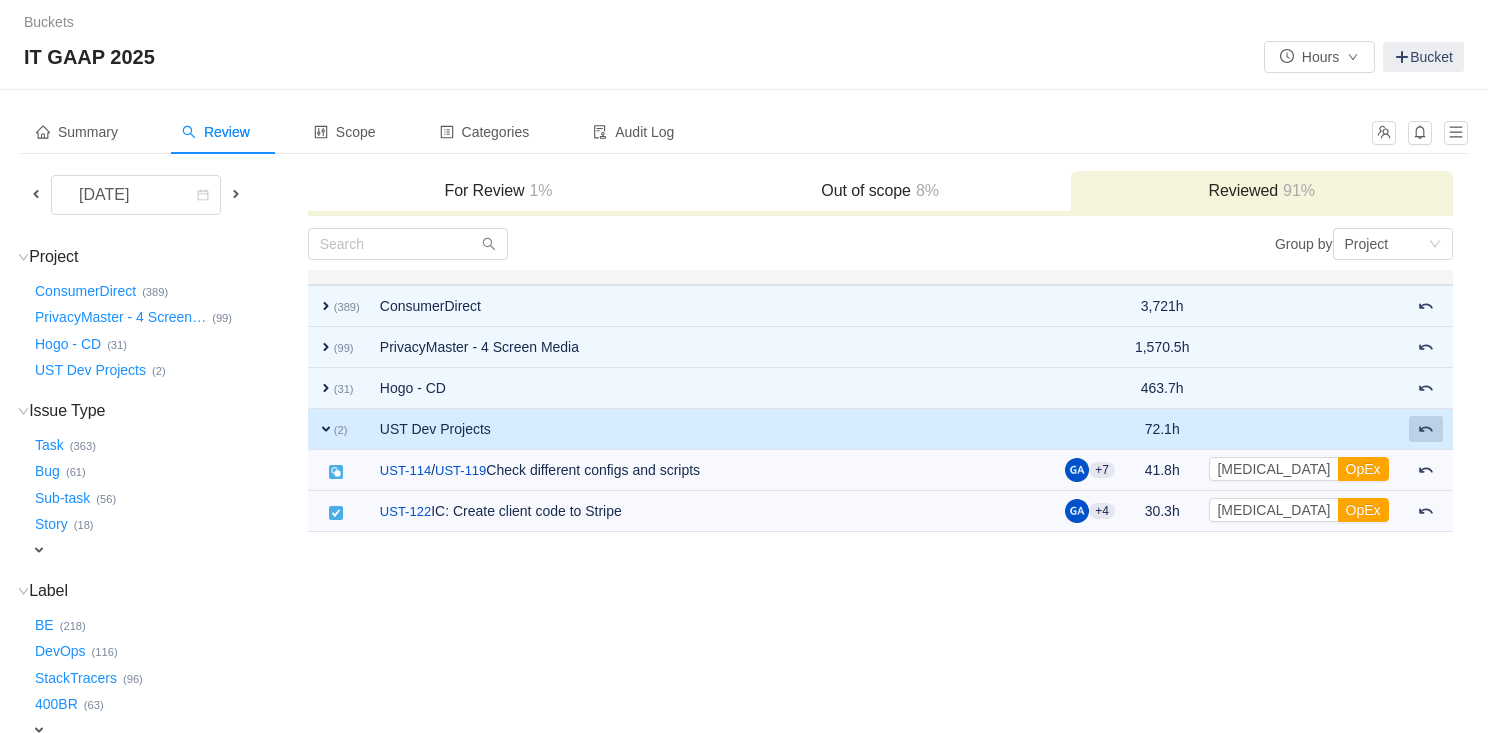 click at bounding box center [1426, 429] 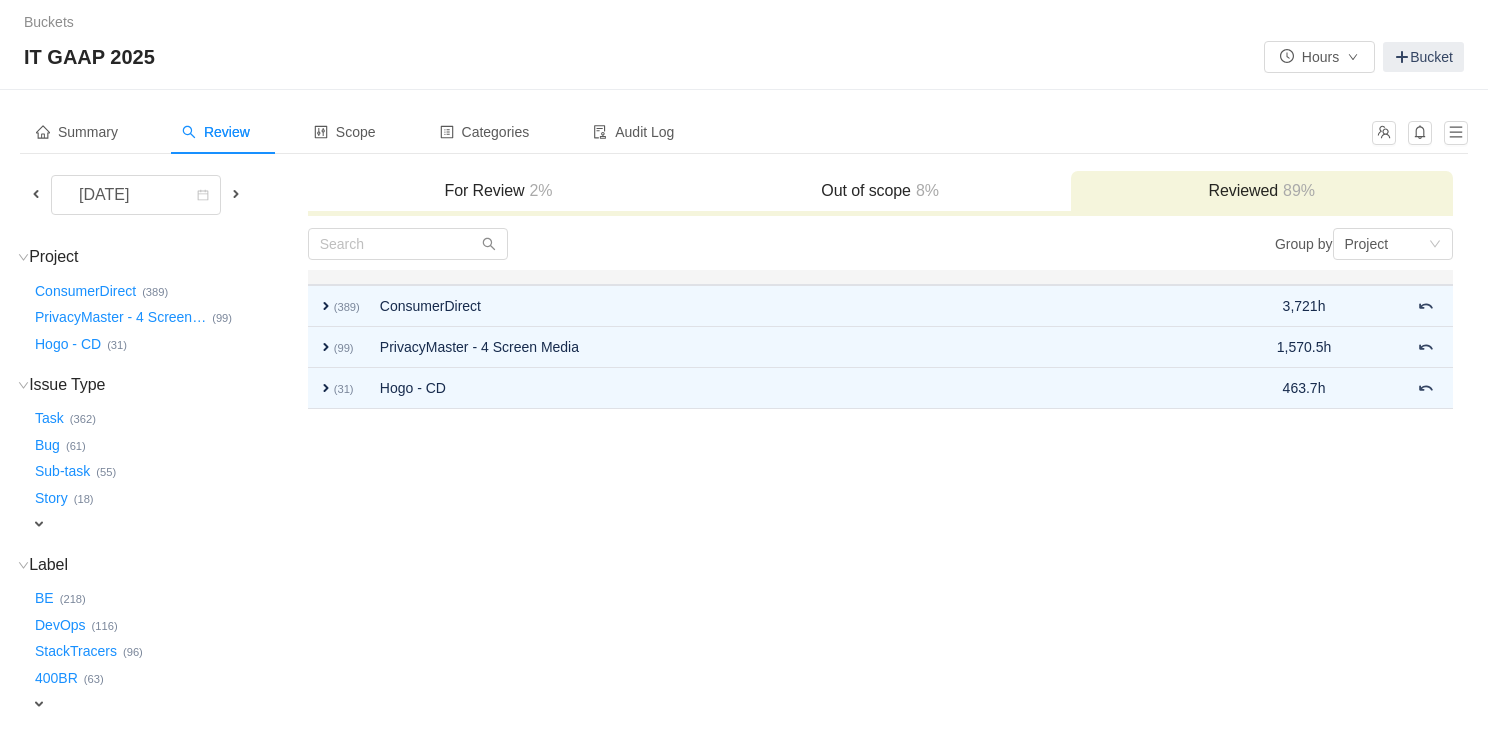 click on "For Review  2%" at bounding box center [499, 191] 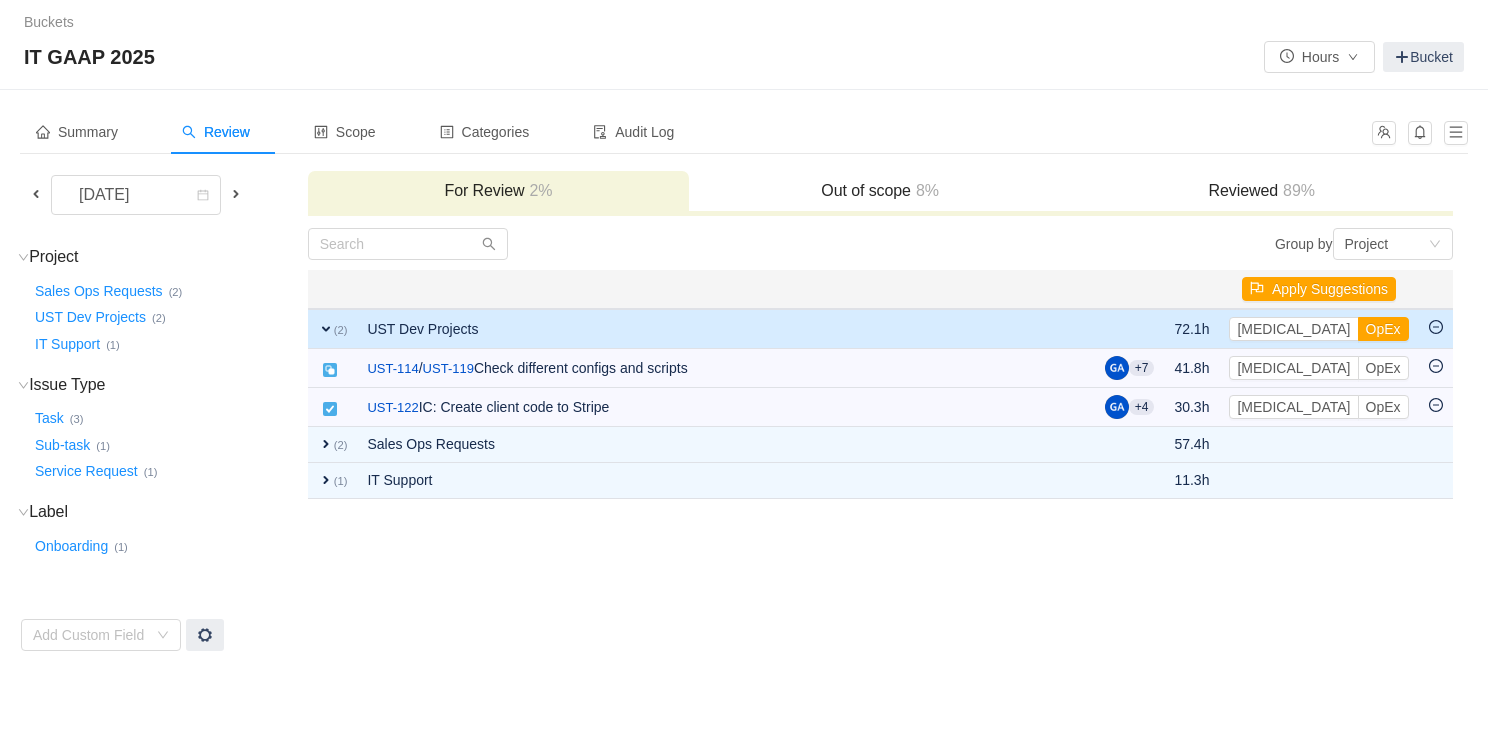 click 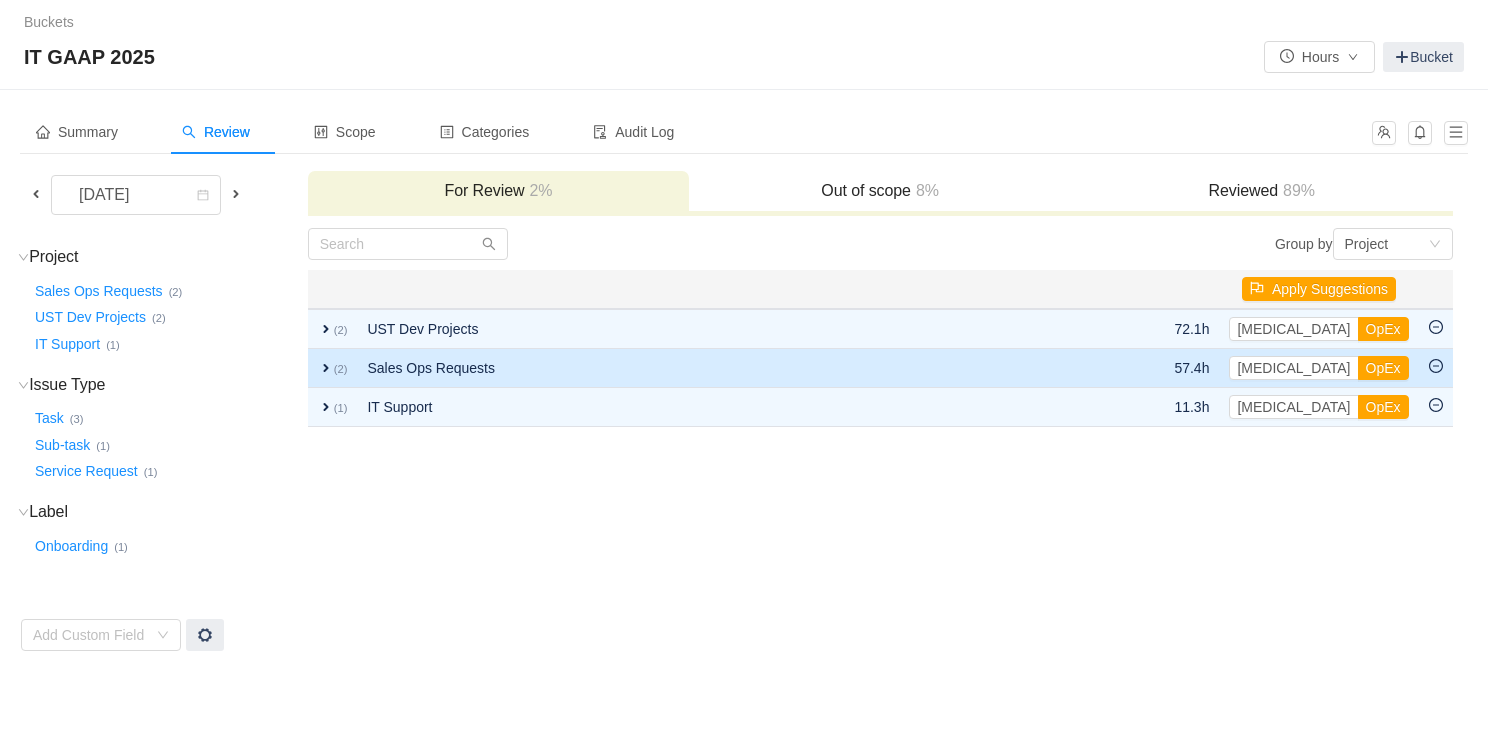 click on "Sales Ops Requests" at bounding box center (712, 368) 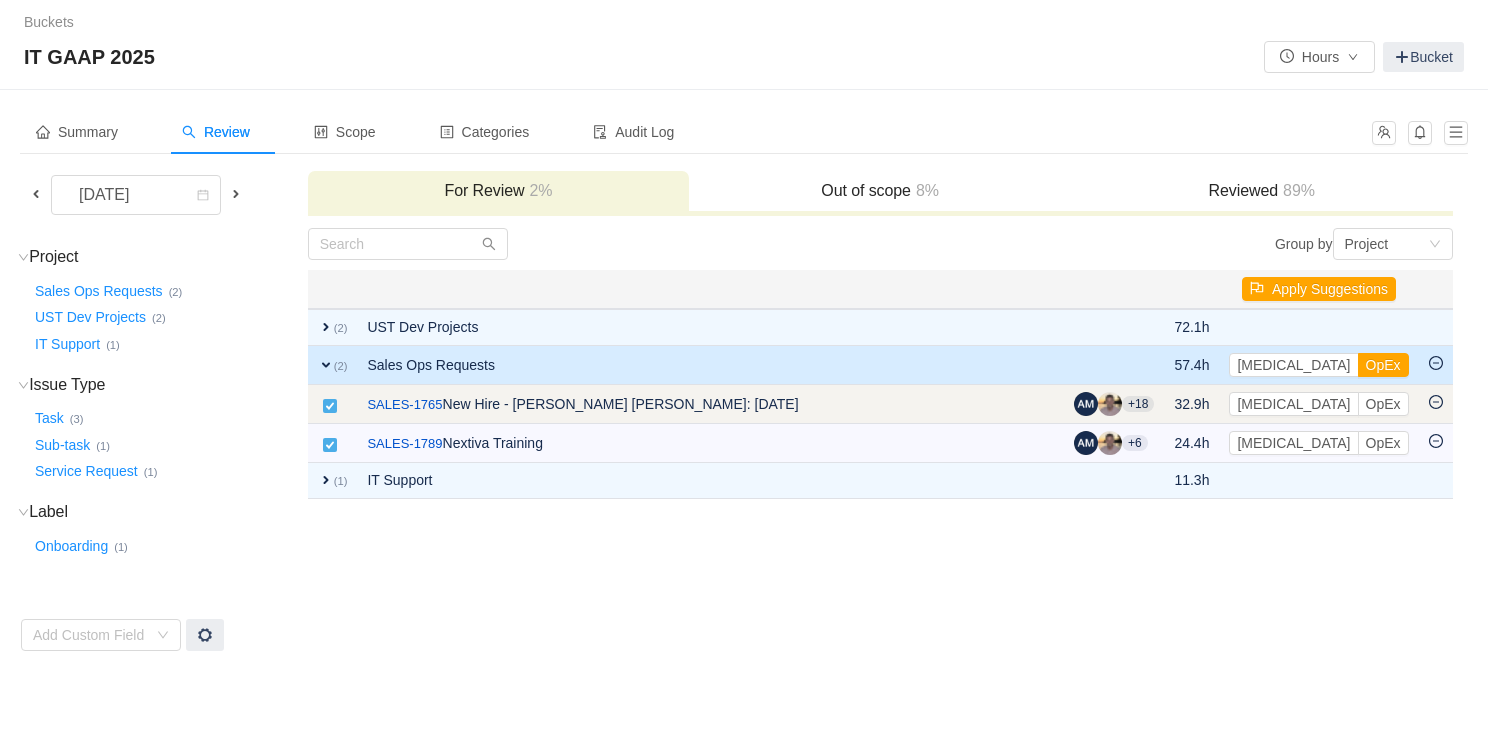 click 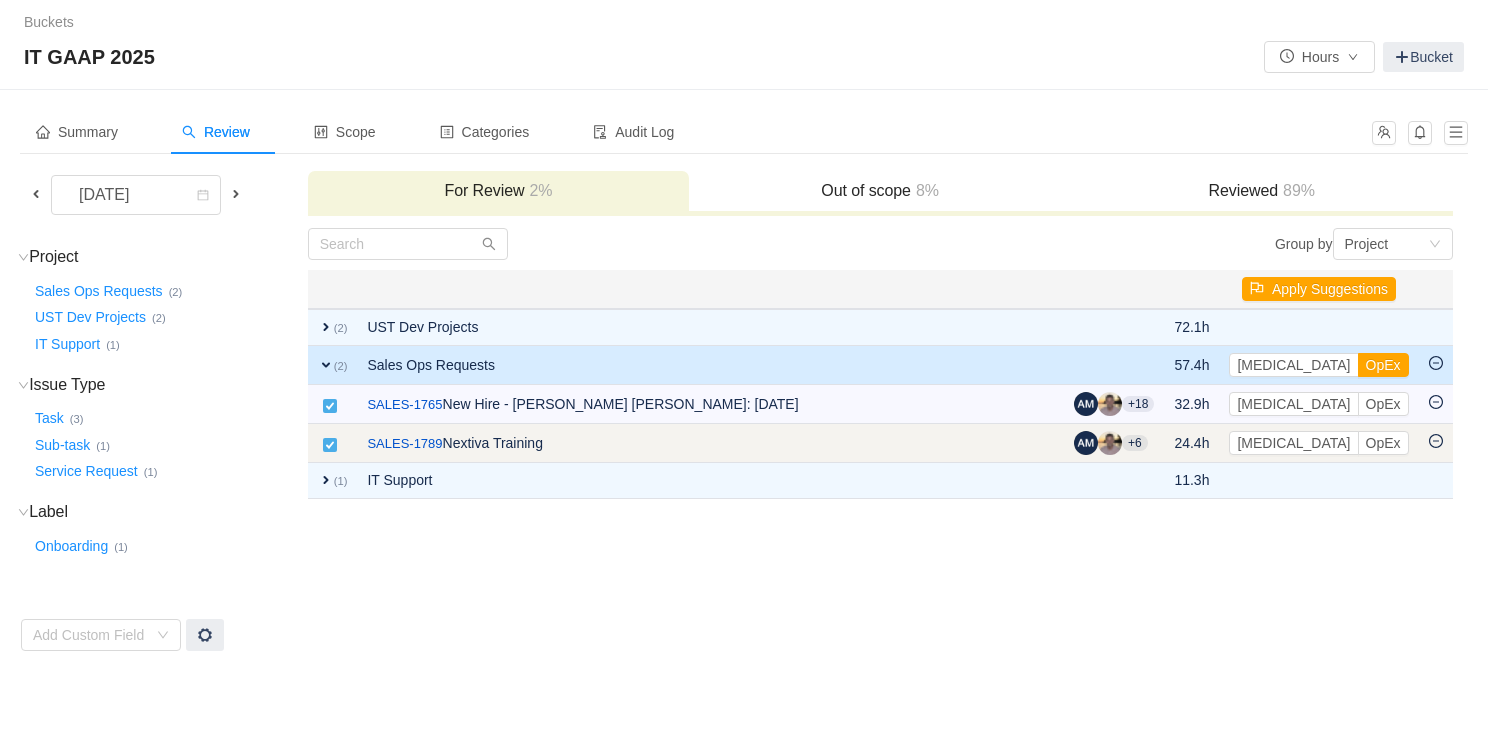 click 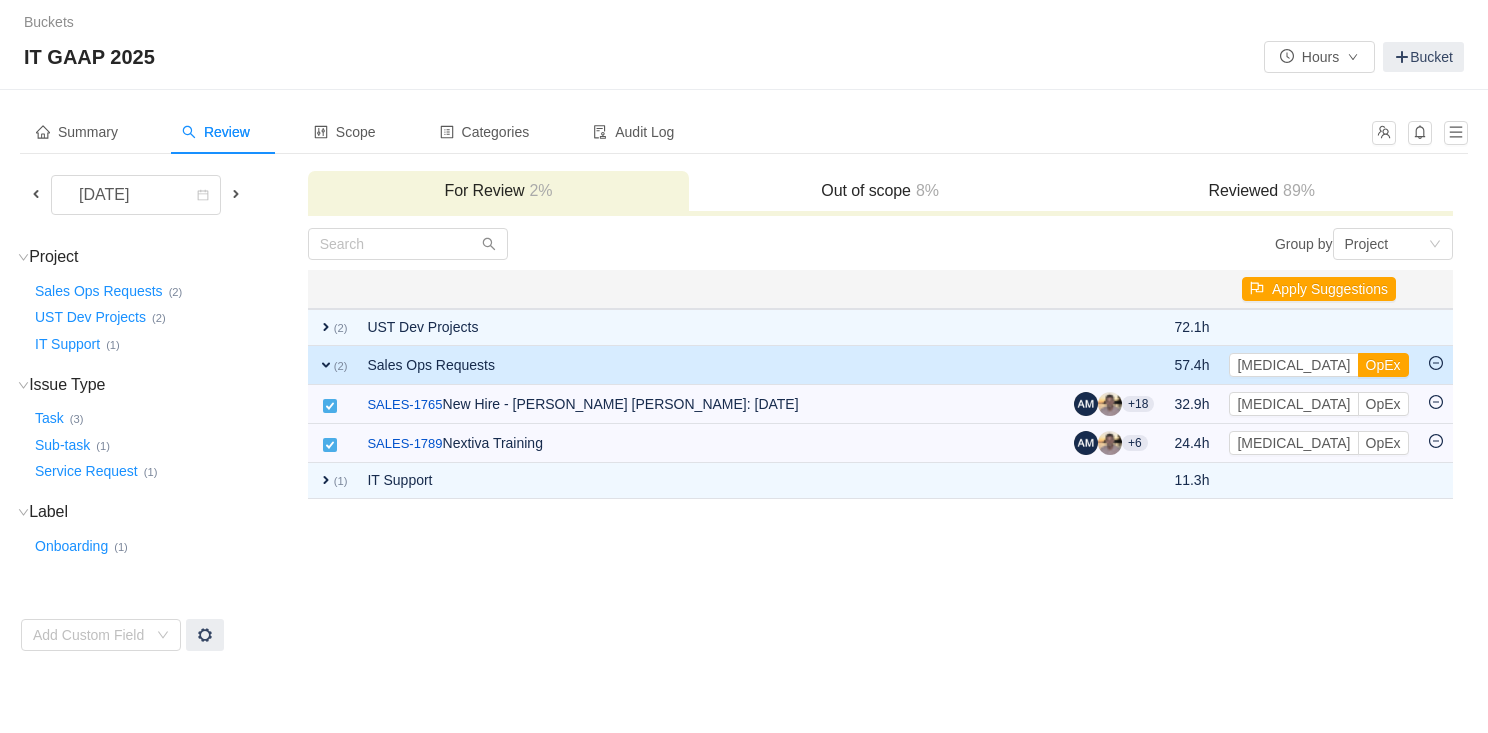 click on "expand" at bounding box center (326, 365) 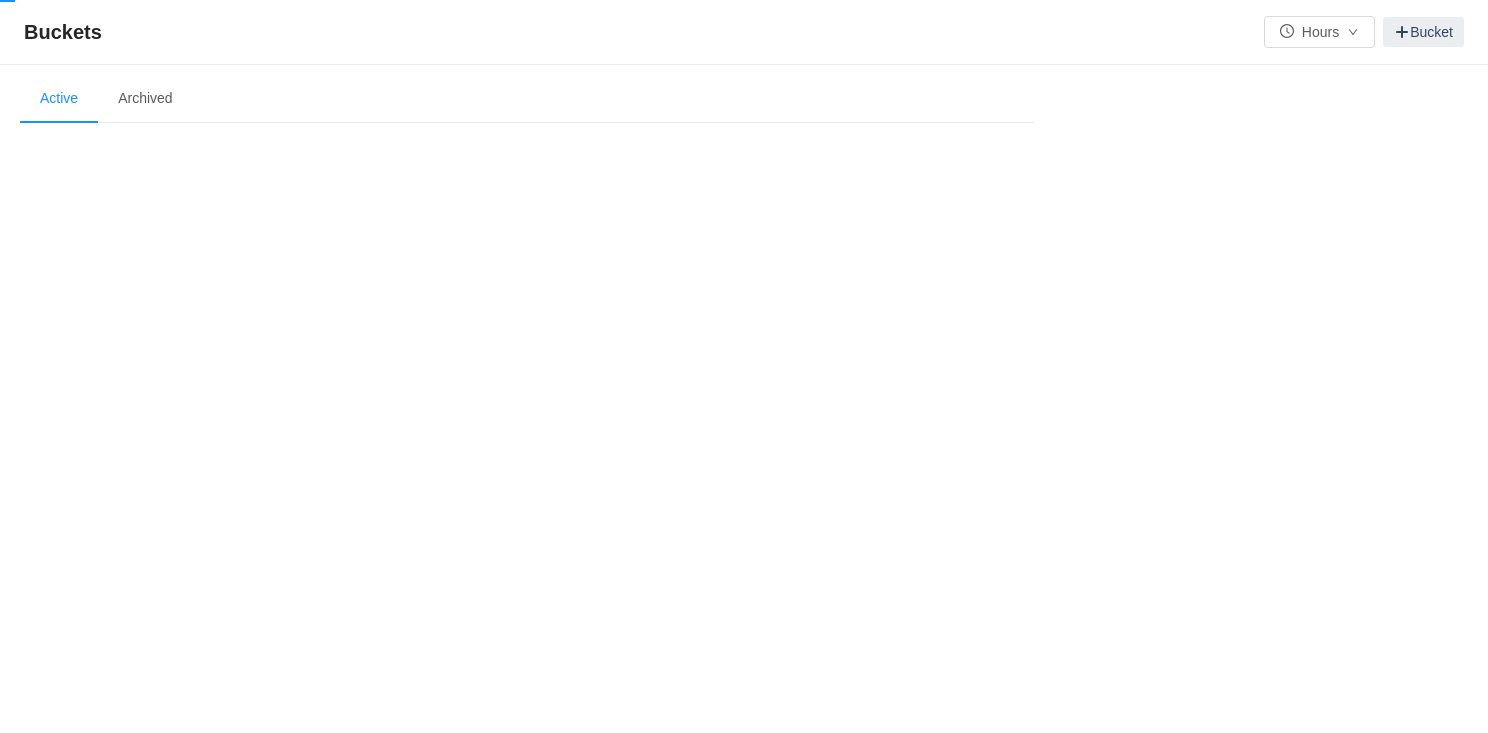 scroll, scrollTop: 0, scrollLeft: 0, axis: both 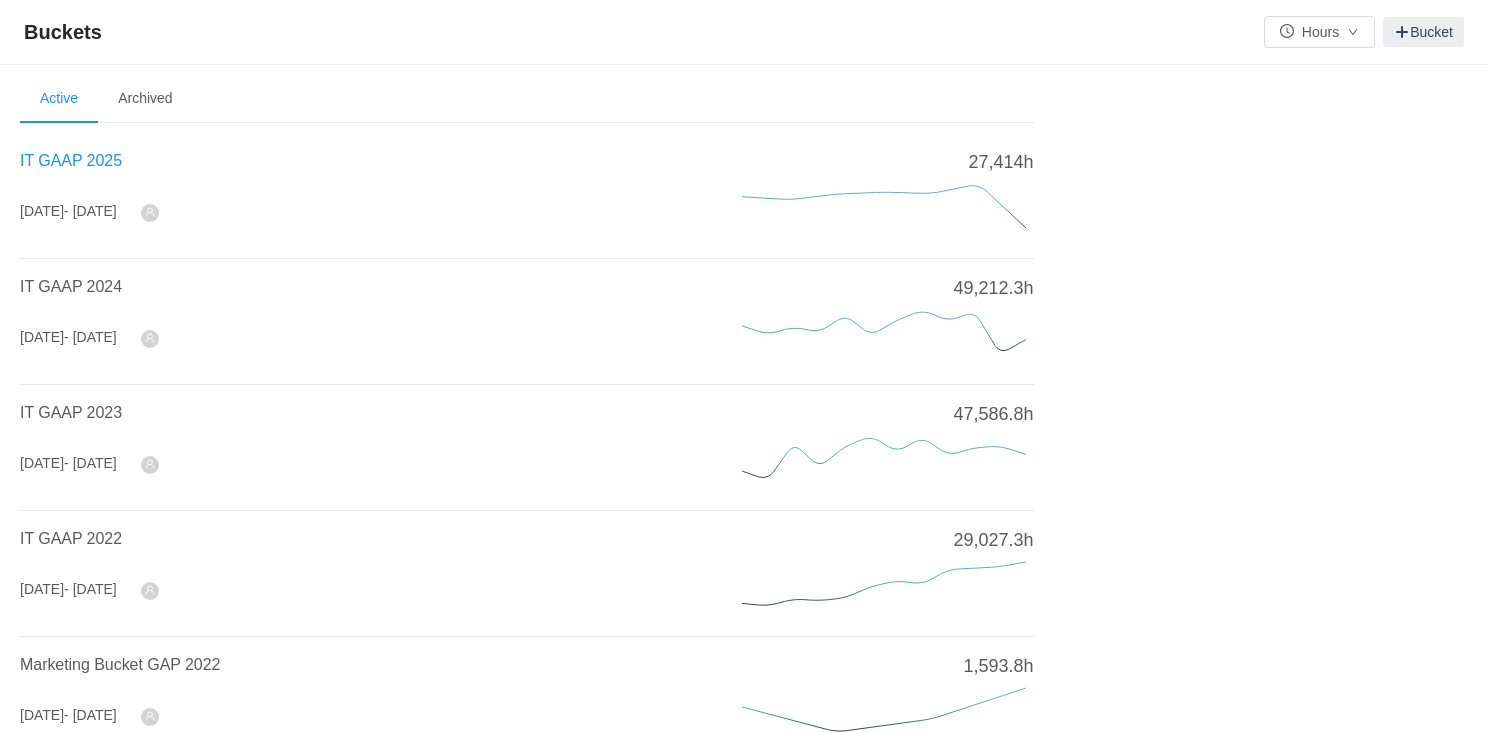 click on "IT GAAP 2025" at bounding box center (71, 160) 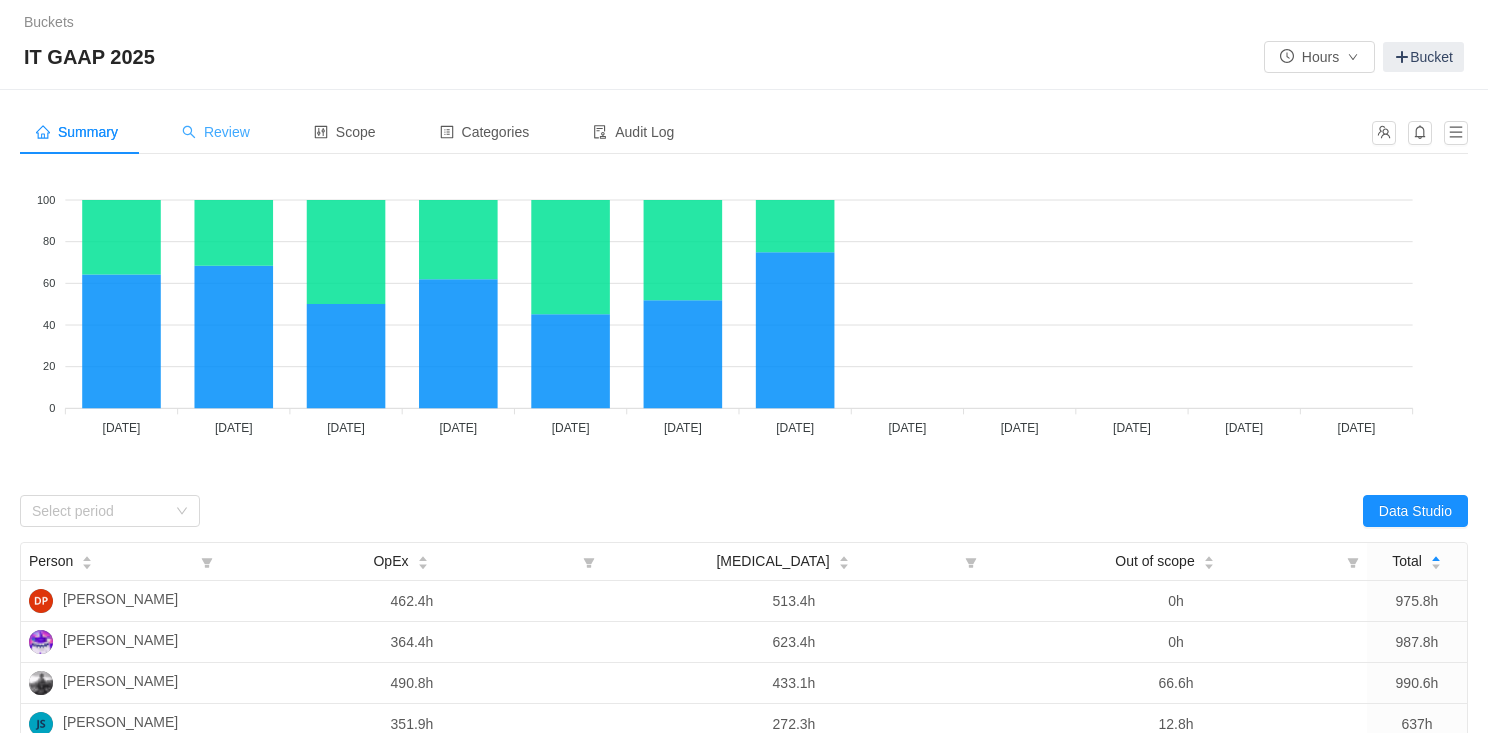 click on "Review" at bounding box center [216, 132] 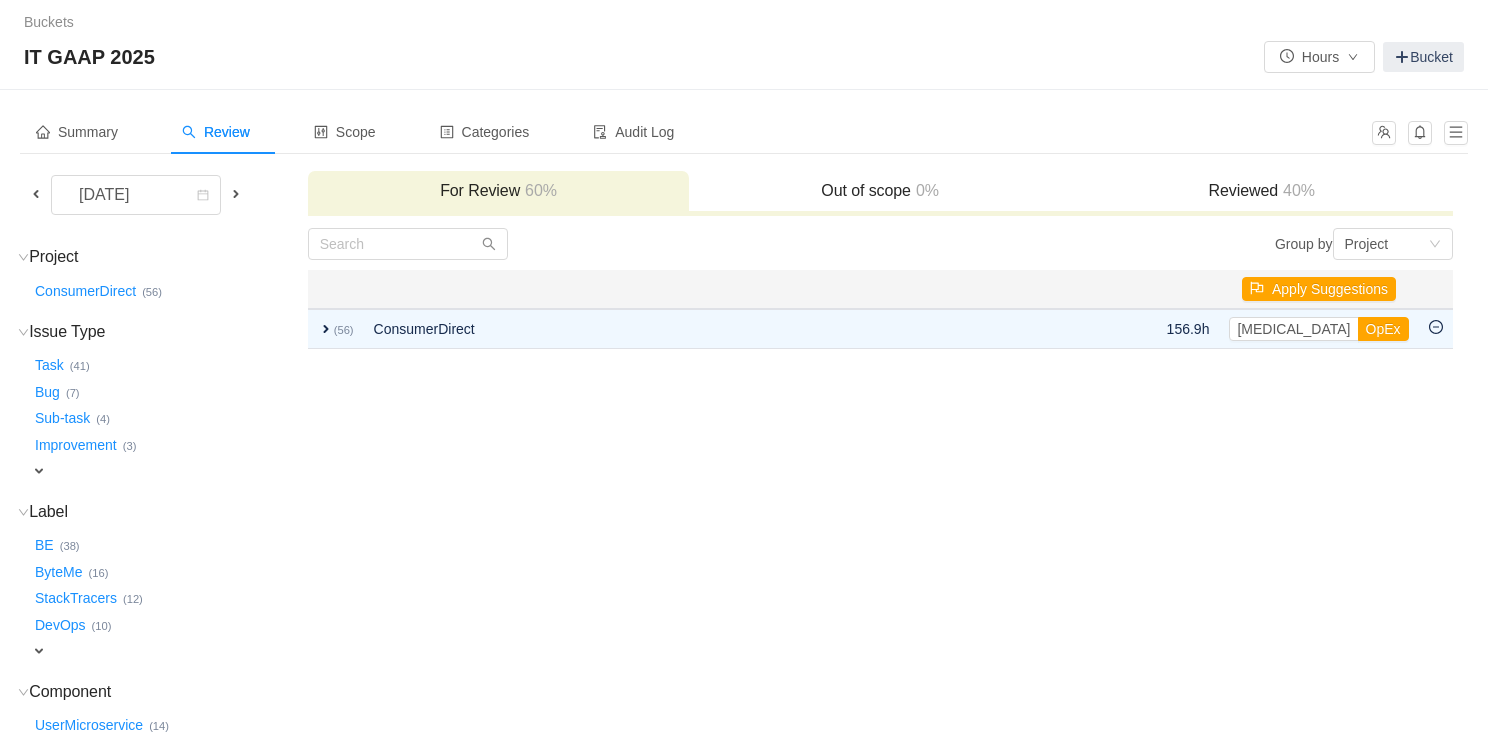 click at bounding box center (36, 194) 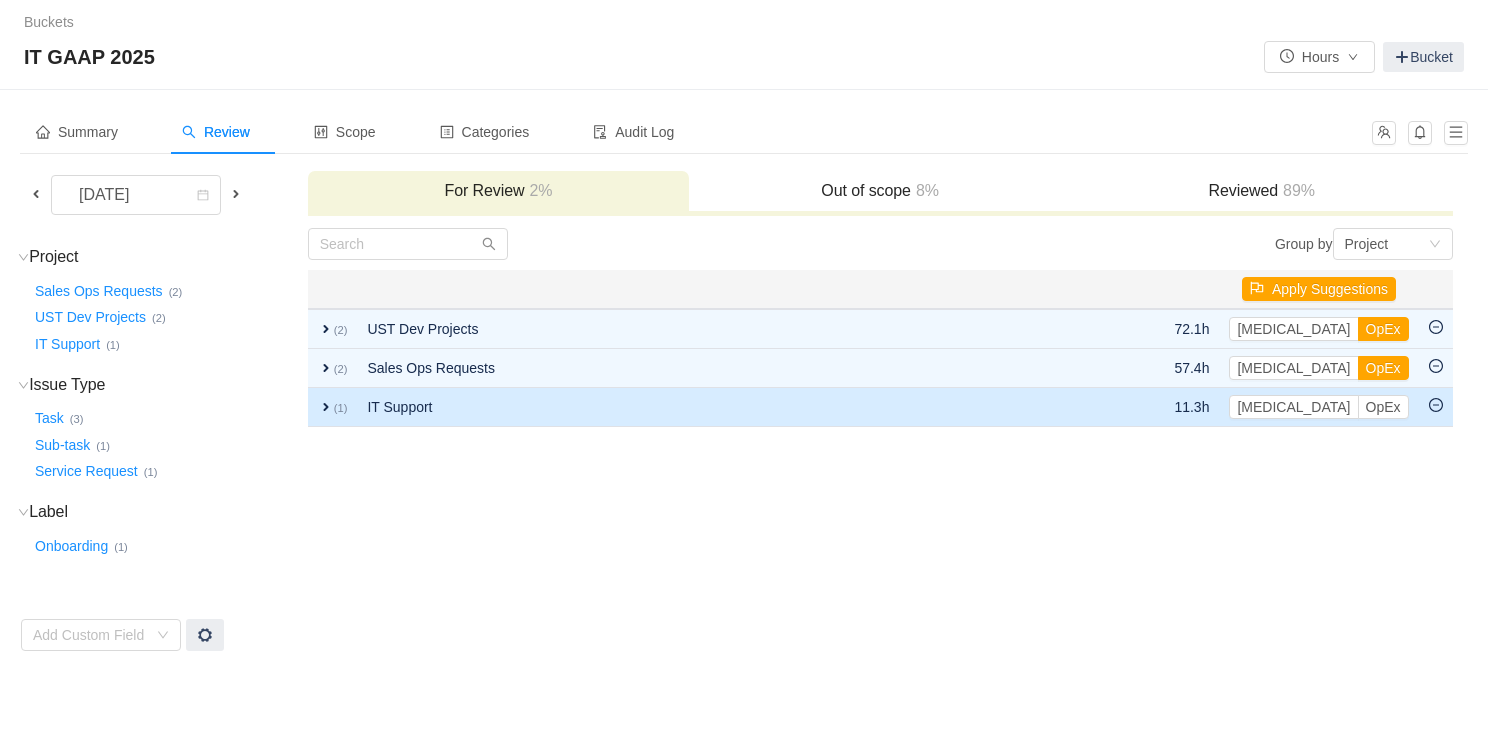 click 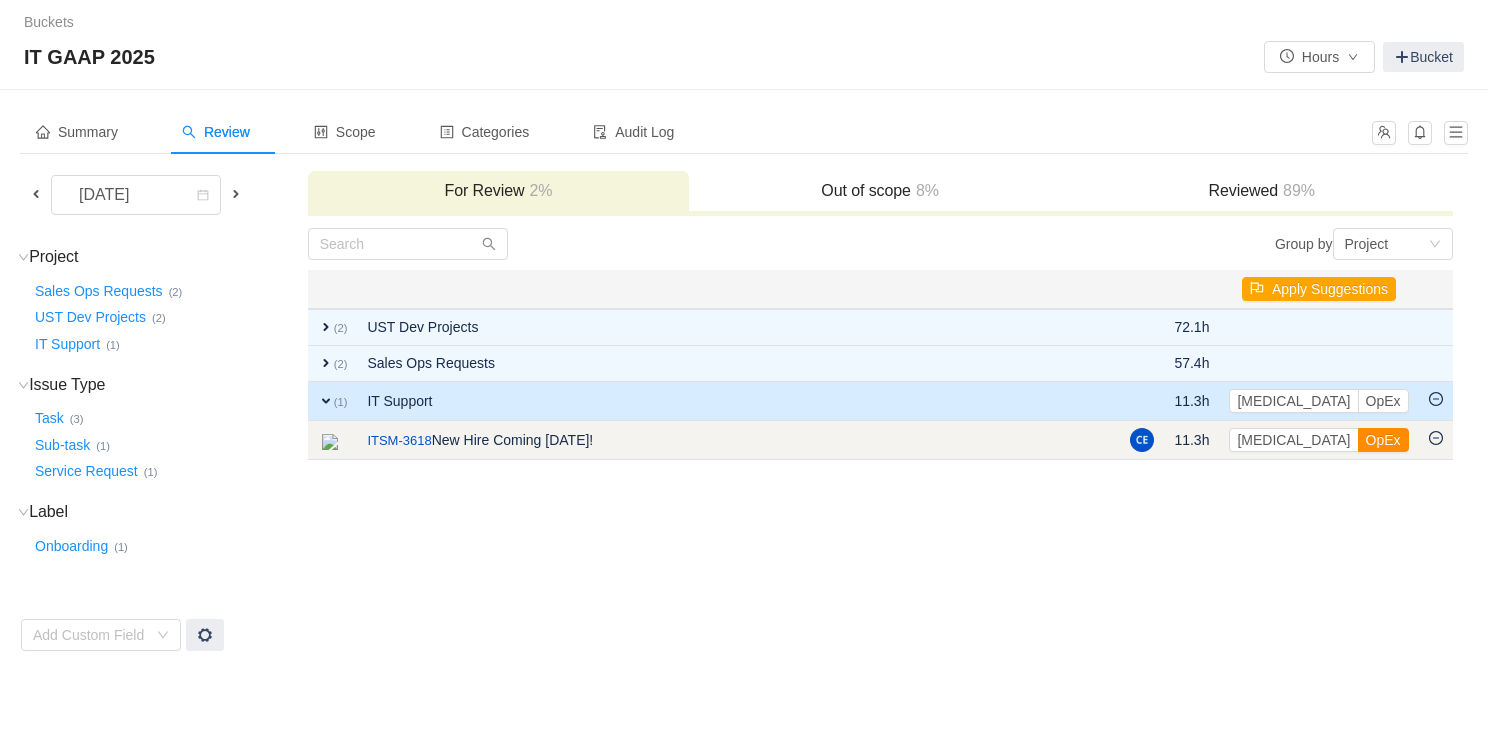 click on "OpEx" at bounding box center [1383, 440] 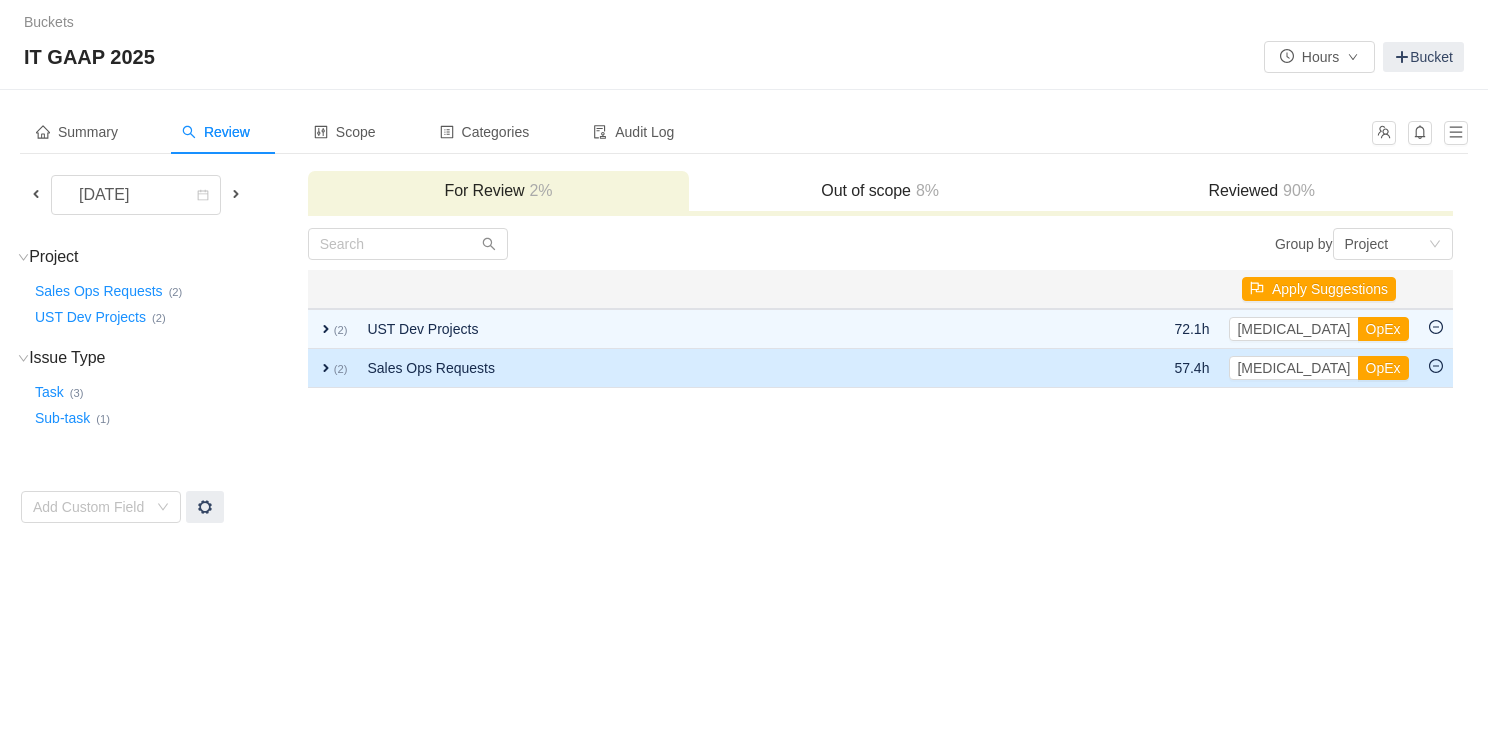 click on "expand" at bounding box center [326, 368] 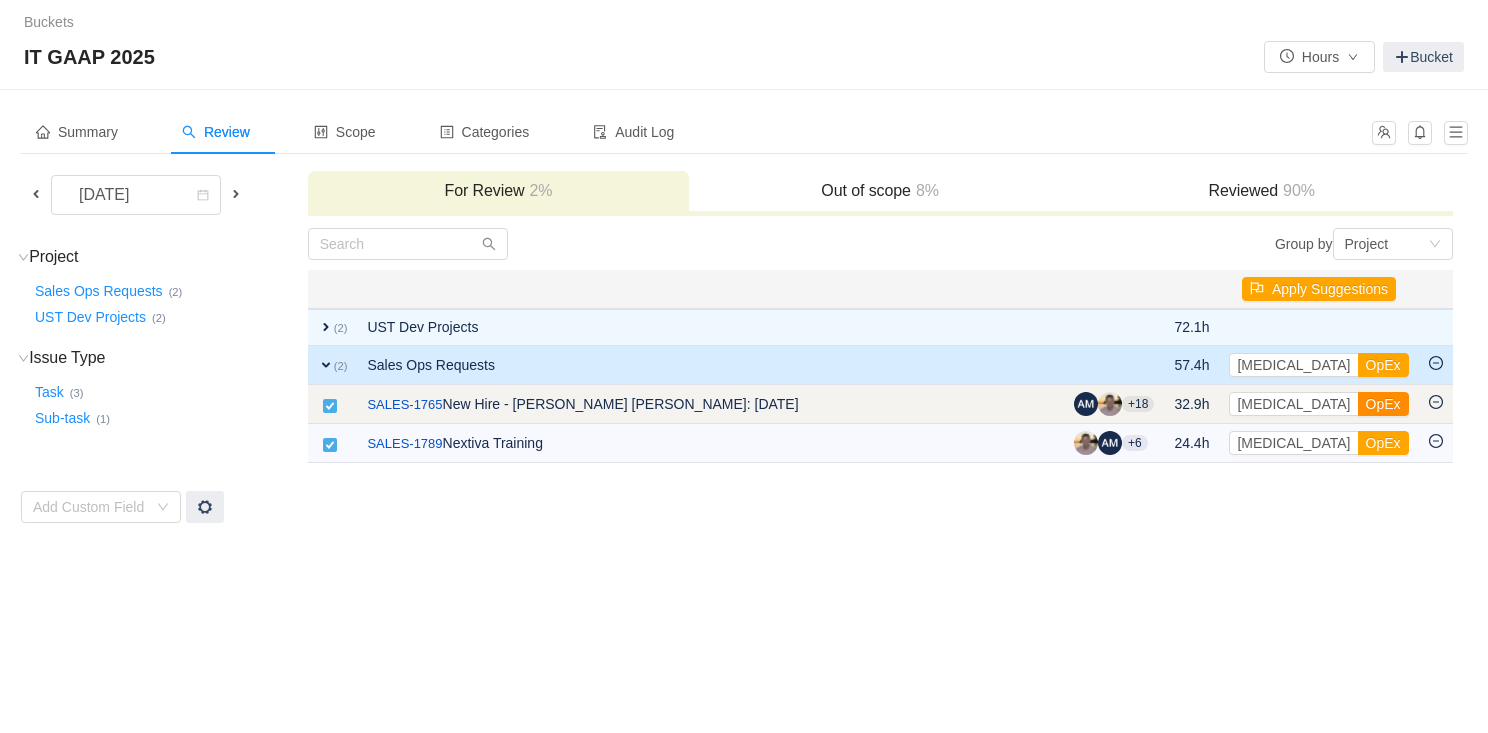 click on "OpEx" at bounding box center [1383, 404] 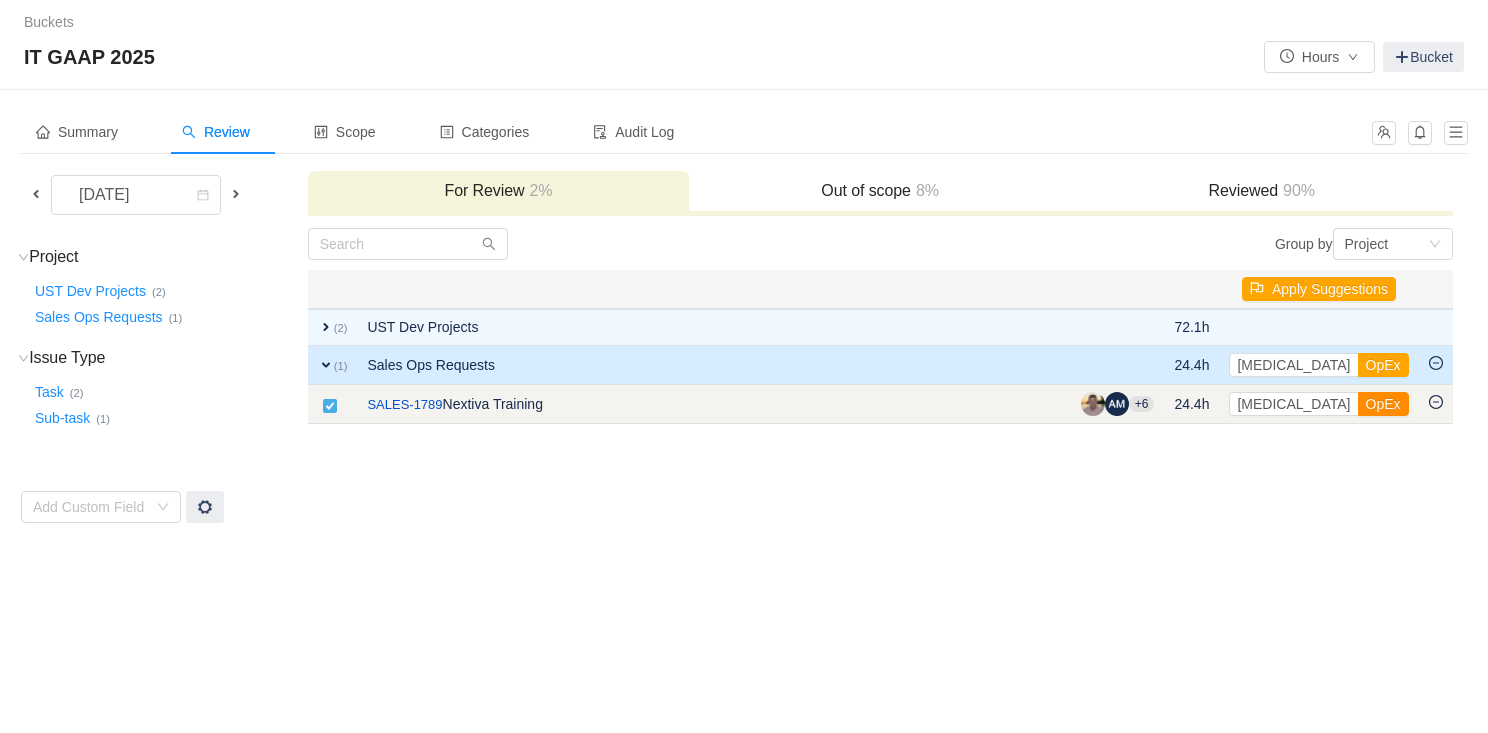 click on "OpEx" at bounding box center (1383, 404) 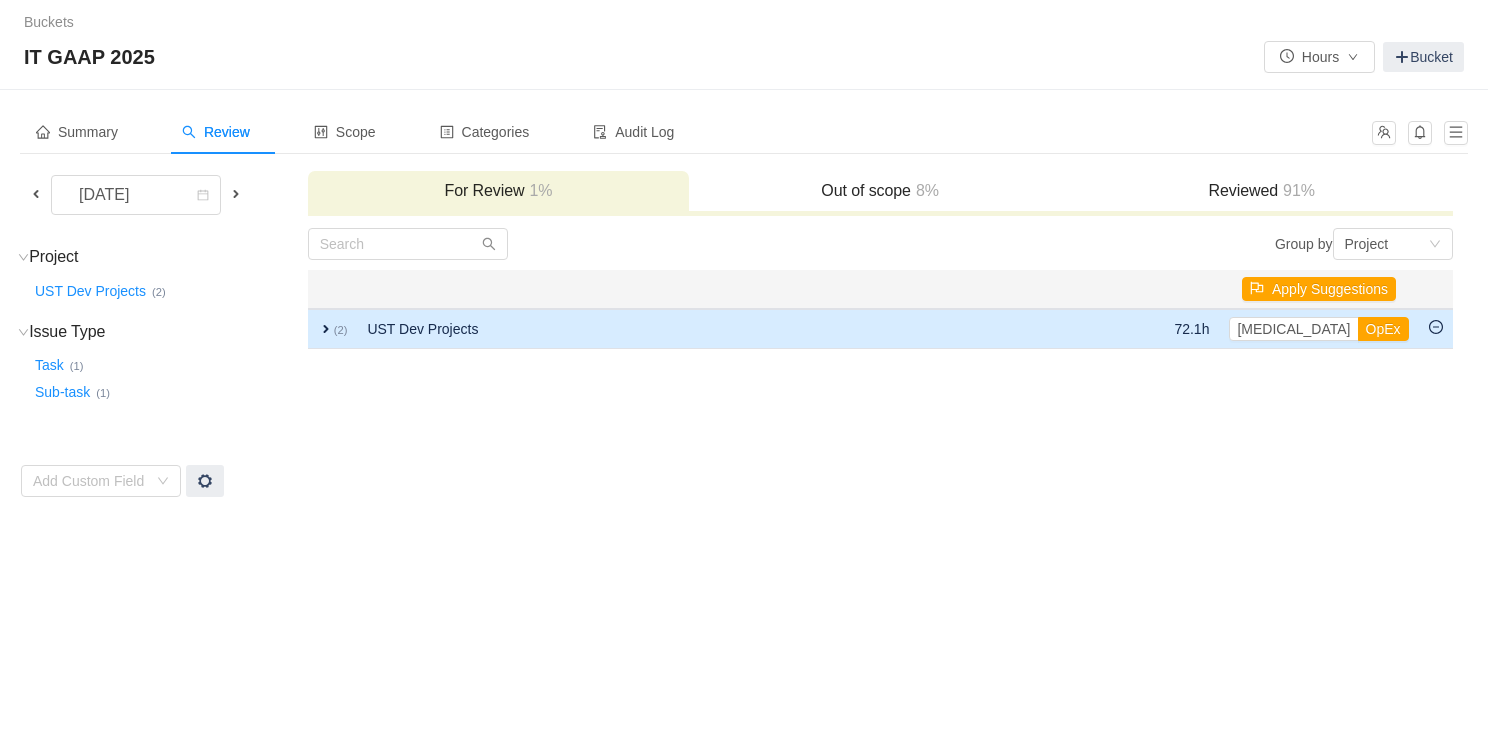 click on "expand" at bounding box center [326, 329] 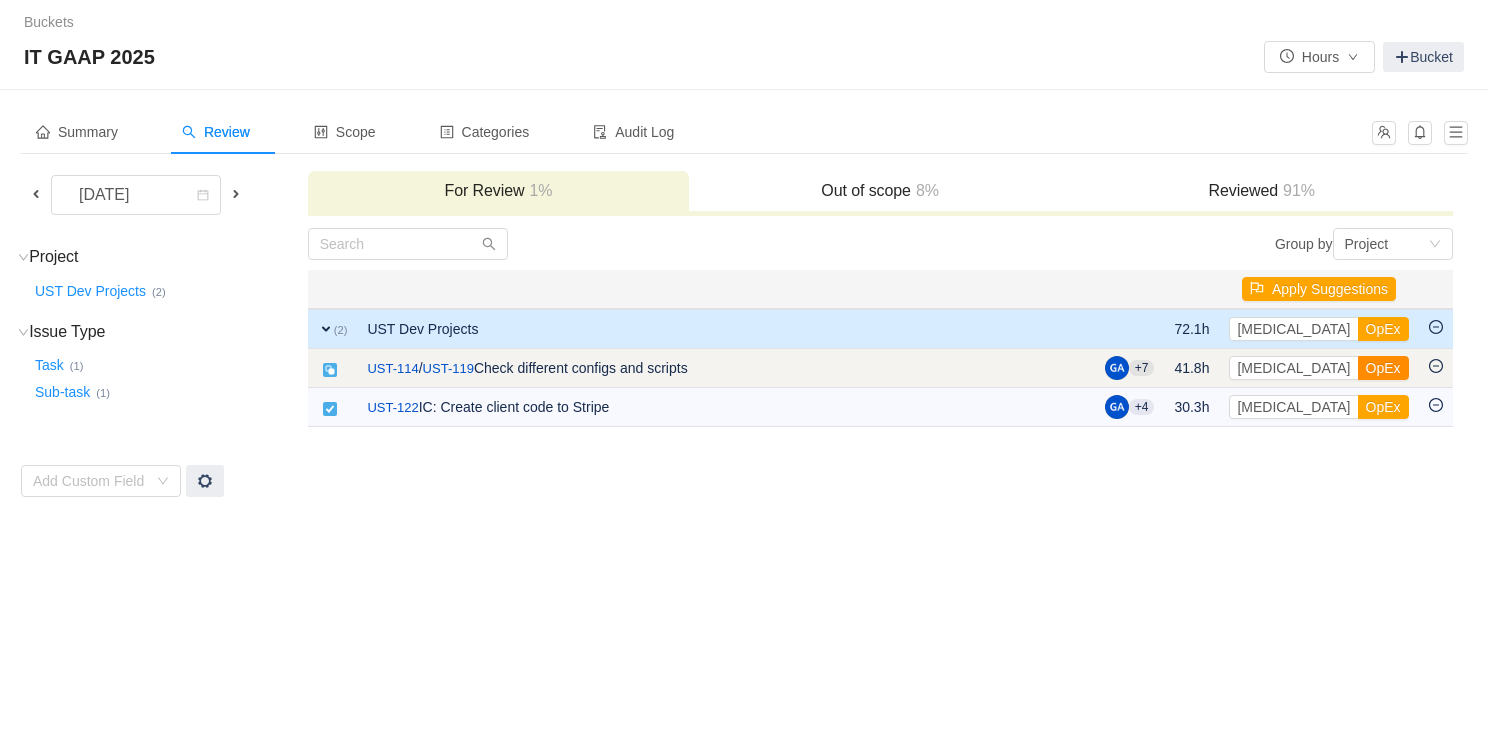 click on "OpEx" at bounding box center [1383, 368] 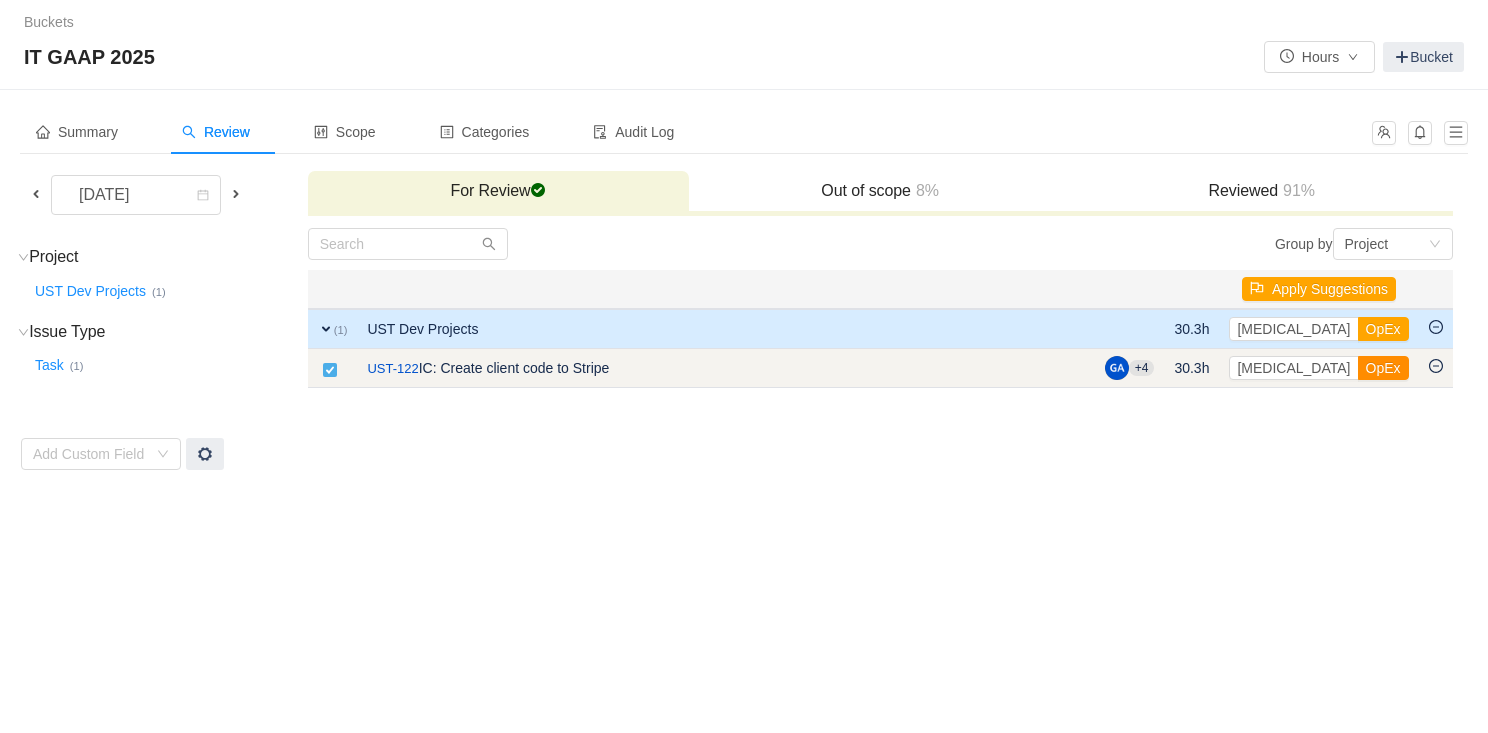 click on "OpEx" at bounding box center (1383, 368) 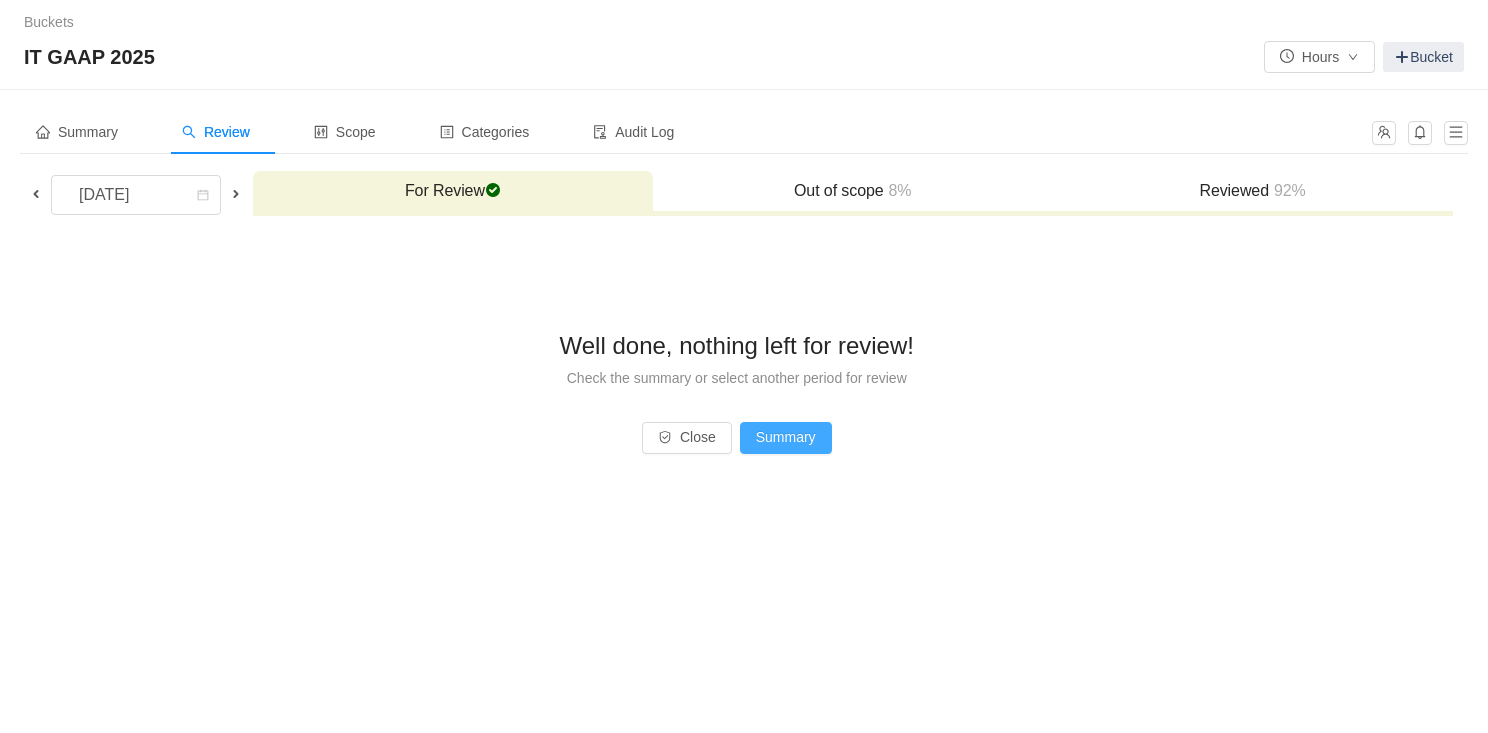 click on "Summary" at bounding box center [786, 438] 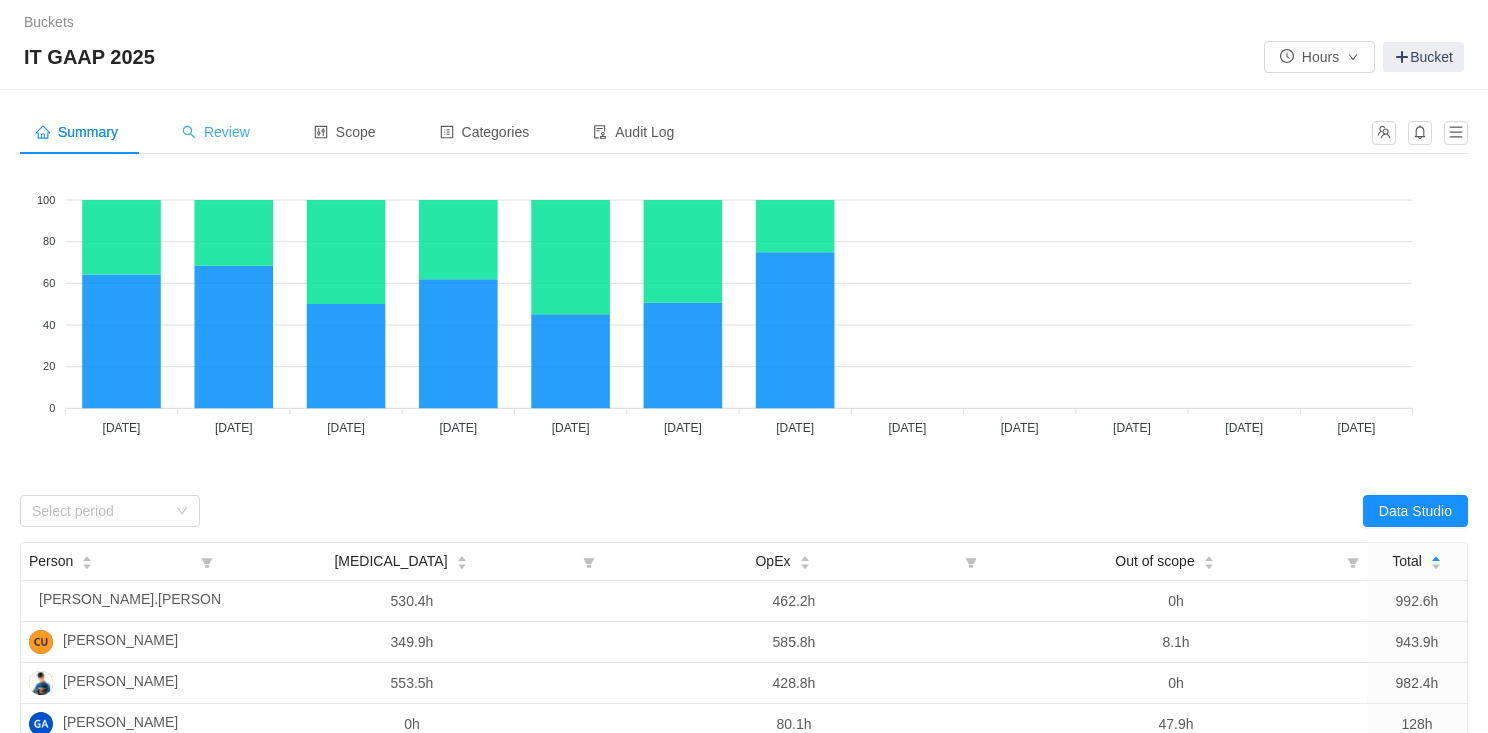 click on "Review" at bounding box center [216, 132] 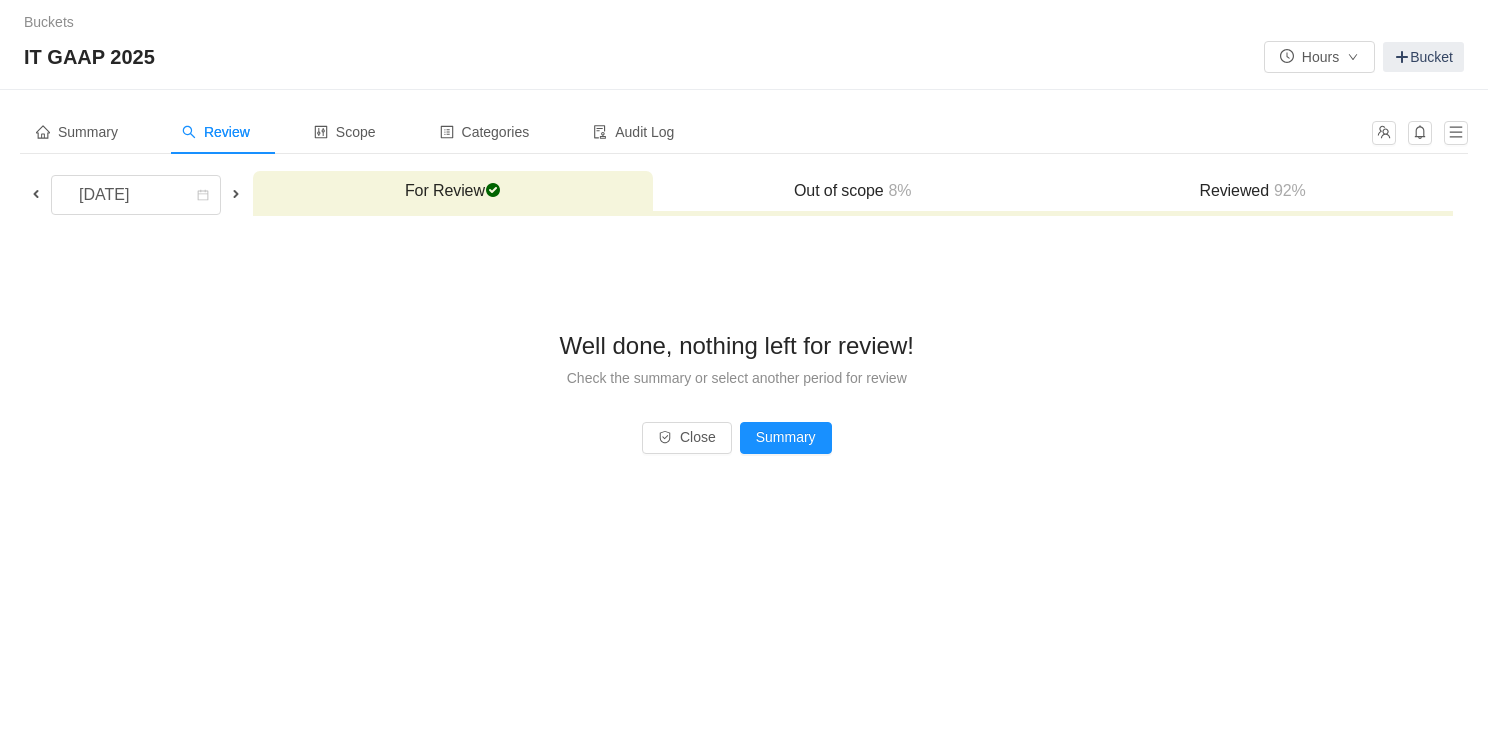 click on "Reviewed  92%" at bounding box center [1253, 191] 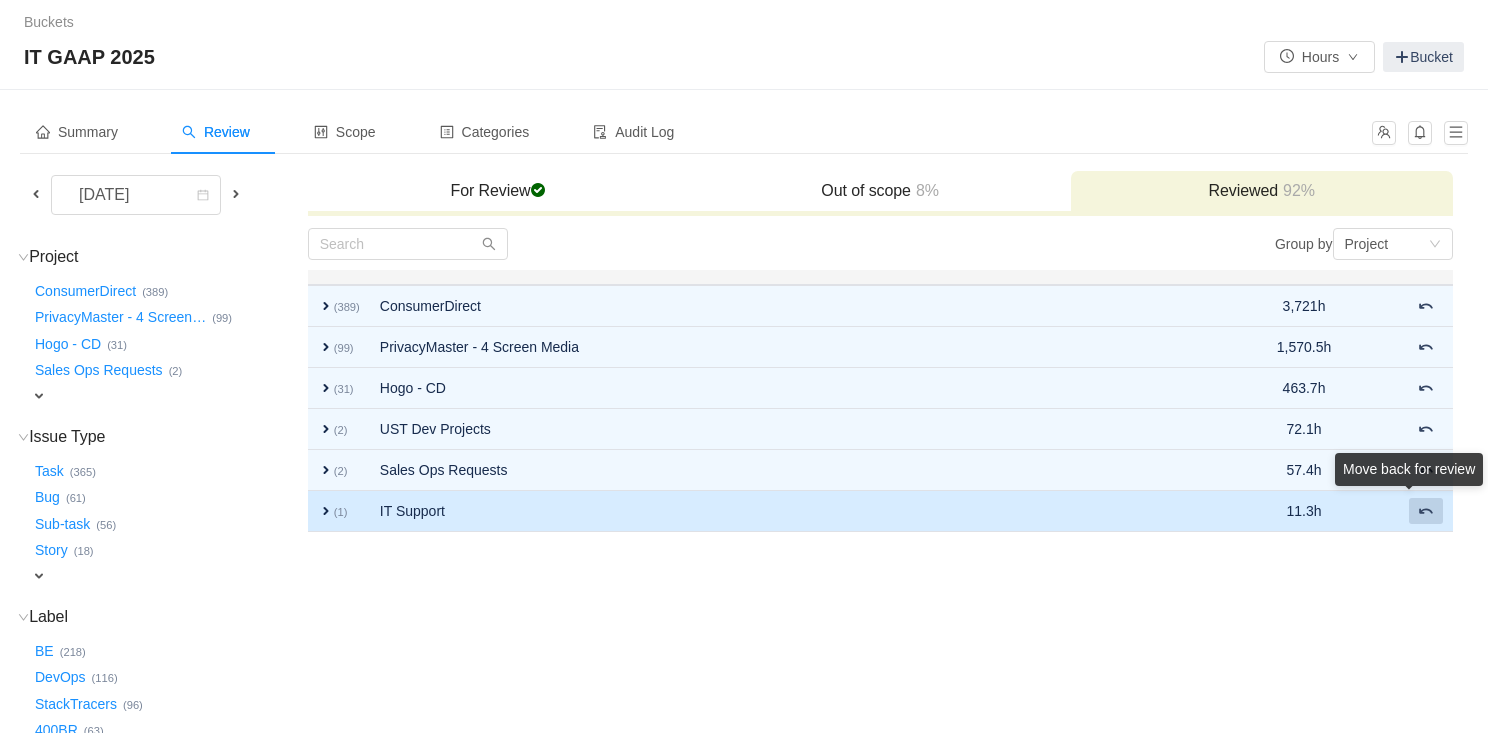 click on "Move back for review" at bounding box center (1409, 473) 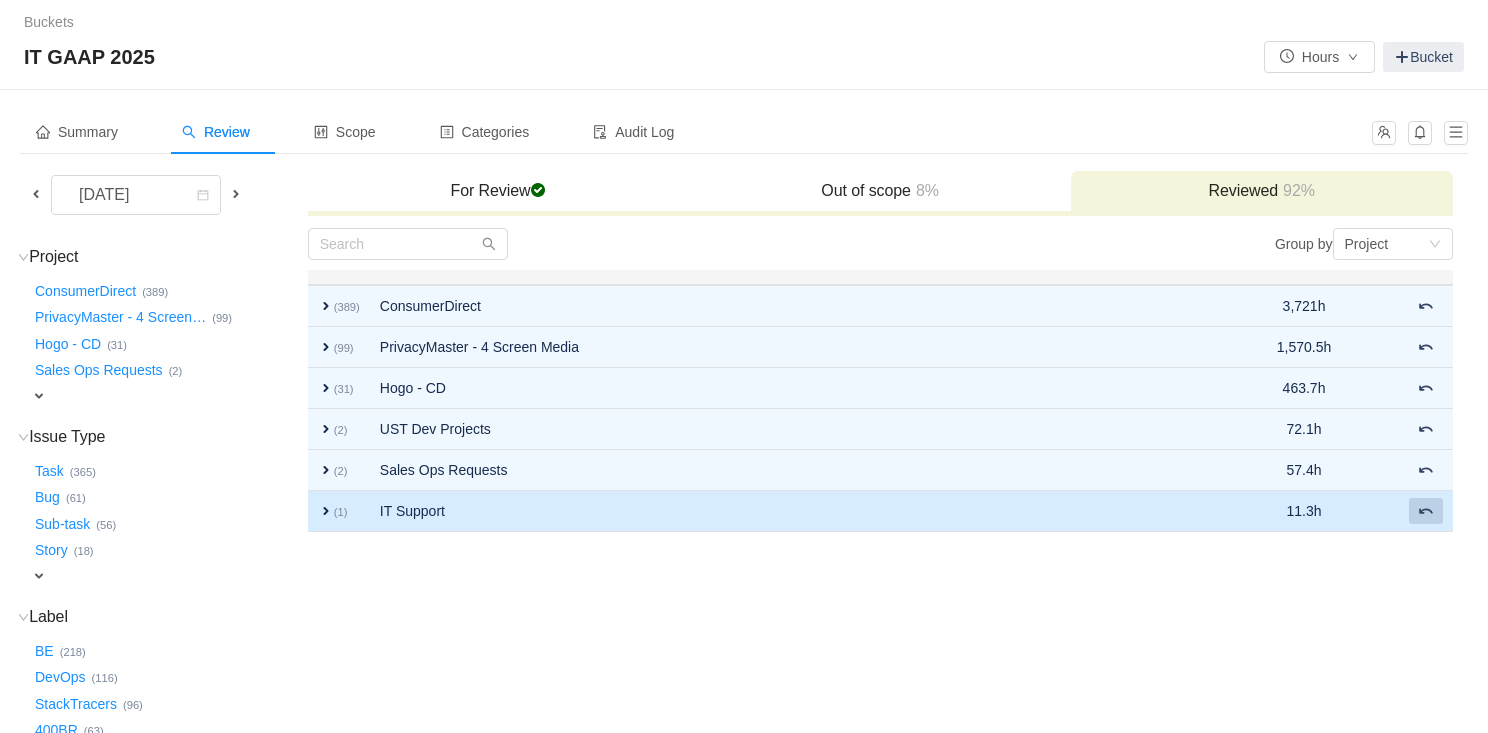 click at bounding box center [1426, 511] 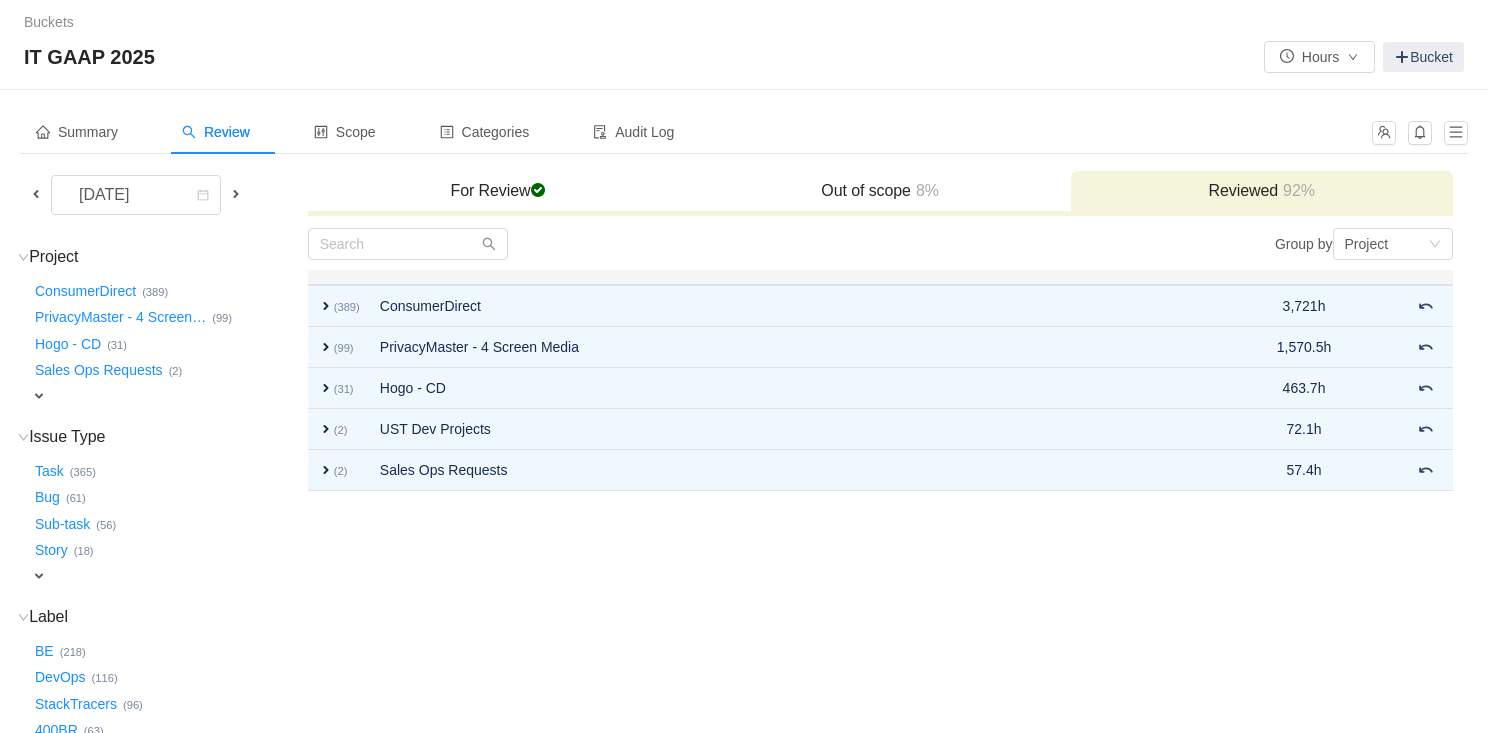 click on "For Review  checked" at bounding box center [499, 191] 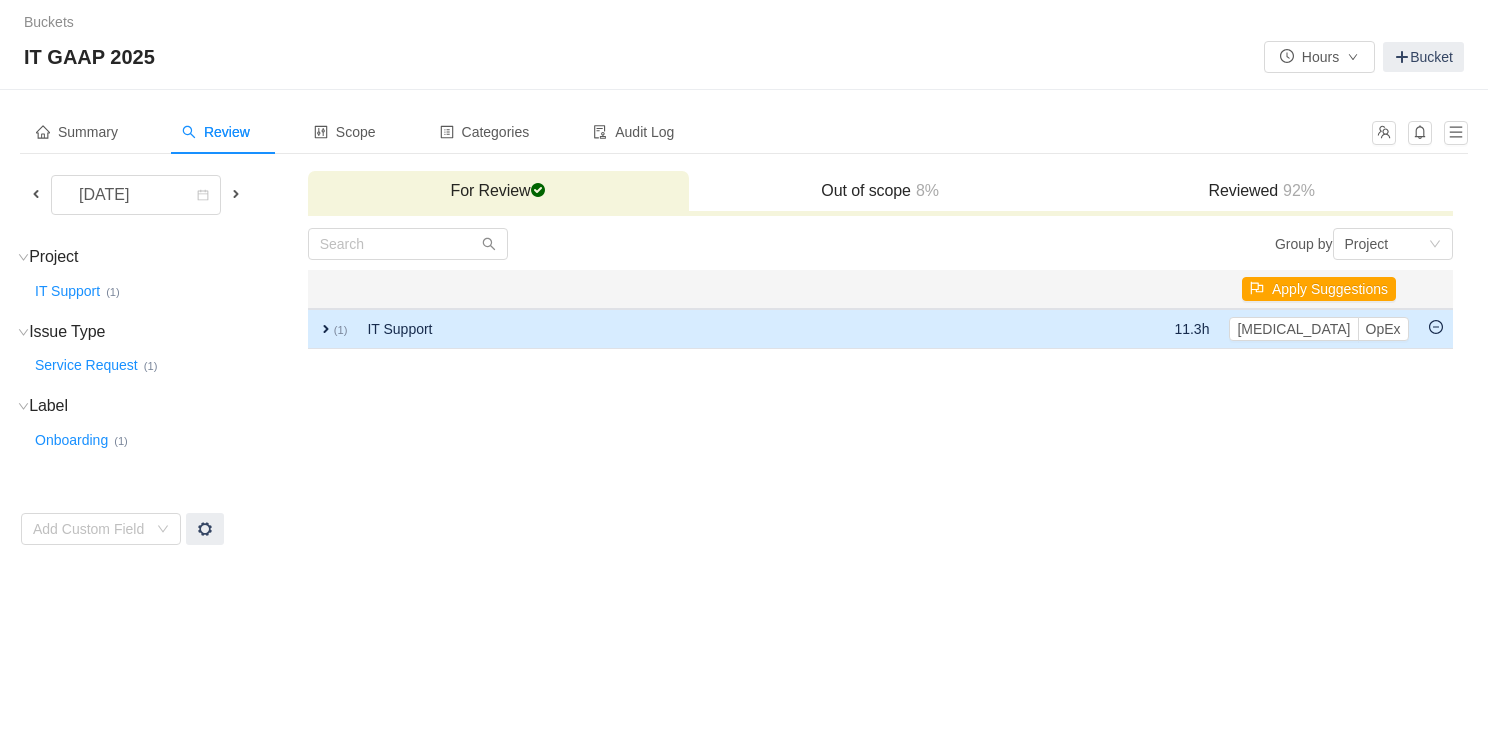 click 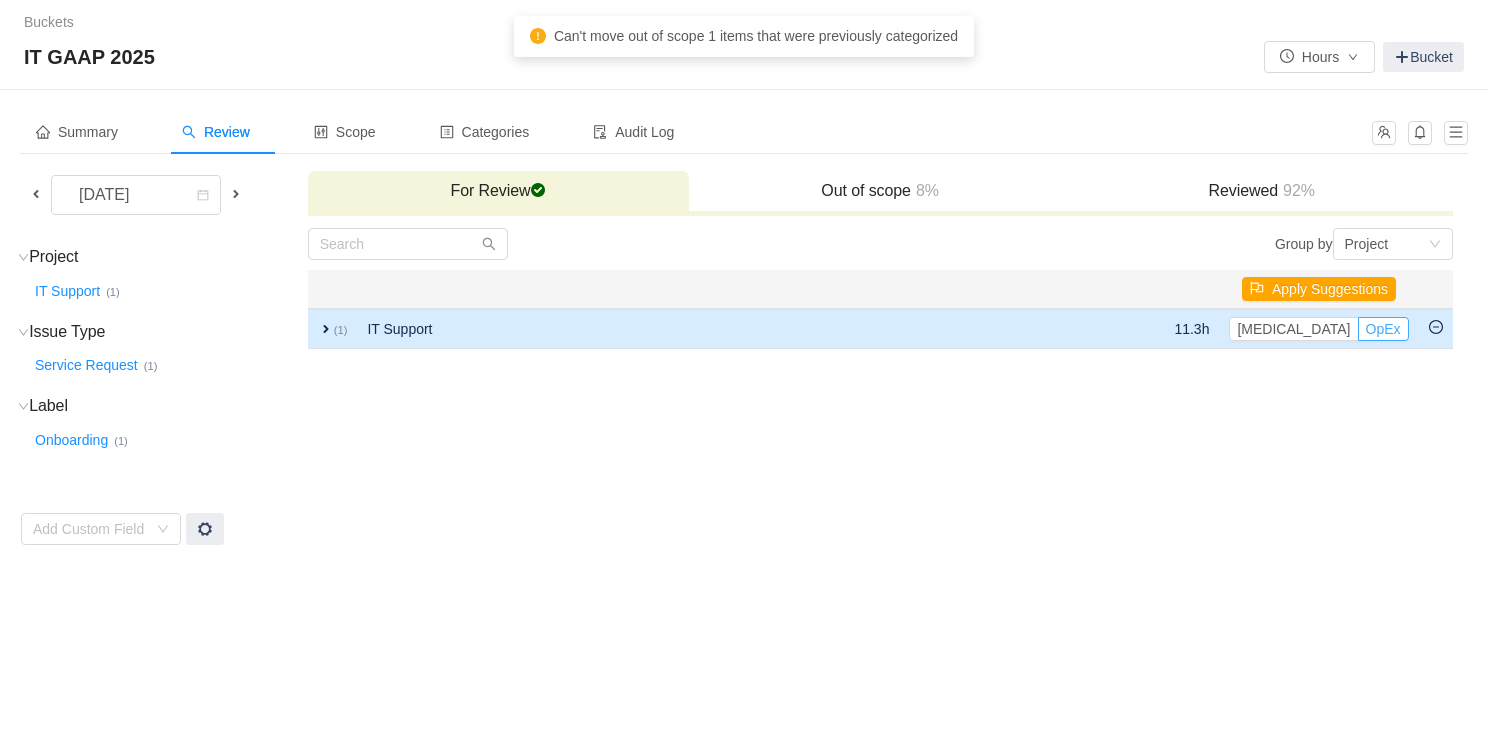 click on "OpEx" at bounding box center [1383, 329] 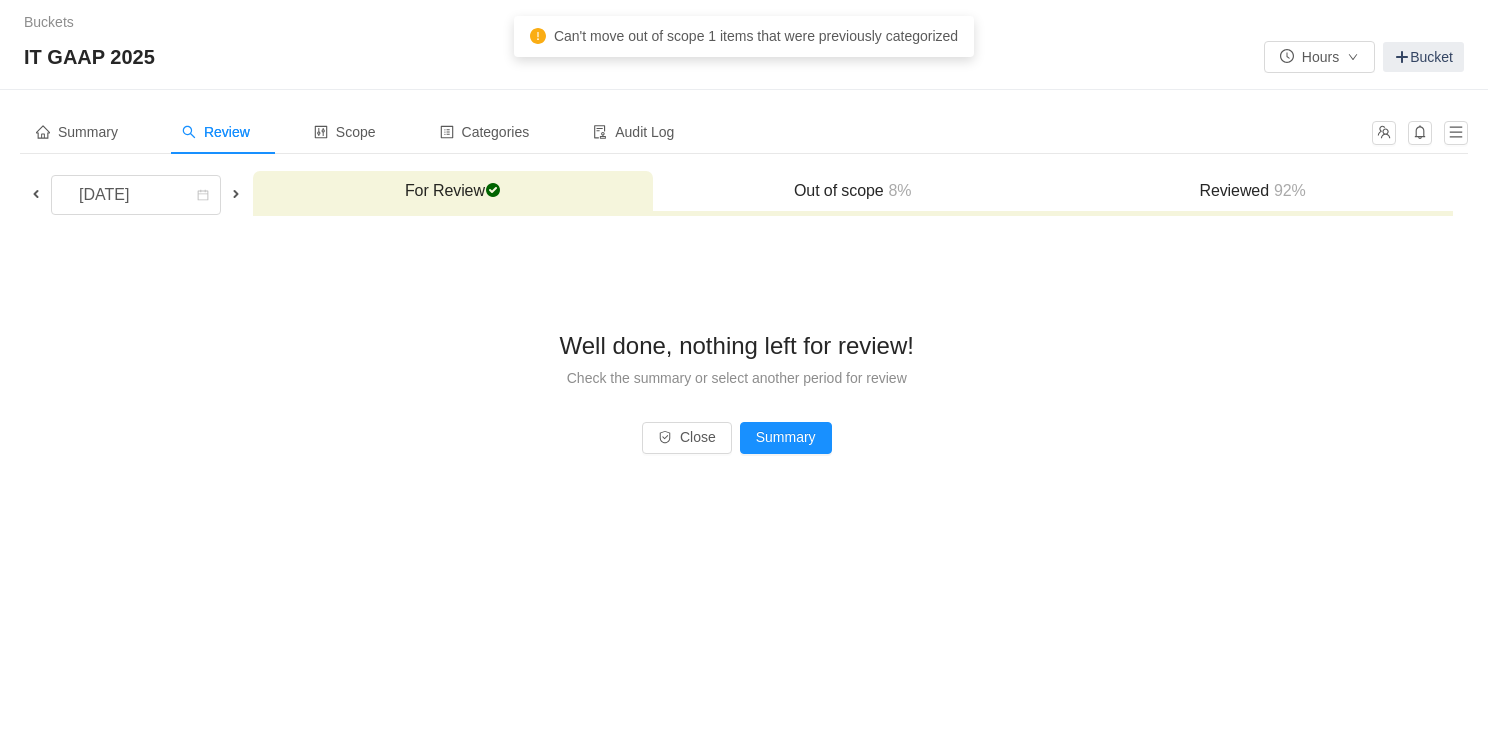 click on "Reviewed  92%" at bounding box center [1253, 191] 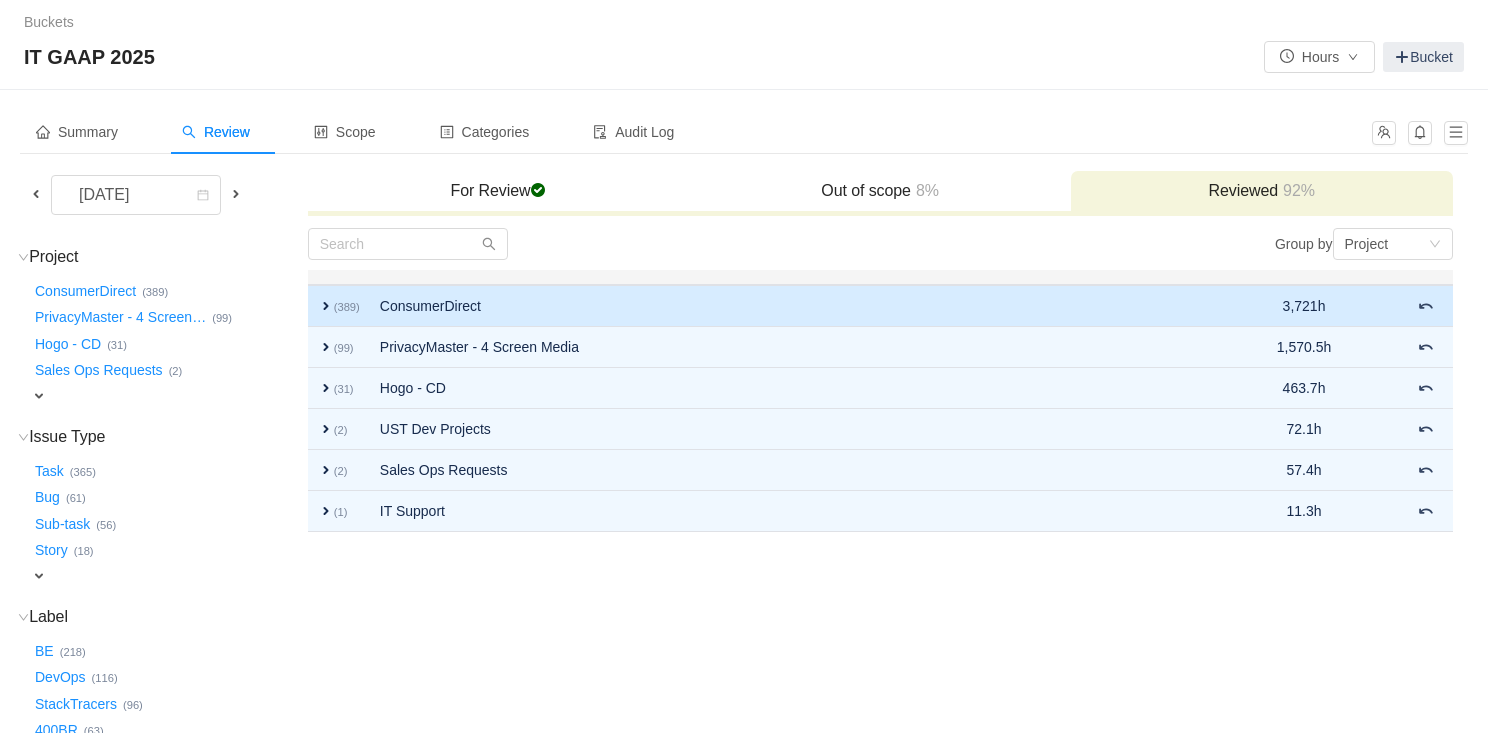 click on "expand" at bounding box center (326, 306) 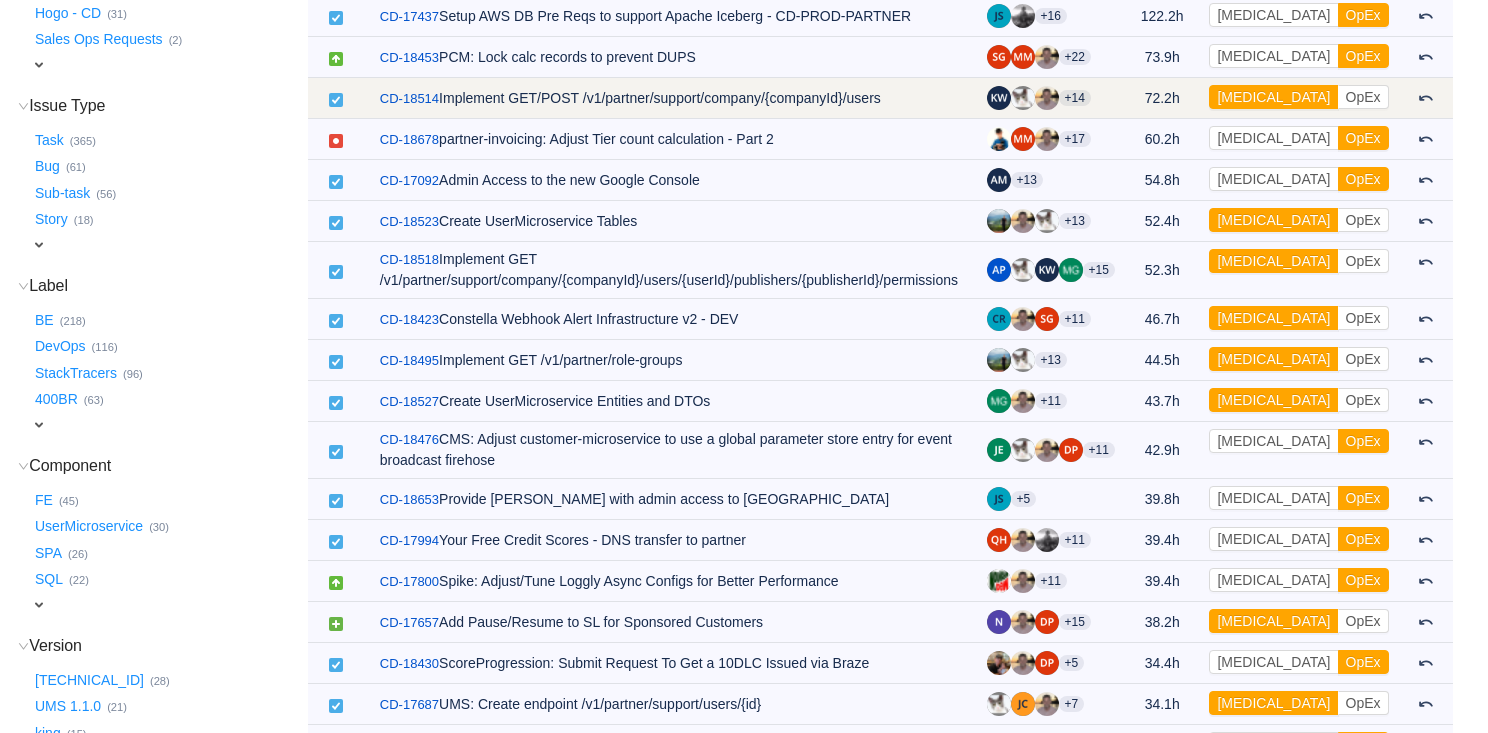 scroll, scrollTop: 337, scrollLeft: 0, axis: vertical 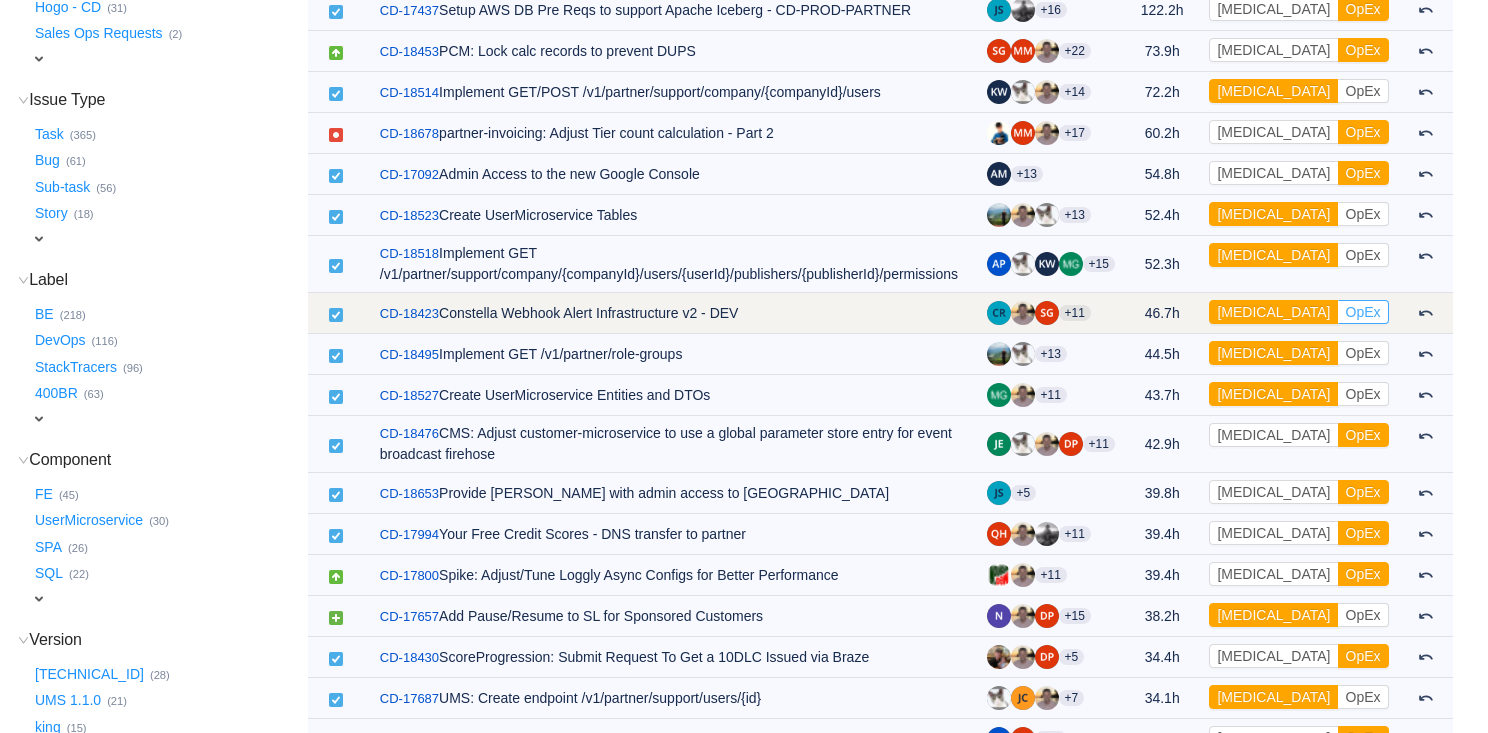 click on "OpEx" at bounding box center [1363, 312] 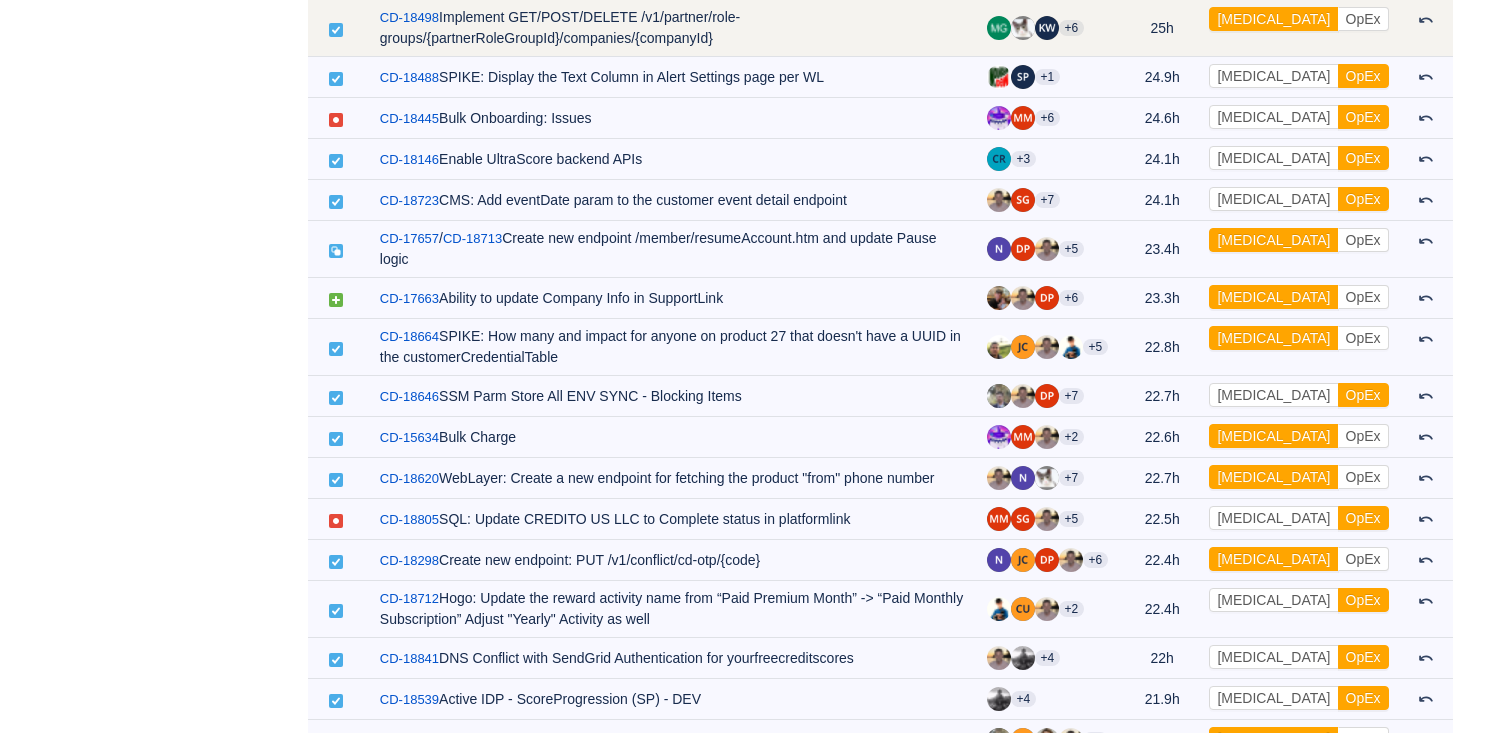 scroll, scrollTop: 1599, scrollLeft: 0, axis: vertical 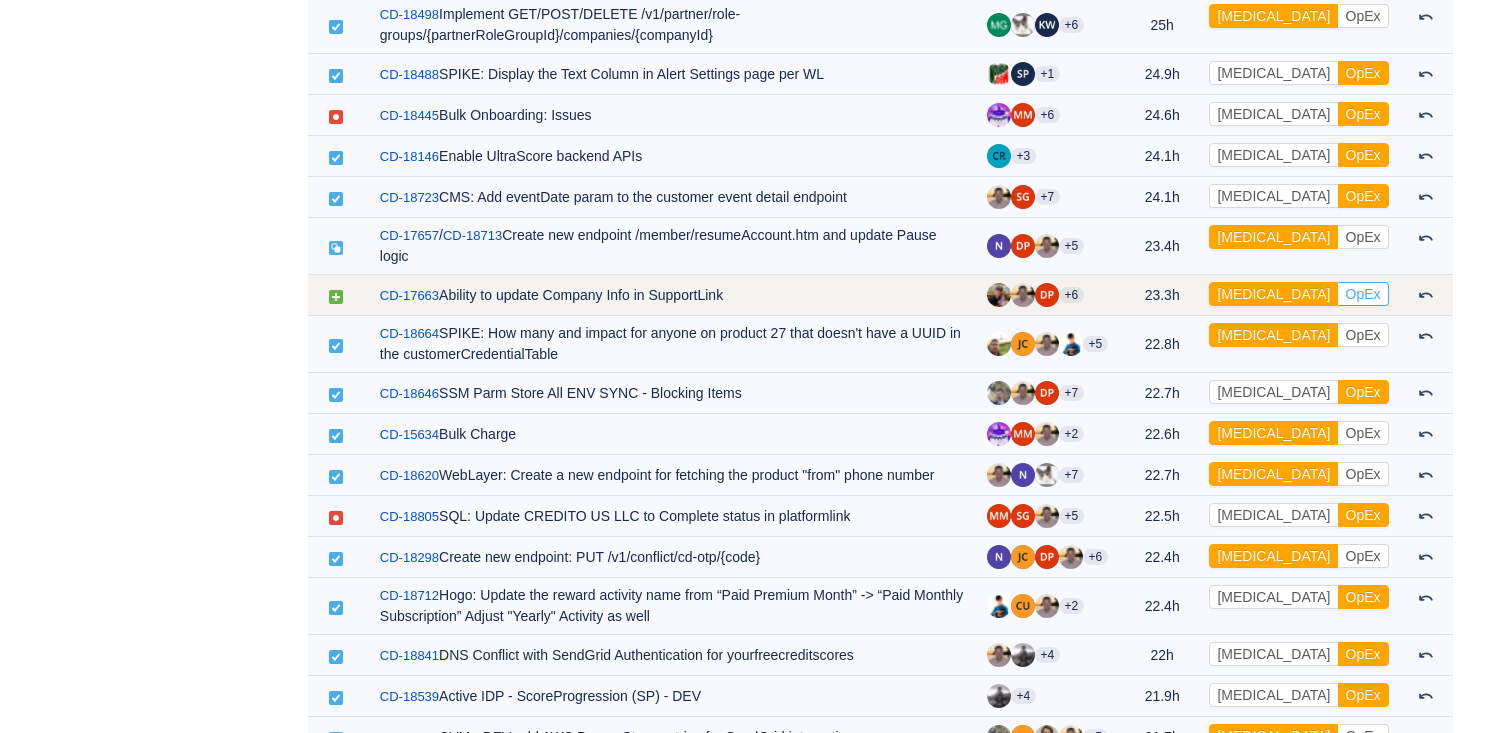 click on "OpEx" at bounding box center [1363, 294] 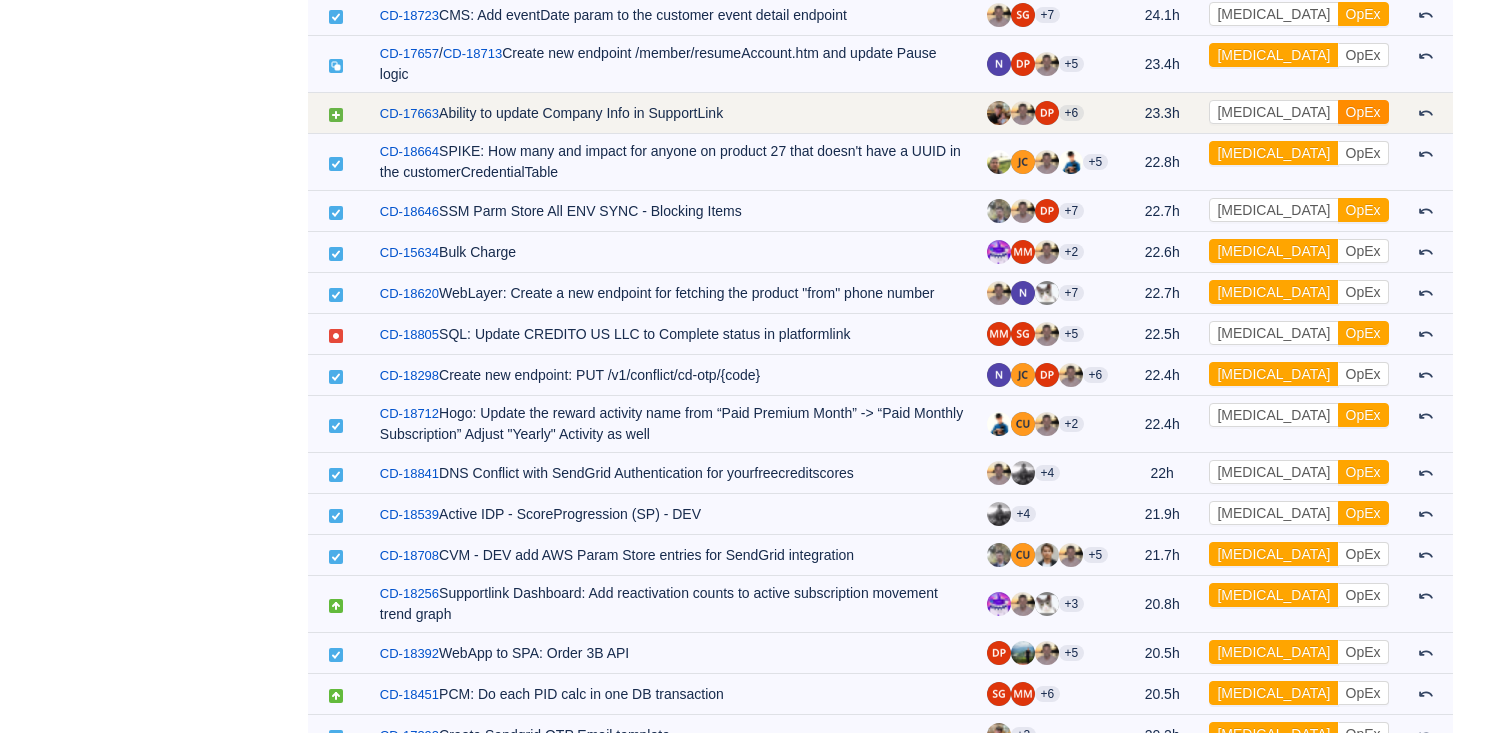 scroll, scrollTop: 1784, scrollLeft: 0, axis: vertical 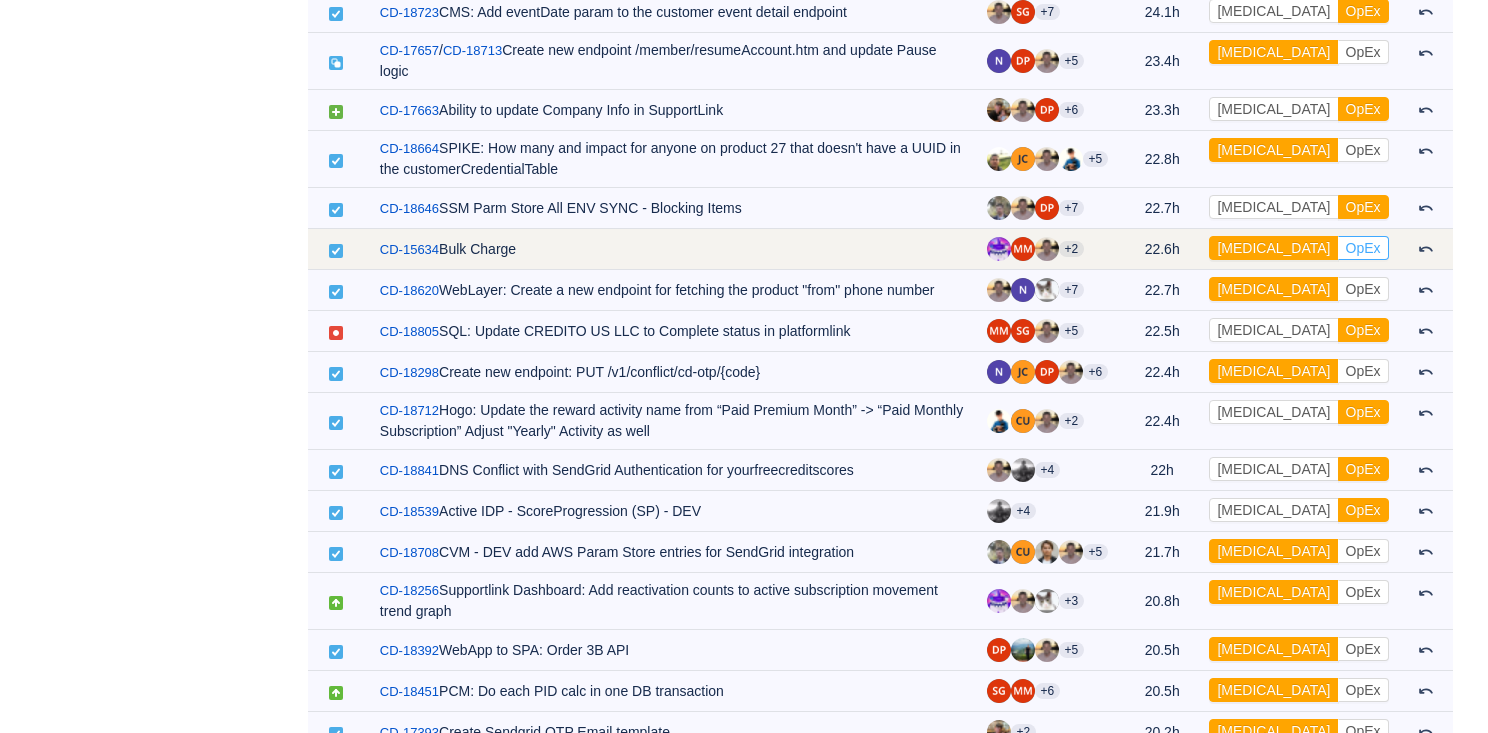 click on "OpEx" at bounding box center [1363, 248] 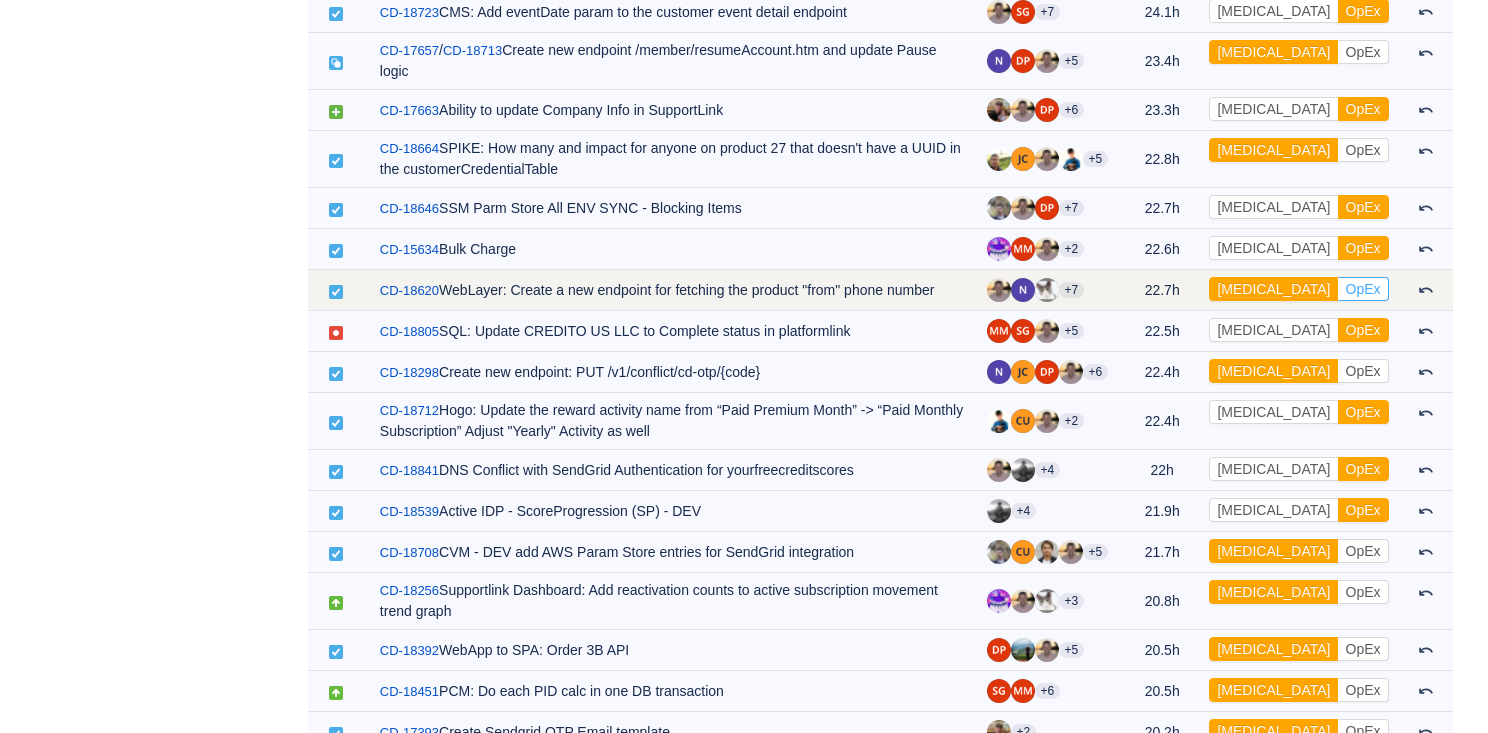 click on "OpEx" at bounding box center [1363, 289] 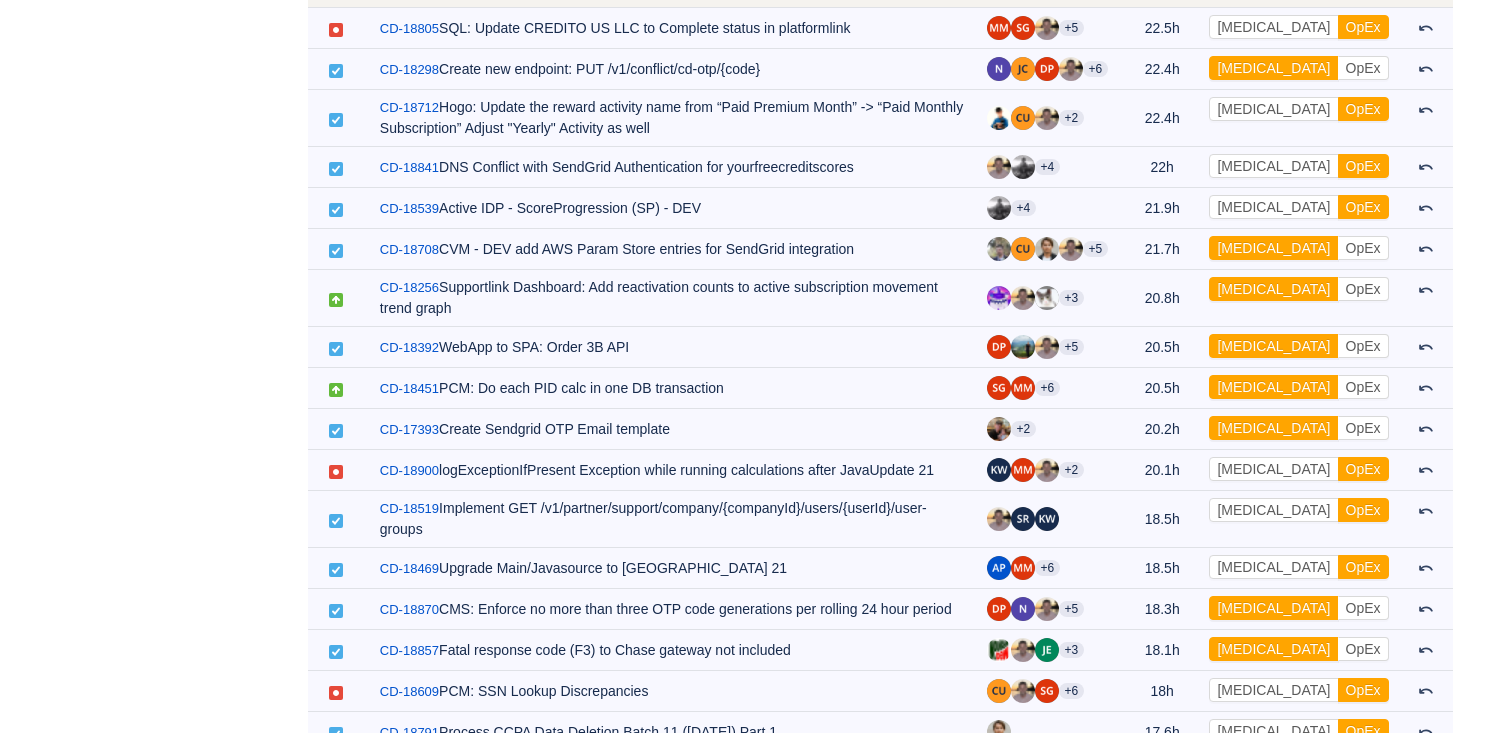 scroll, scrollTop: 2094, scrollLeft: 0, axis: vertical 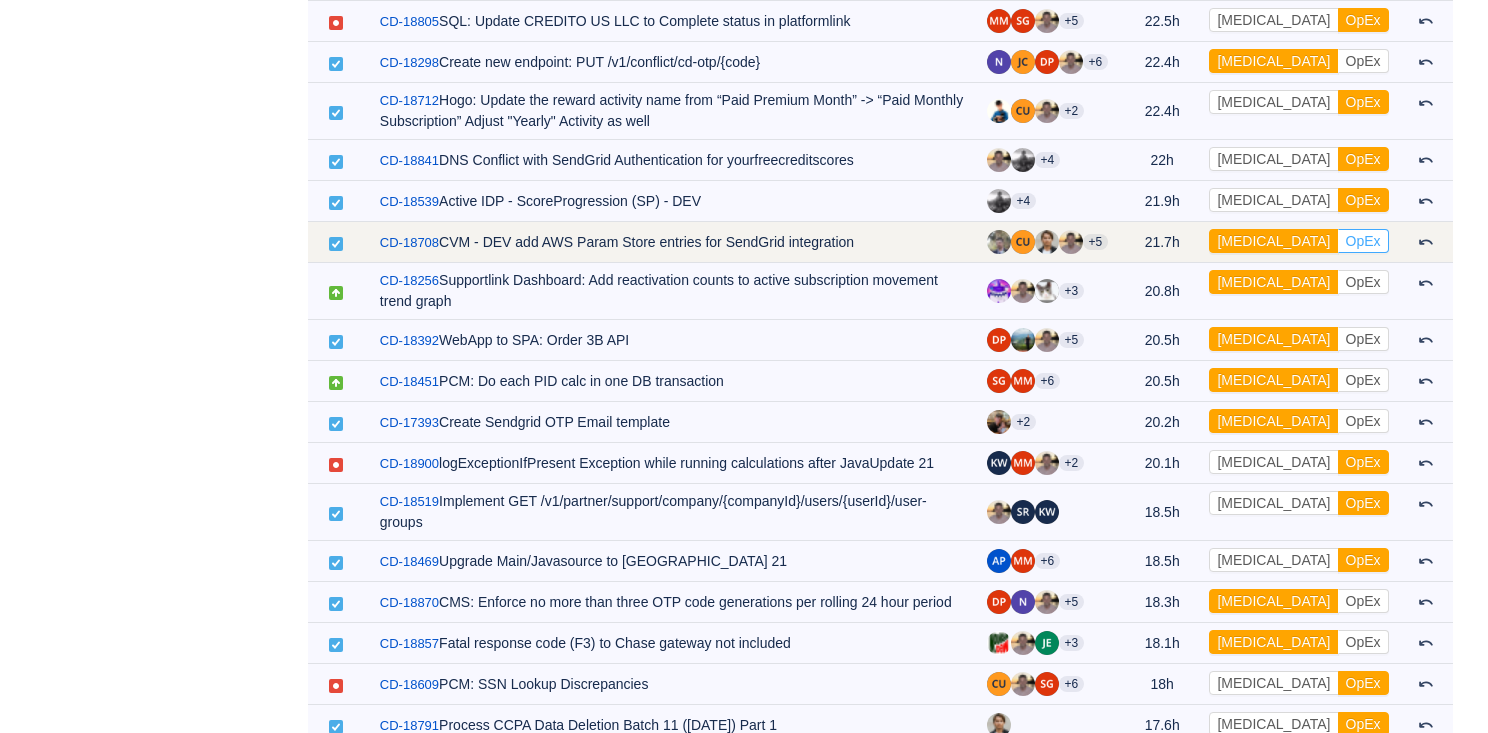 click on "OpEx" at bounding box center (1363, 241) 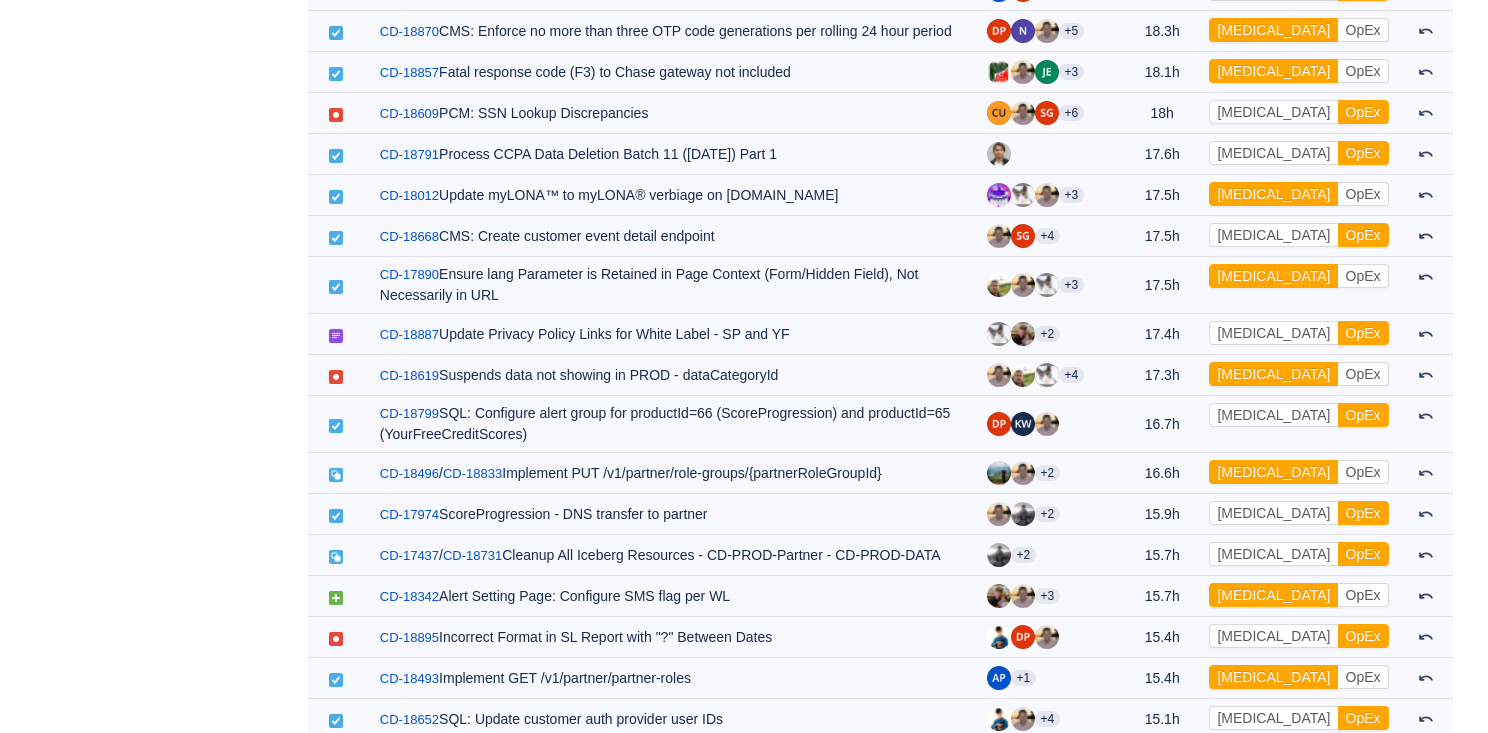 scroll, scrollTop: 2669, scrollLeft: 0, axis: vertical 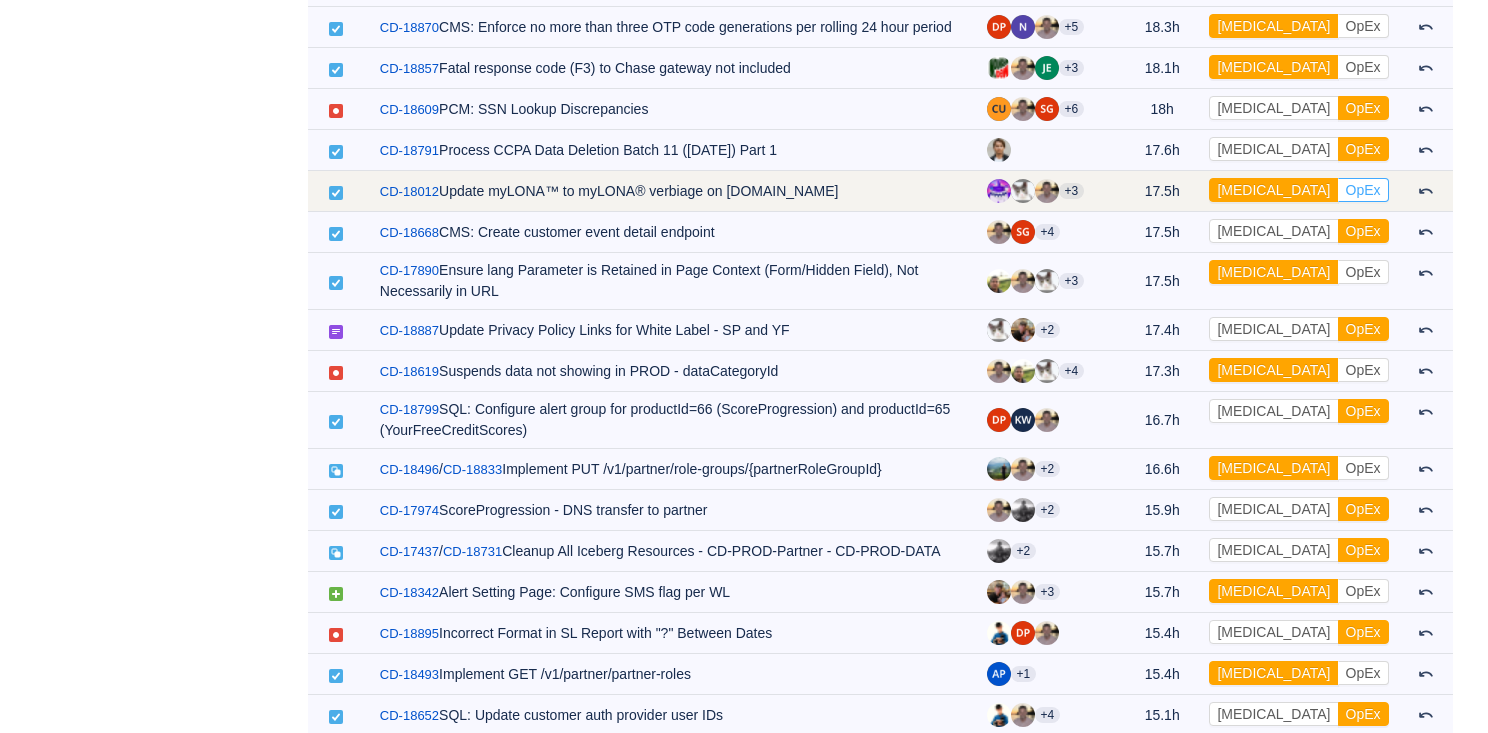 click on "OpEx" at bounding box center [1363, 190] 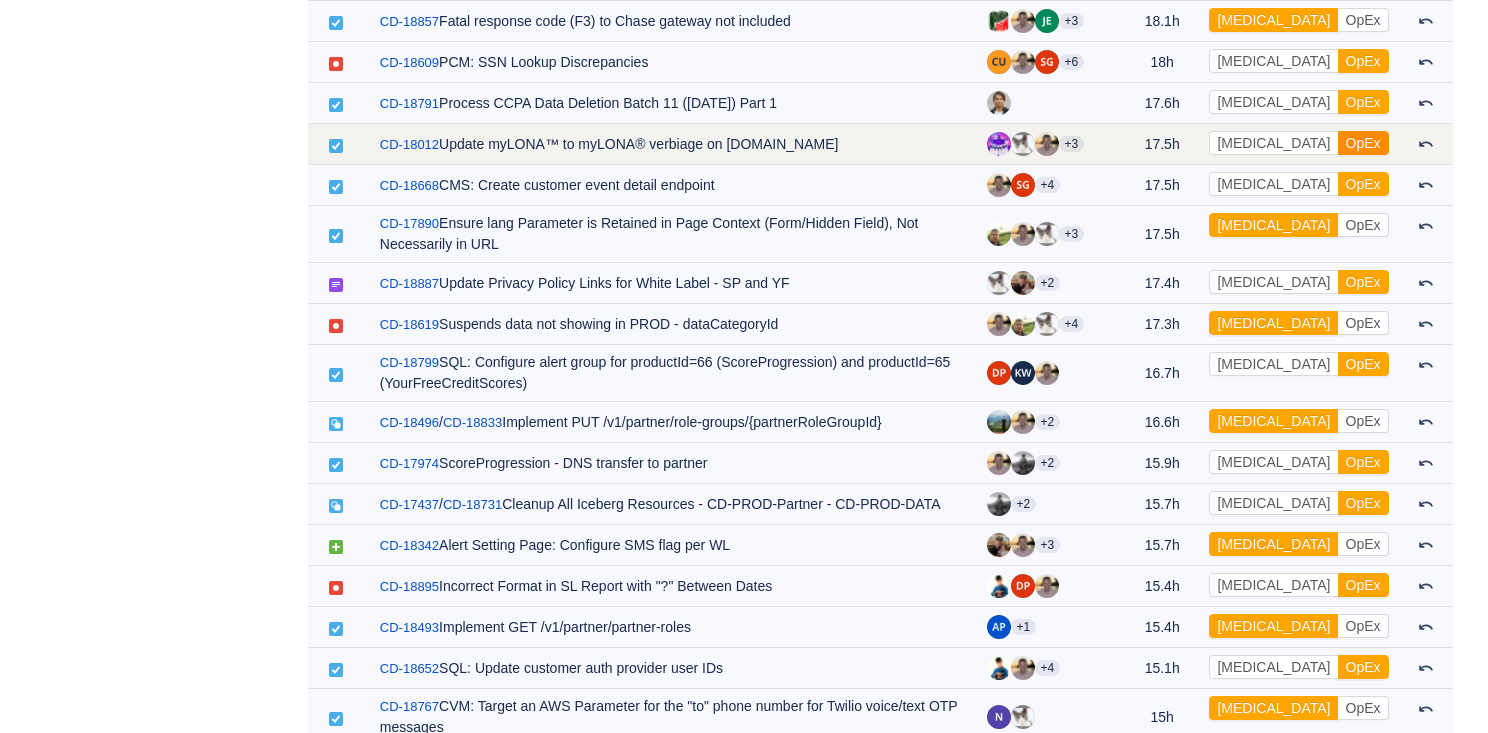 scroll, scrollTop: 2760, scrollLeft: 0, axis: vertical 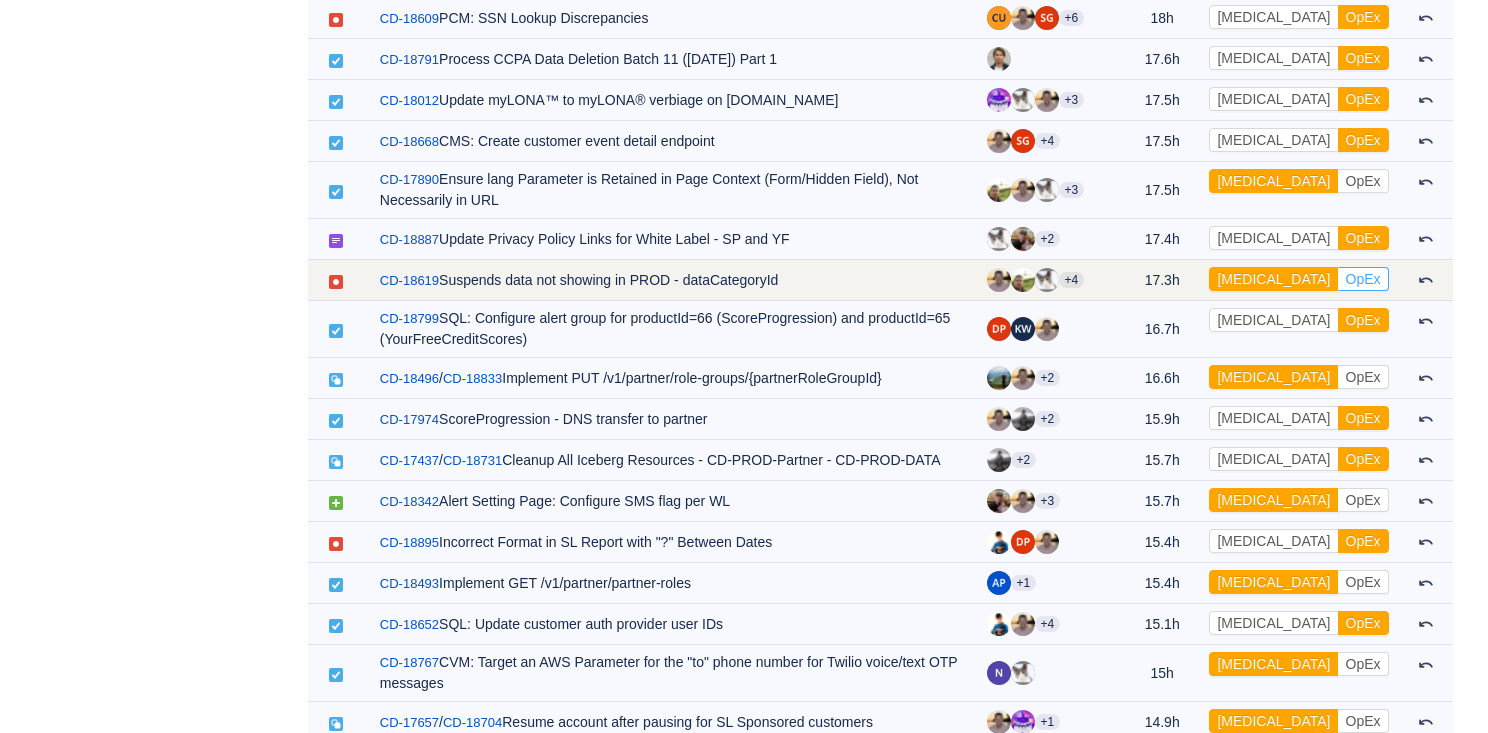 click on "OpEx" at bounding box center [1363, 279] 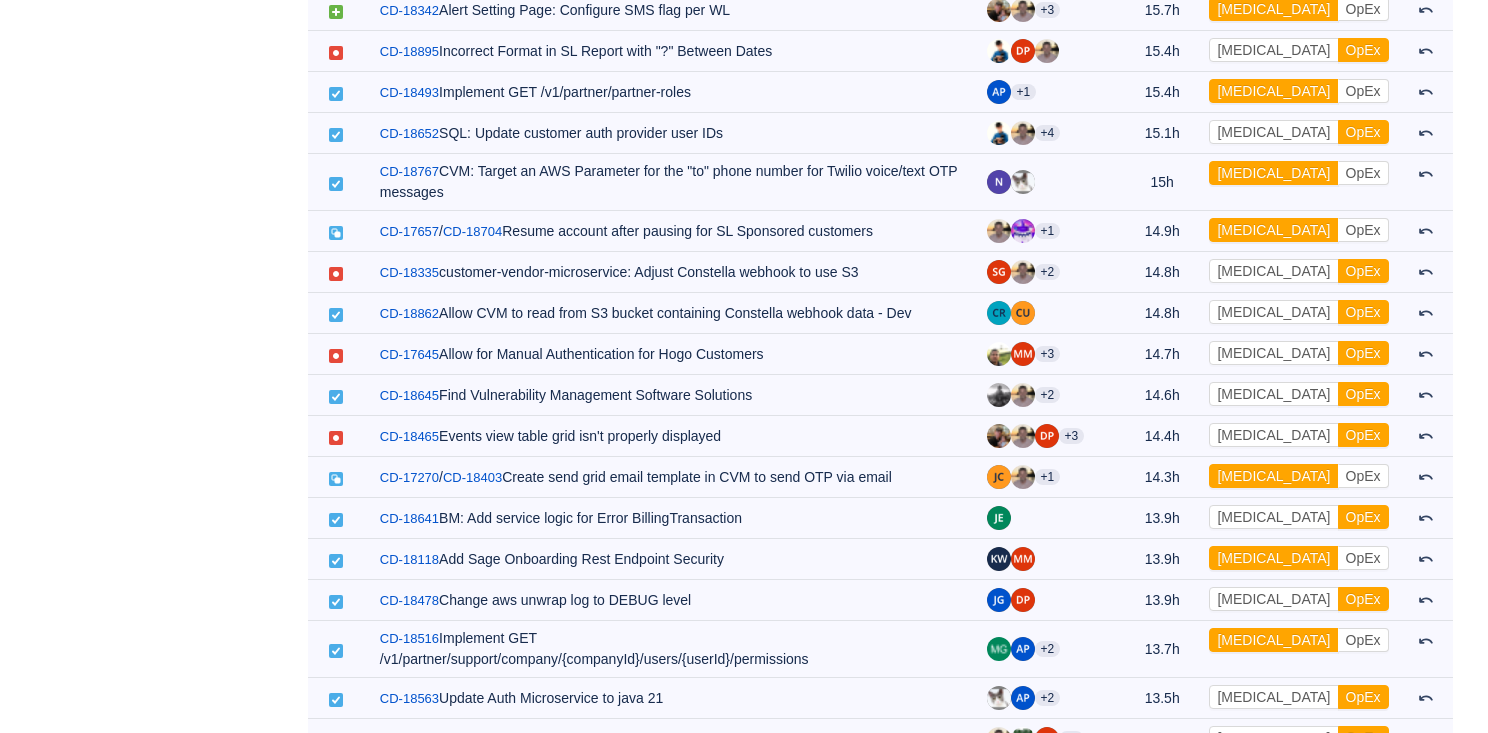 scroll, scrollTop: 3252, scrollLeft: 0, axis: vertical 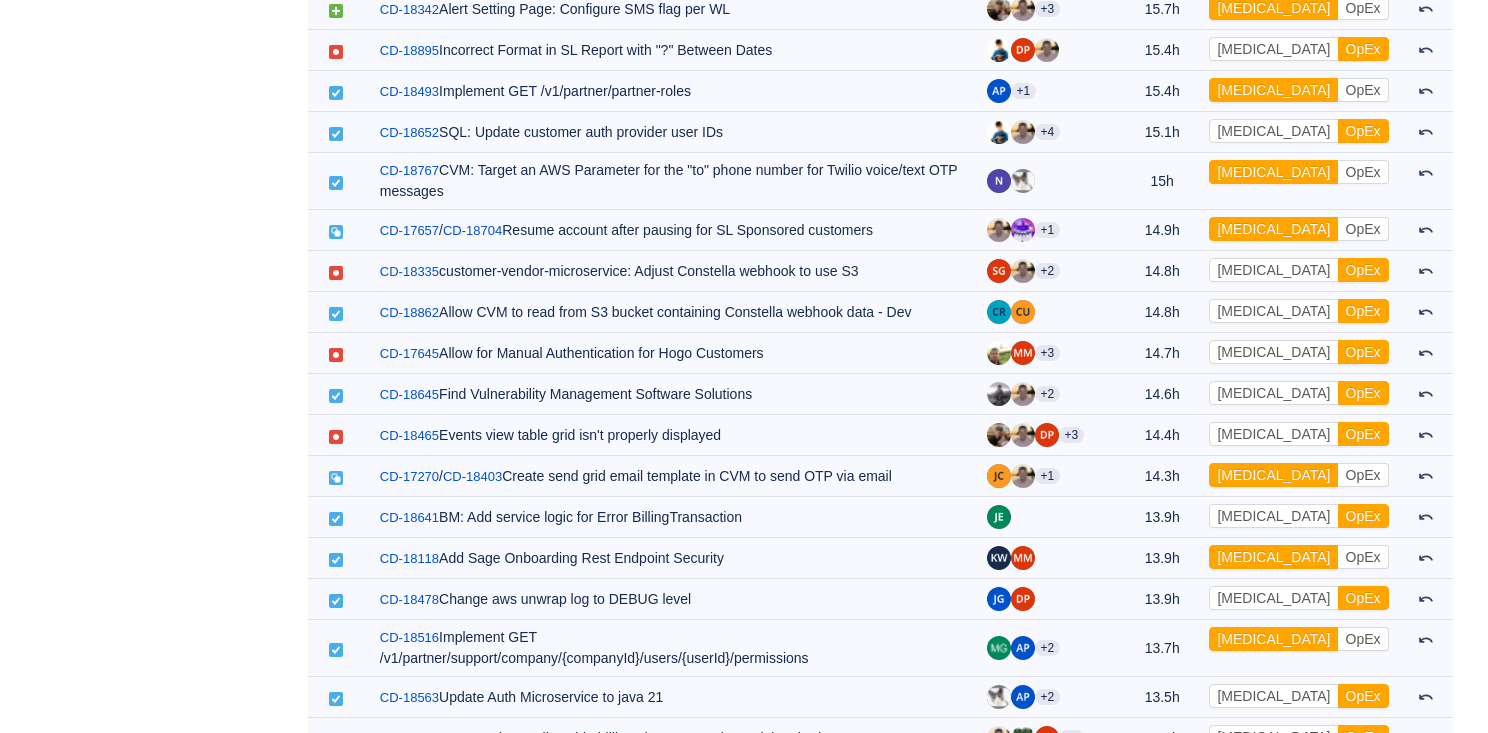 click on "[DATE]   For Review  checked  Out of scope  8%  Reviewed  92%  Project   (6)  hide ConsumerDirect … (389) PrivacyMaster - 4 Screen … (99) Hogo - CD … (31) Sales Ops Requests … (2) expand Select value    Issue Type   (8)  hide Task … (365) Bug … (61) Sub-task … (56) Story … (18) expand Select value    Label   (20)  hide BE … (218) DevOps … (116) StackTracers … (96) 400BR … (63) expand Select value    Component   (49)  hide FE … (45) UserMicroservice … (30) SPA … (26) SQL … (22) expand Select value    Version   (50)  hide [TECHNICAL_ID] … (28) UMS 1.1.0 … (21) king … (15) 9.87 … (14) expand Select value   Add Custom Field    Group by   Project  You will see tickets here after they were marked as out of scope  You will see tickets here after they were categorized  Well done, nothing left for review! Check the summary or select another period for review Close Open Summary expand (389)  ConsumerDirect   3,721h  Out of scope  /  CD-17437  +16   122.2h  [MEDICAL_DATA] OpEx  /  OpEx" at bounding box center [744, 5754] 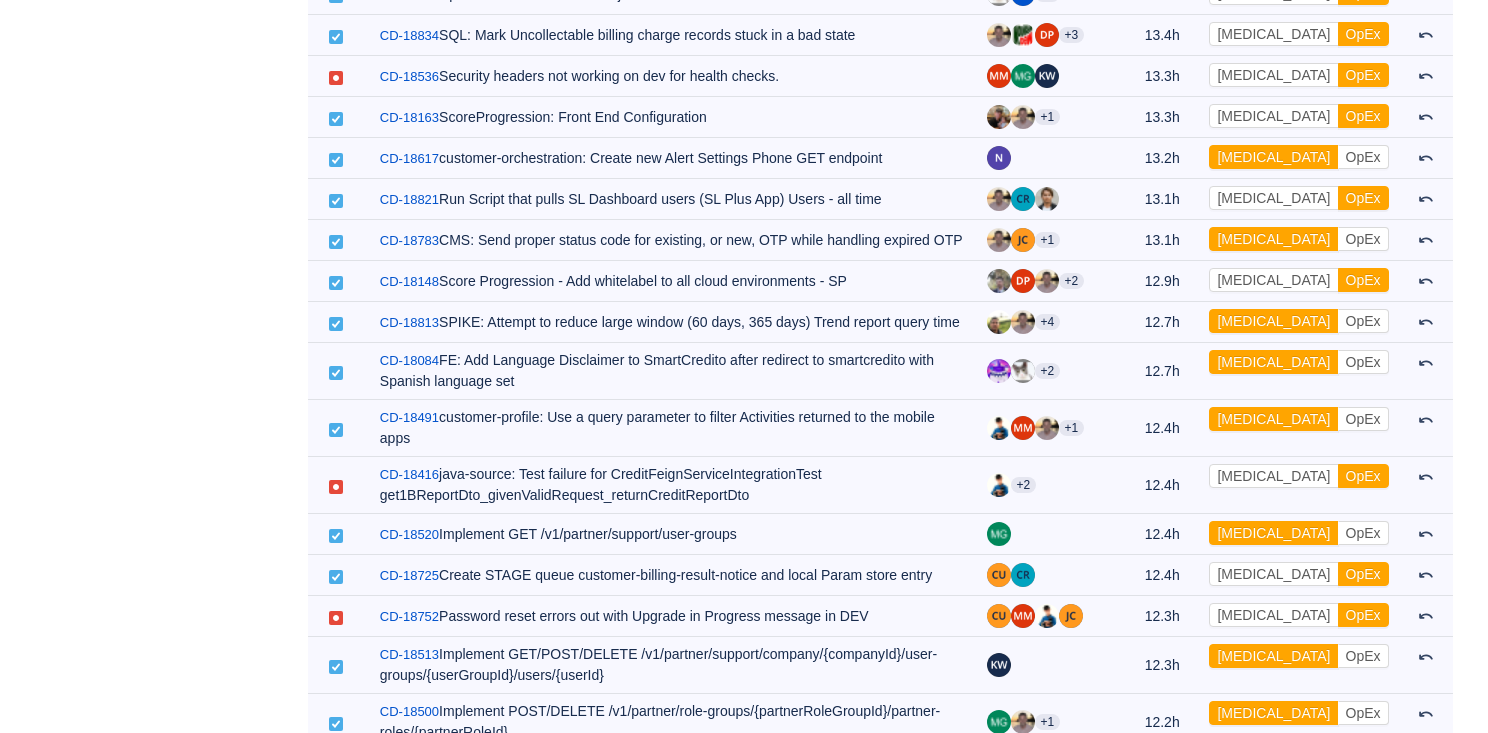 scroll, scrollTop: 3963, scrollLeft: 0, axis: vertical 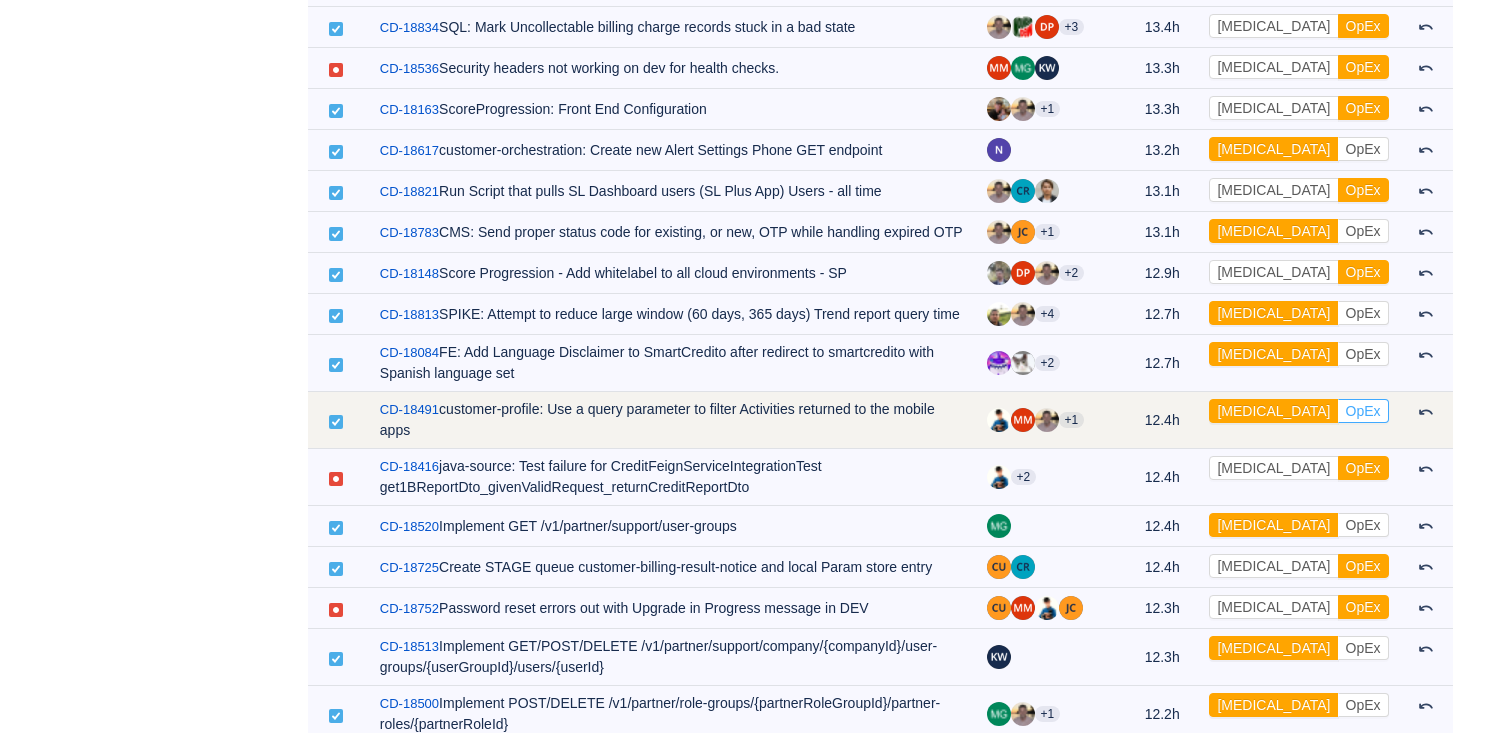 click on "OpEx" at bounding box center (1363, 411) 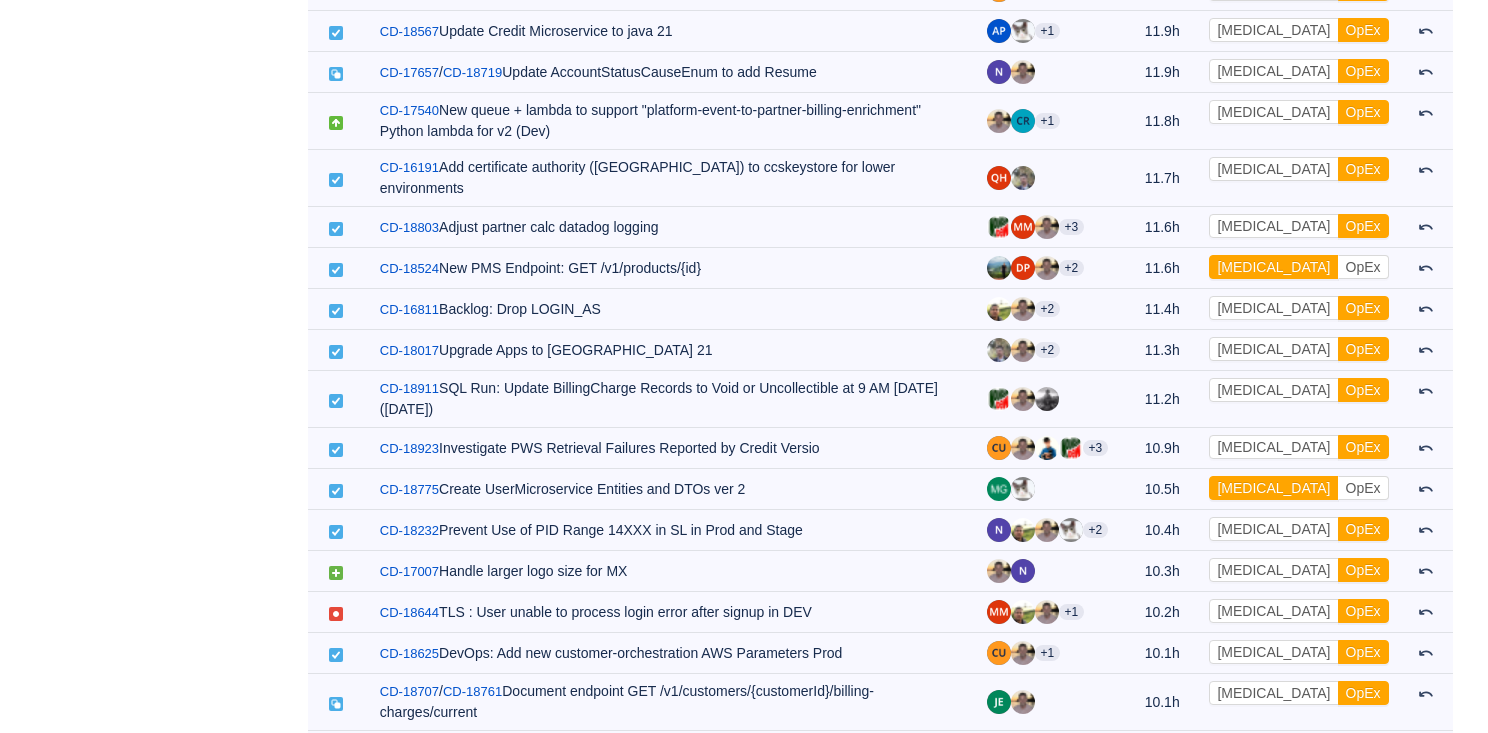 scroll, scrollTop: 4738, scrollLeft: 0, axis: vertical 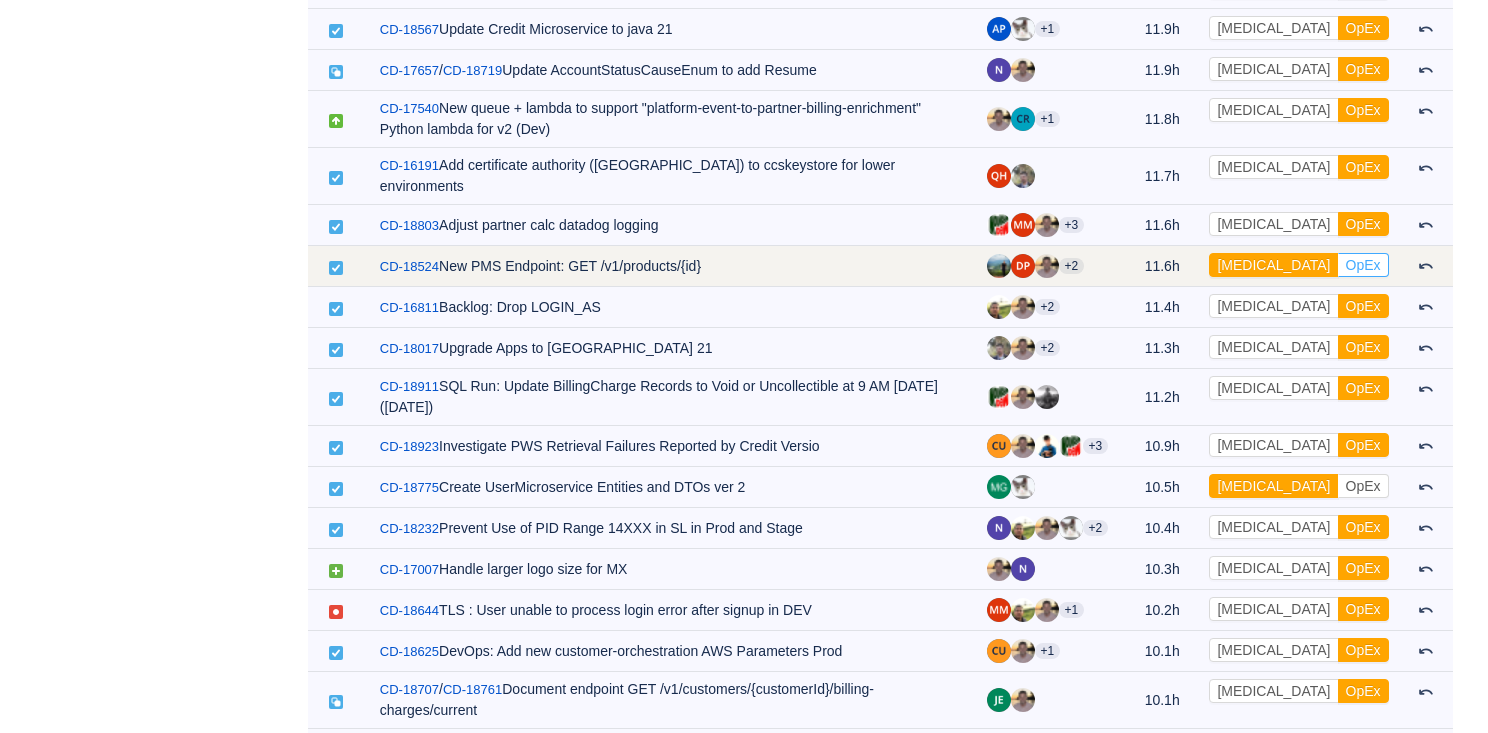 click on "OpEx" at bounding box center [1363, 265] 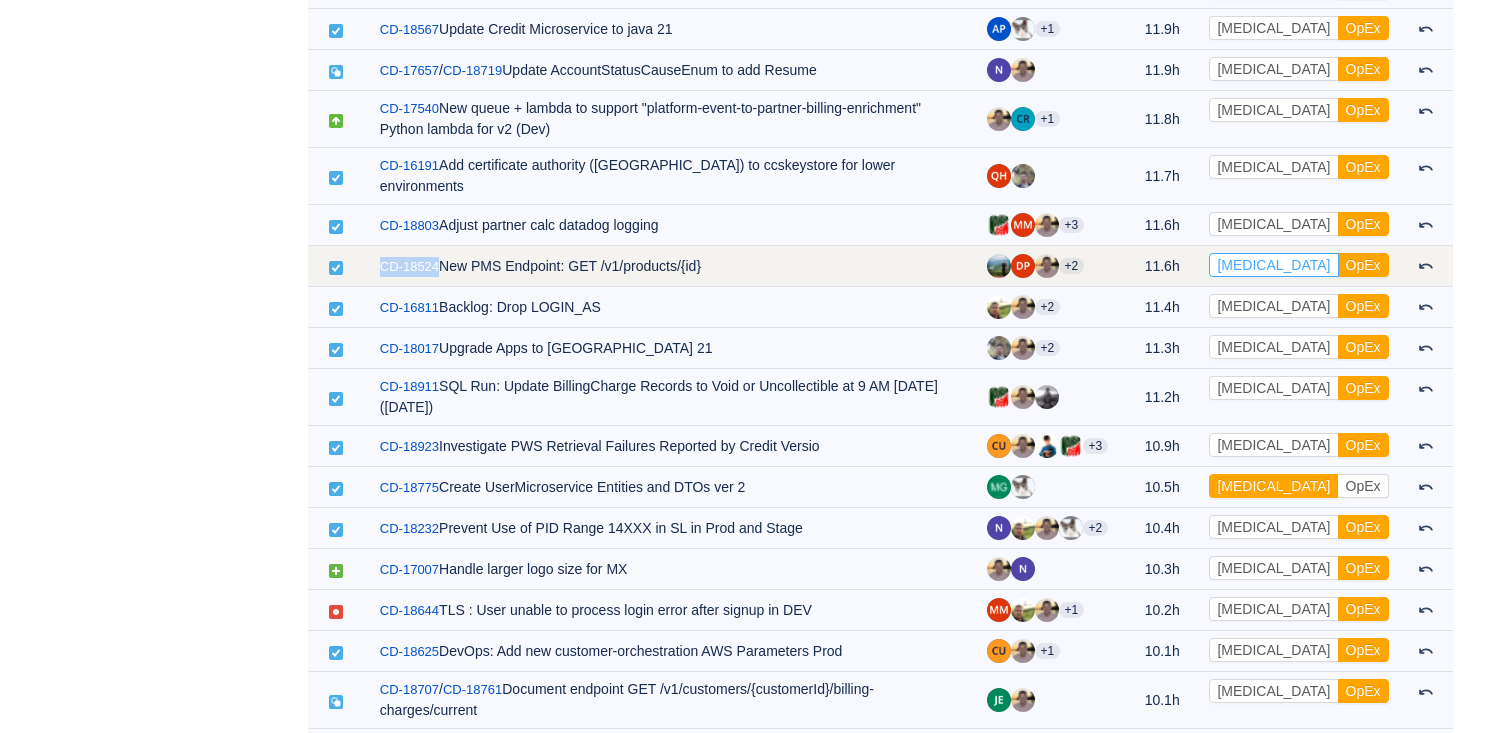 click on "[MEDICAL_DATA]" at bounding box center [1273, 265] 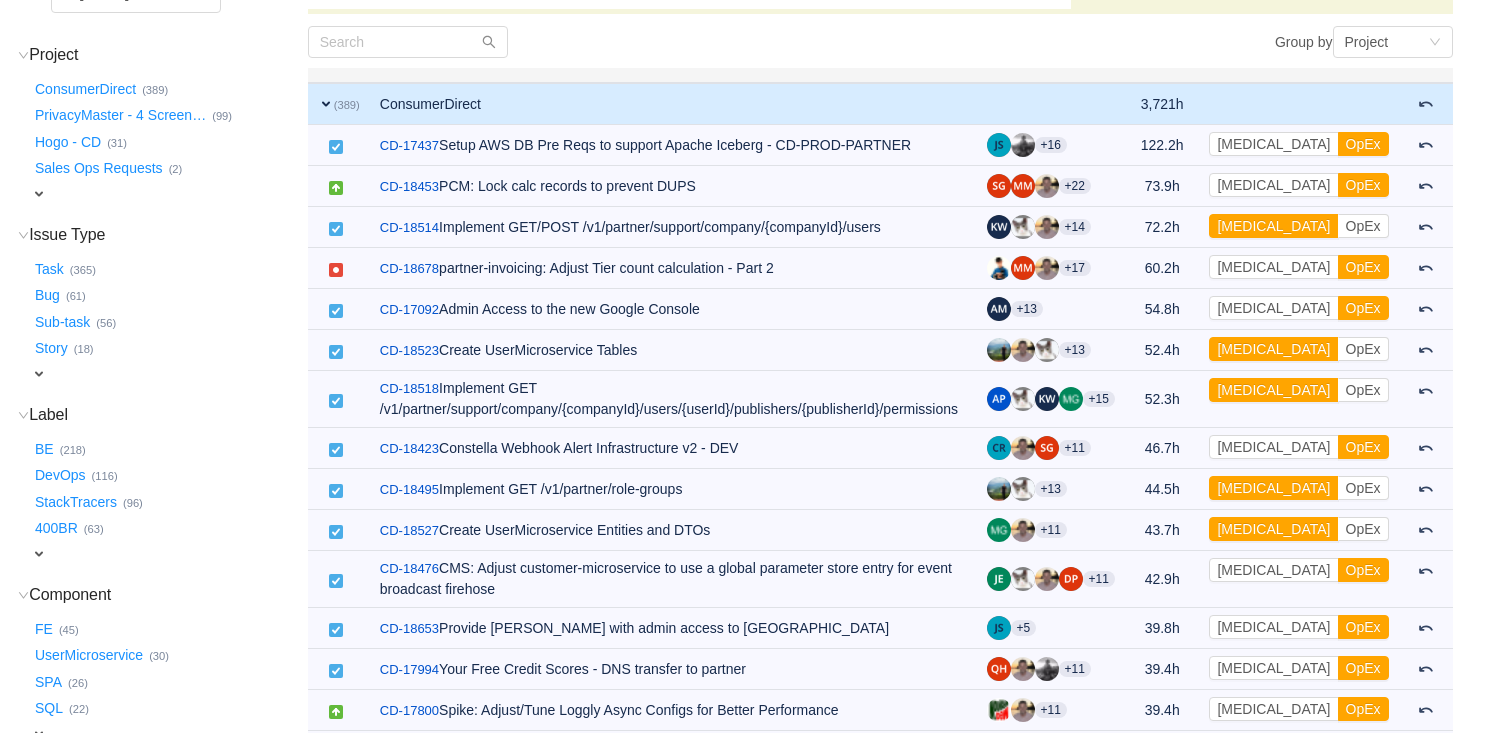 scroll, scrollTop: 0, scrollLeft: 0, axis: both 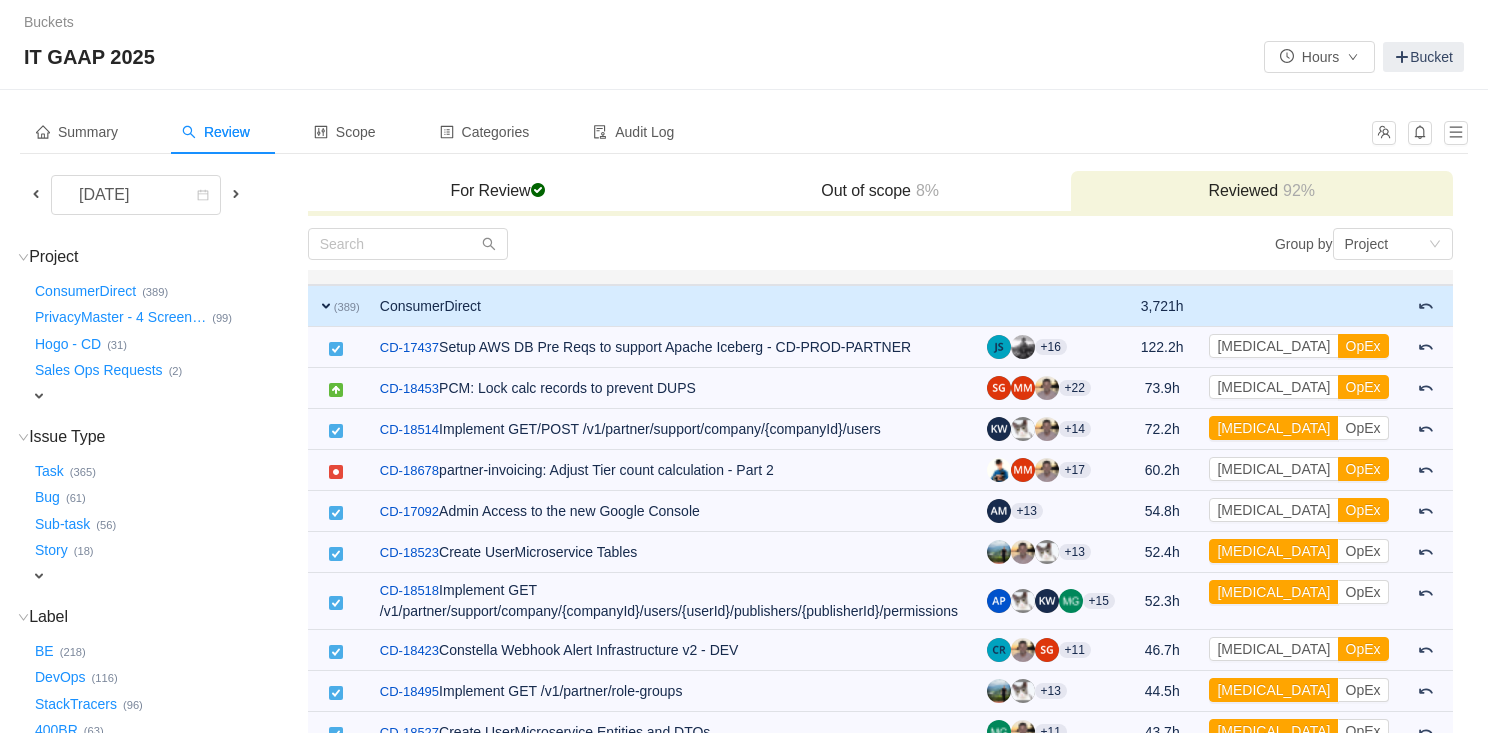click on "expand" at bounding box center [326, 306] 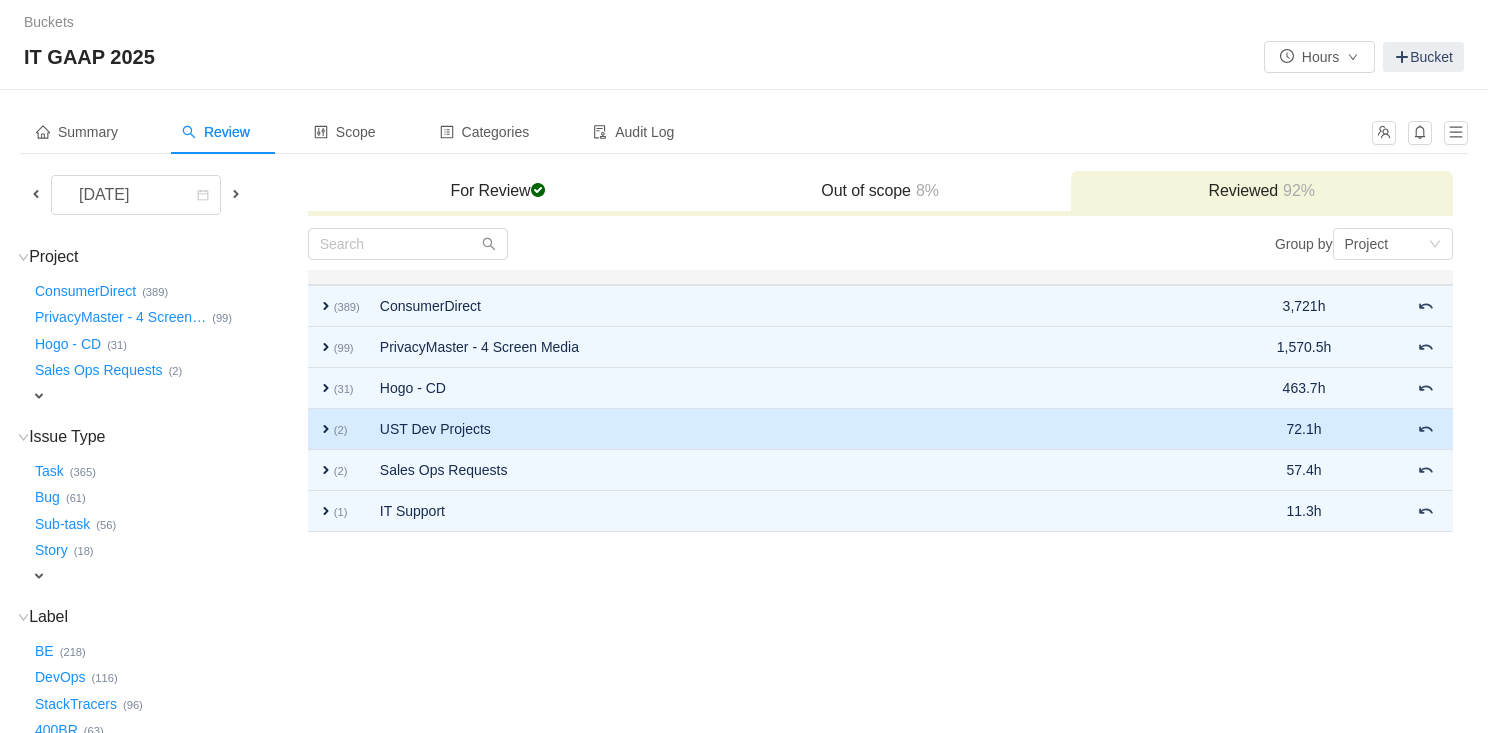 click on "expand" at bounding box center (326, 429) 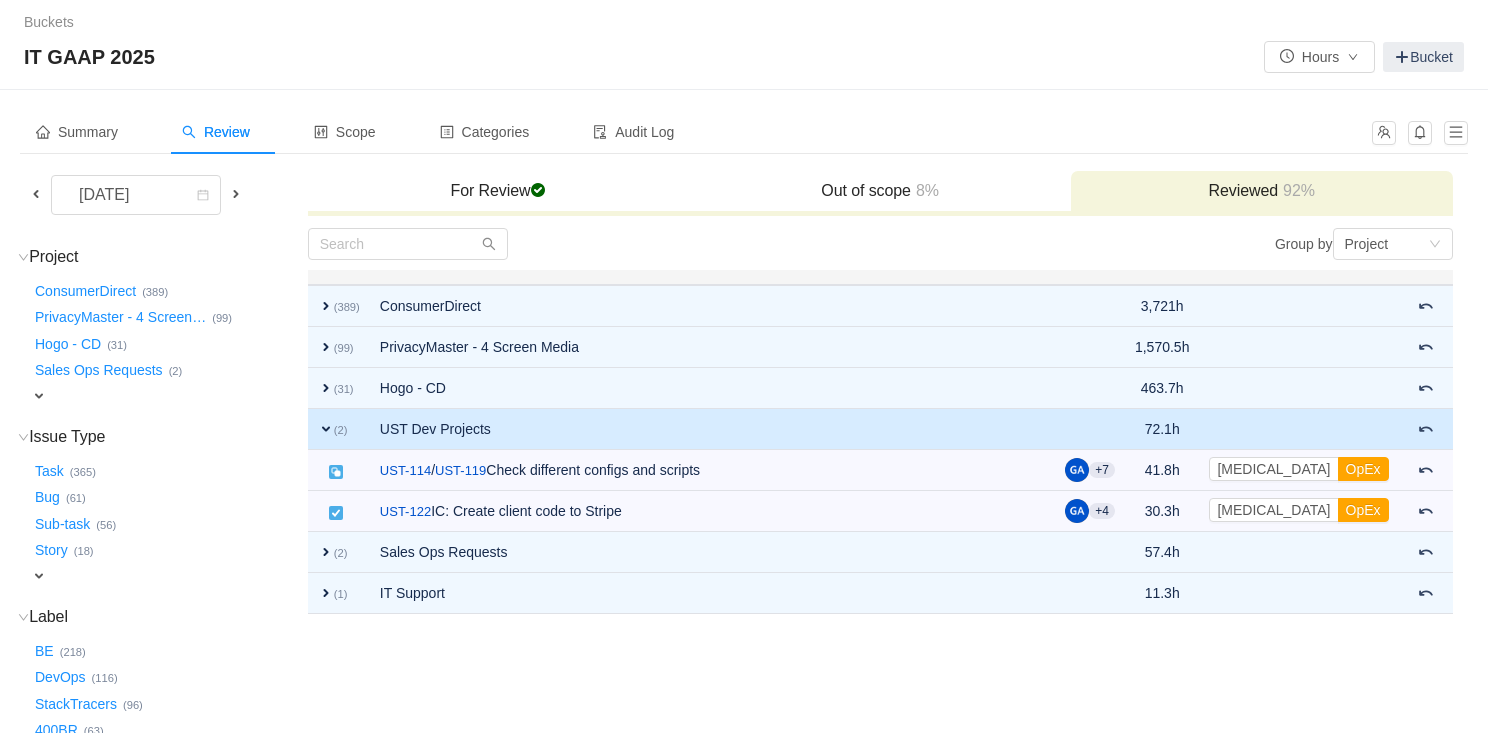 click on "expand" at bounding box center [326, 429] 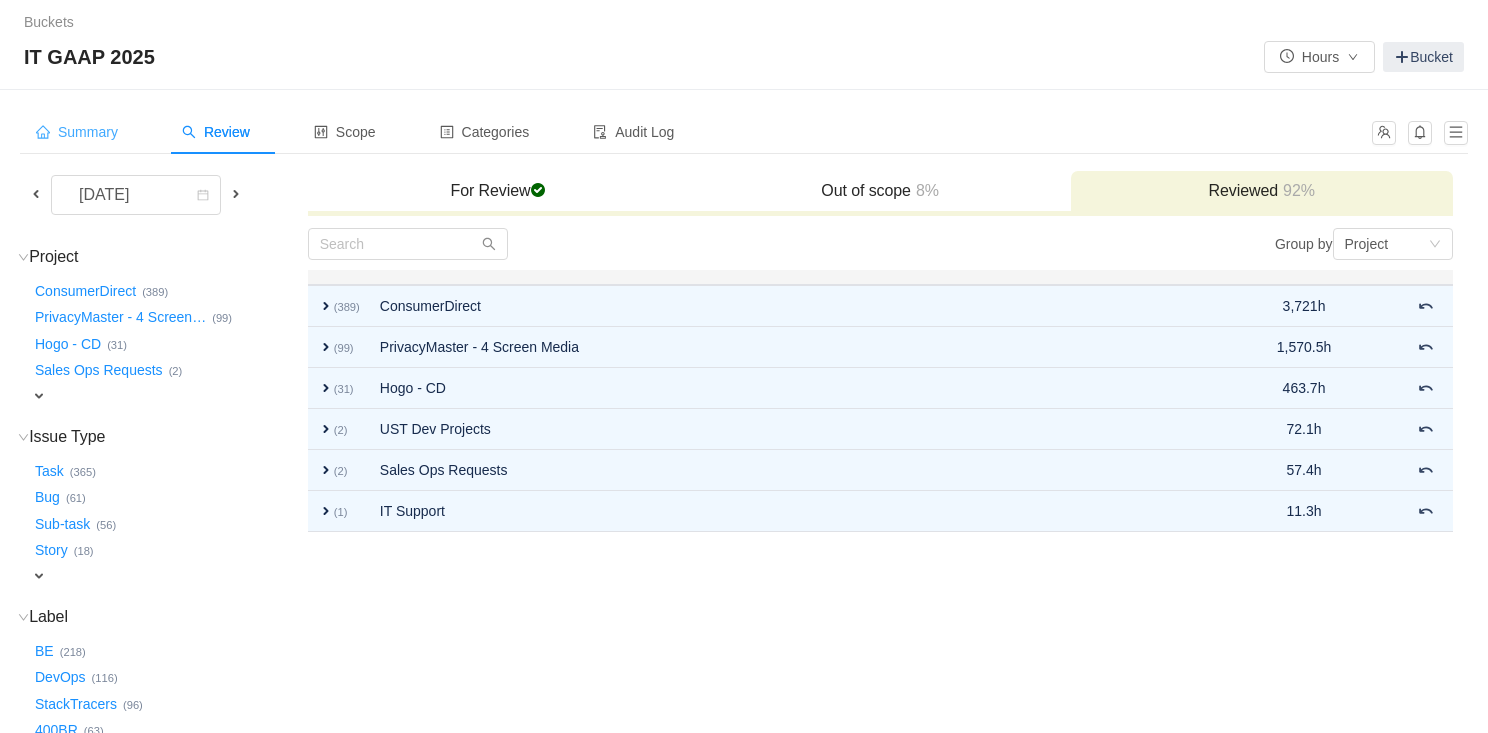 click on "Summary" at bounding box center (77, 132) 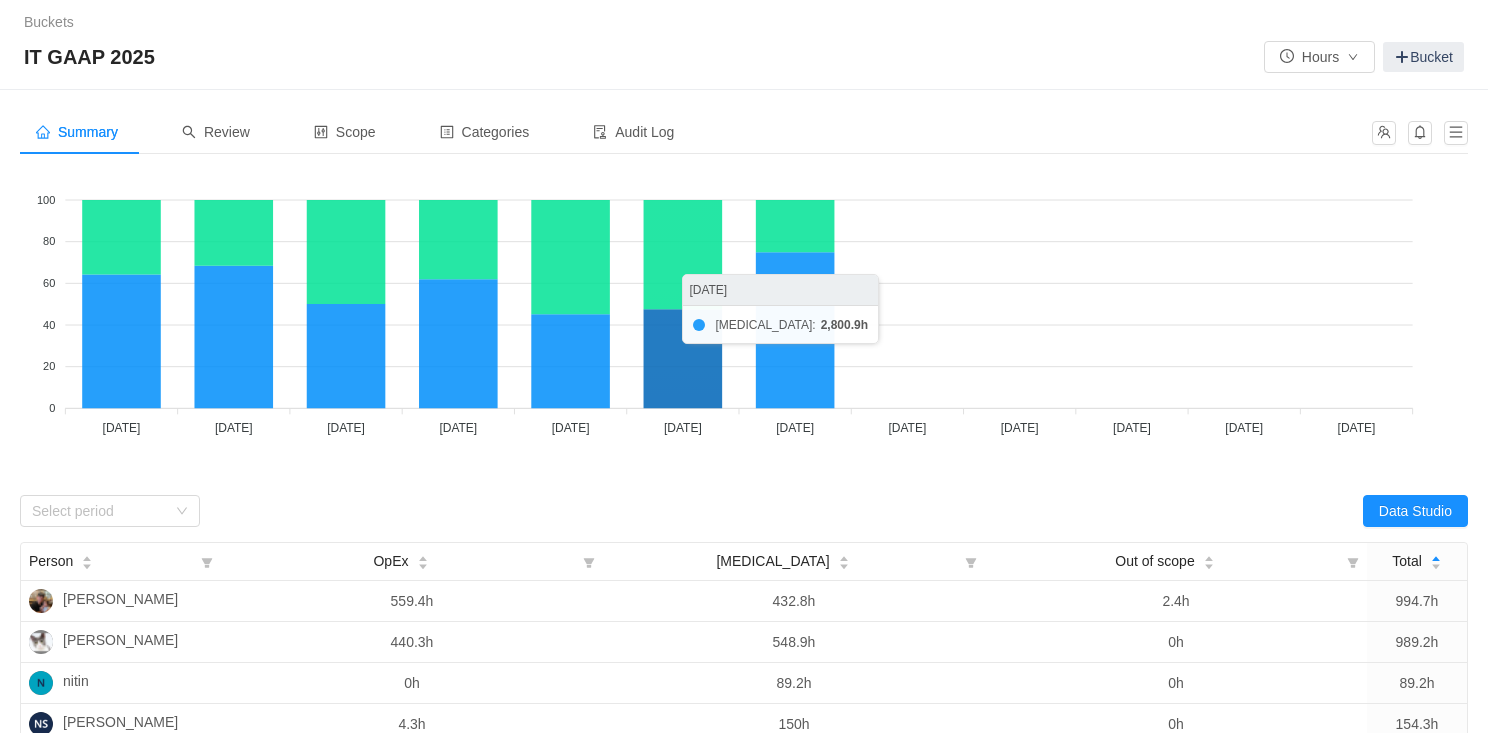click 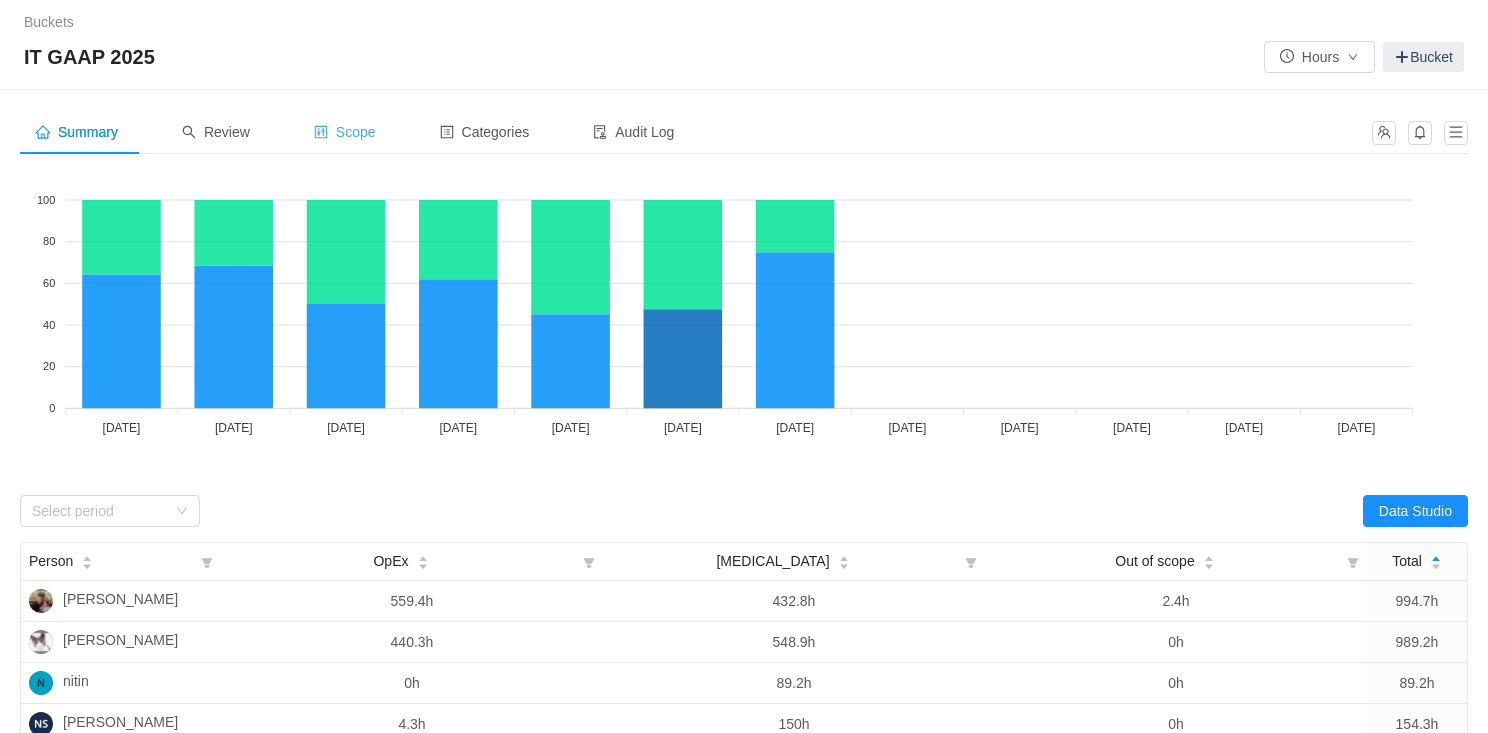 click on "Scope" at bounding box center (345, 132) 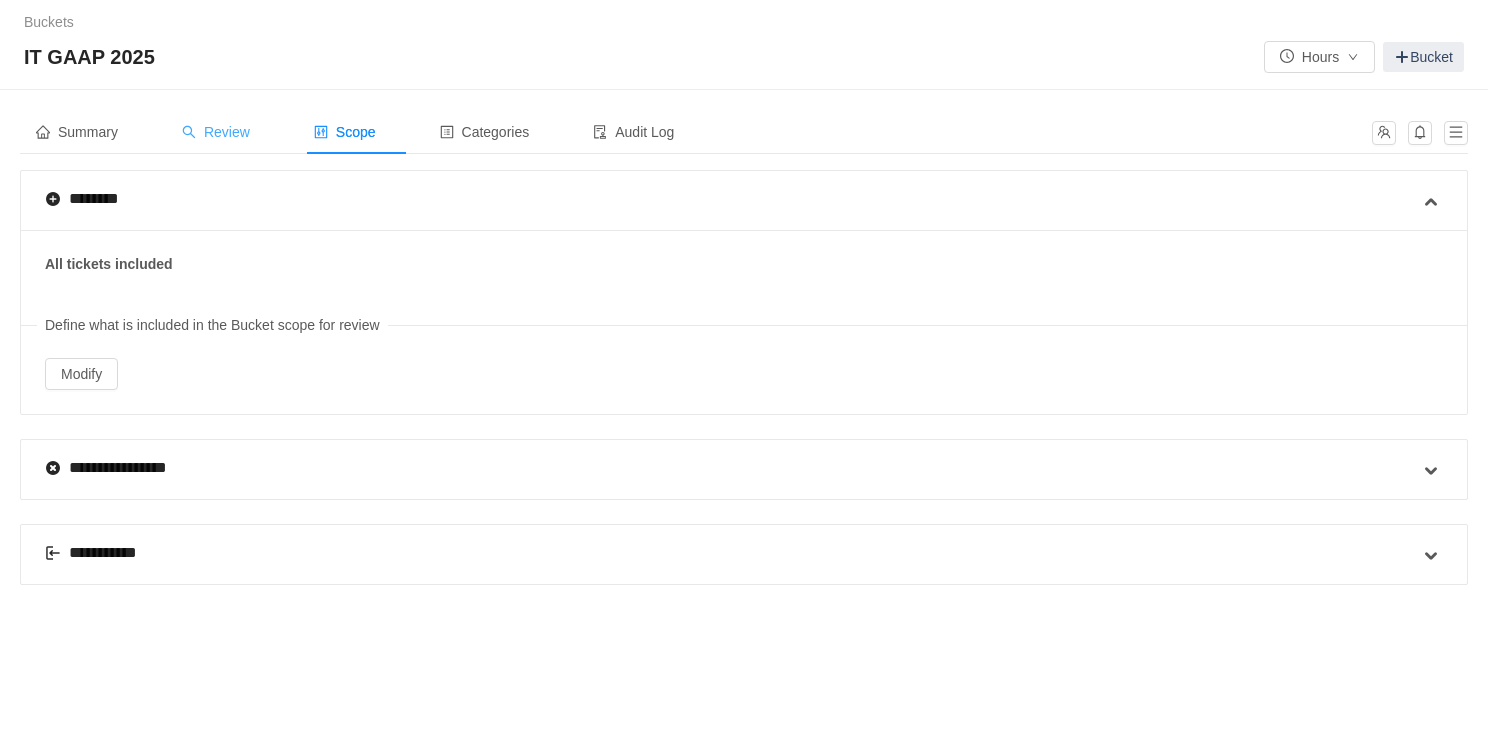 click on "Review" at bounding box center (216, 132) 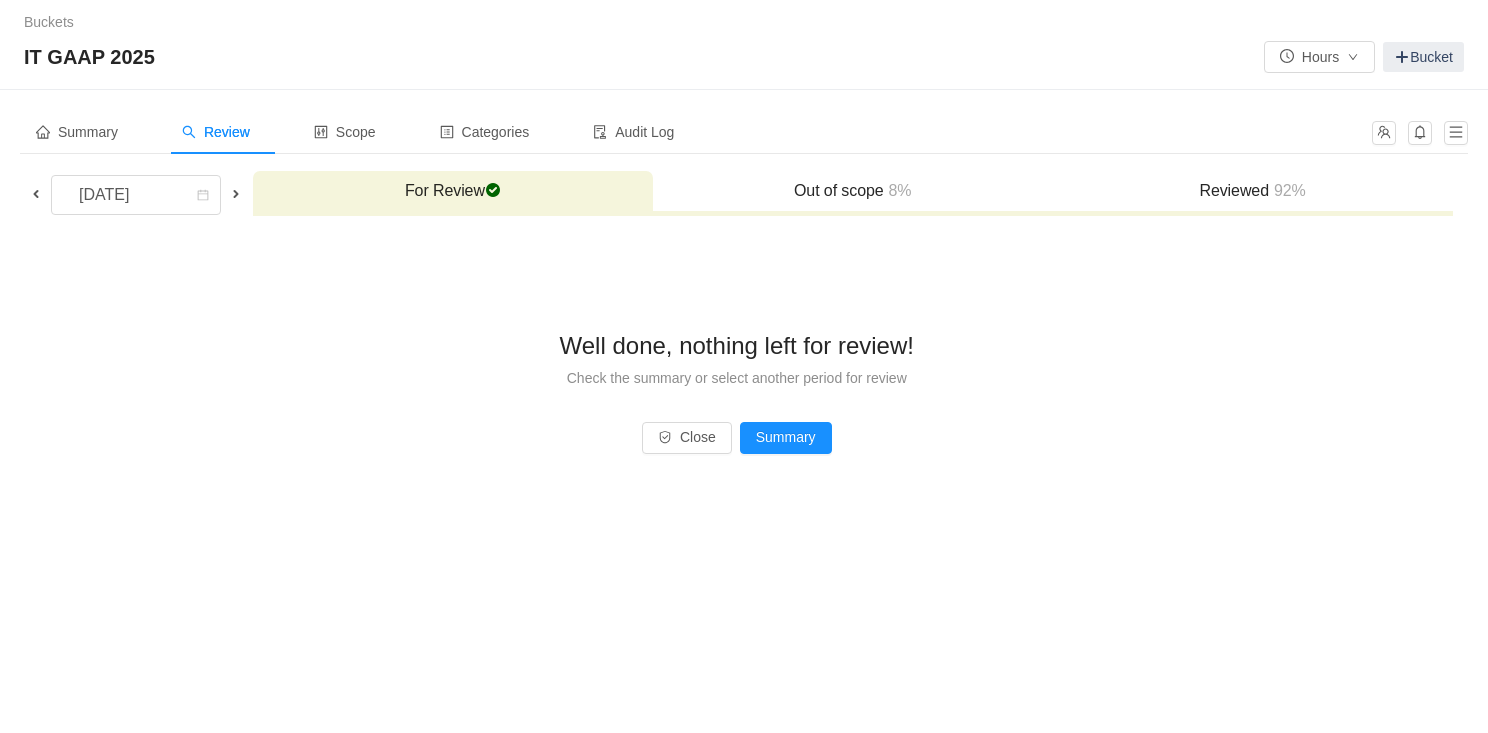 click on "Reviewed  92%" at bounding box center [1253, 191] 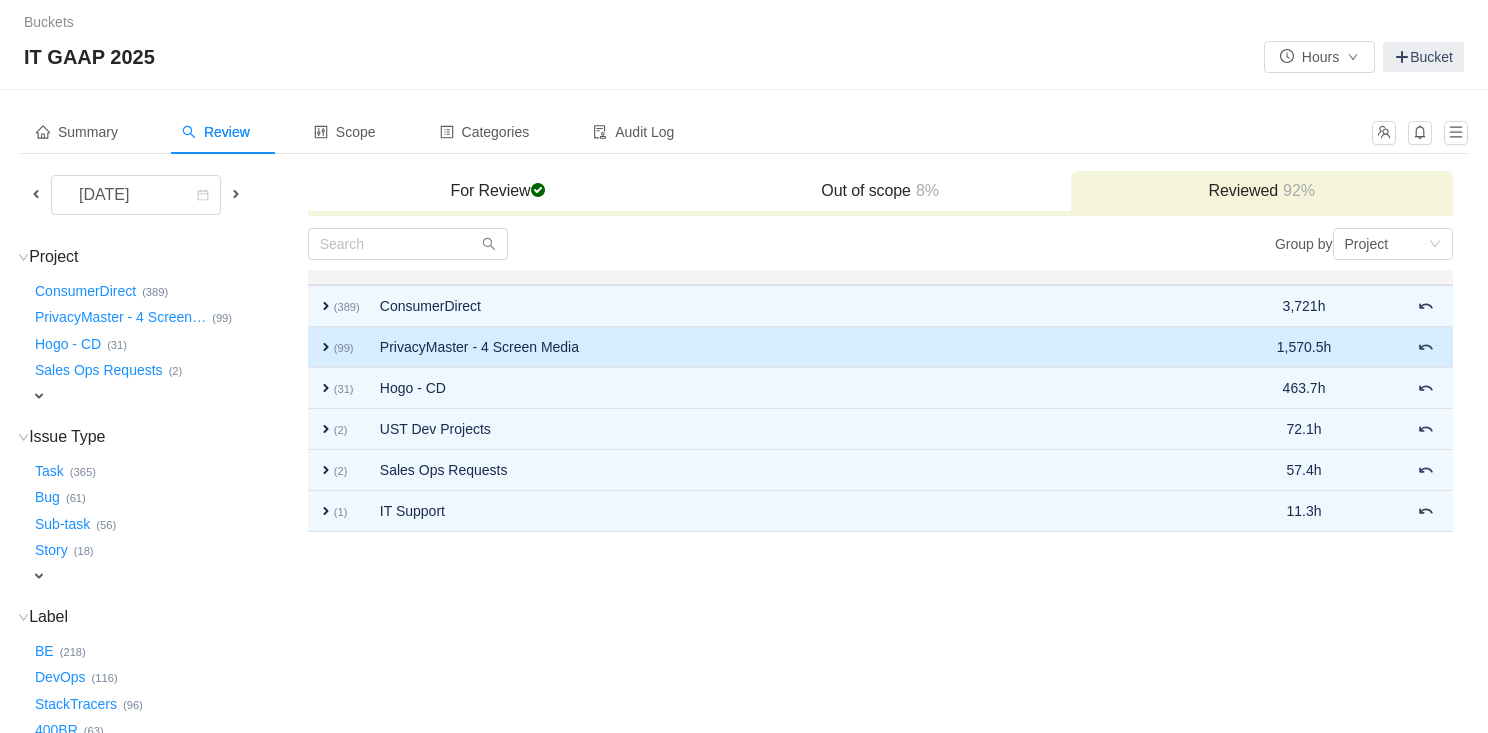 click on "expand" at bounding box center [326, 347] 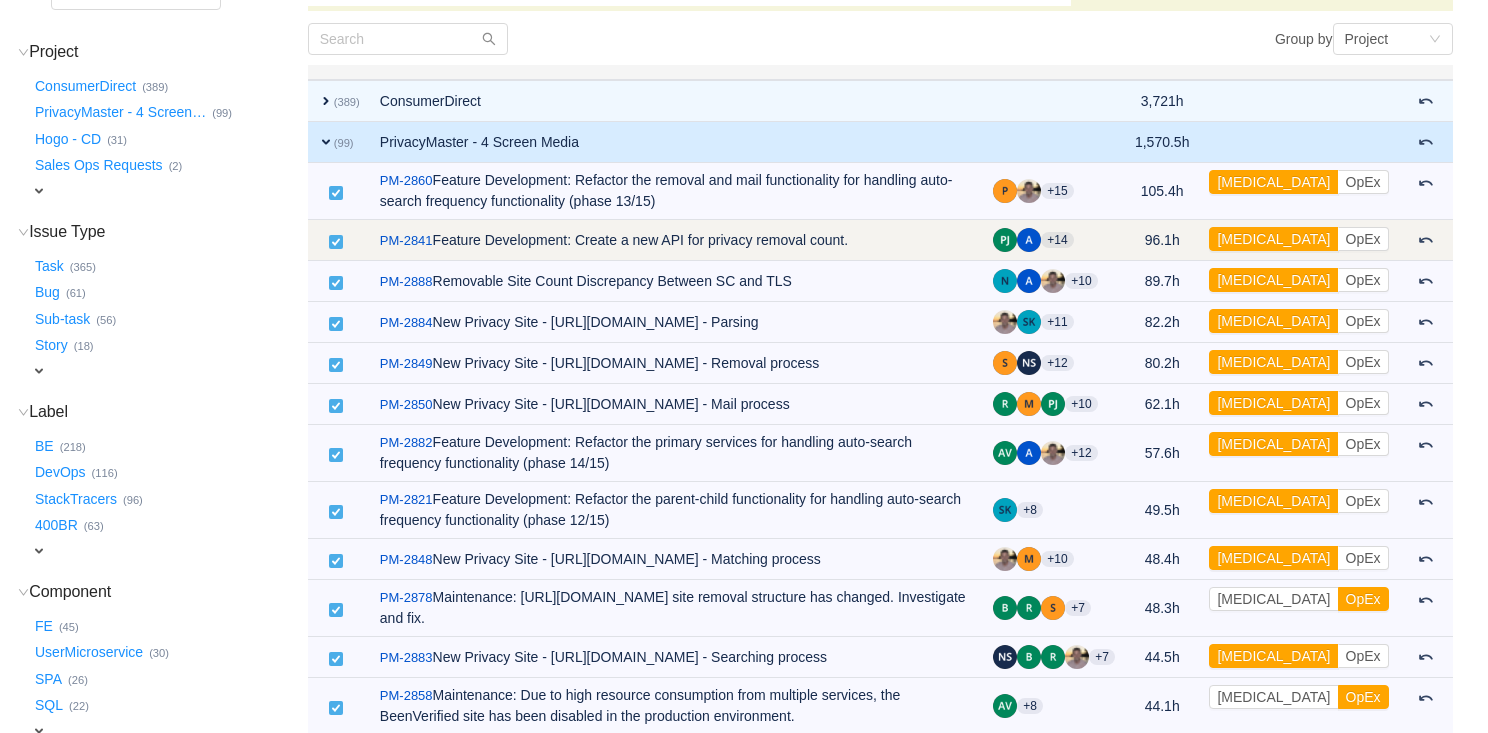 scroll, scrollTop: 210, scrollLeft: 0, axis: vertical 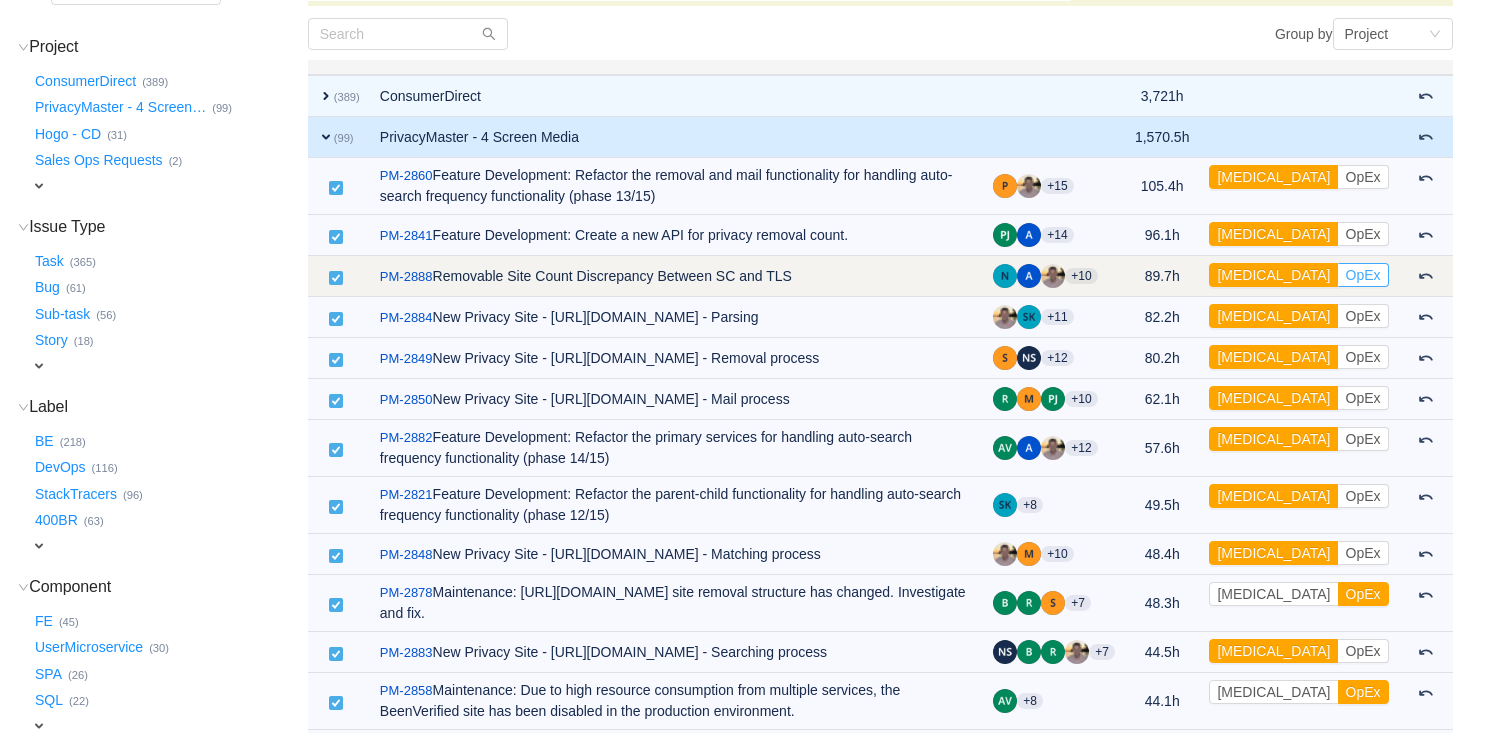 click on "OpEx" at bounding box center [1363, 275] 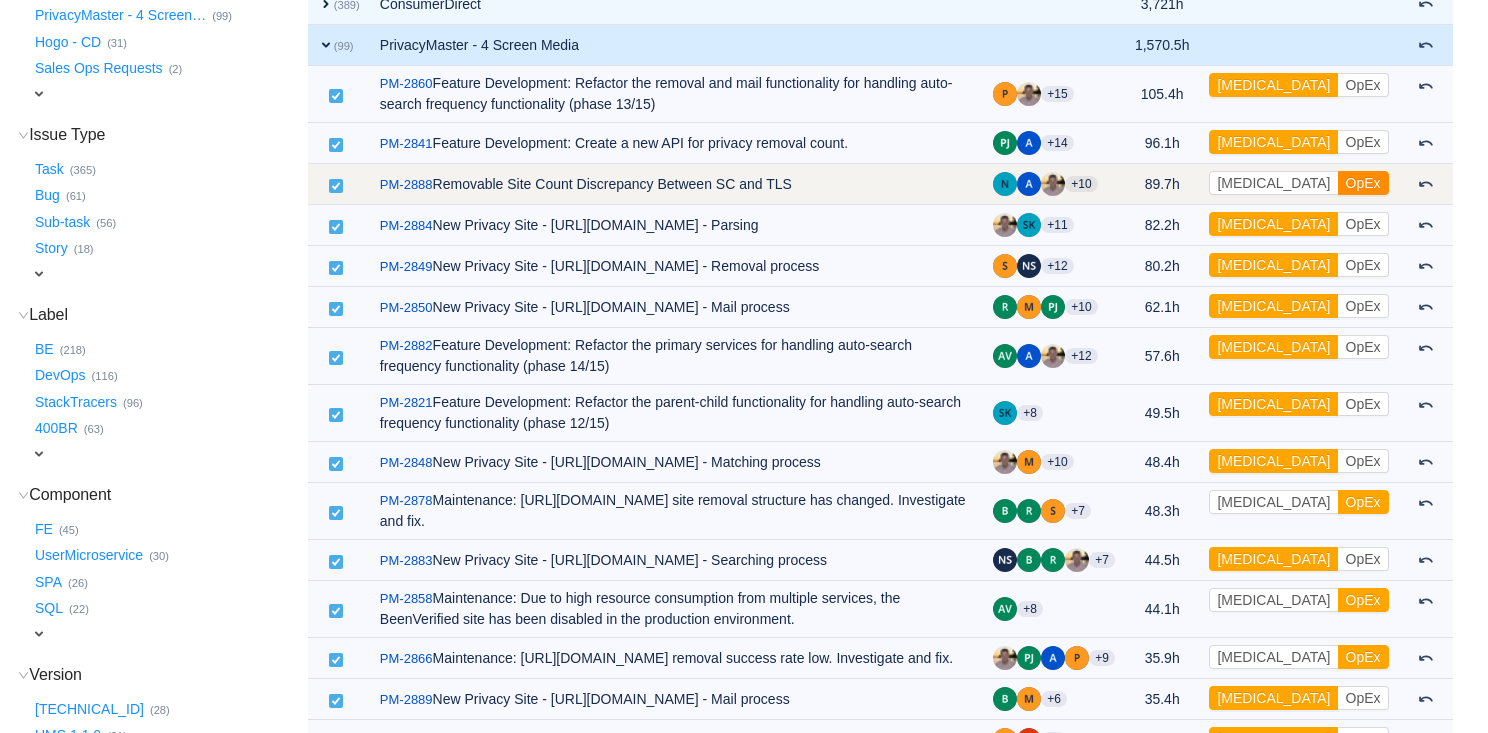 scroll, scrollTop: 321, scrollLeft: 0, axis: vertical 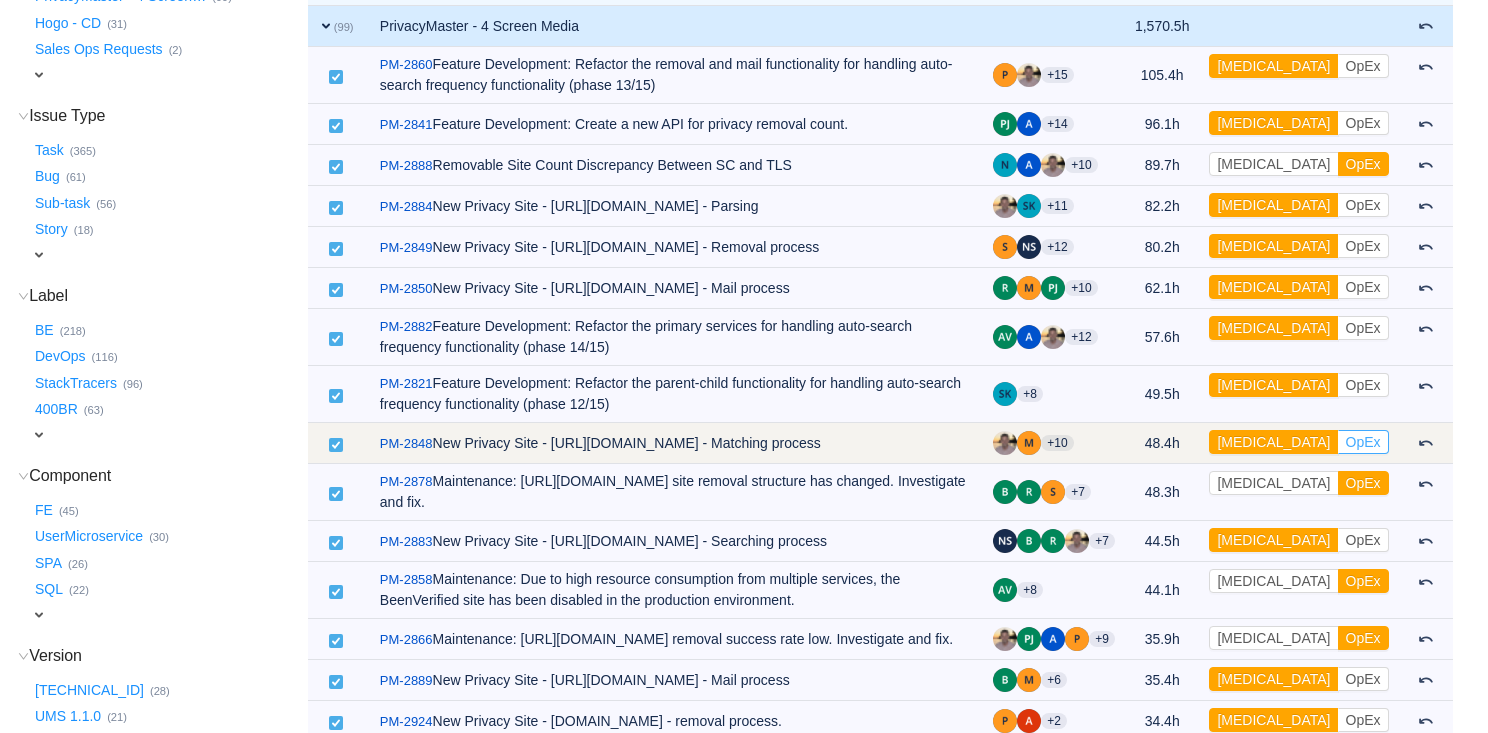 click on "OpEx" at bounding box center (1363, 442) 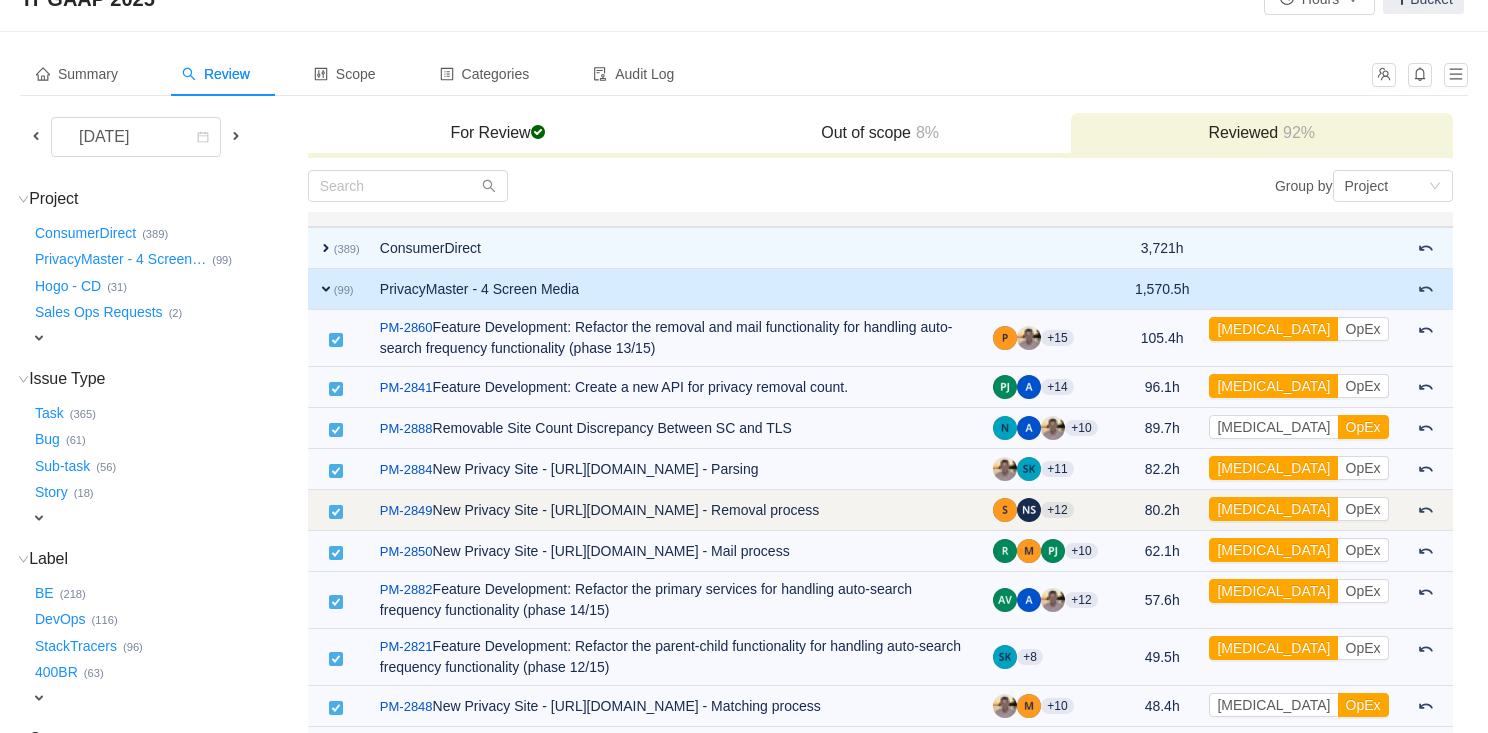 scroll, scrollTop: 55, scrollLeft: 0, axis: vertical 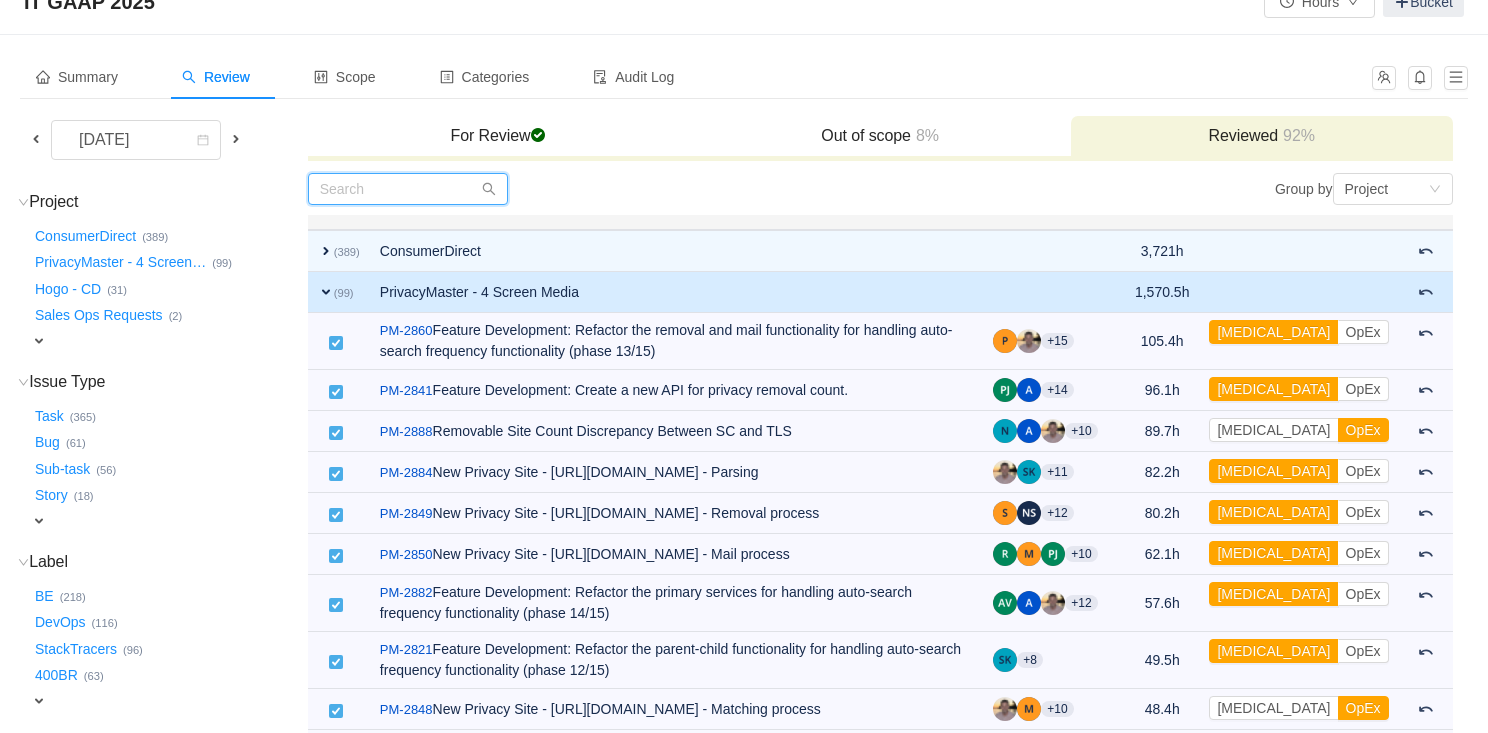 click at bounding box center (408, 189) 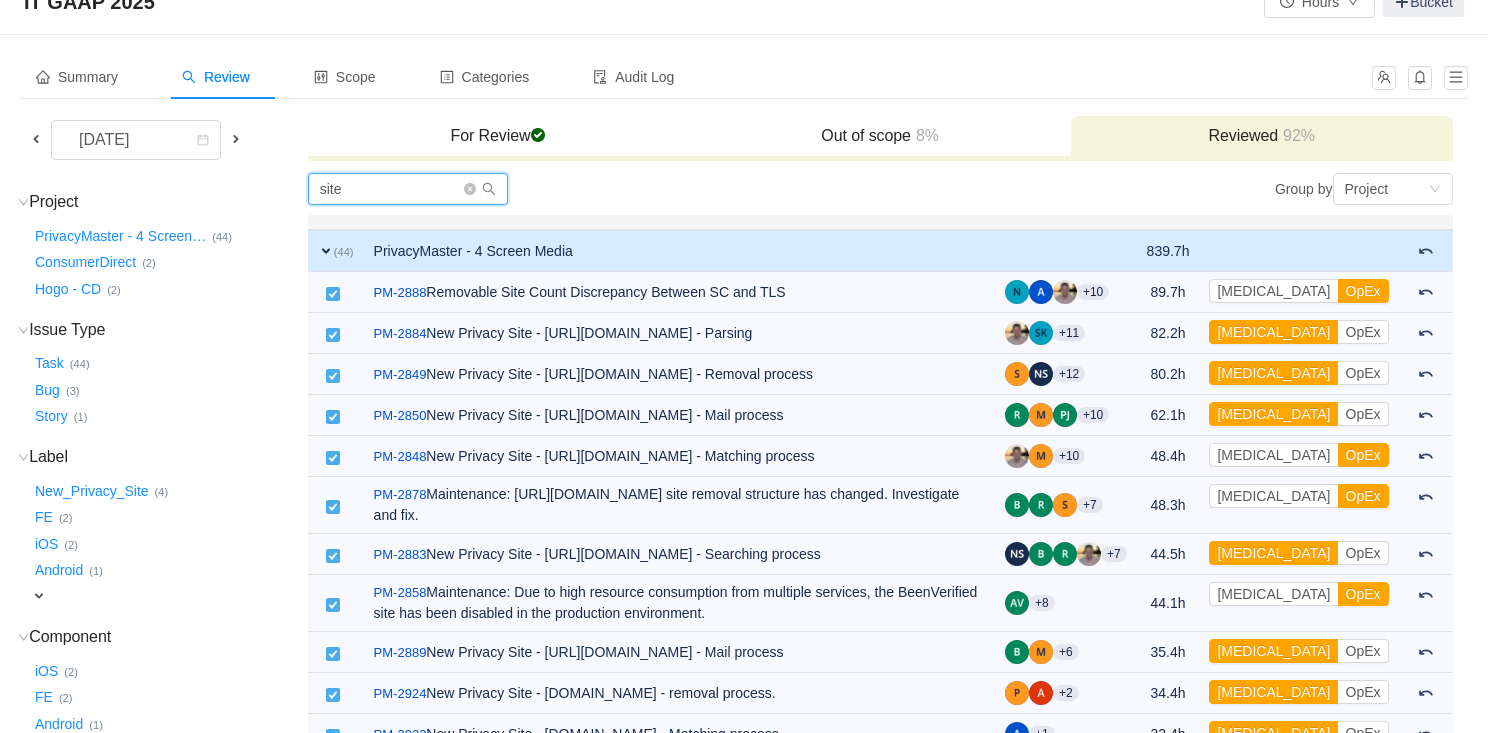 type on "site" 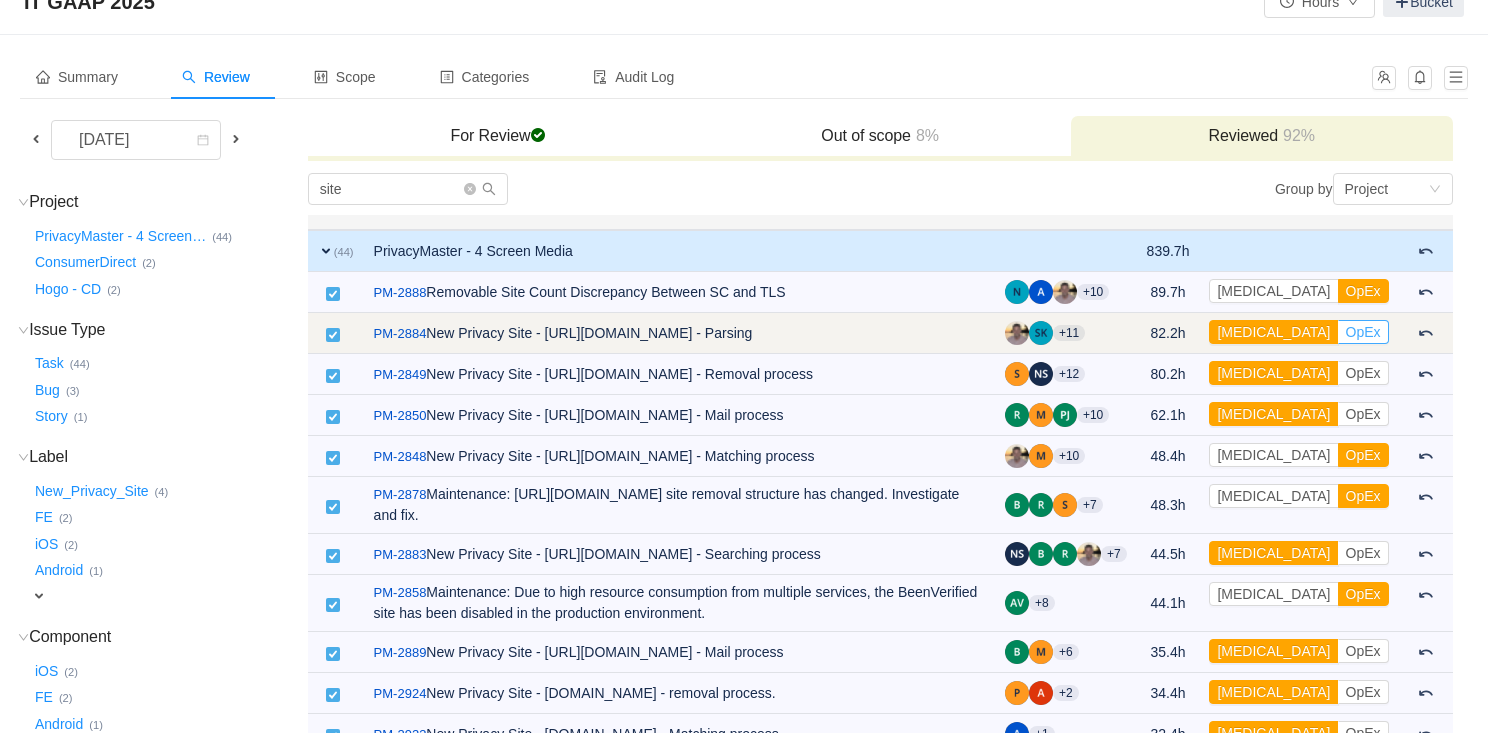 click on "OpEx" at bounding box center (1363, 332) 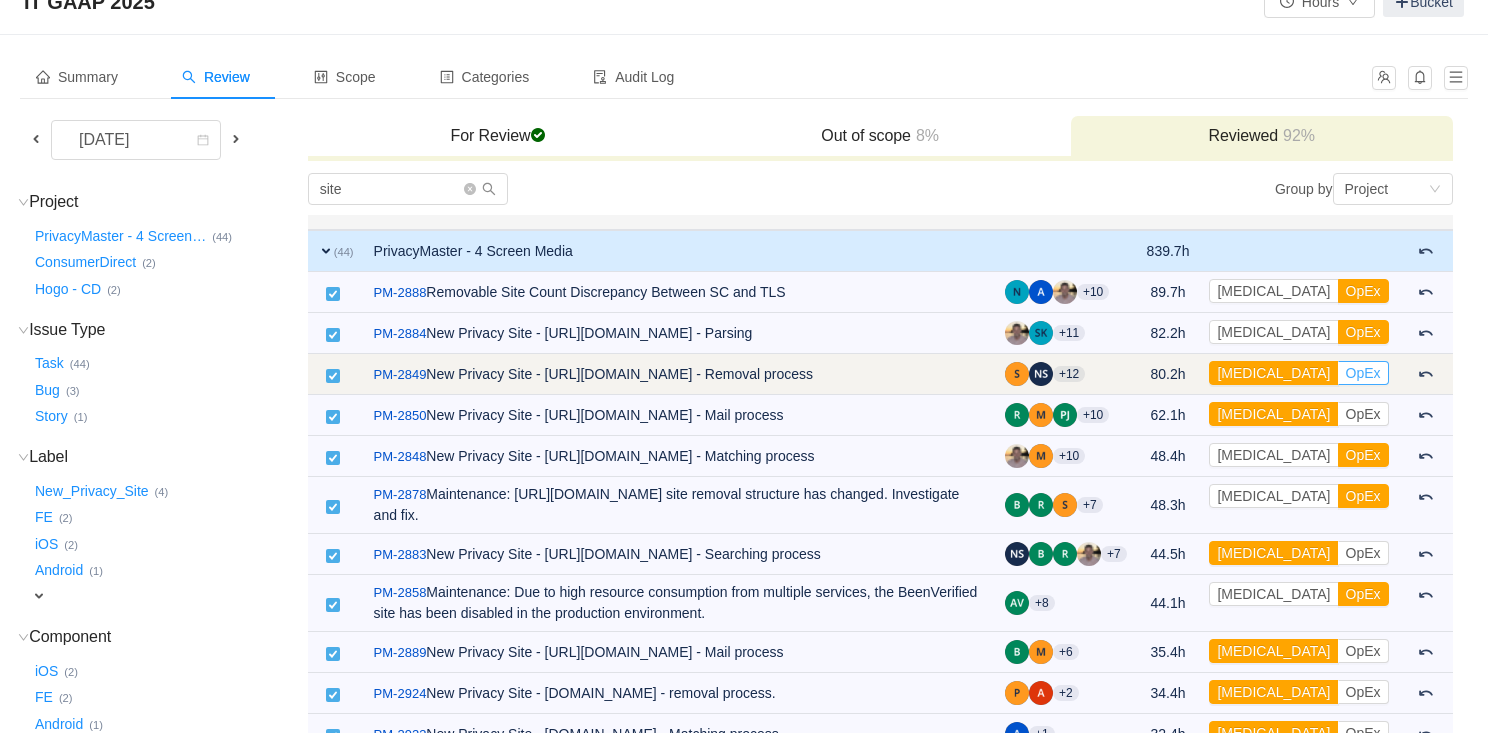 click on "OpEx" at bounding box center (1363, 373) 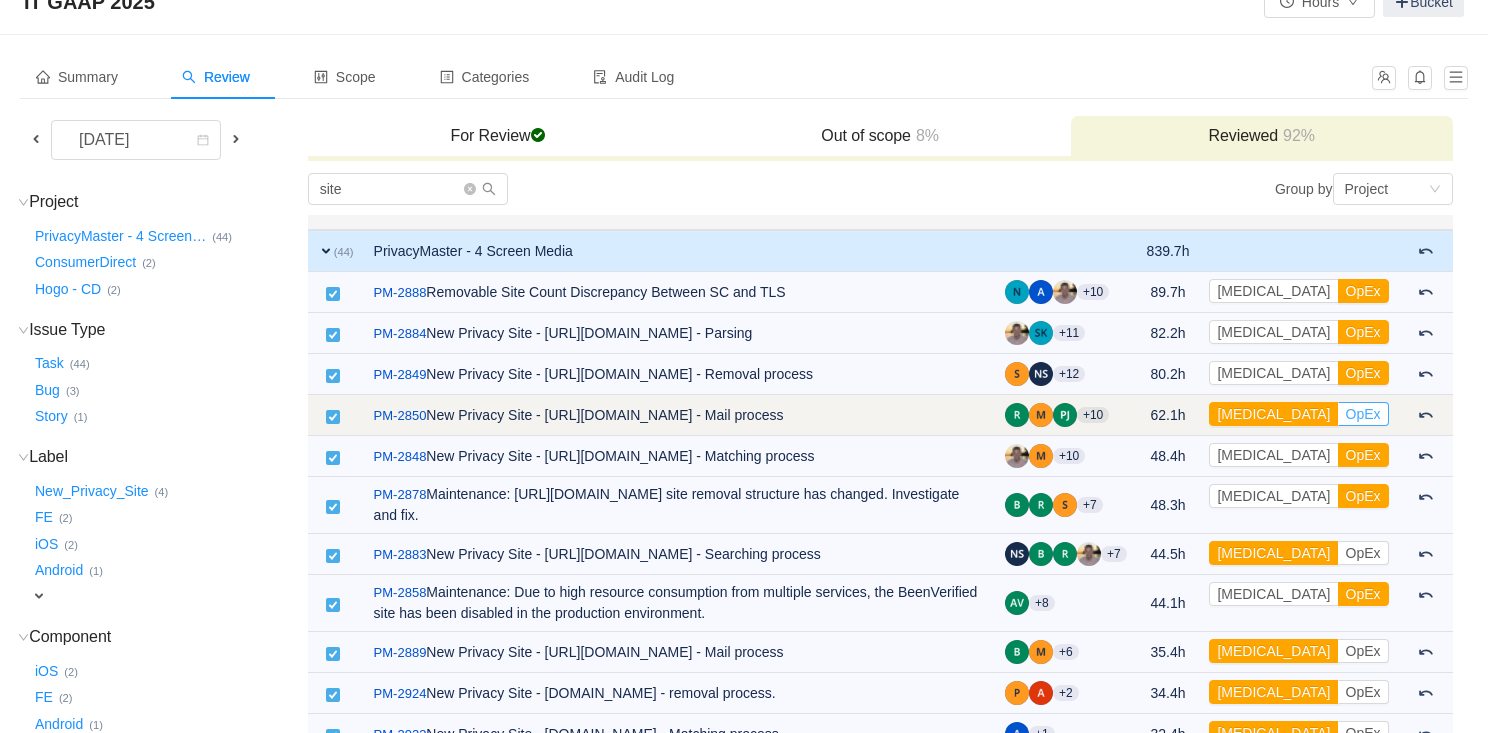 click on "OpEx" at bounding box center (1363, 414) 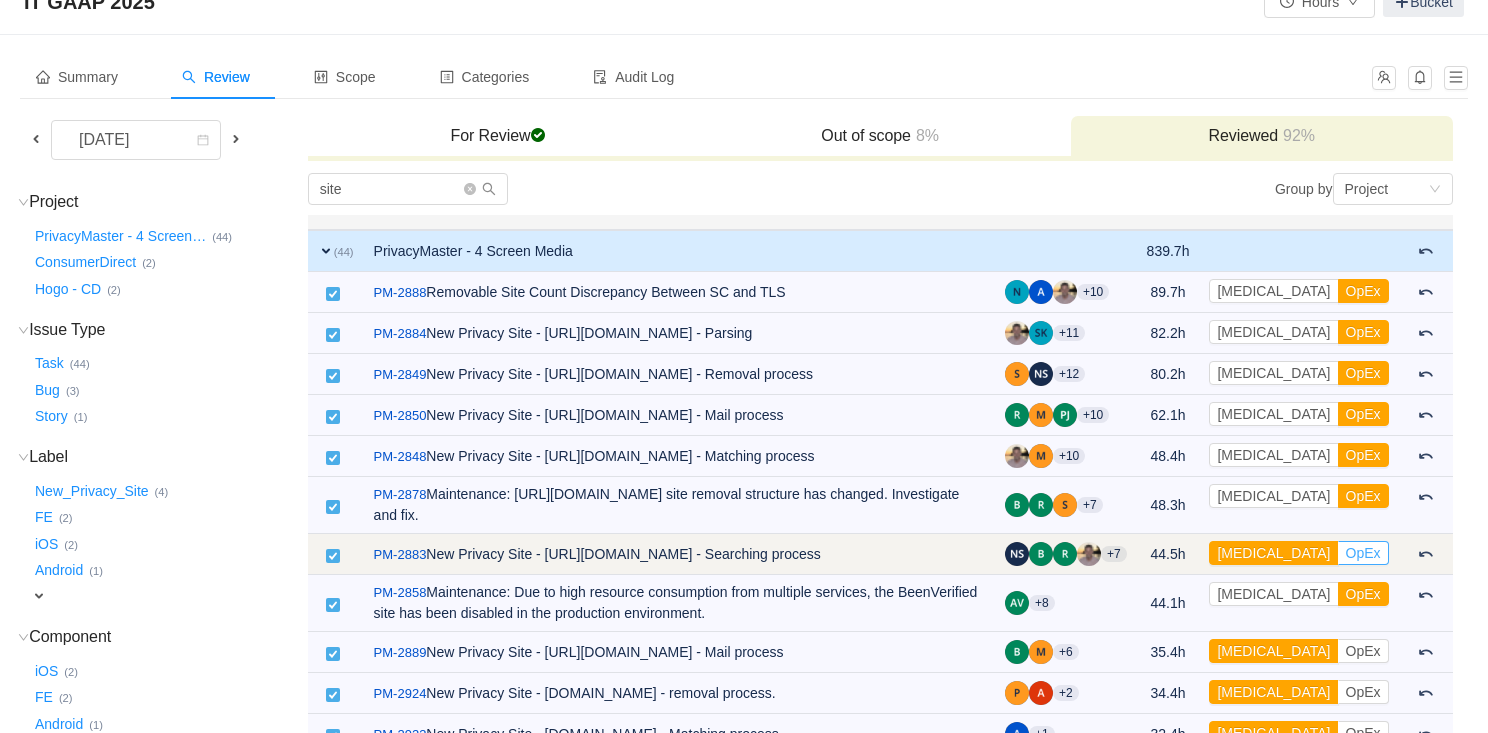 click on "OpEx" at bounding box center [1363, 553] 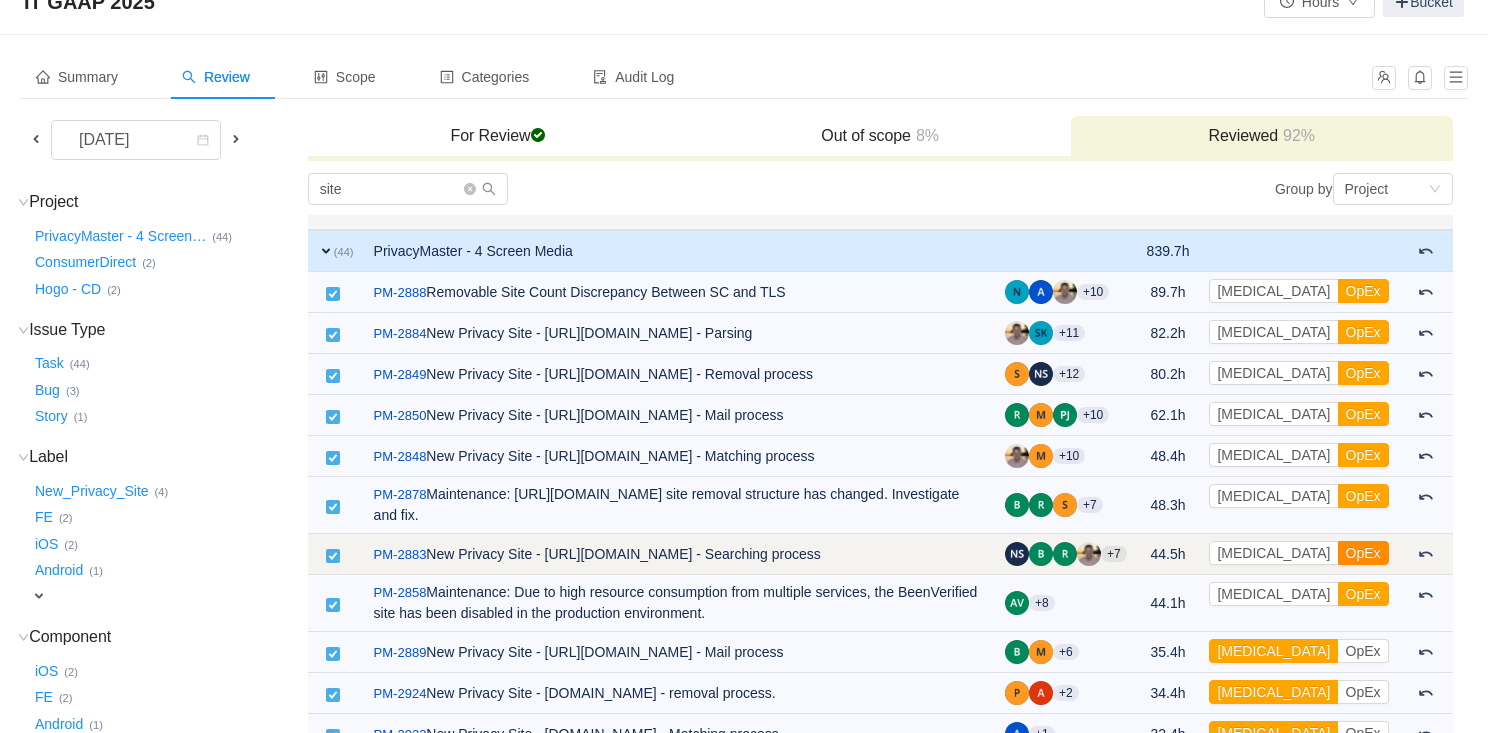 click on "OpEx" at bounding box center (1363, 553) 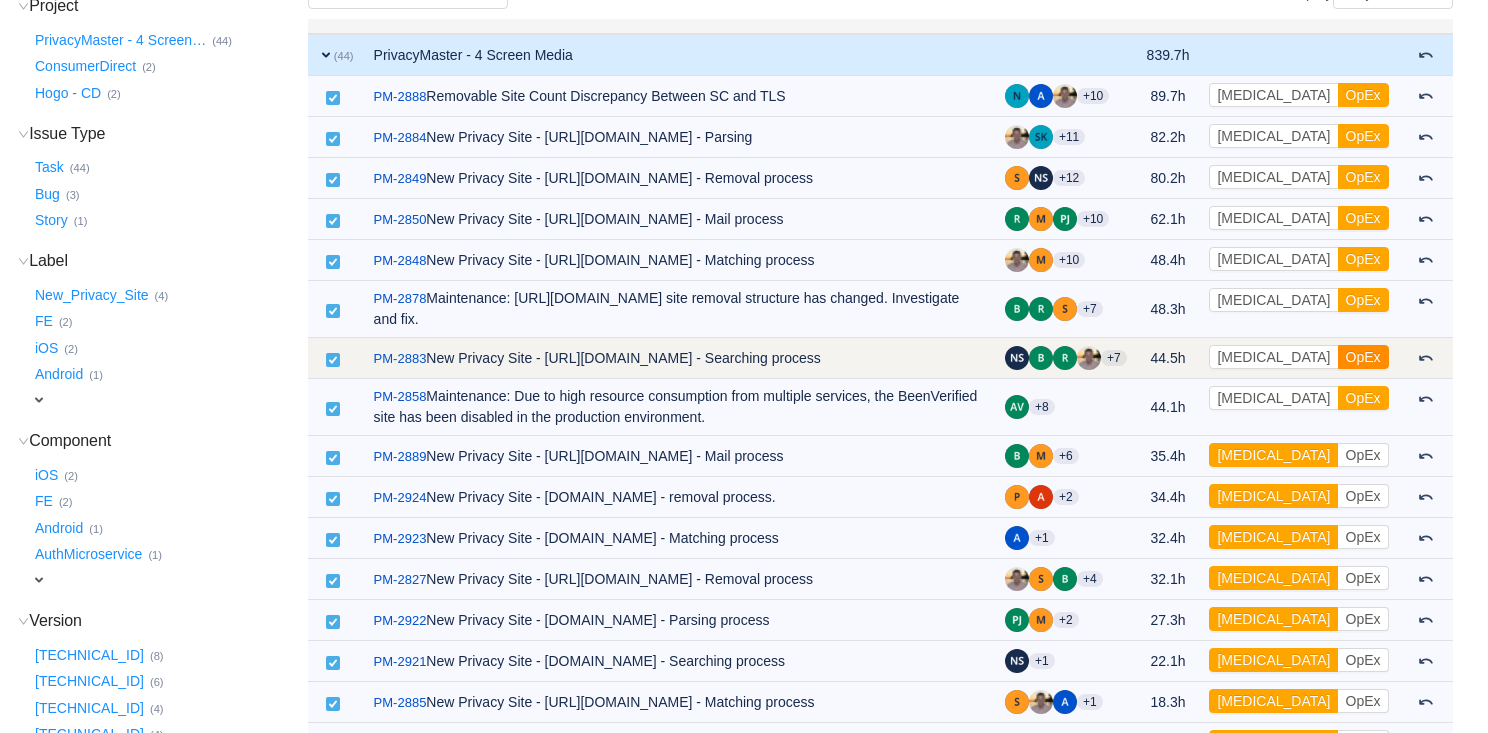 scroll, scrollTop: 297, scrollLeft: 0, axis: vertical 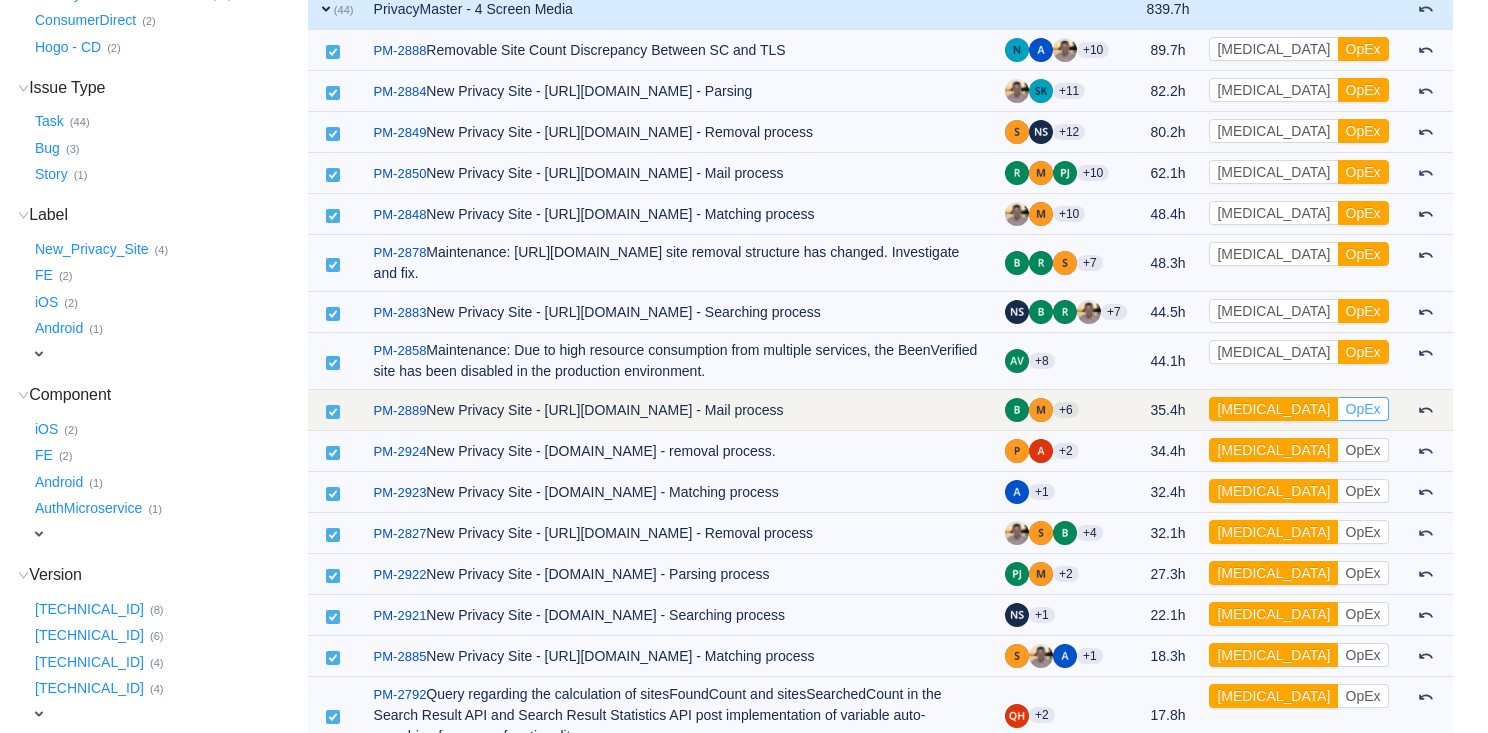 click on "OpEx" at bounding box center (1363, 409) 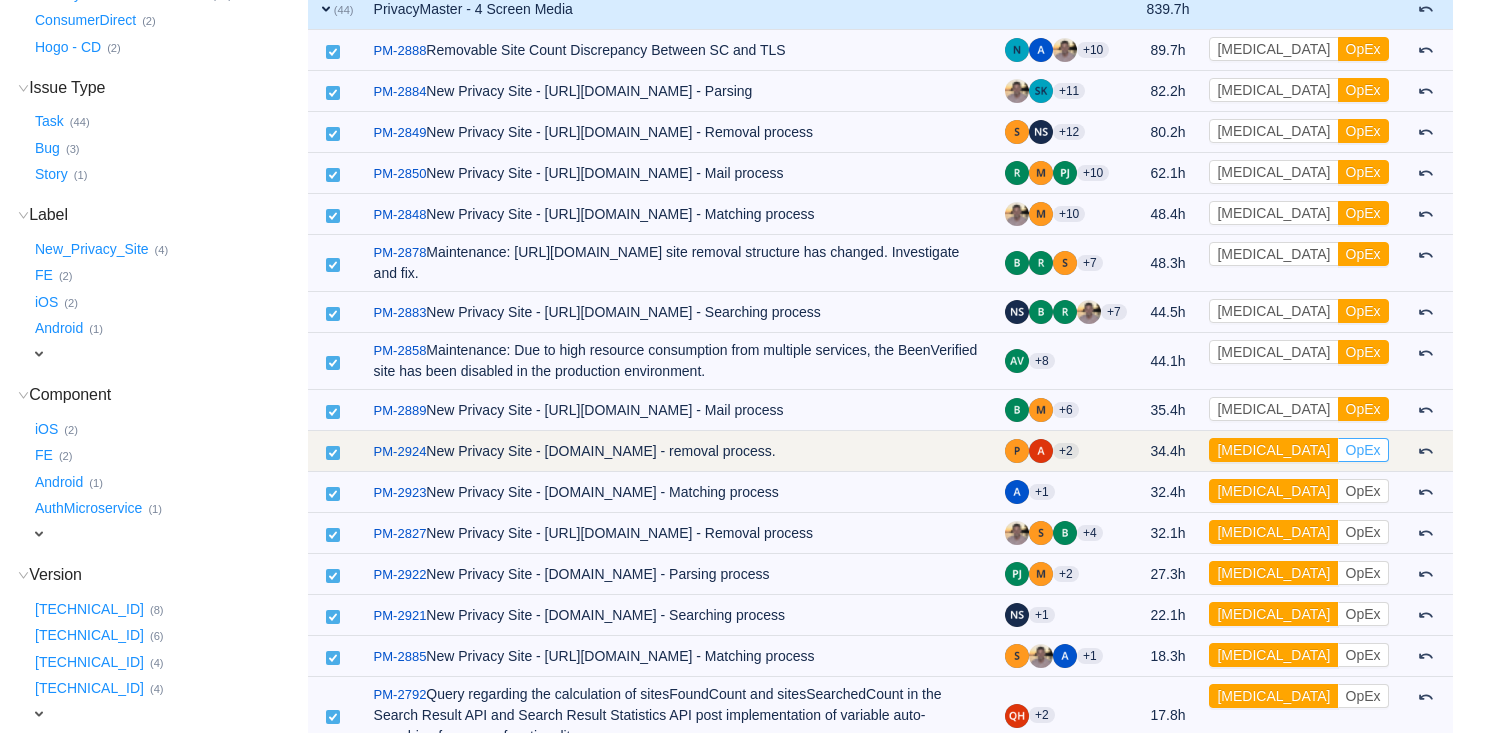 click on "OpEx" at bounding box center [1363, 450] 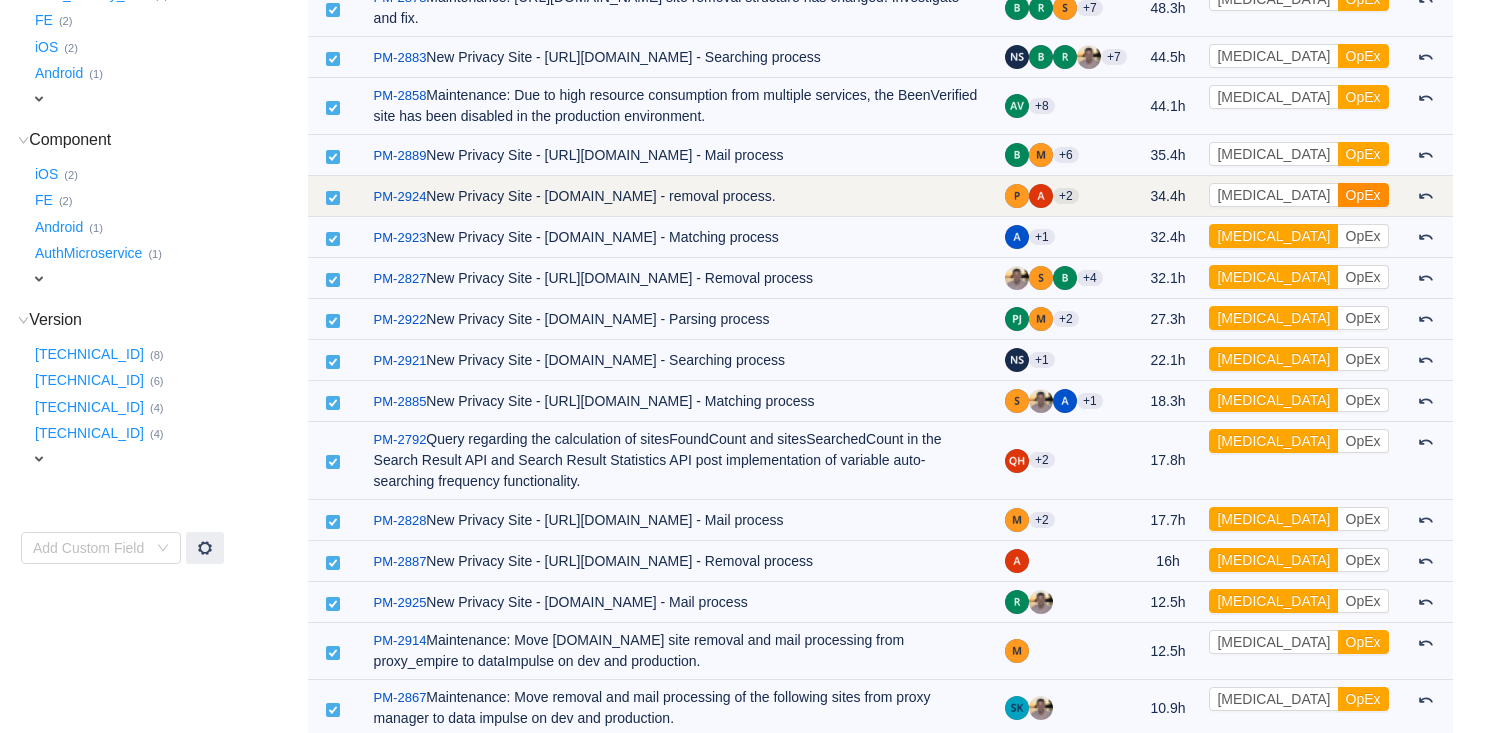 scroll, scrollTop: 554, scrollLeft: 0, axis: vertical 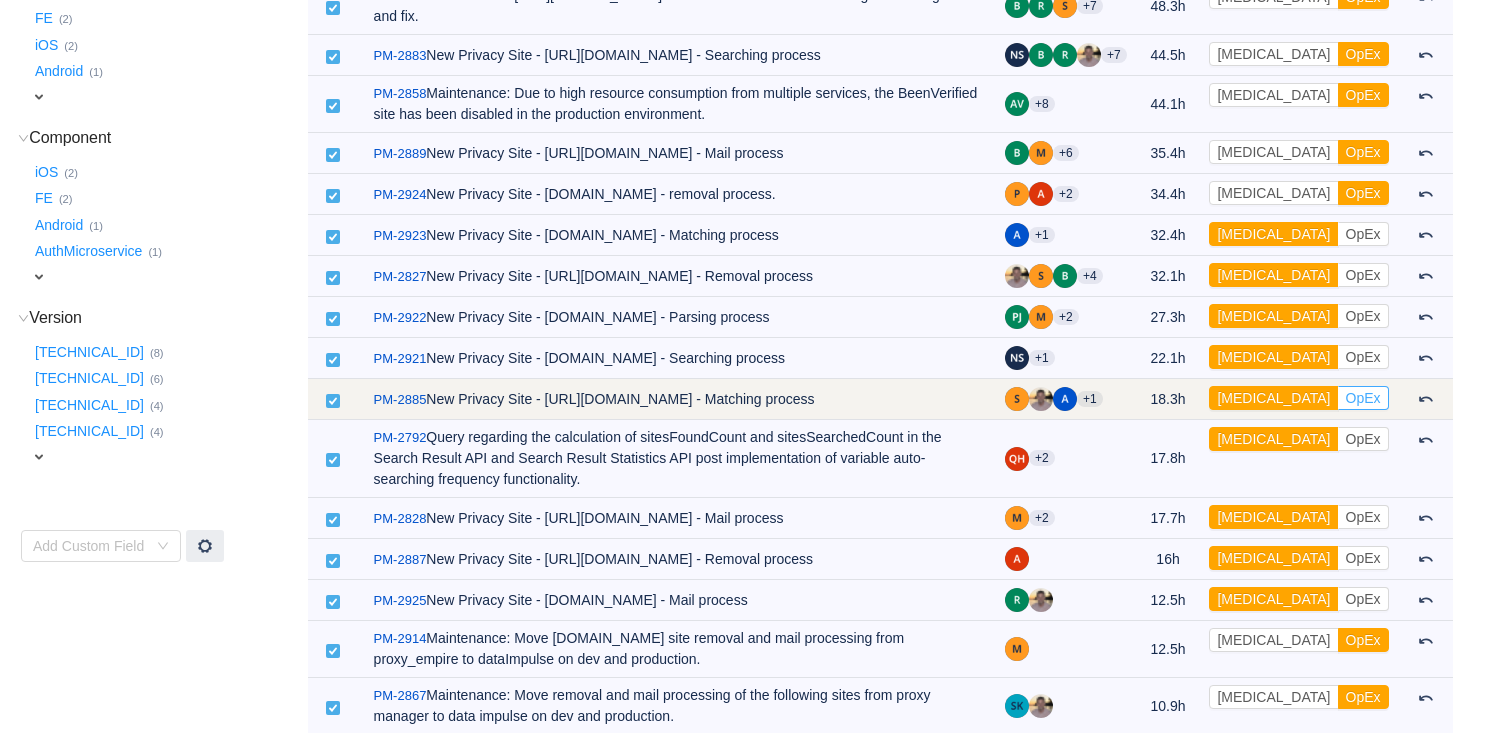 click on "OpEx" at bounding box center [1363, 398] 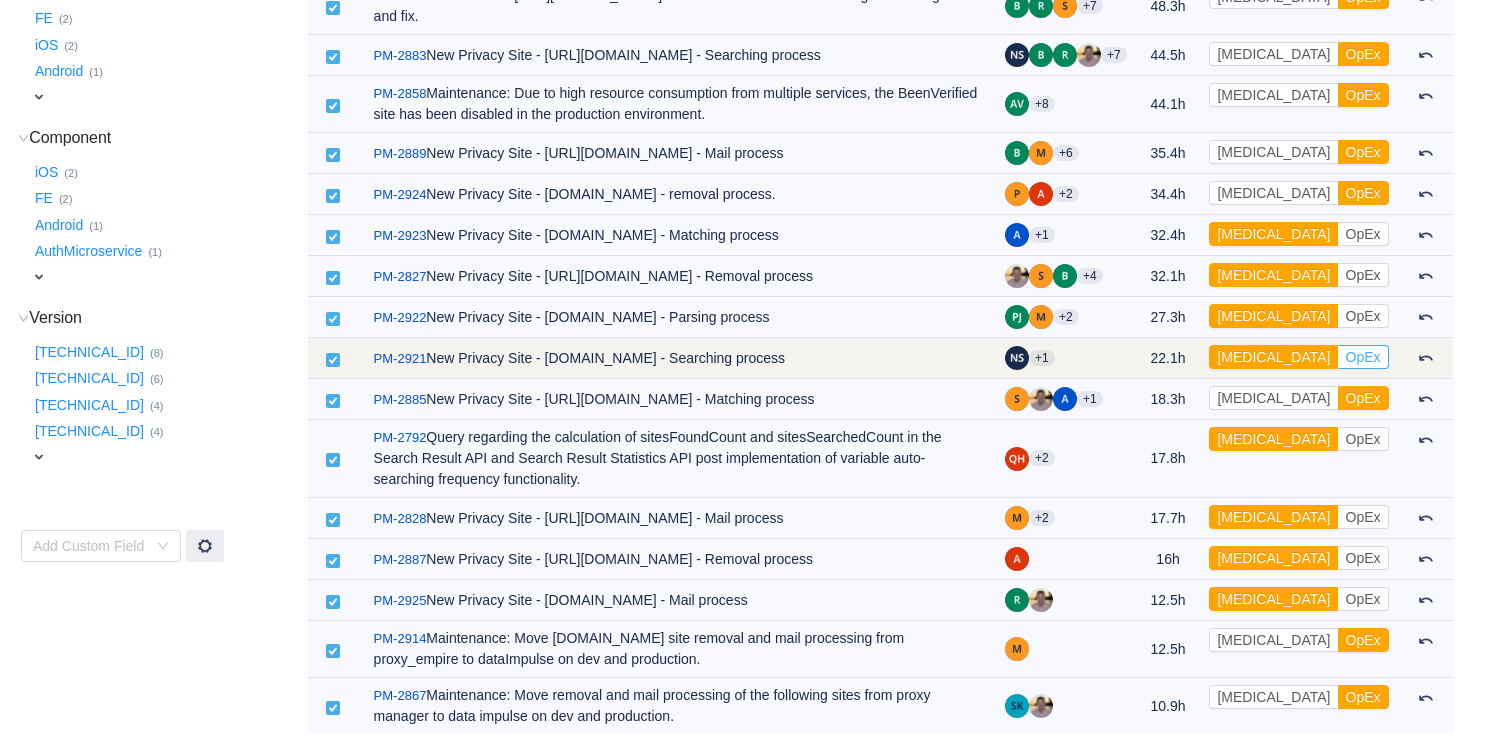 click on "OpEx" at bounding box center [1363, 357] 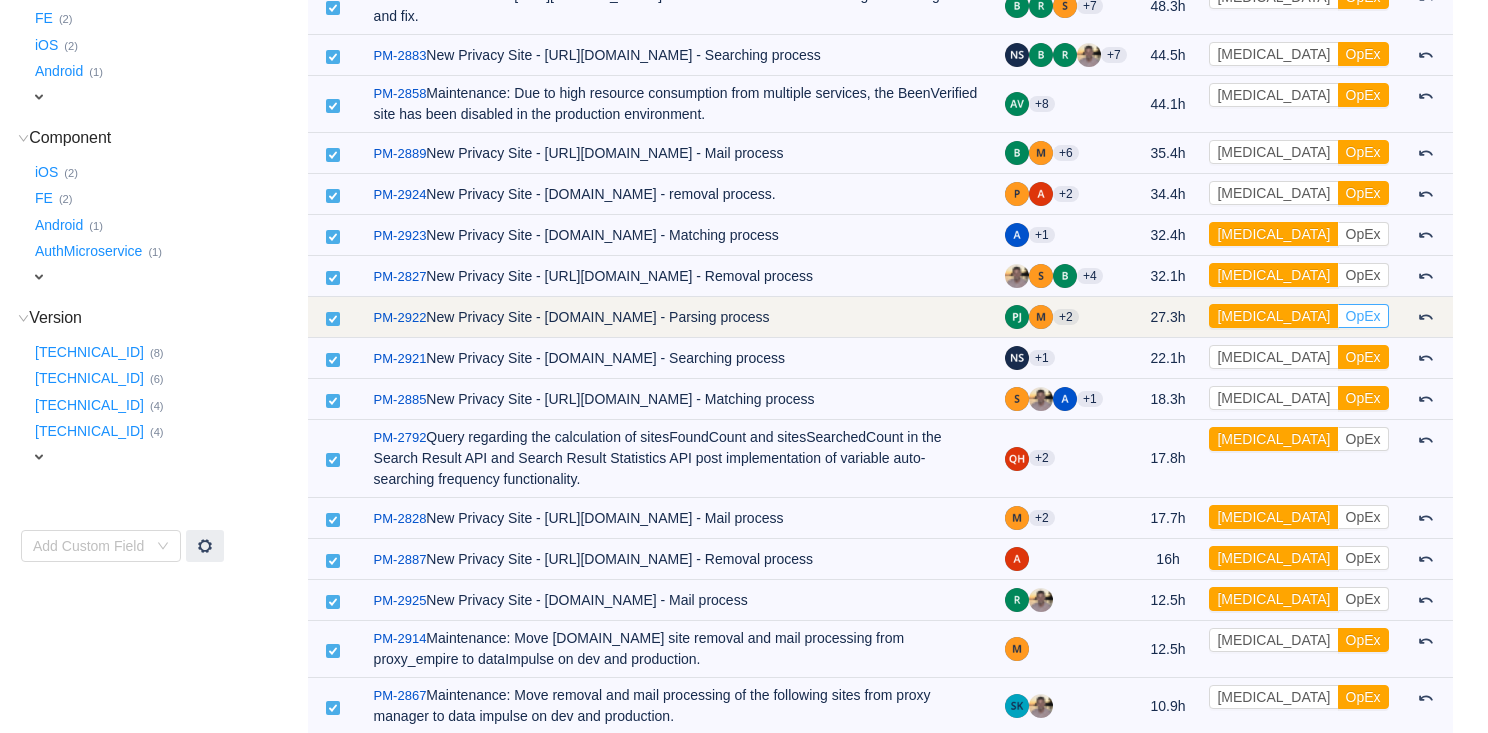 click on "OpEx" at bounding box center (1363, 316) 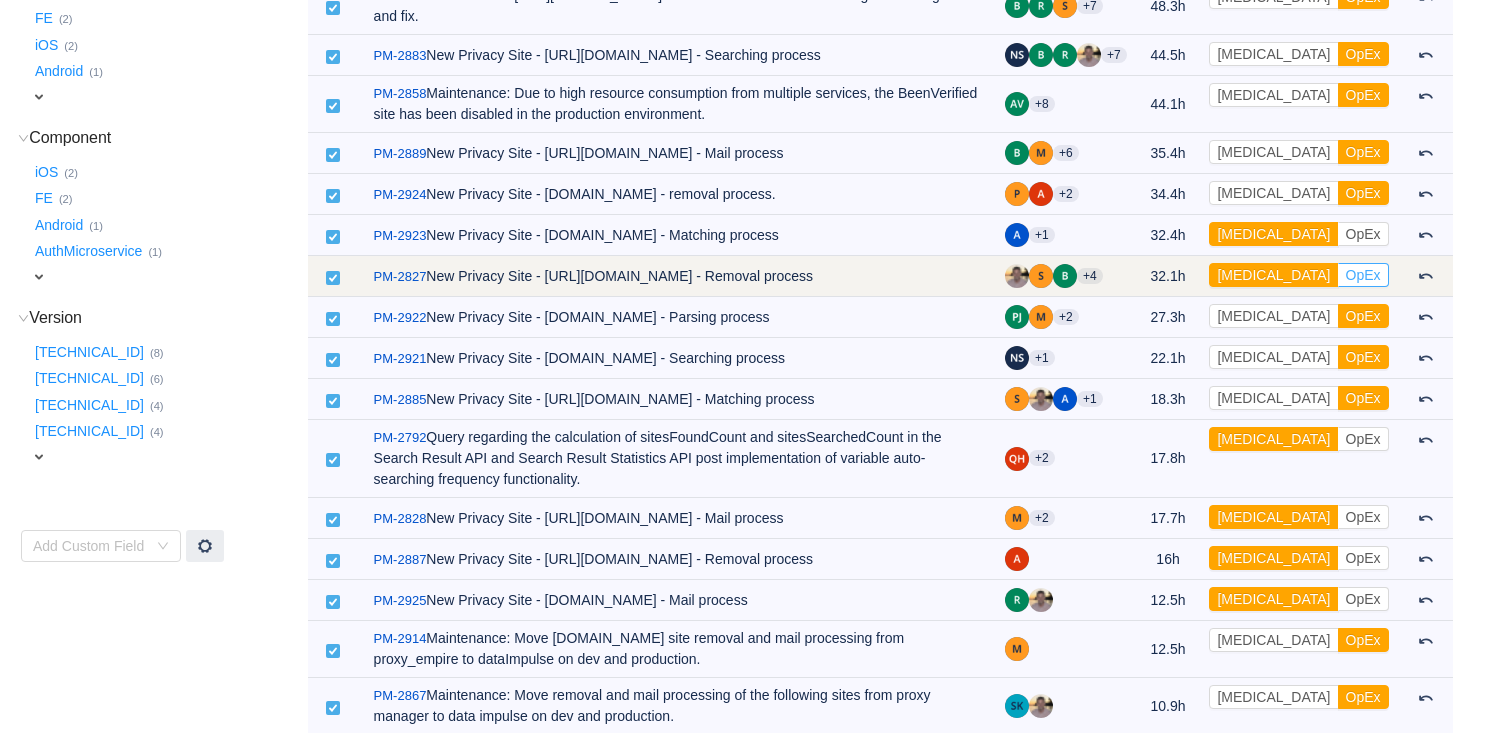 click on "OpEx" at bounding box center [1363, 275] 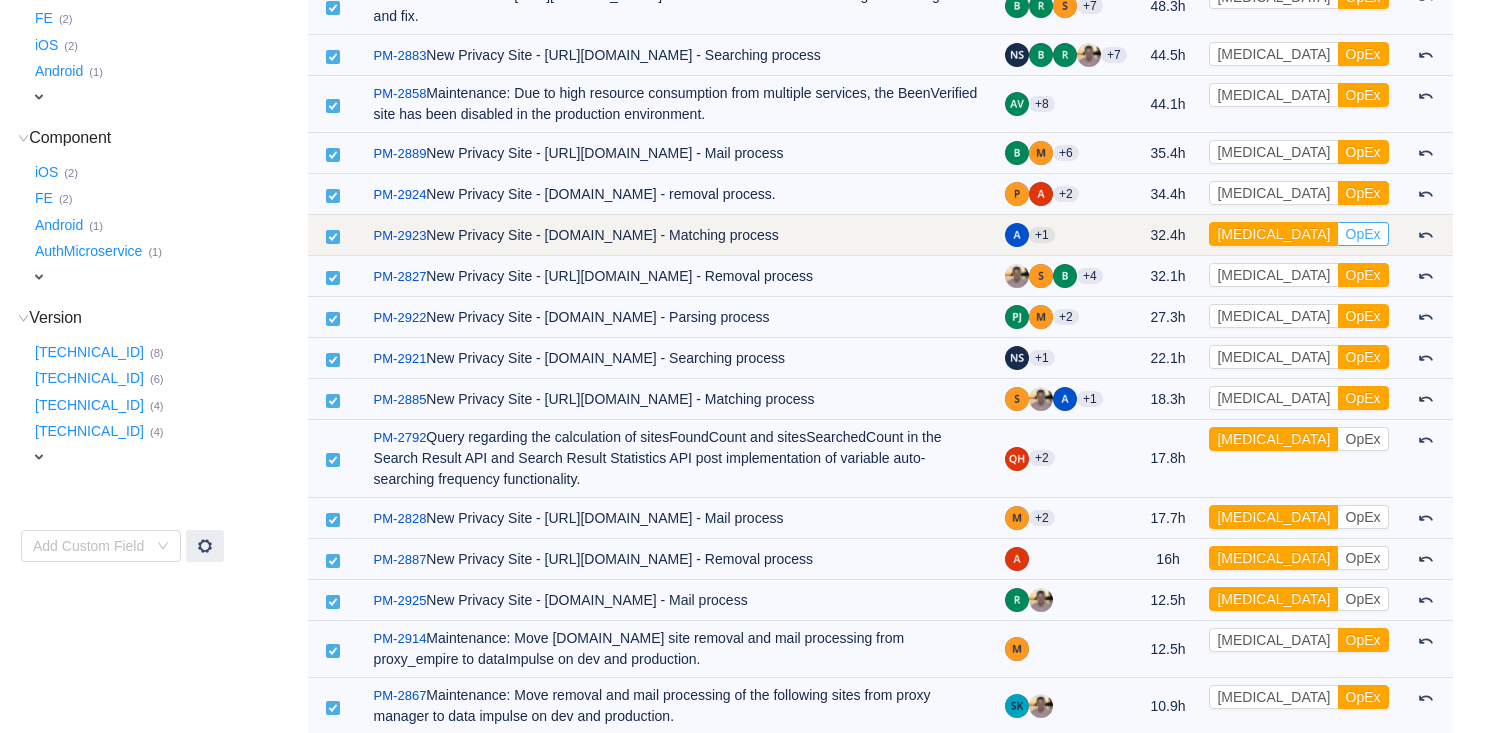 click on "OpEx" at bounding box center (1363, 234) 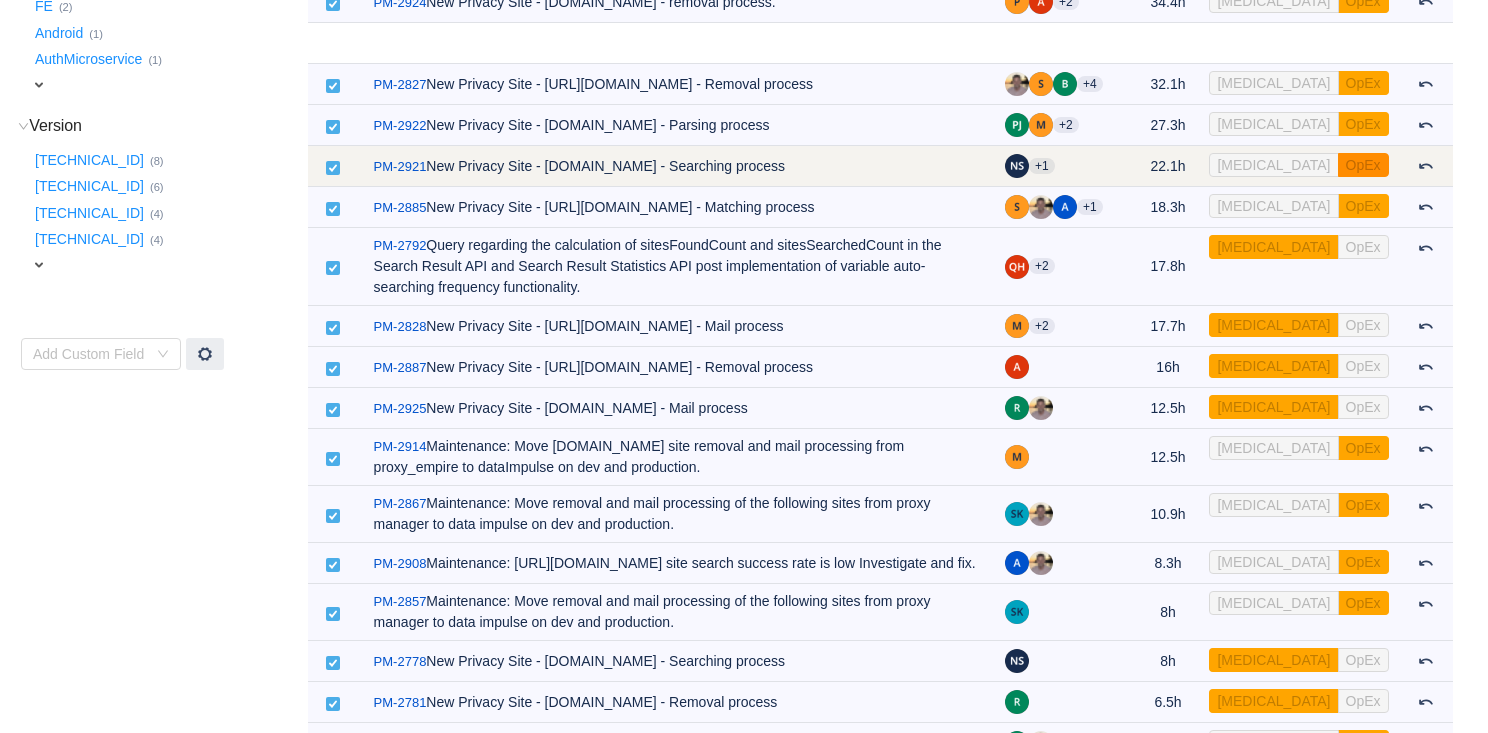 scroll, scrollTop: 764, scrollLeft: 0, axis: vertical 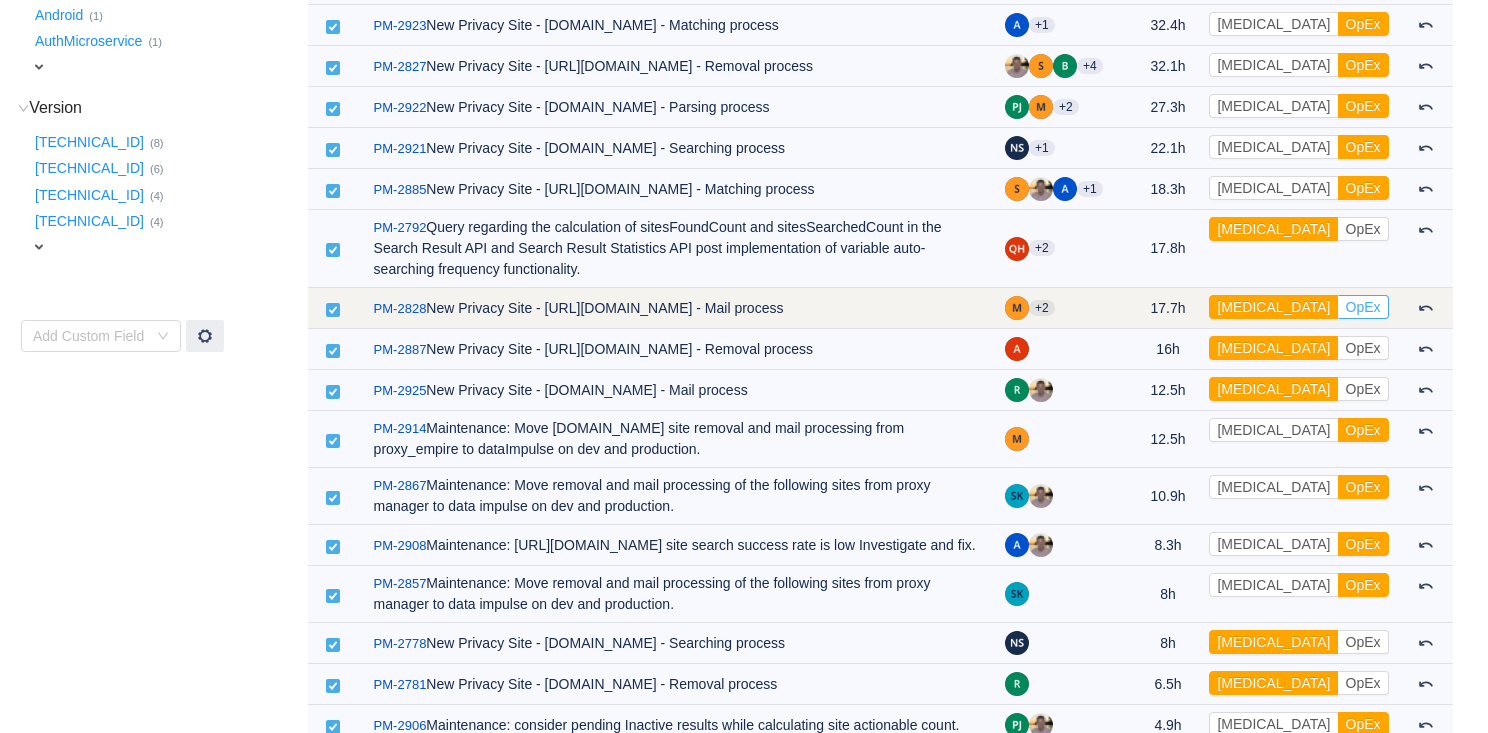 click on "OpEx" at bounding box center [1363, 307] 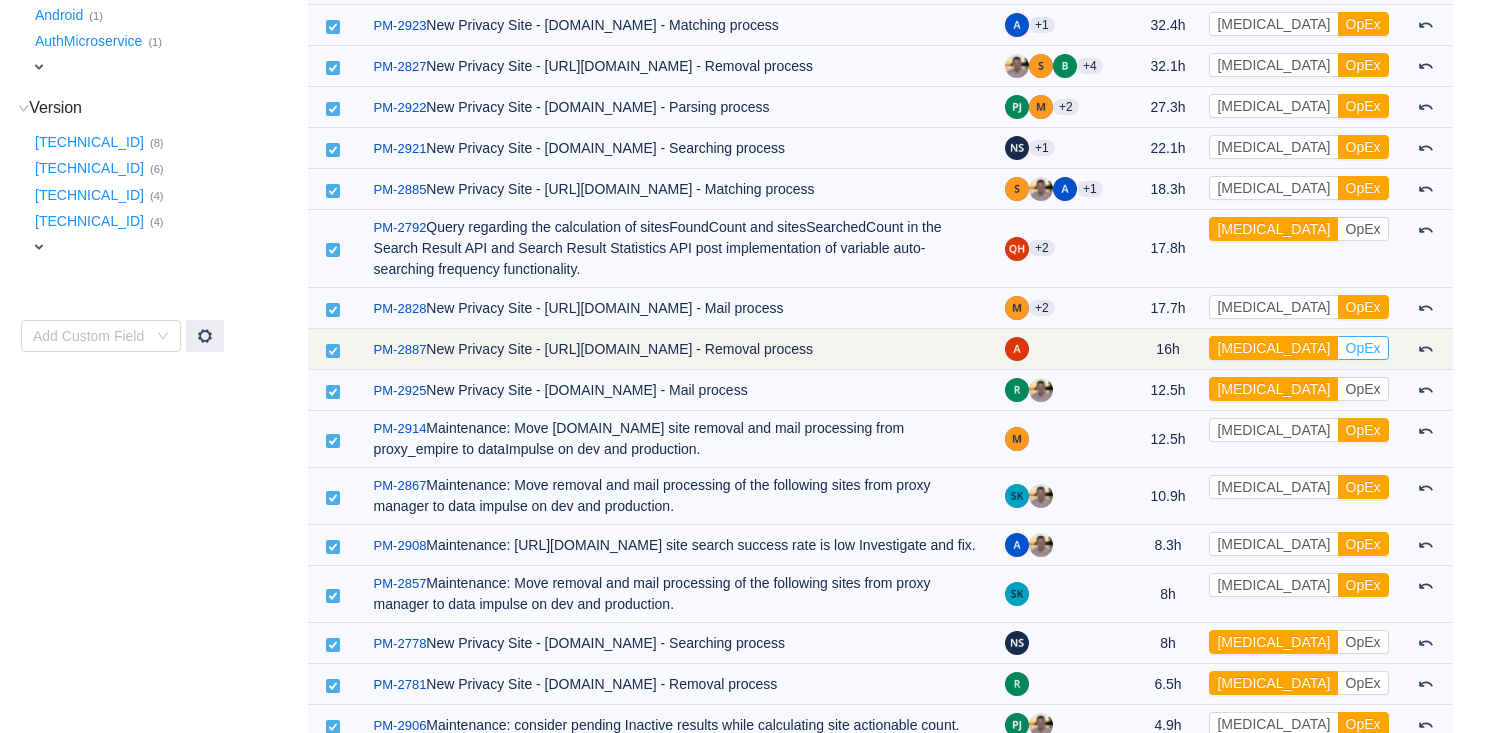 click on "OpEx" at bounding box center [1363, 348] 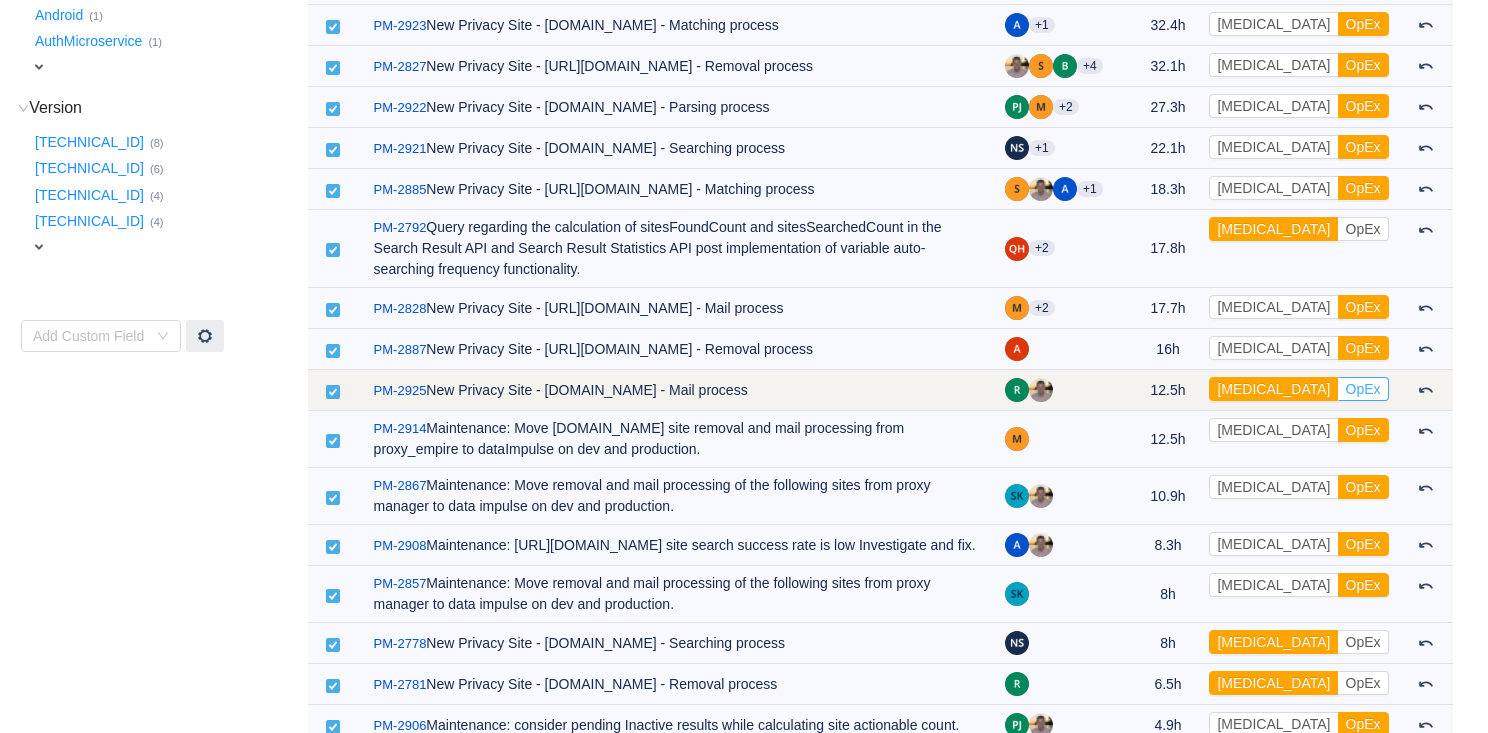 click on "OpEx" at bounding box center (1363, 389) 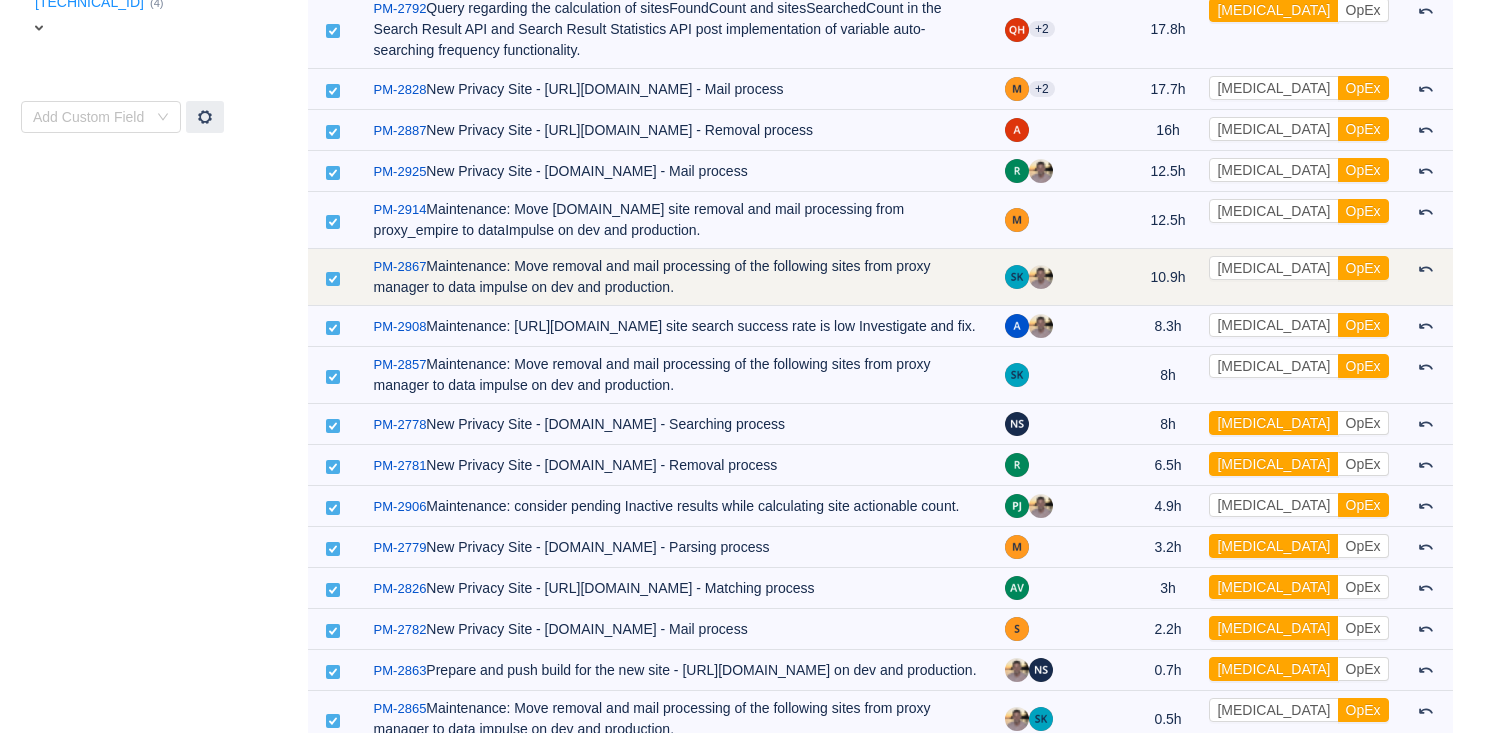 scroll, scrollTop: 985, scrollLeft: 0, axis: vertical 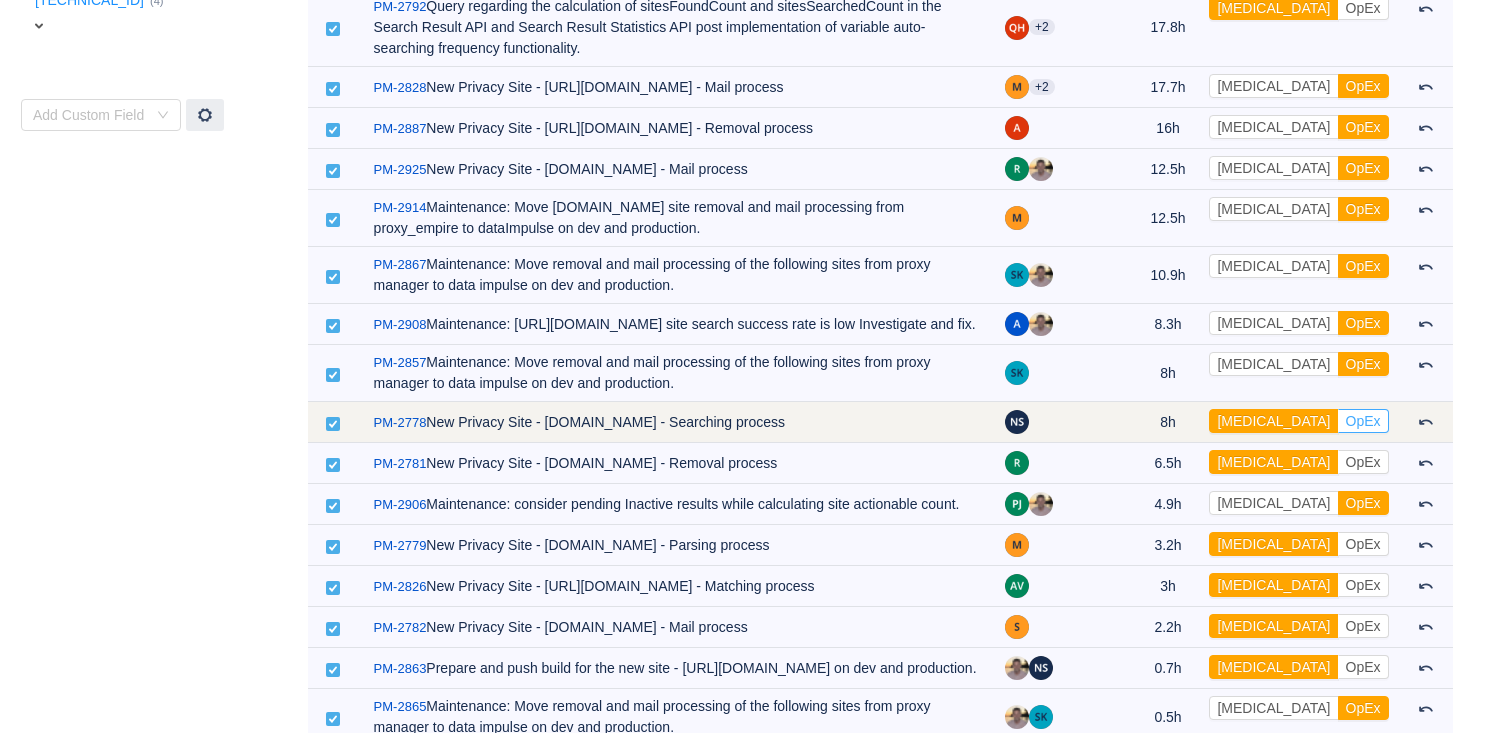 click on "OpEx" at bounding box center (1363, 421) 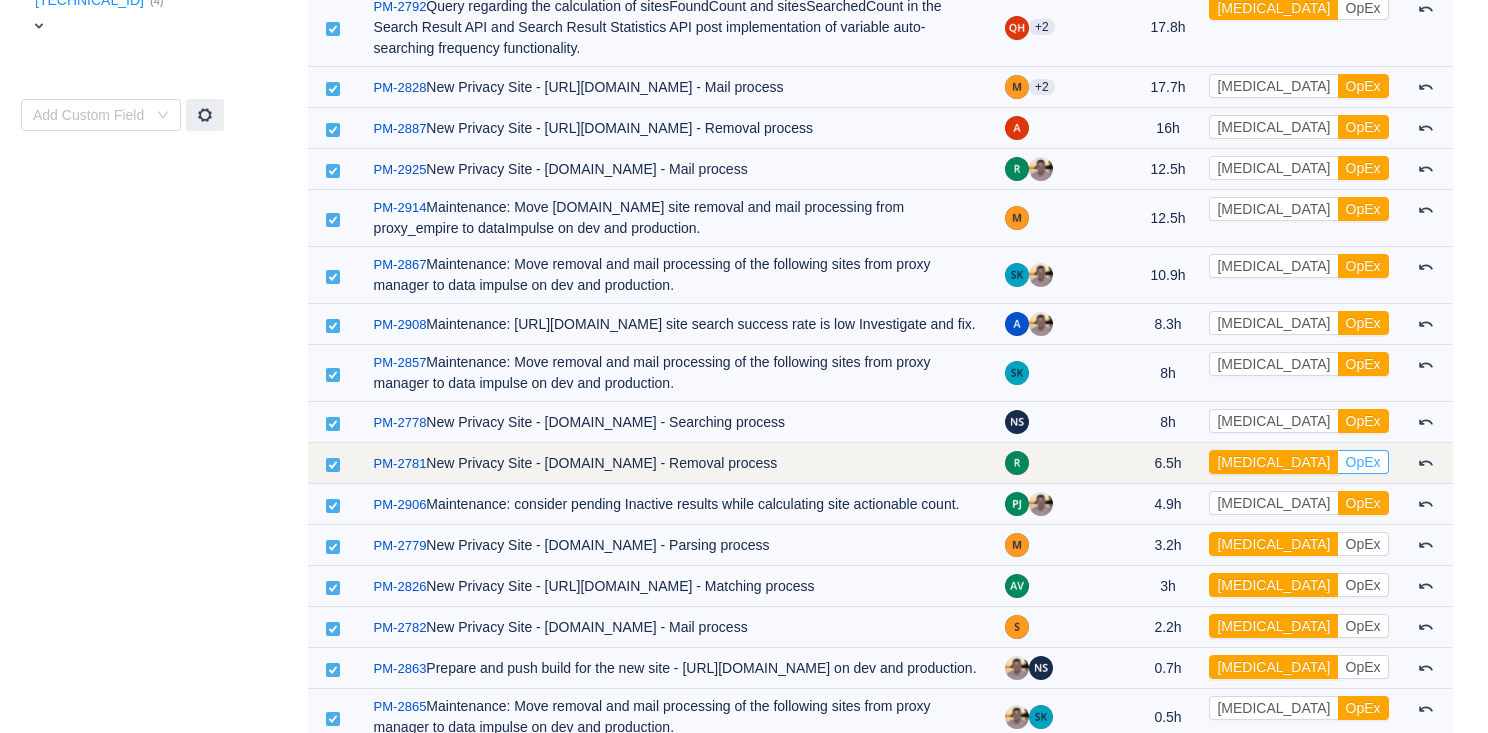 click on "OpEx" at bounding box center (1363, 462) 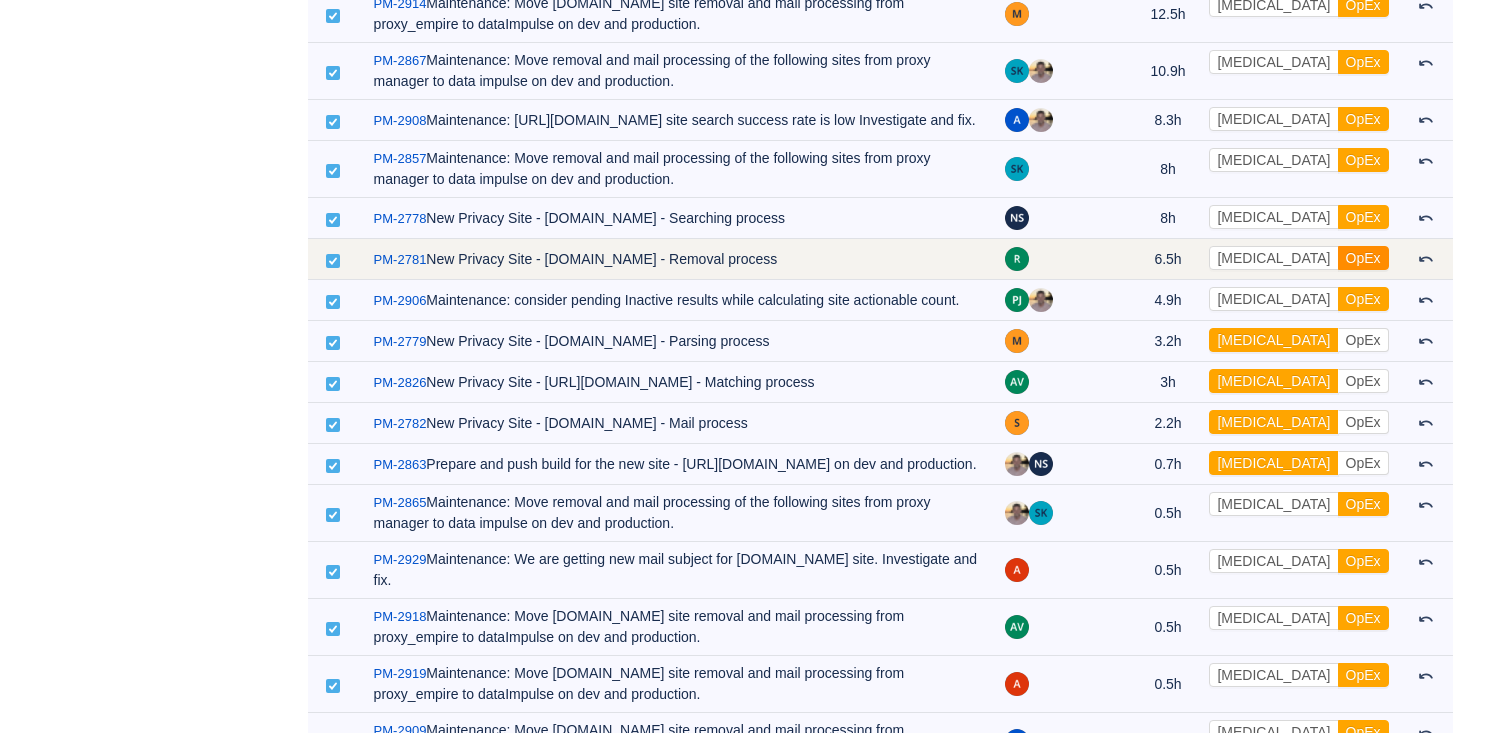 scroll, scrollTop: 1190, scrollLeft: 0, axis: vertical 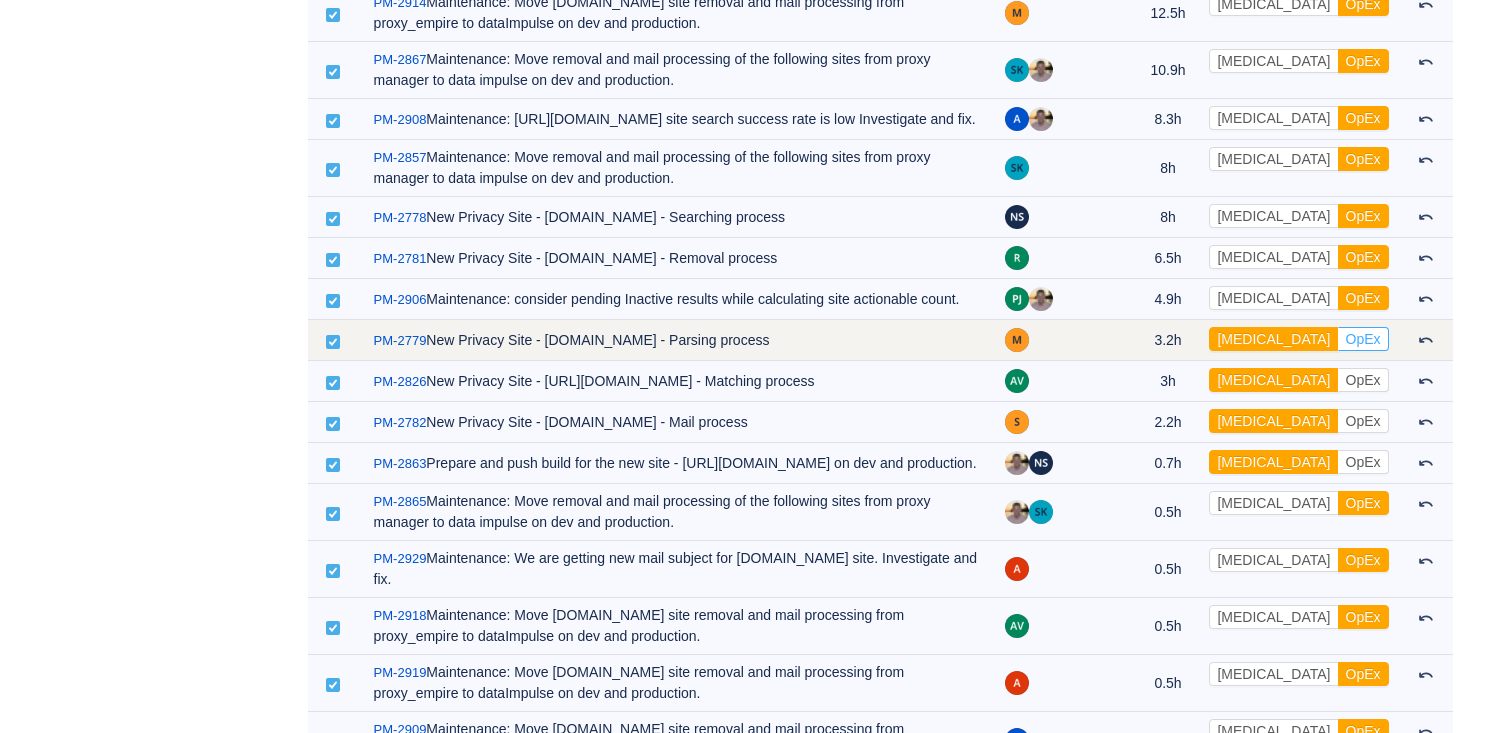 click on "OpEx" at bounding box center [1363, 339] 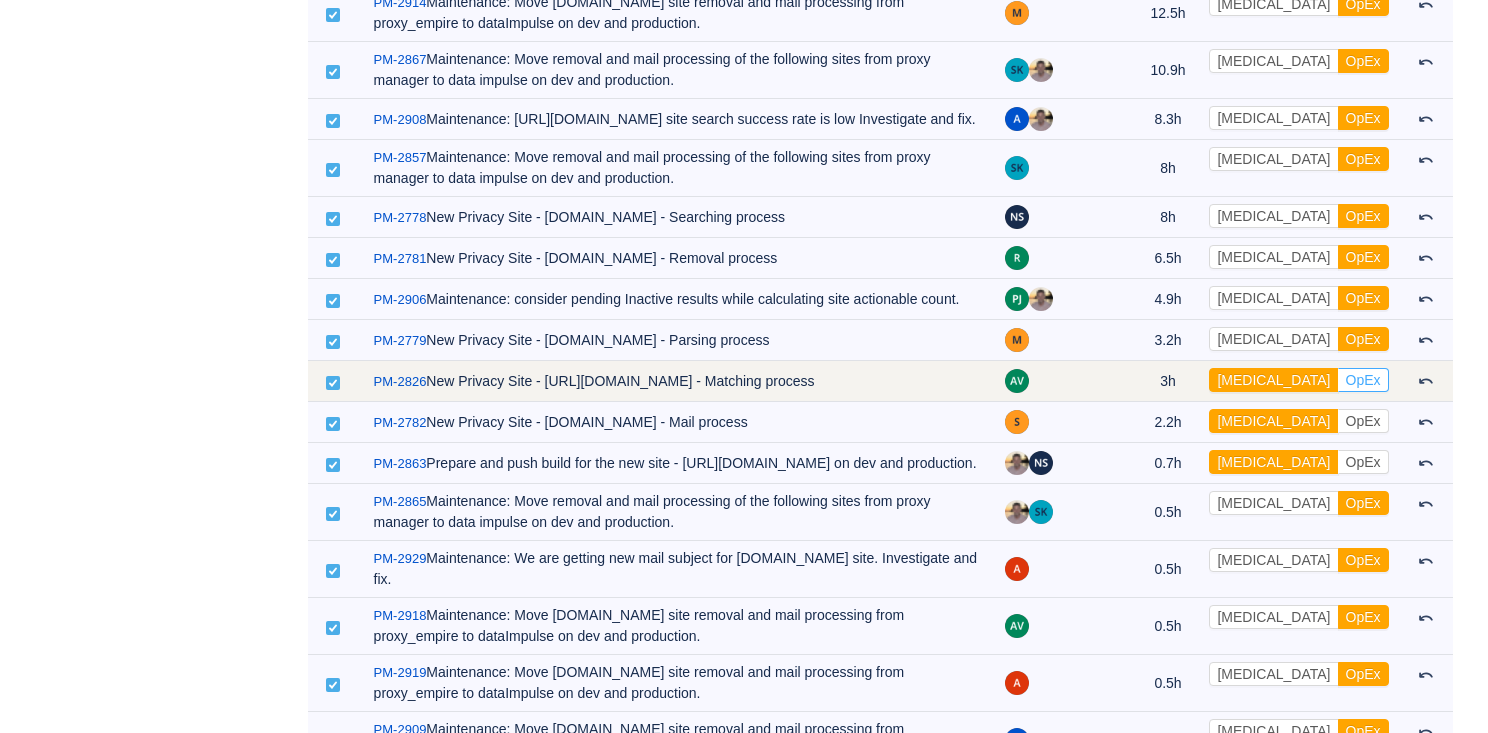 click on "OpEx" at bounding box center [1363, 380] 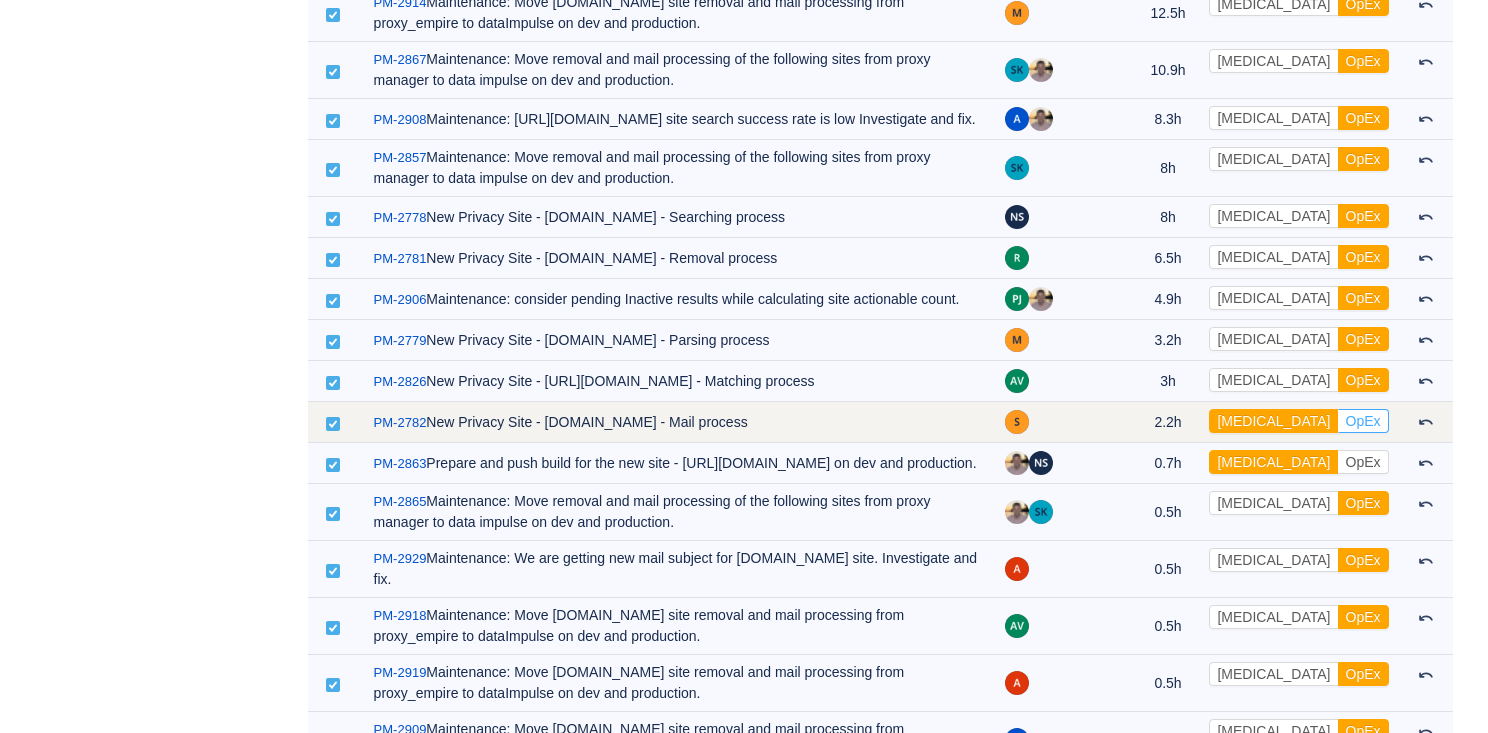 click on "OpEx" at bounding box center [1363, 421] 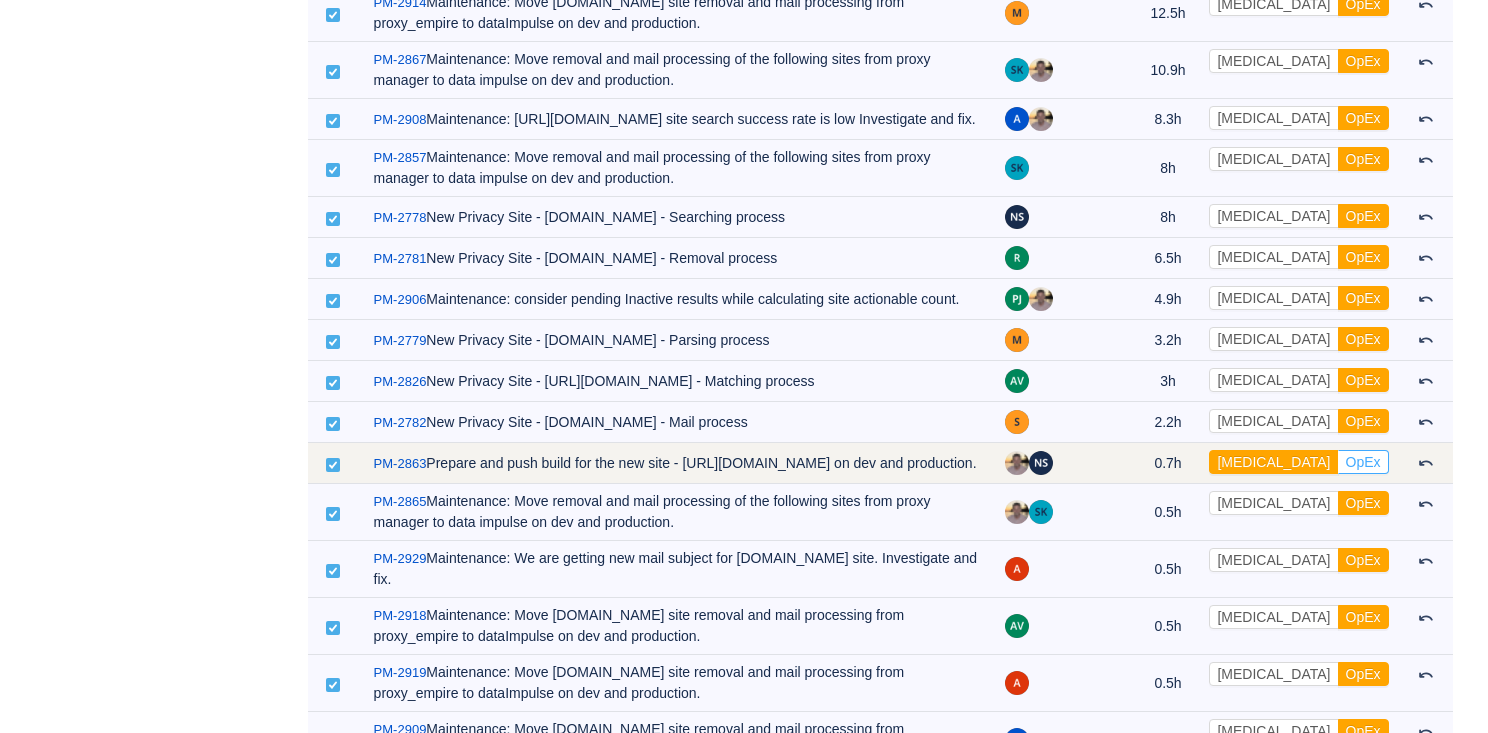 click on "OpEx" at bounding box center (1363, 462) 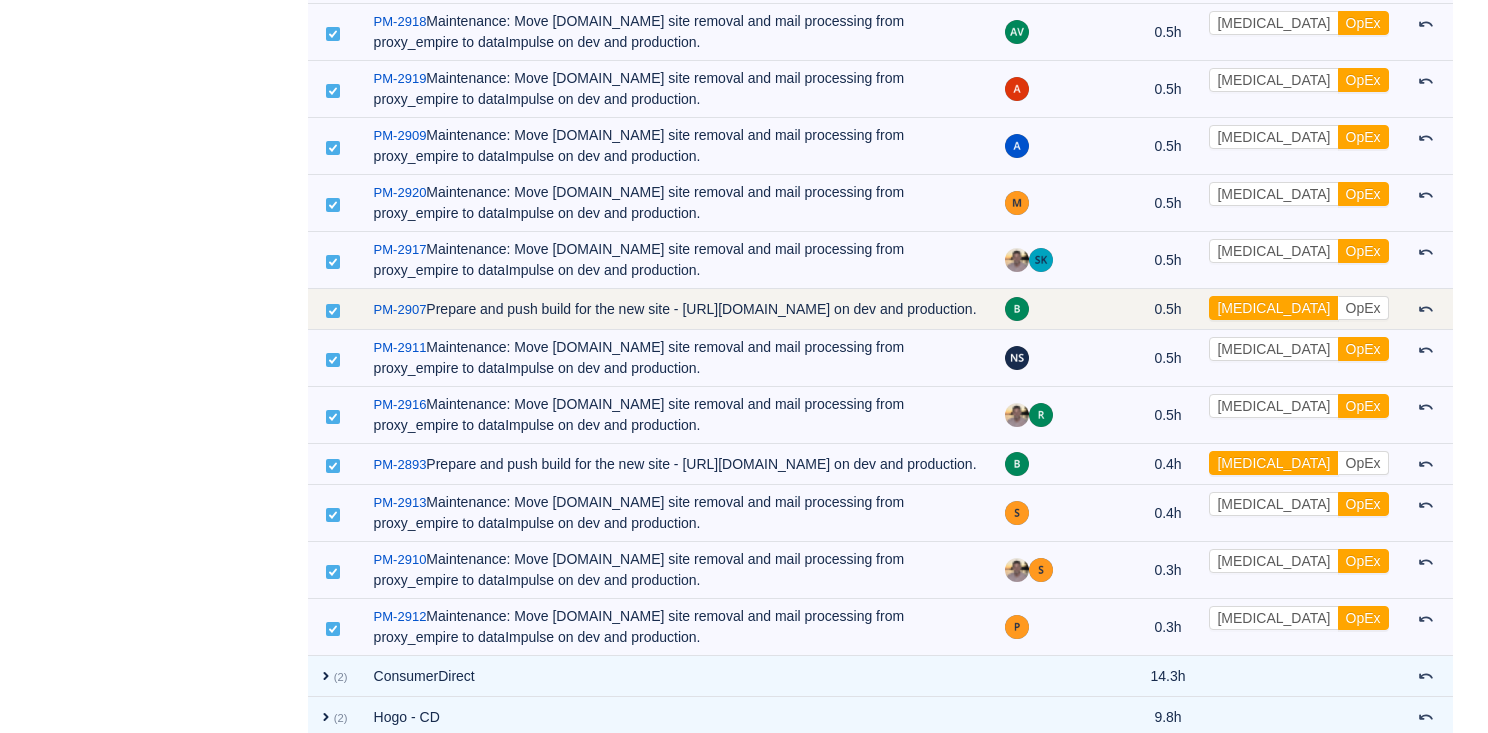 scroll, scrollTop: 1809, scrollLeft: 0, axis: vertical 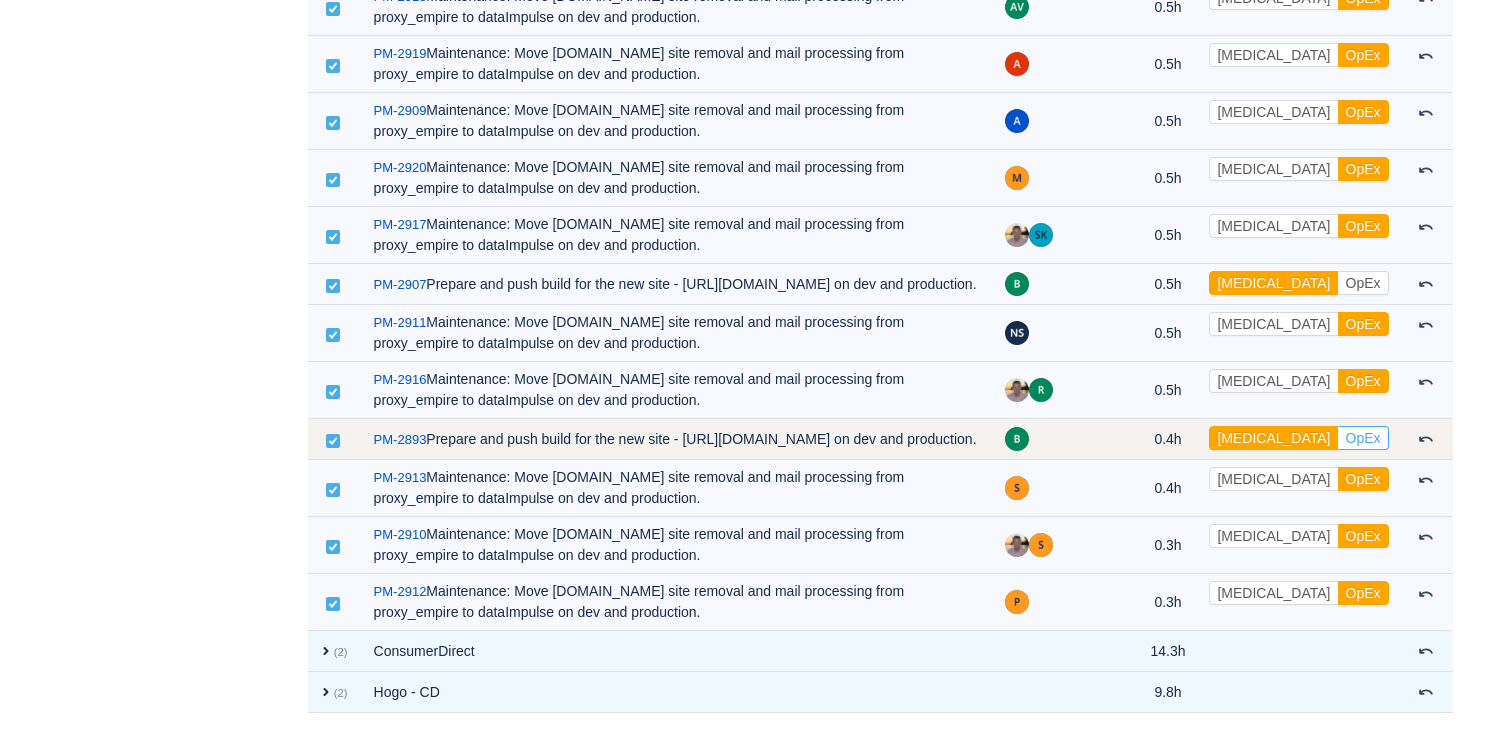click on "OpEx" at bounding box center [1363, 438] 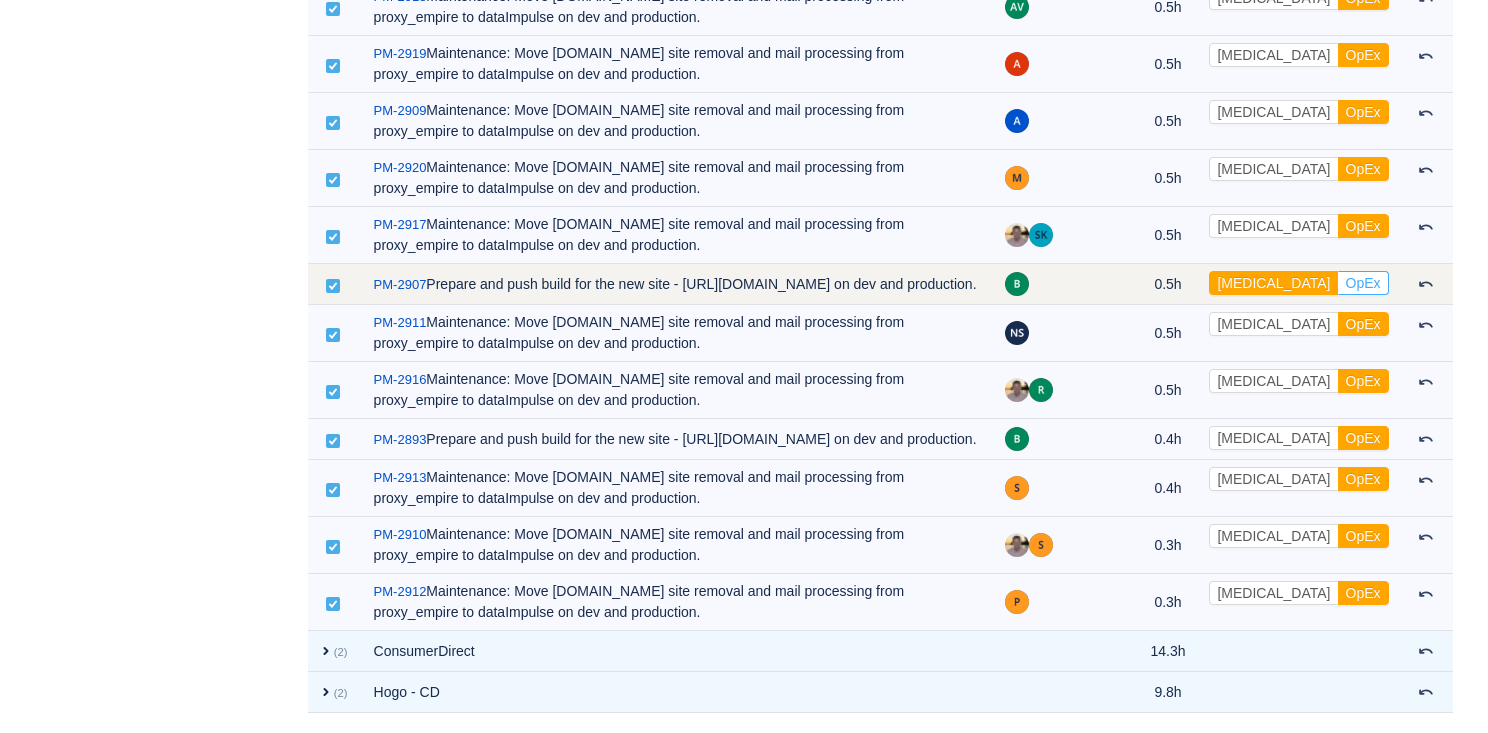 click on "OpEx" at bounding box center [1363, 283] 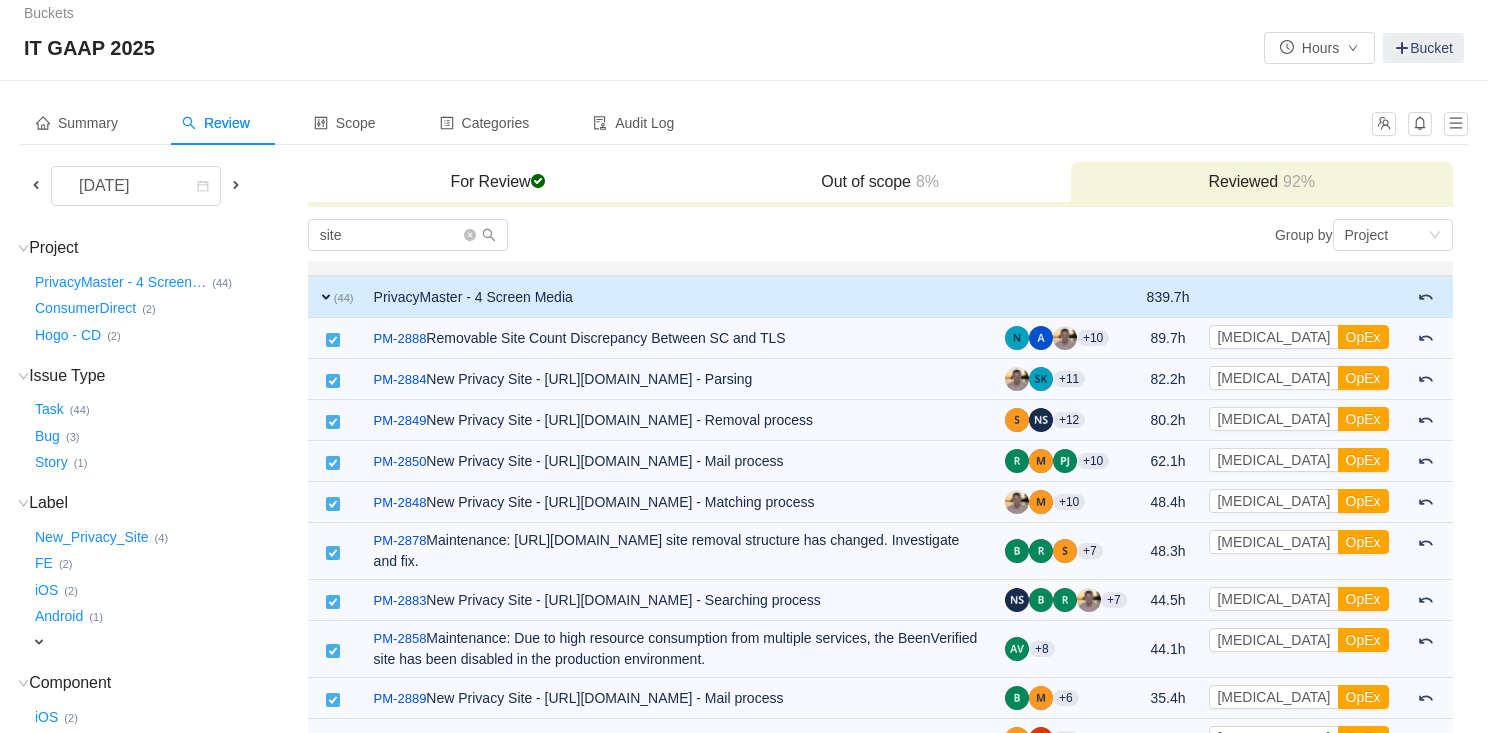 scroll, scrollTop: 0, scrollLeft: 0, axis: both 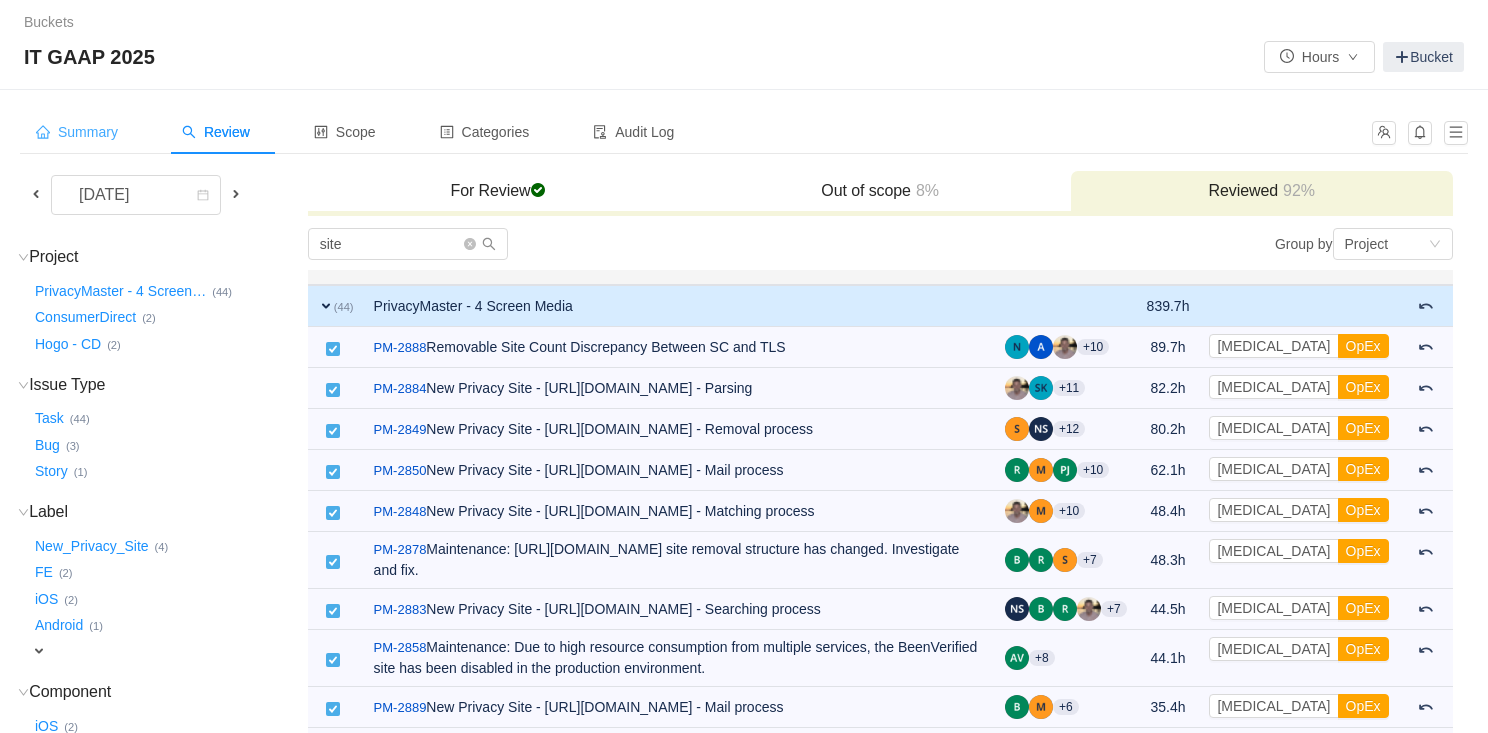 click on "Summary" at bounding box center [77, 132] 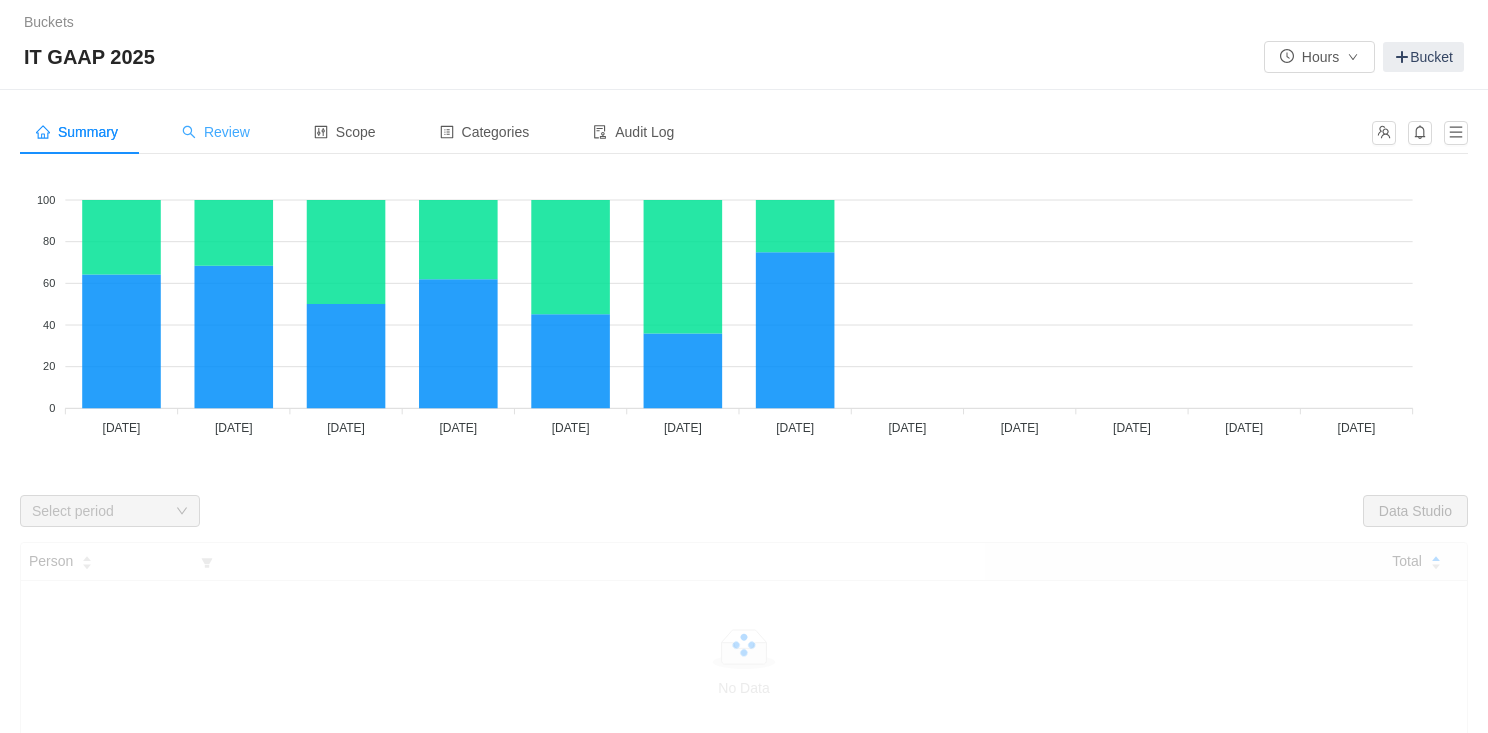click on "Review" at bounding box center (216, 132) 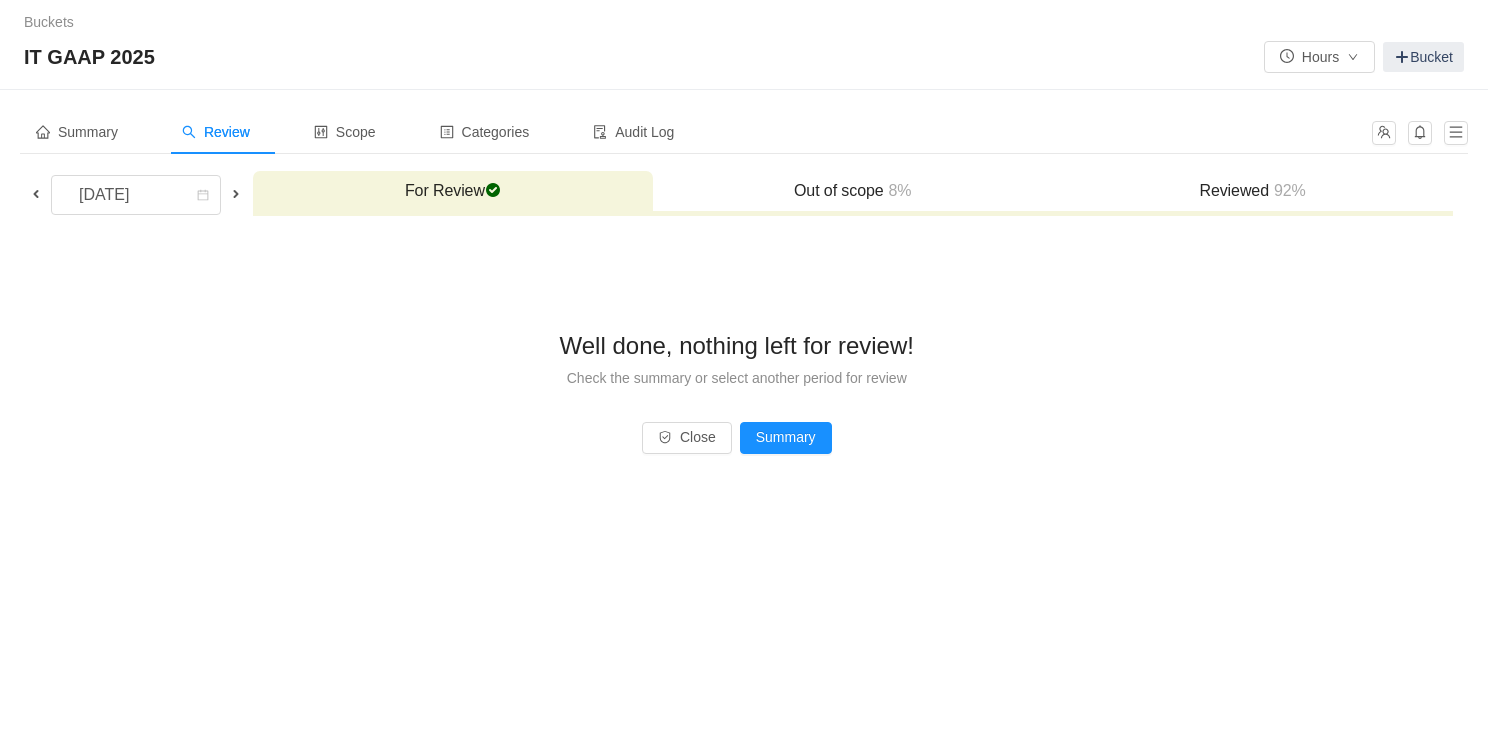 click on "Reviewed  92%" at bounding box center (1253, 191) 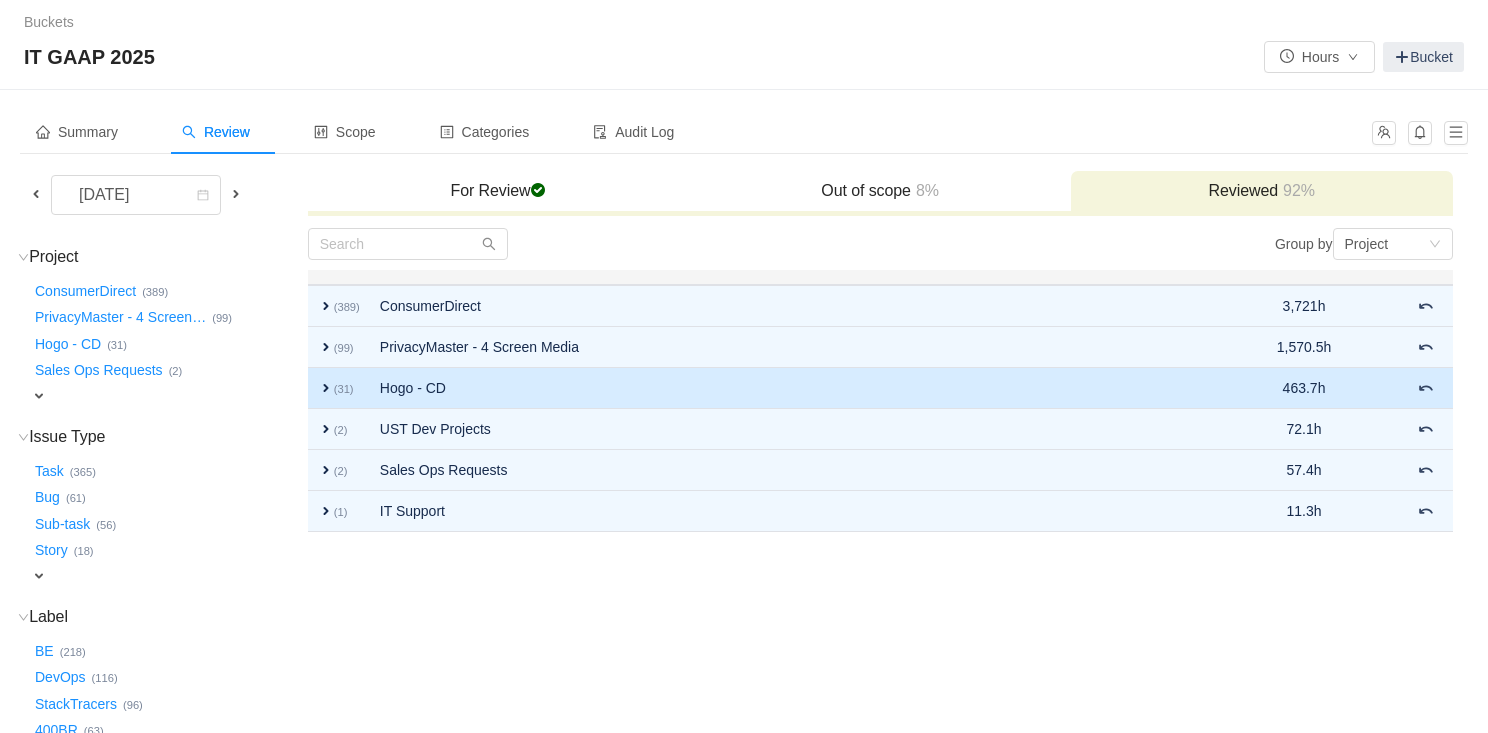 click on "expand" at bounding box center [326, 388] 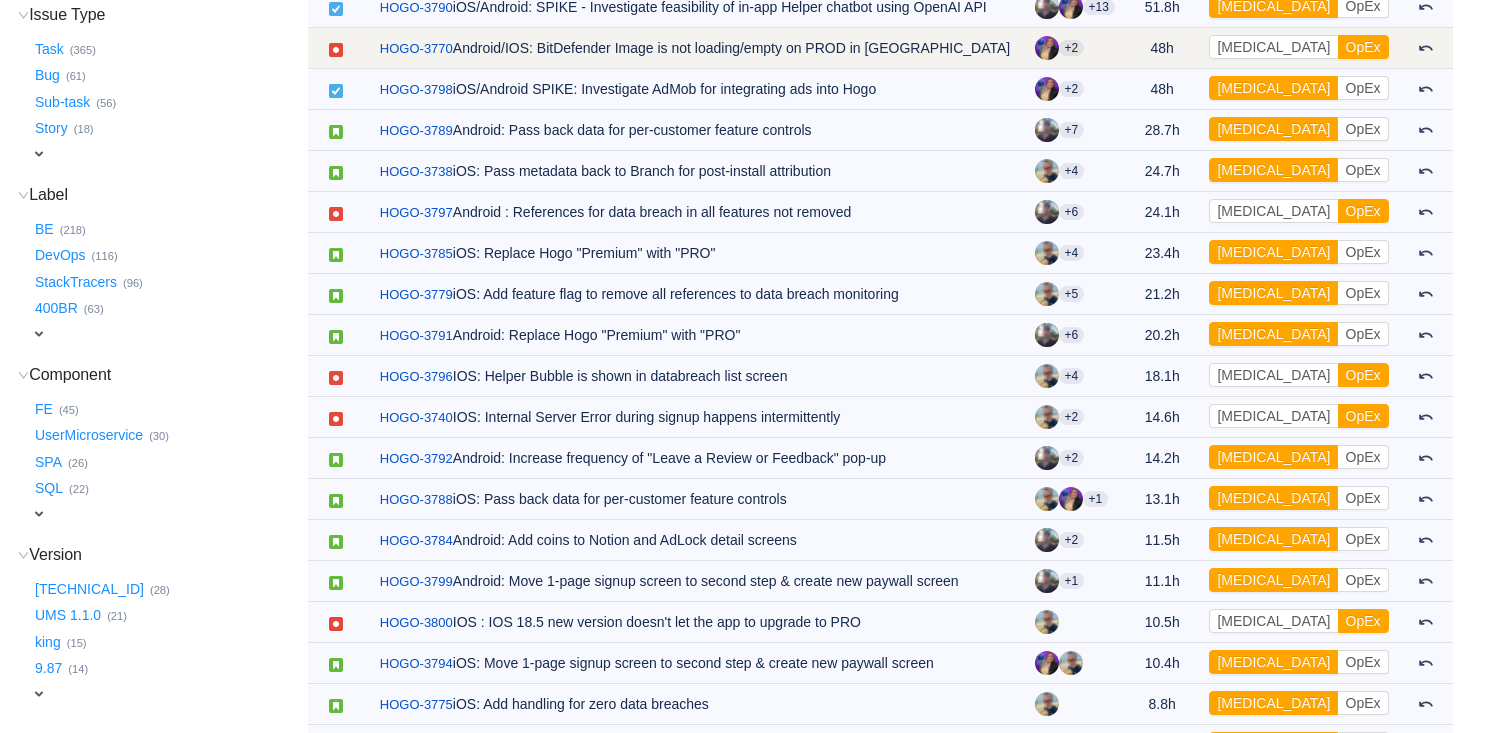 scroll, scrollTop: 0, scrollLeft: 0, axis: both 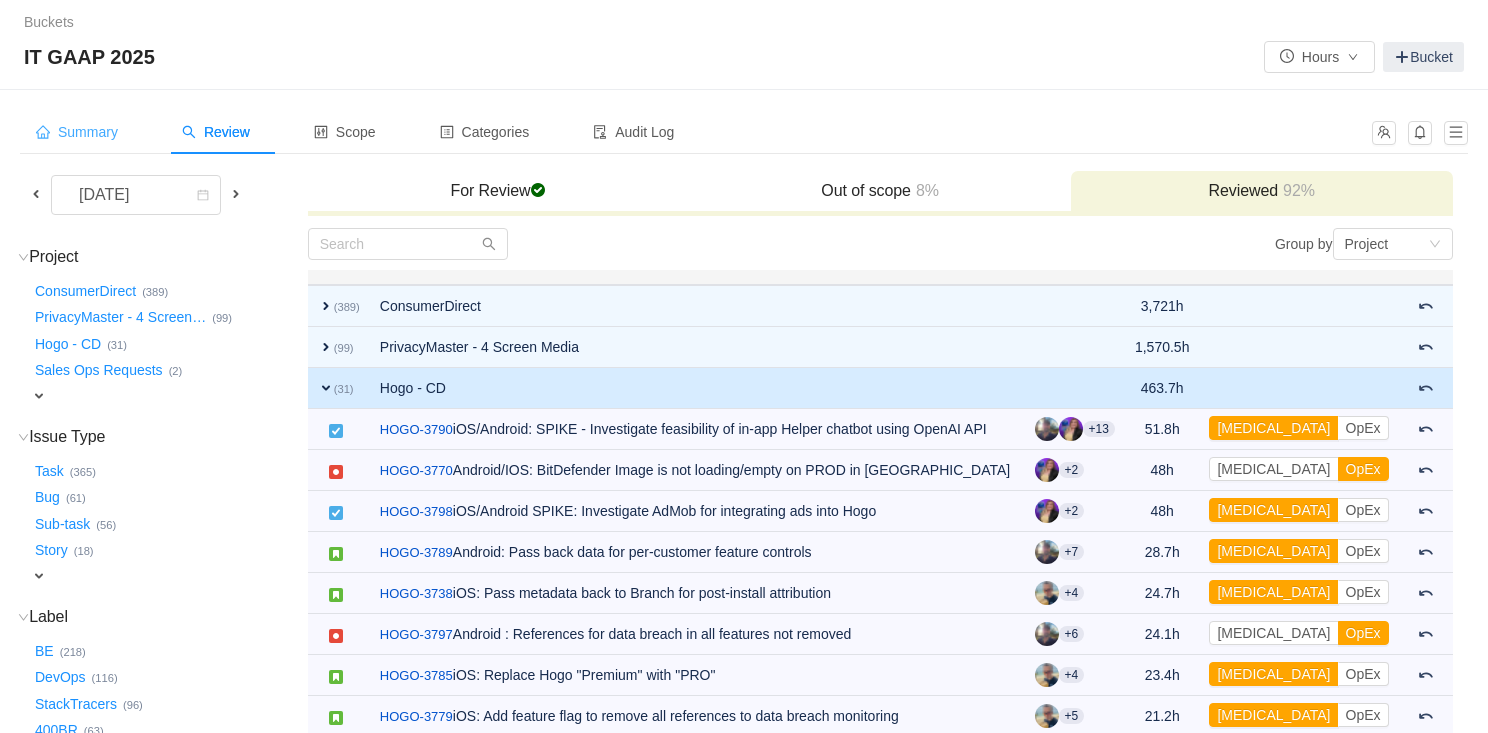 click on "Summary" at bounding box center (77, 132) 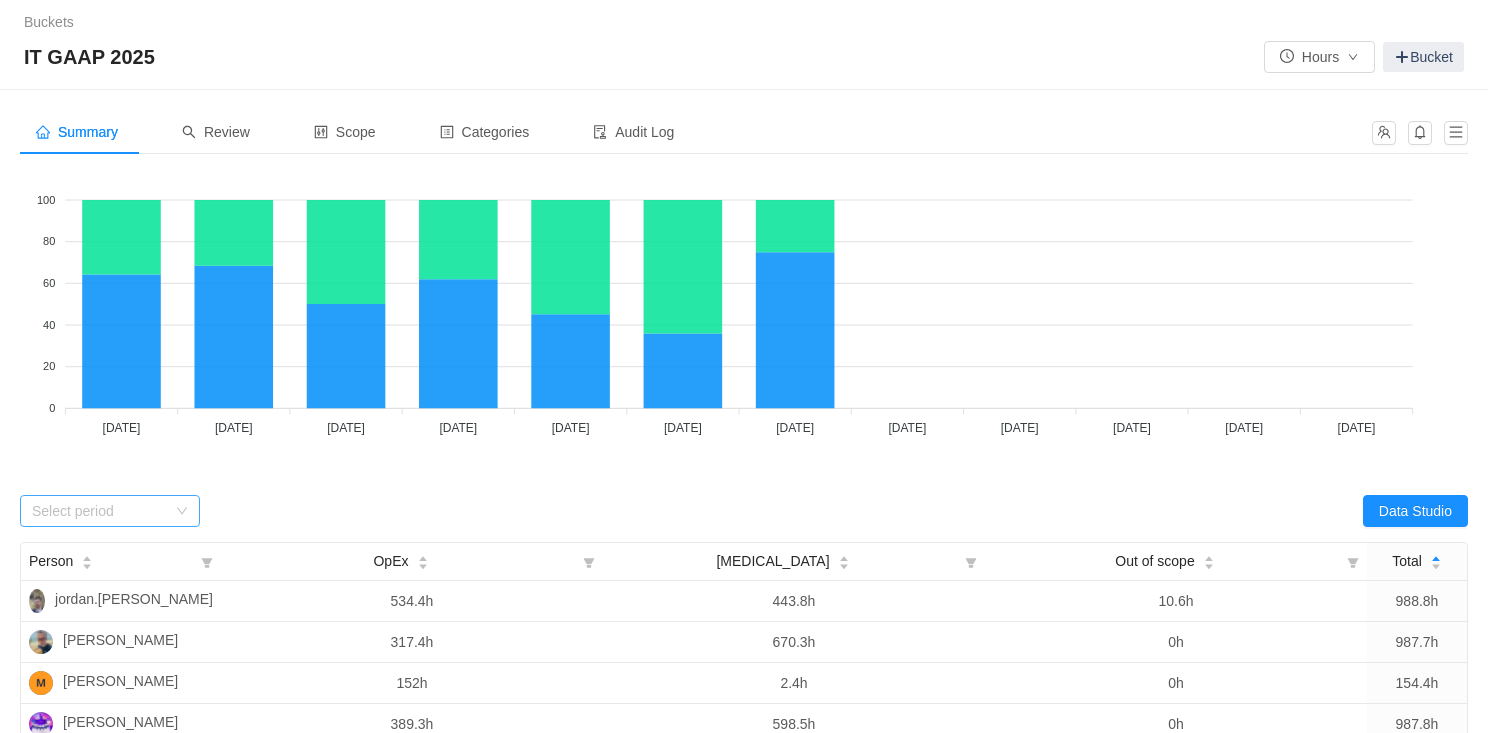 click on "Select period" at bounding box center [99, 511] 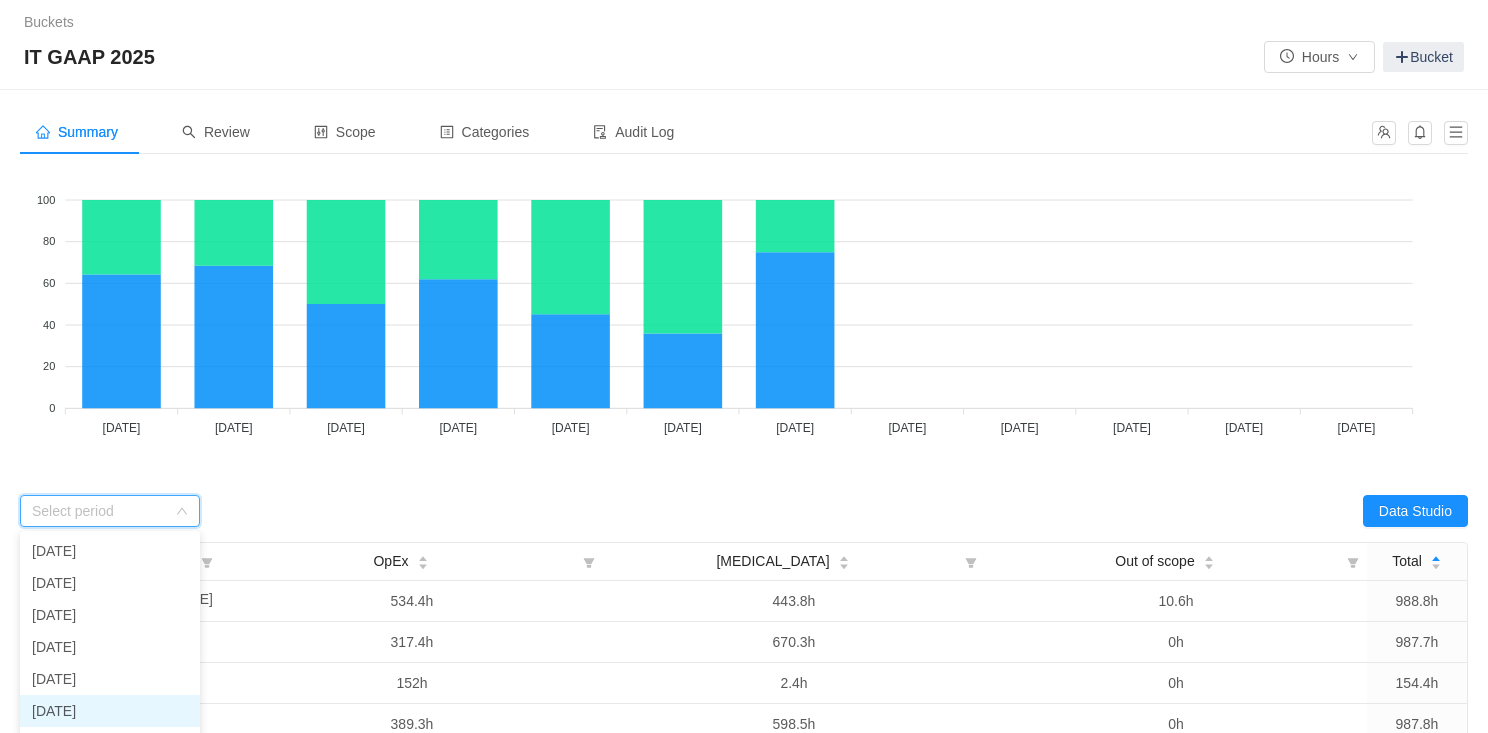 click on "[DATE]" at bounding box center (110, 711) 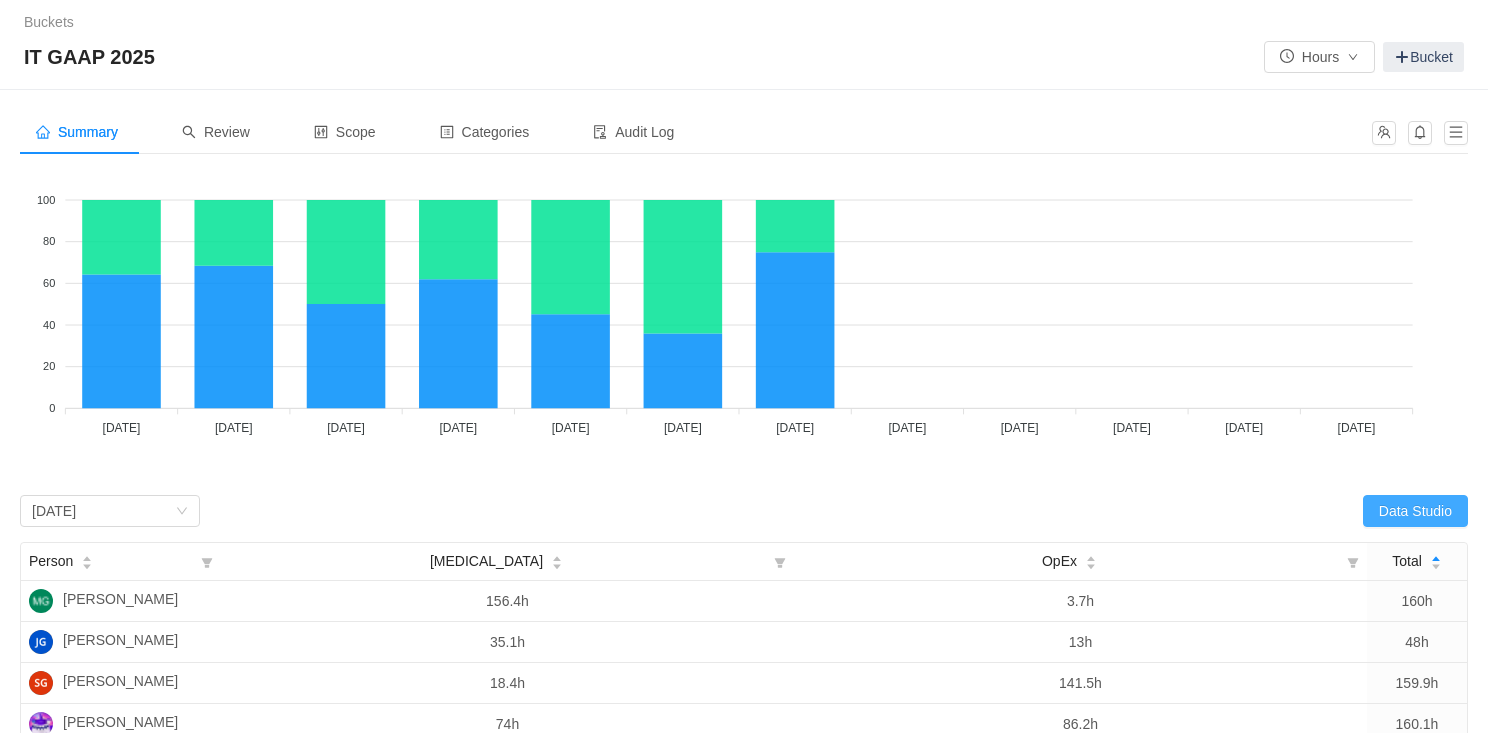 click on "Data Studio" at bounding box center [1415, 511] 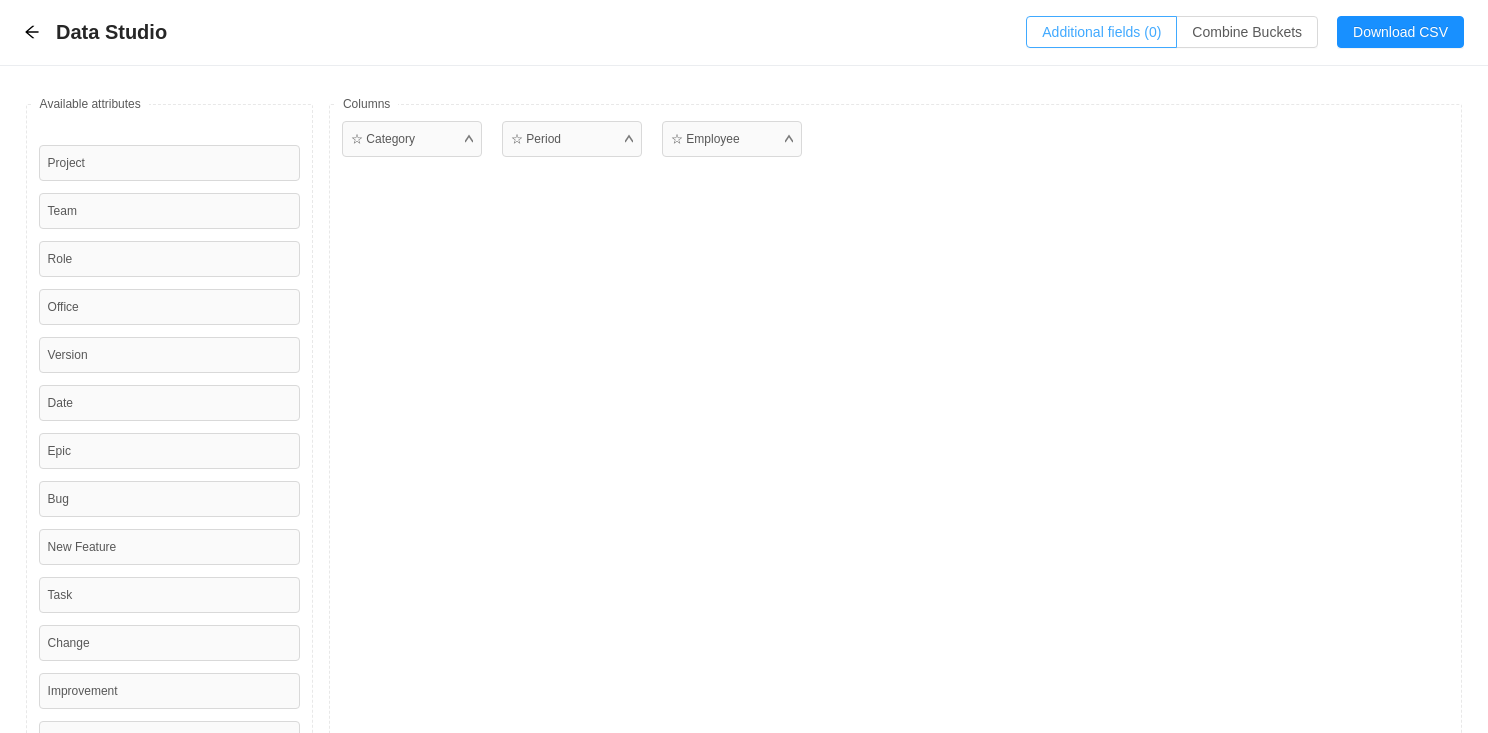 click on "Additional fields (0)" at bounding box center [1101, 32] 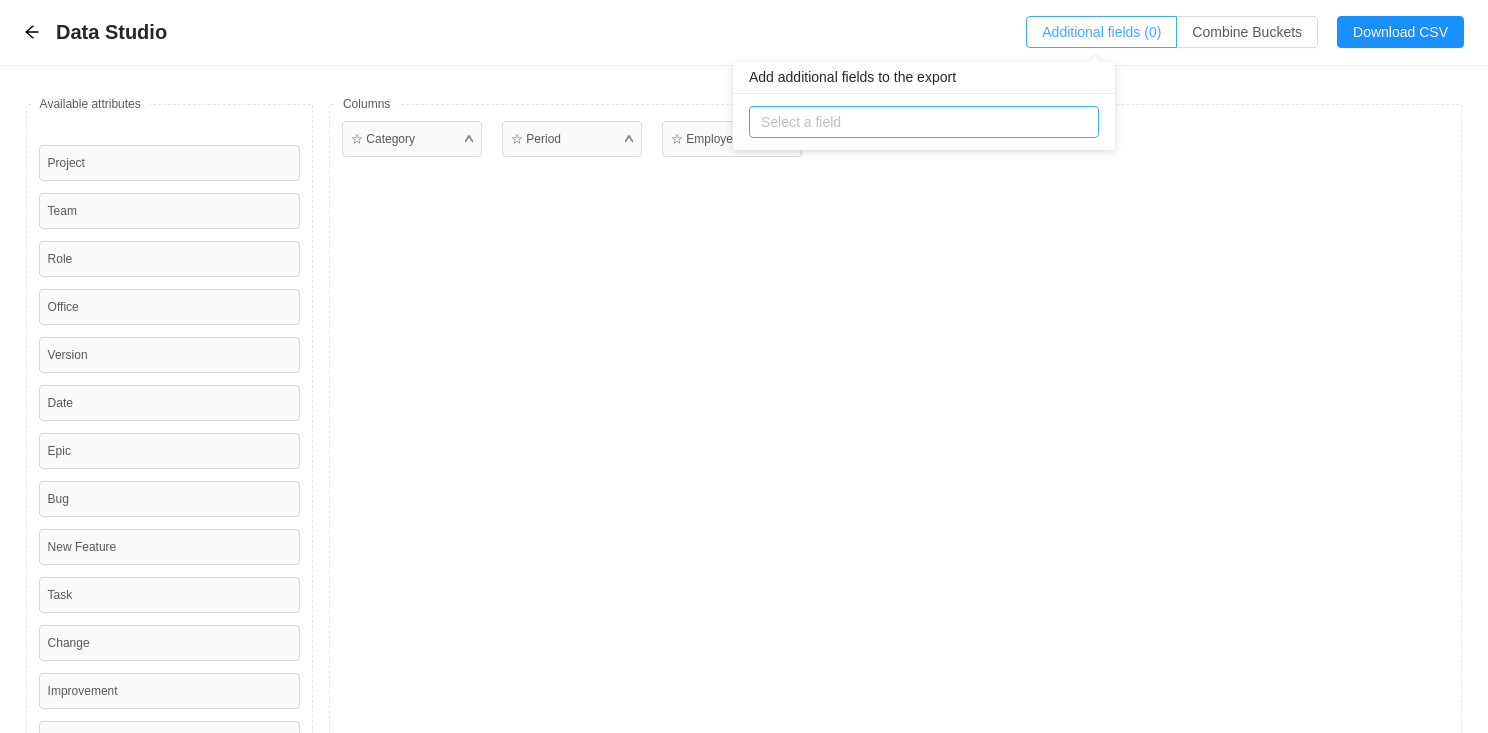 click on "Select a field" at bounding box center (919, 122) 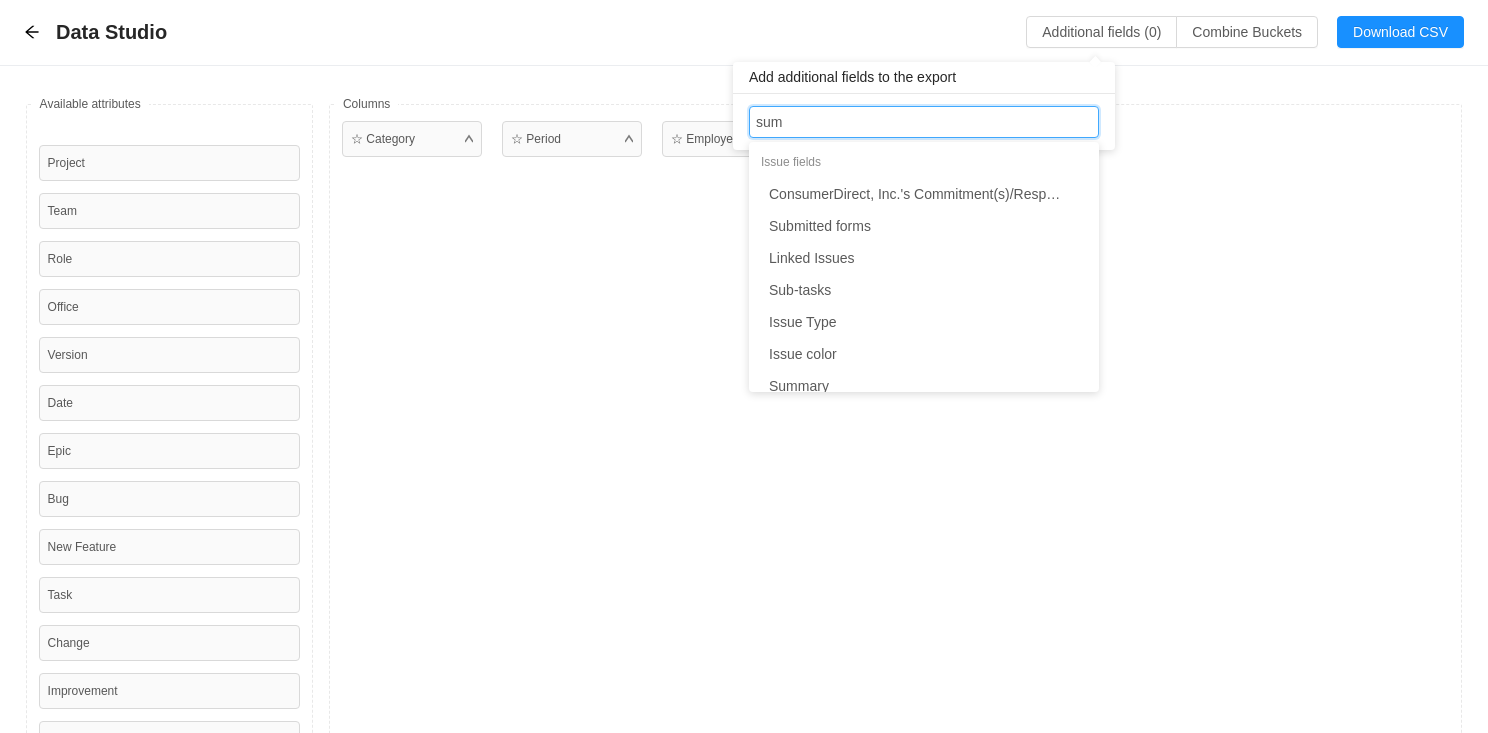 type on "summ" 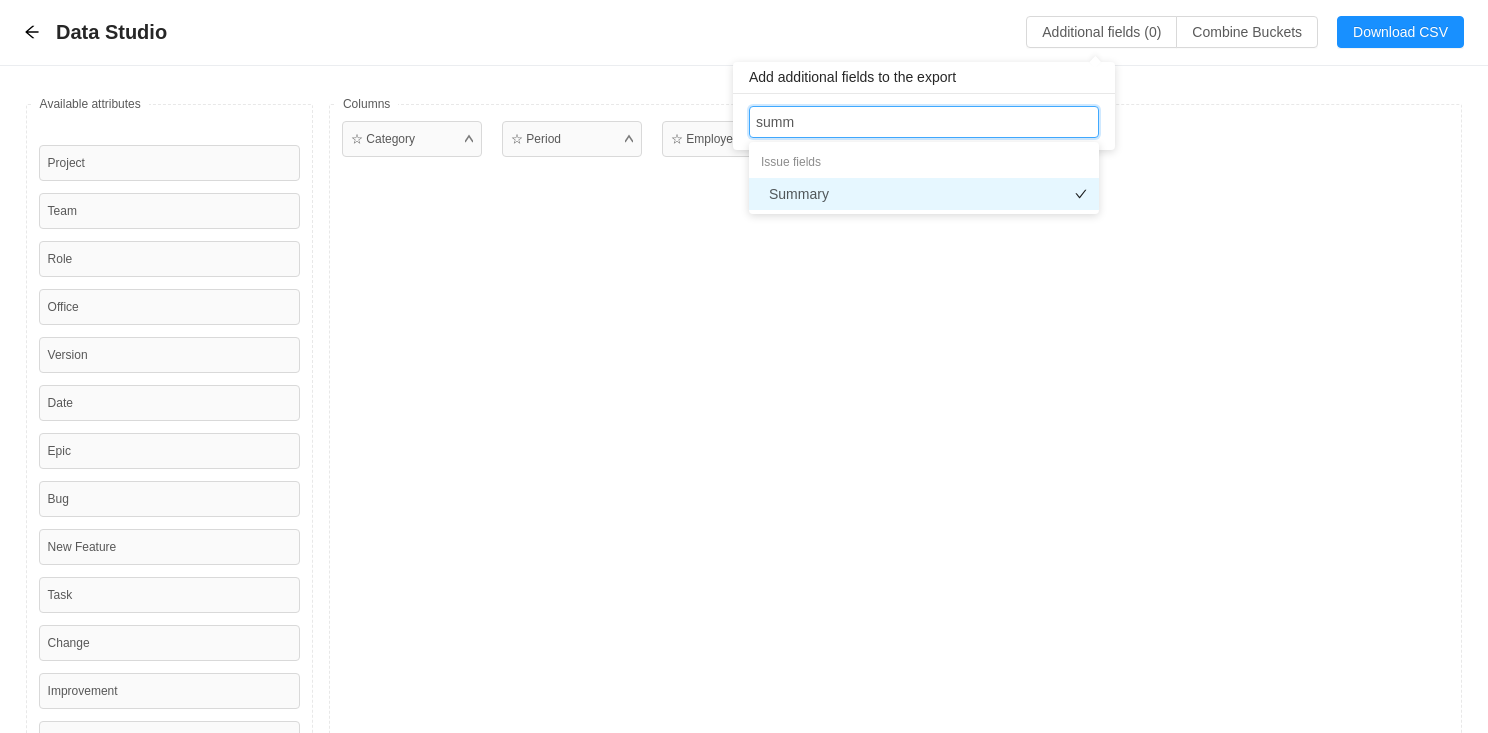 click on "Summary" at bounding box center (924, 194) 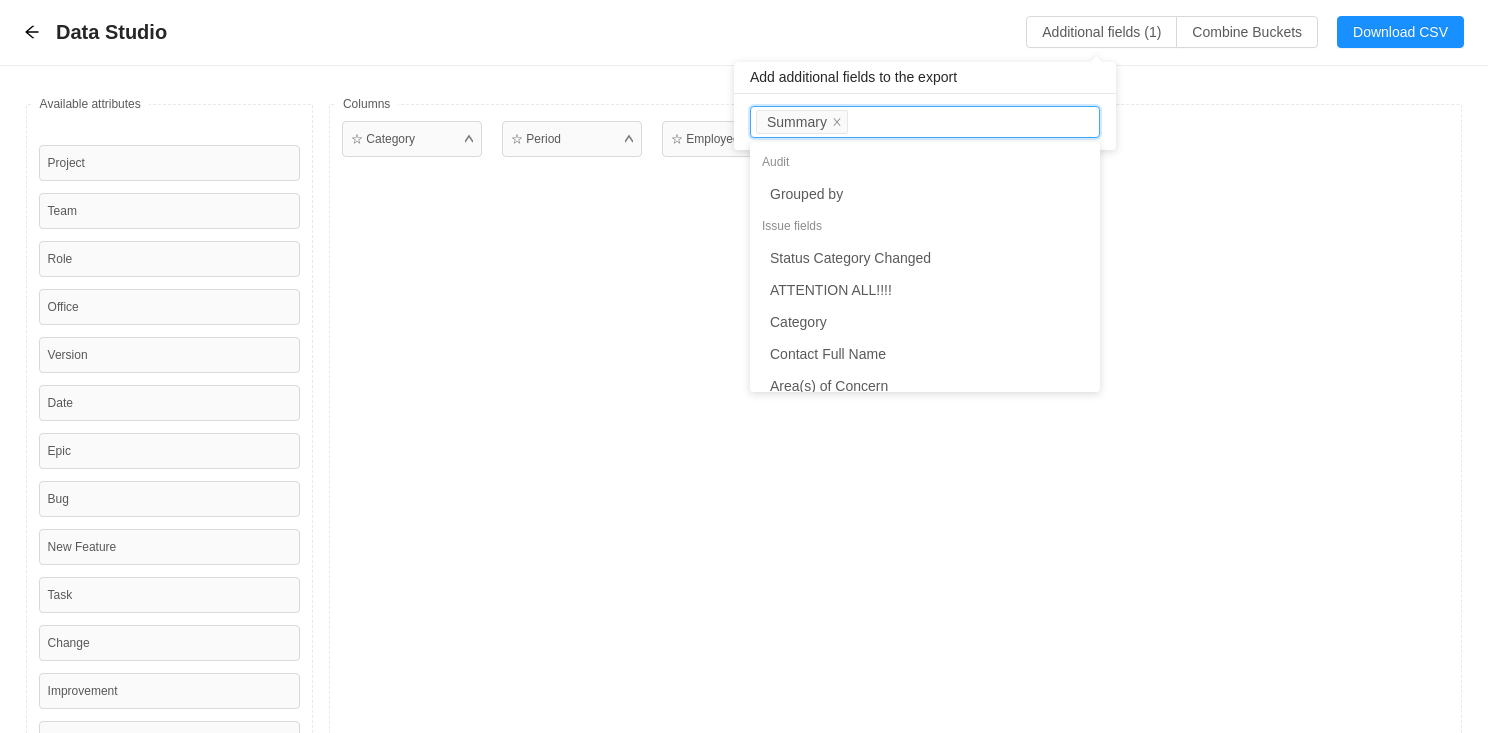 scroll, scrollTop: 10, scrollLeft: 0, axis: vertical 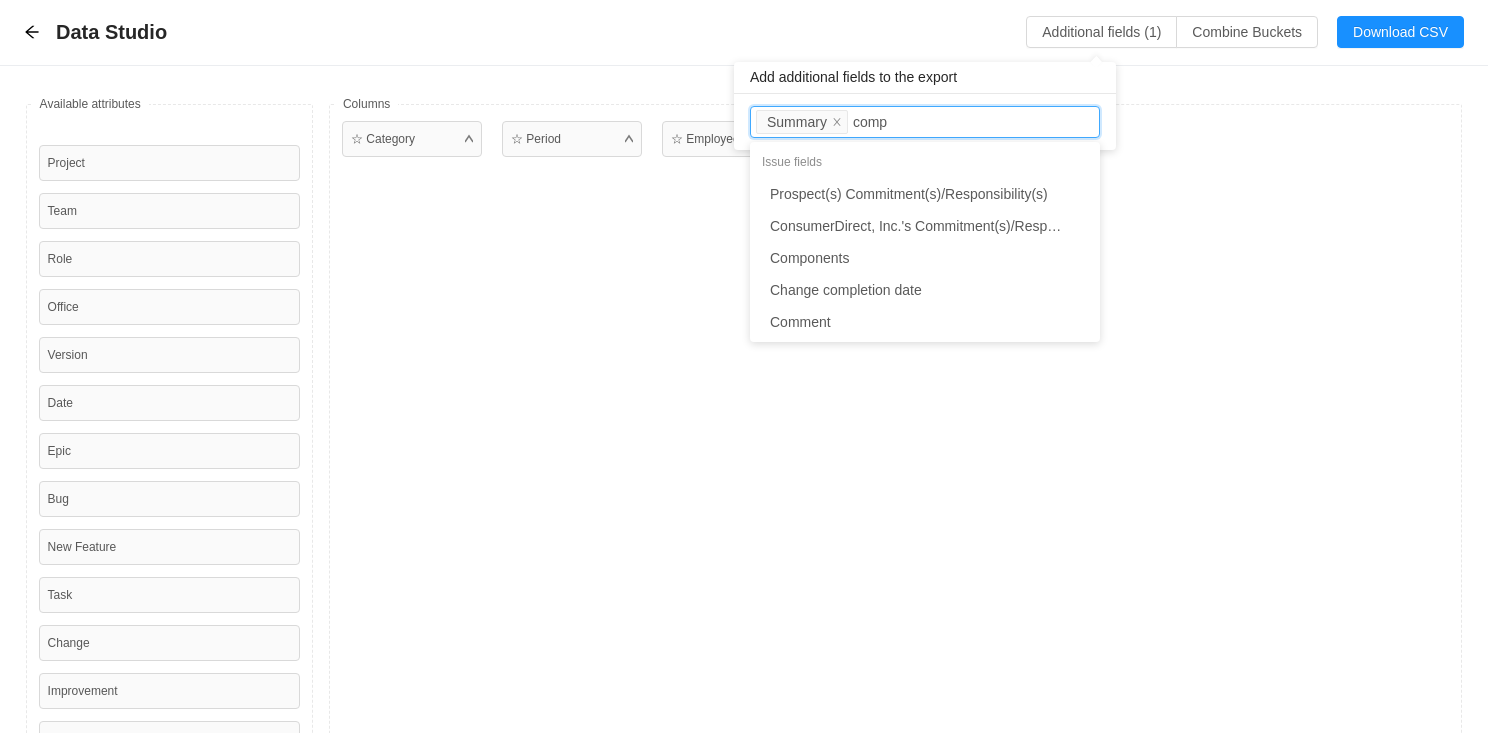 type on "compo" 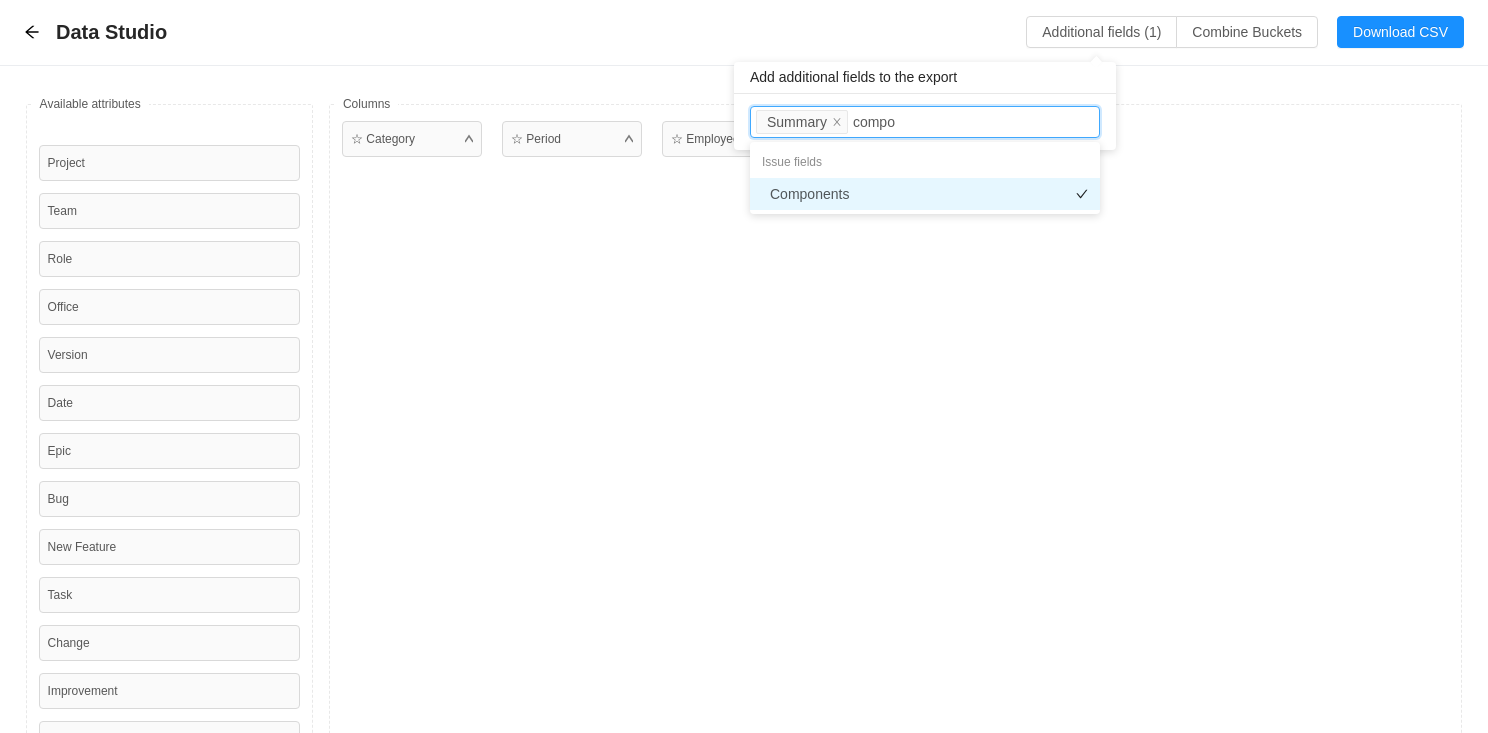 click on "Components" at bounding box center (925, 194) 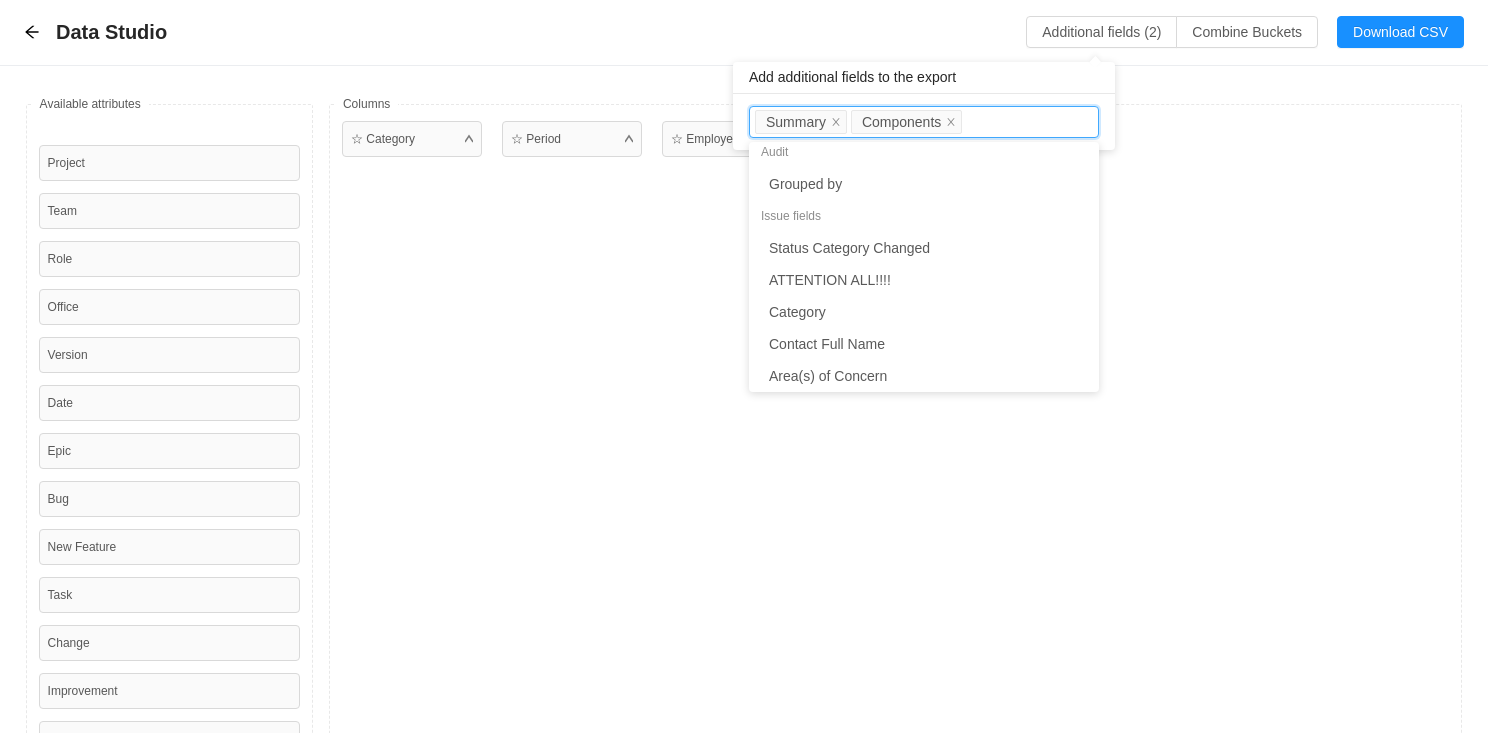 click on "☆ Period" at bounding box center [576, 439] 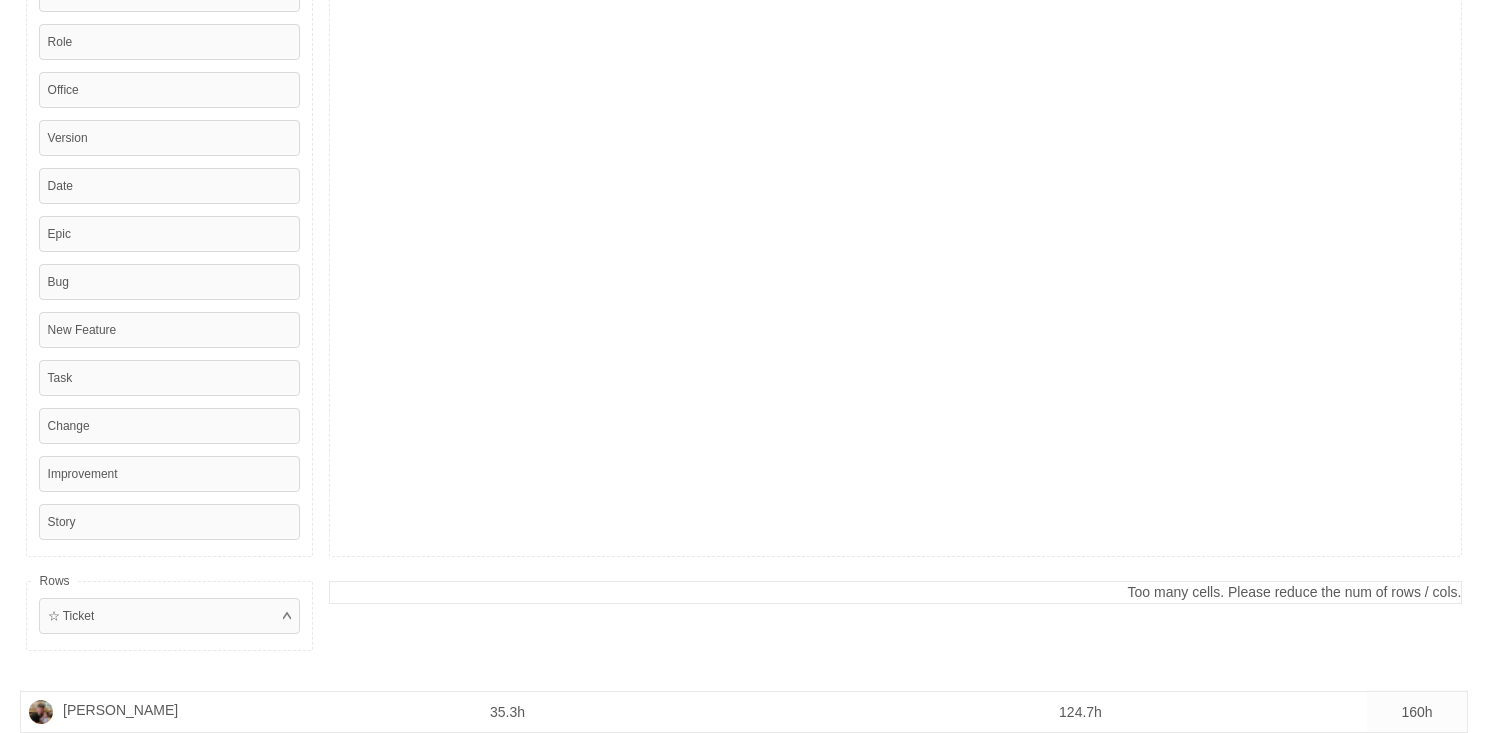 scroll, scrollTop: 215, scrollLeft: 0, axis: vertical 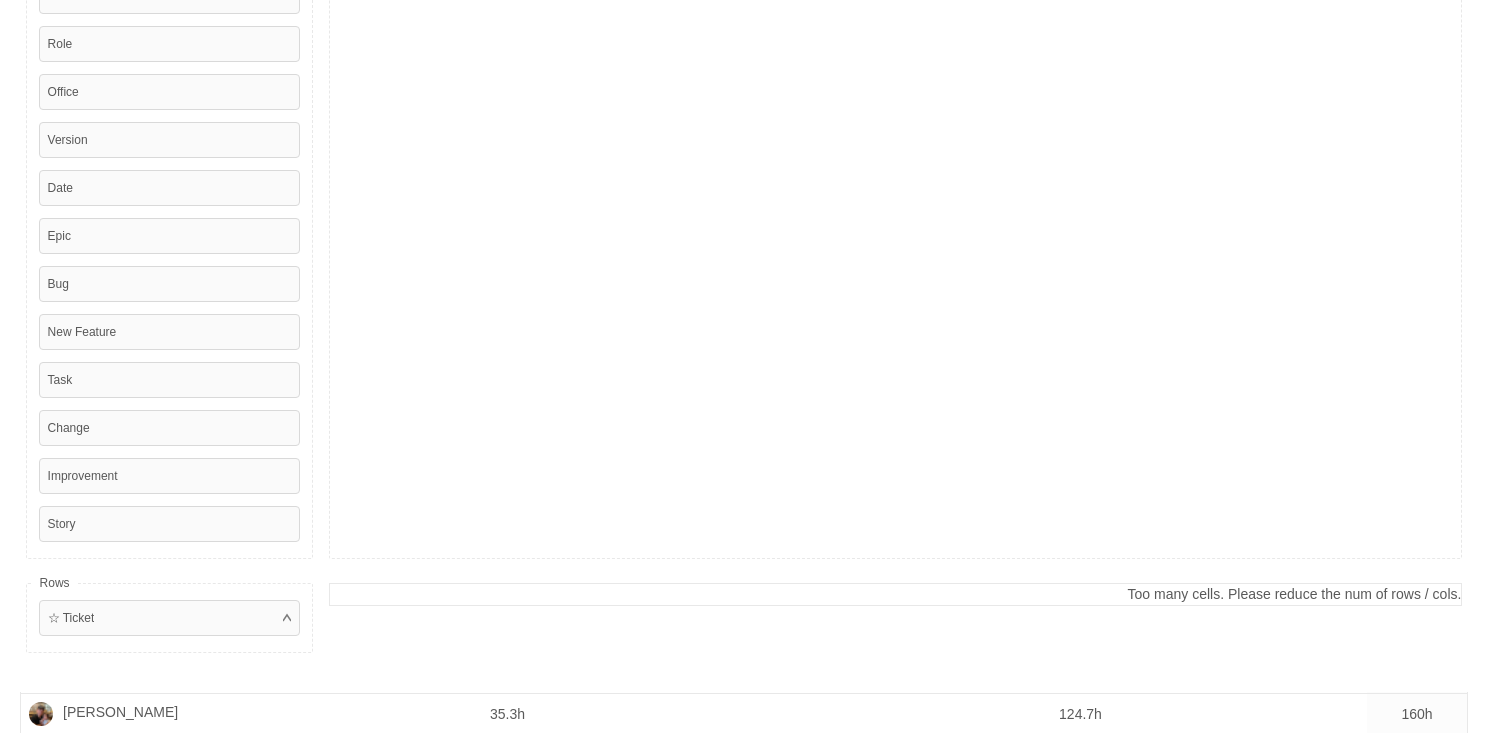 type 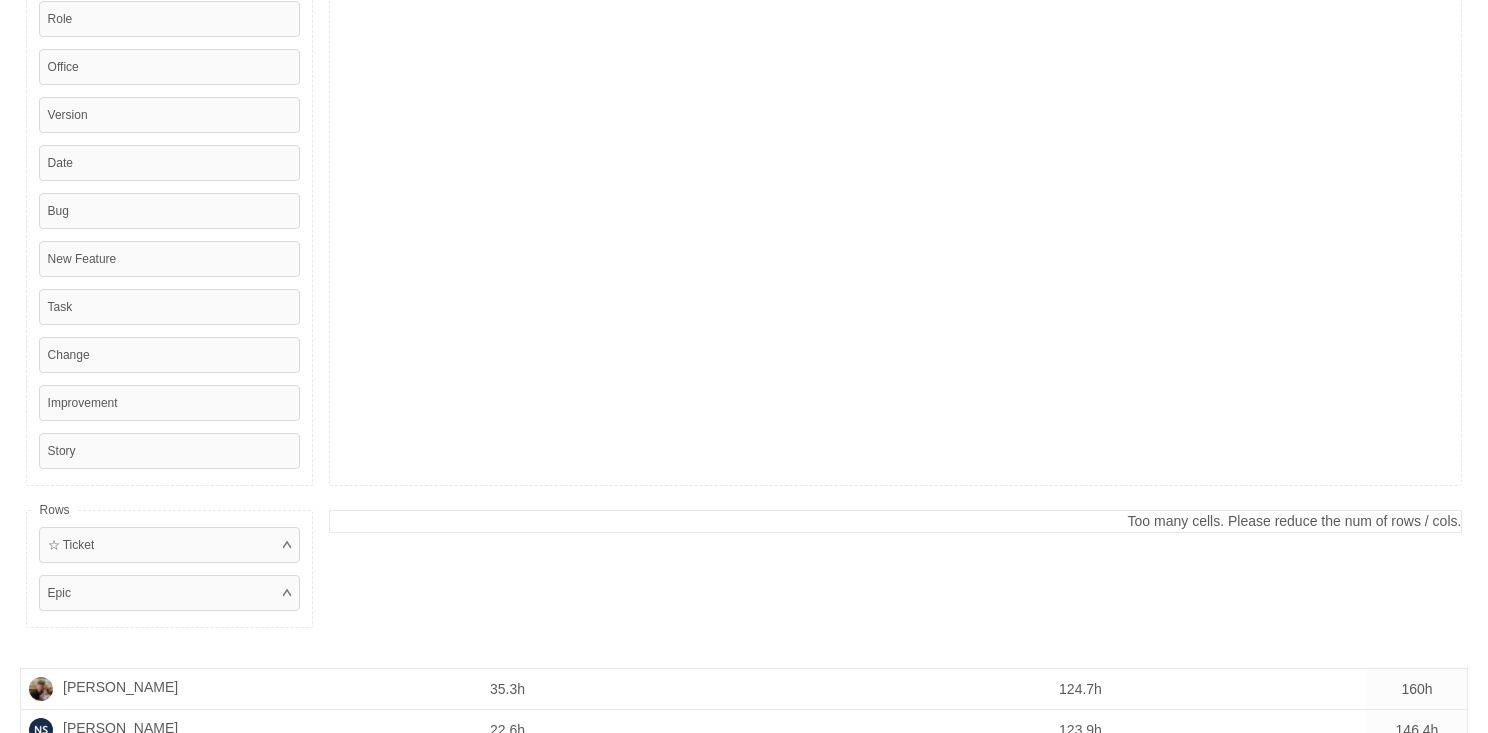 scroll, scrollTop: 0, scrollLeft: 0, axis: both 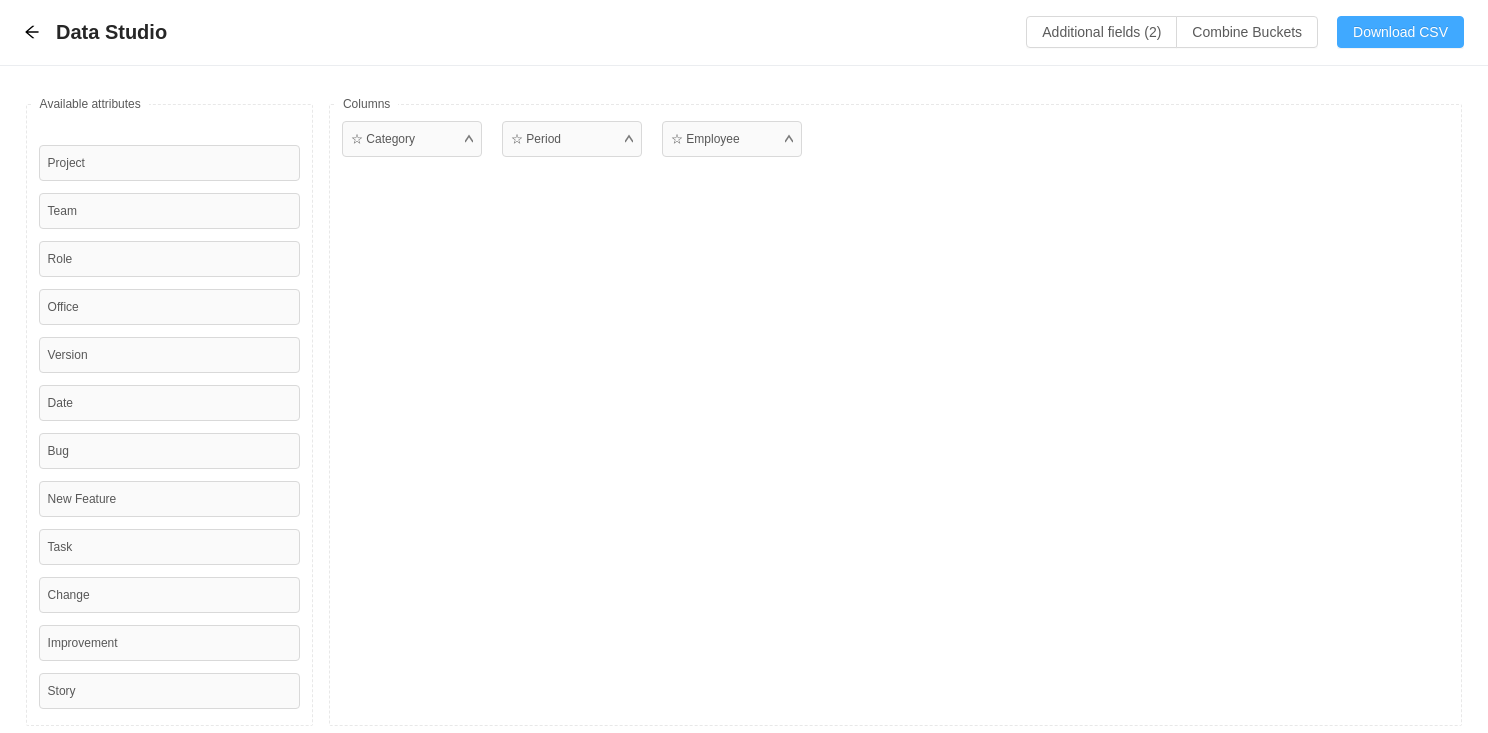 click on "Download CSV" at bounding box center [1400, 32] 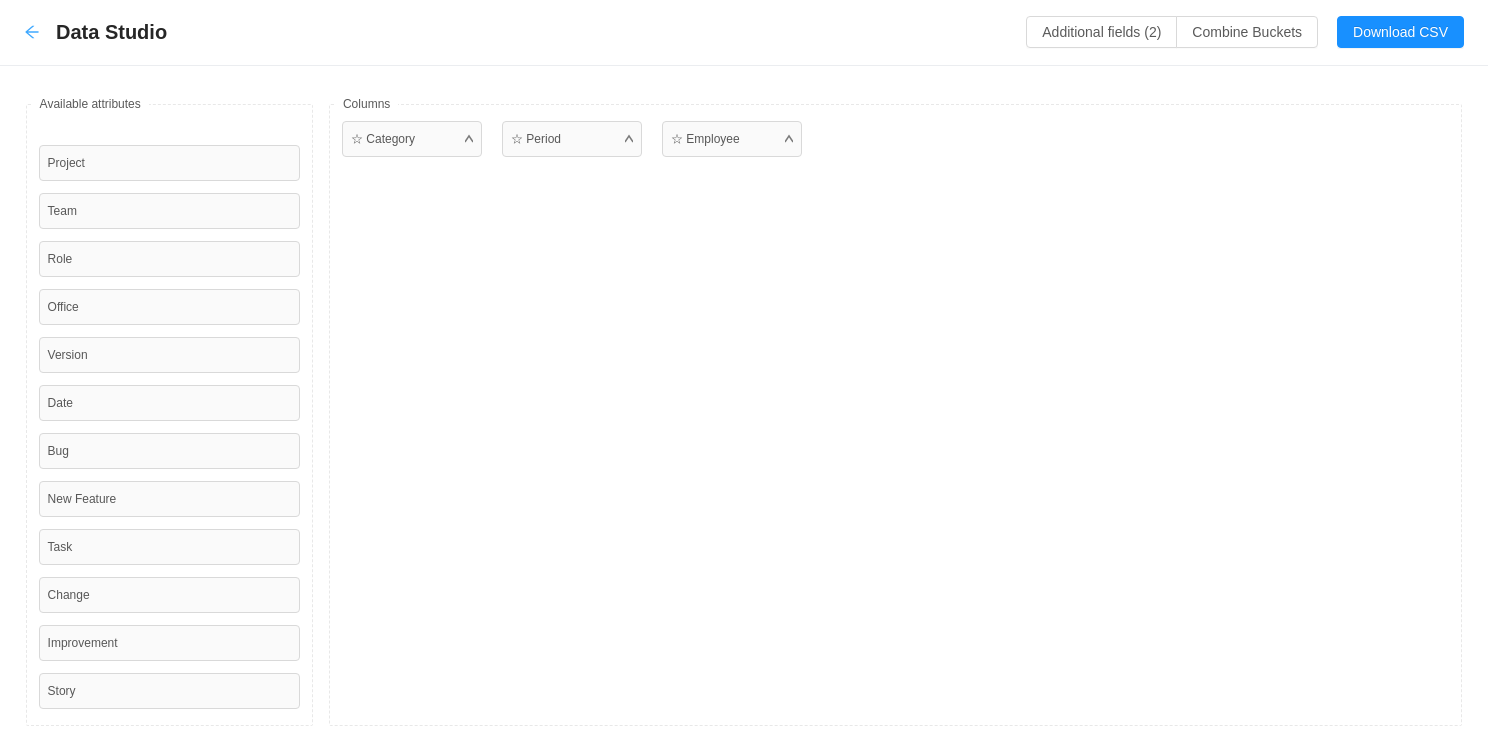 click 